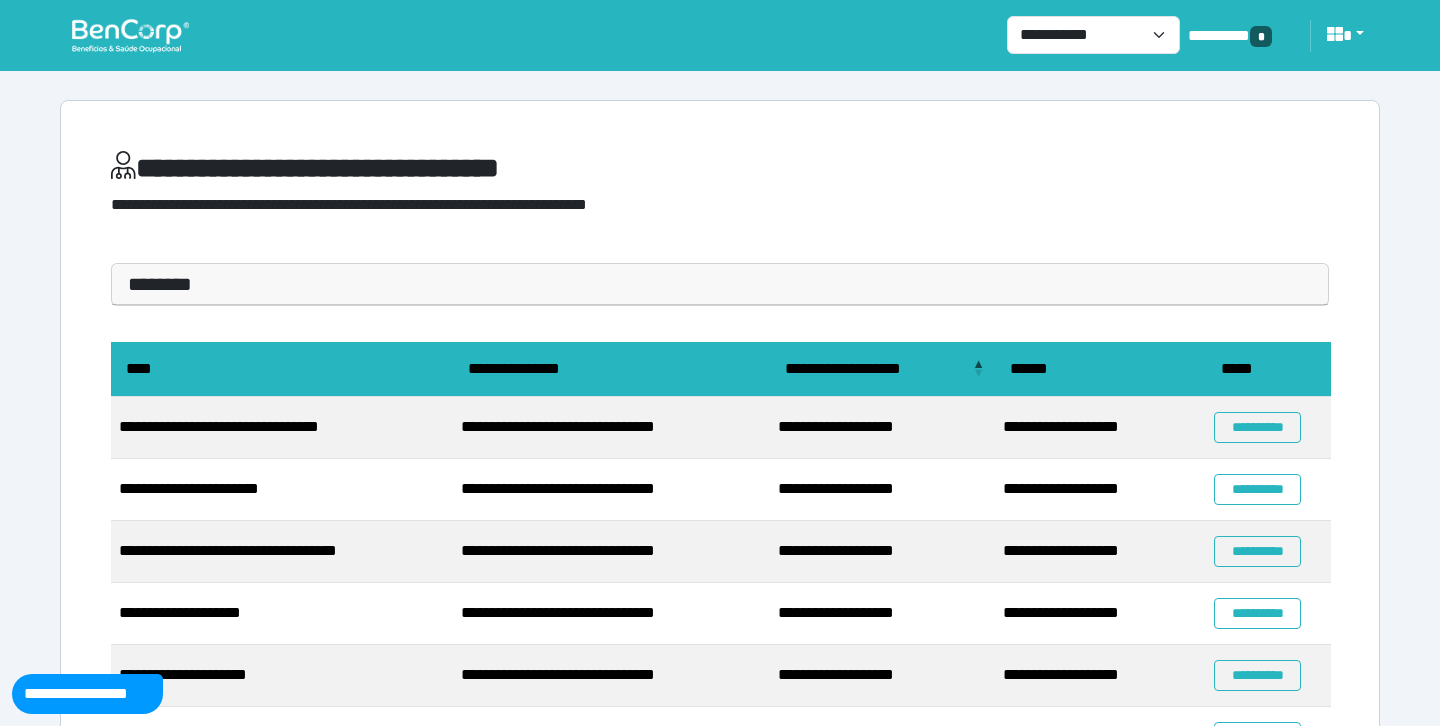 scroll, scrollTop: 0, scrollLeft: 0, axis: both 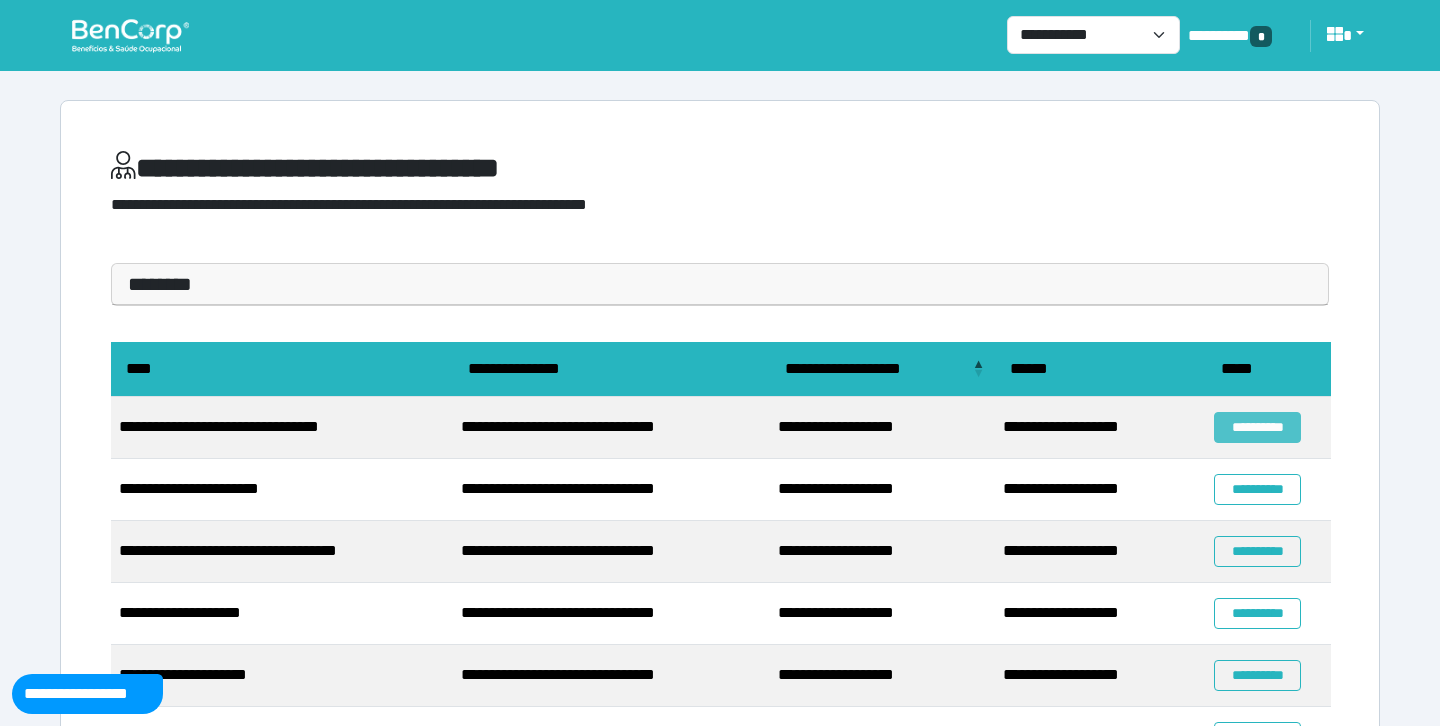 click on "**********" at bounding box center (1257, 427) 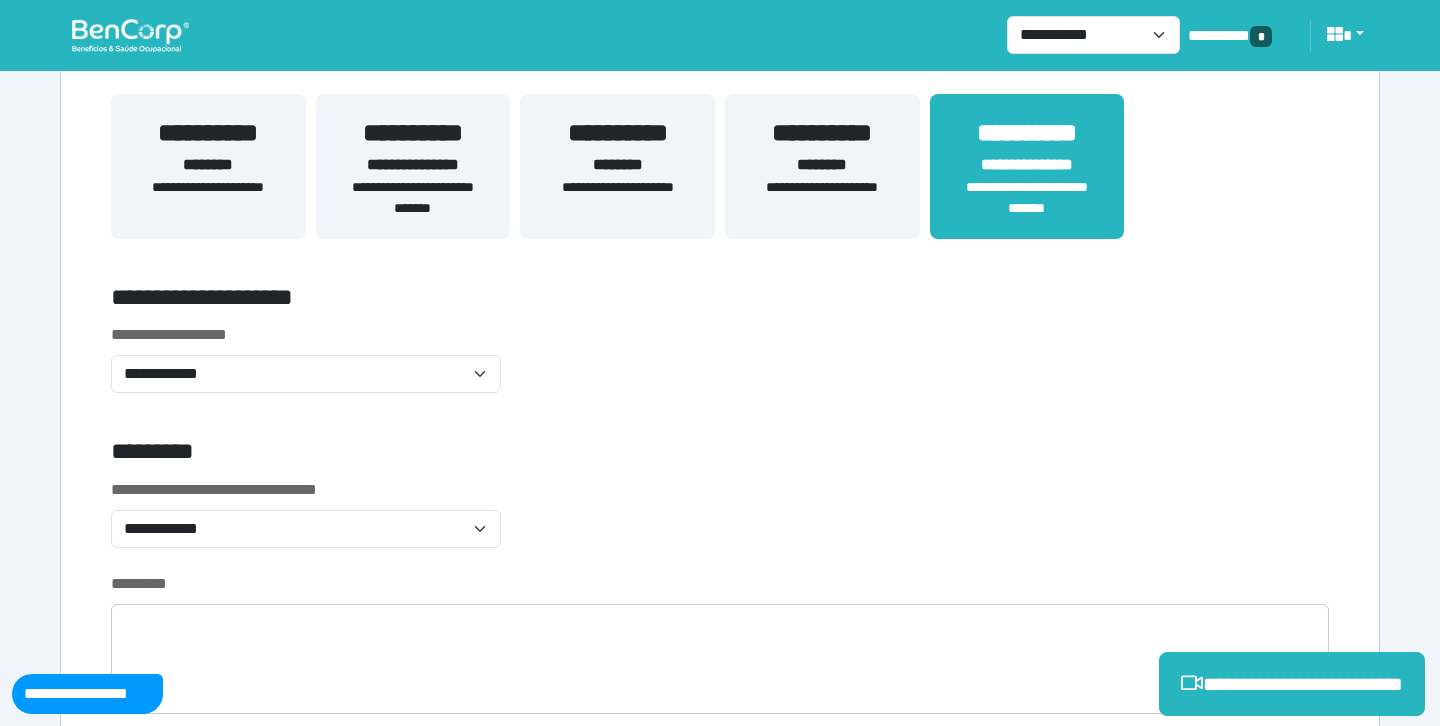 scroll, scrollTop: 530, scrollLeft: 0, axis: vertical 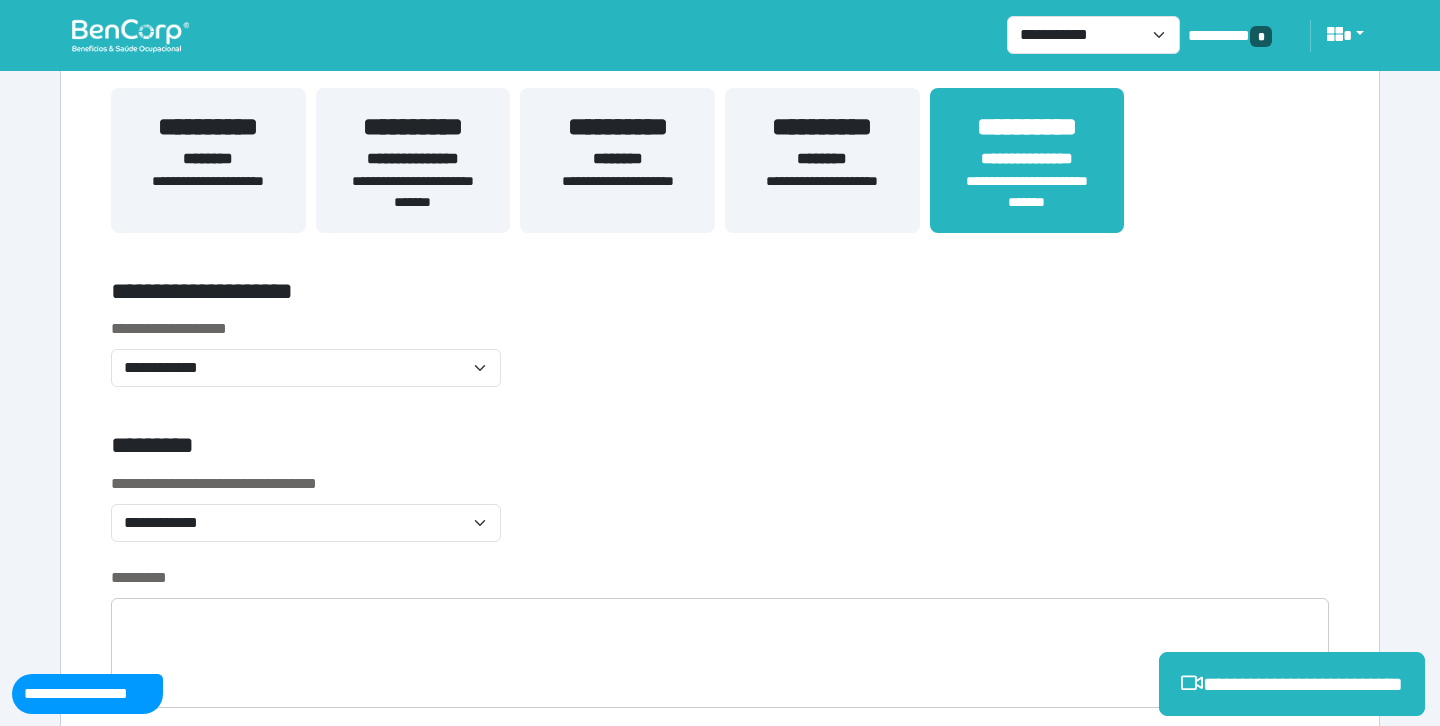 click on "**********" at bounding box center [413, 159] 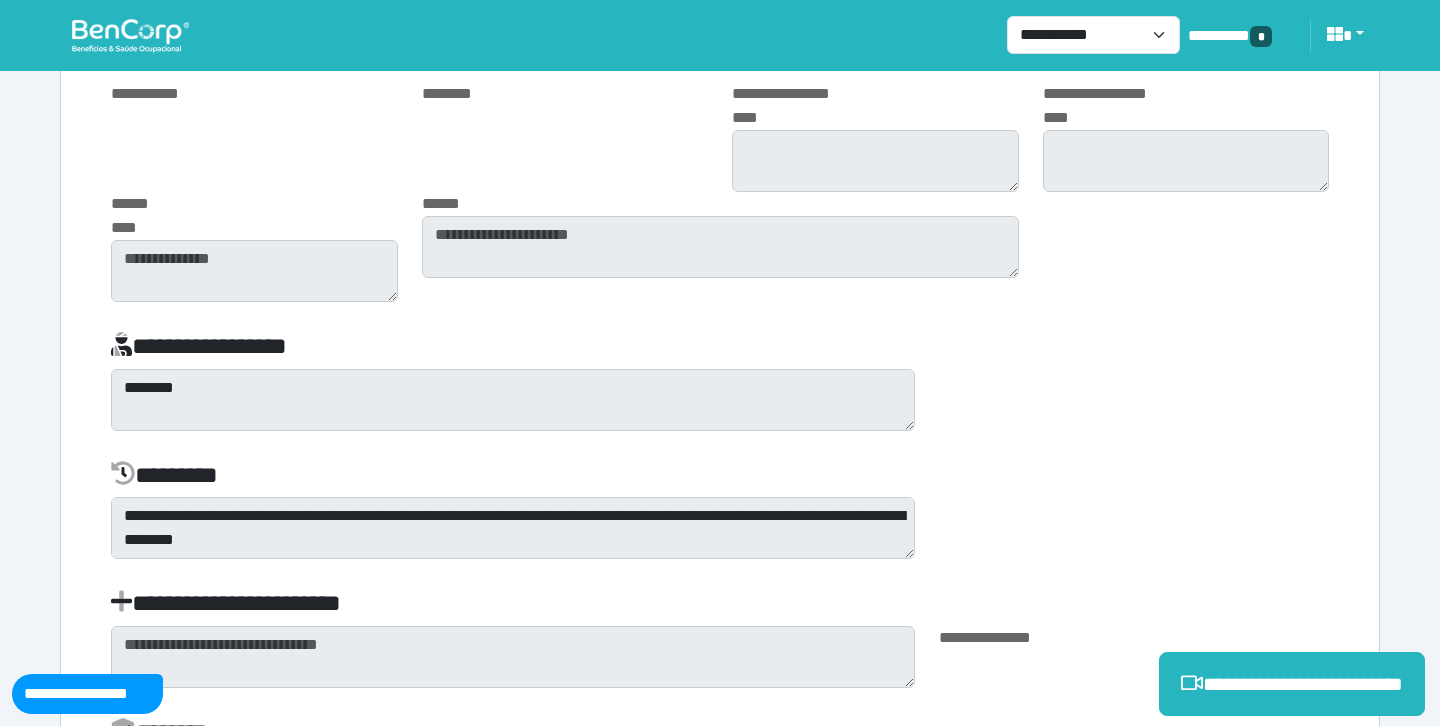 scroll, scrollTop: 7199, scrollLeft: 0, axis: vertical 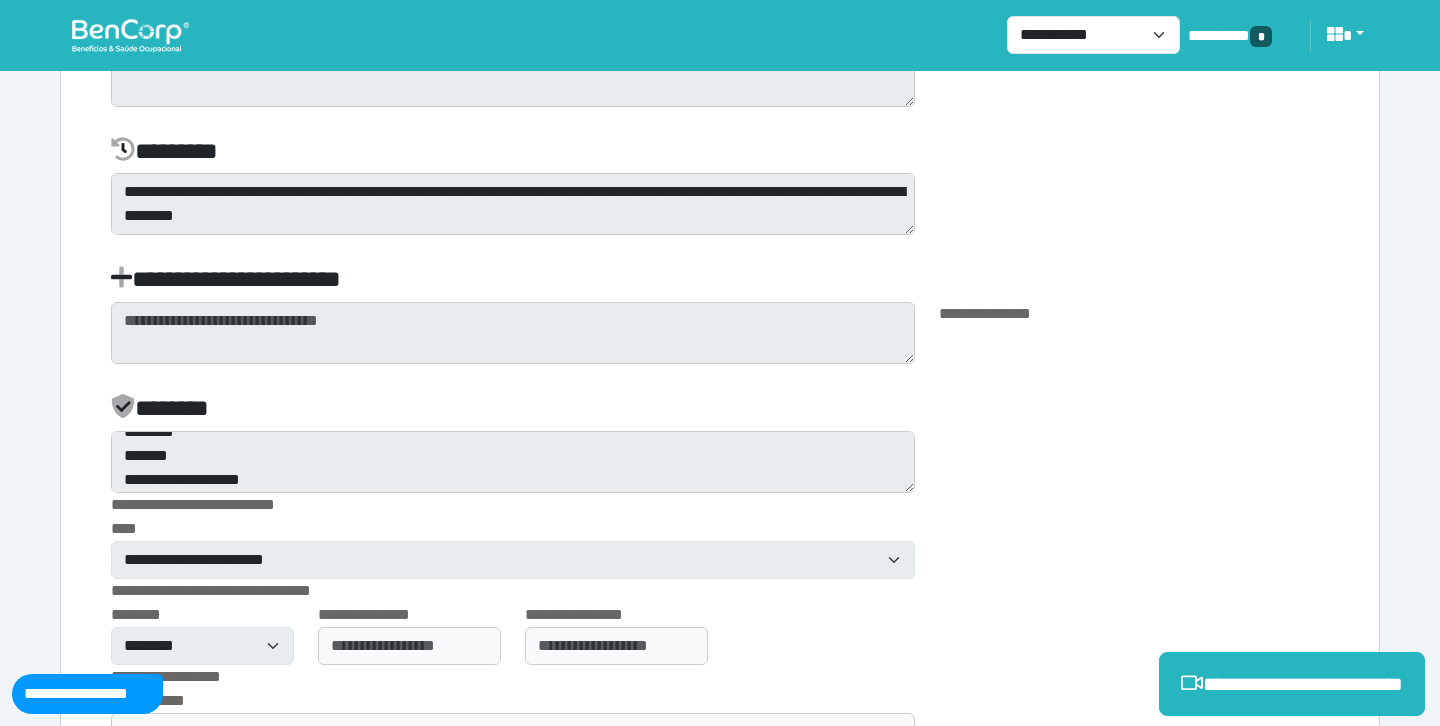 click on "**********" at bounding box center [720, 186] 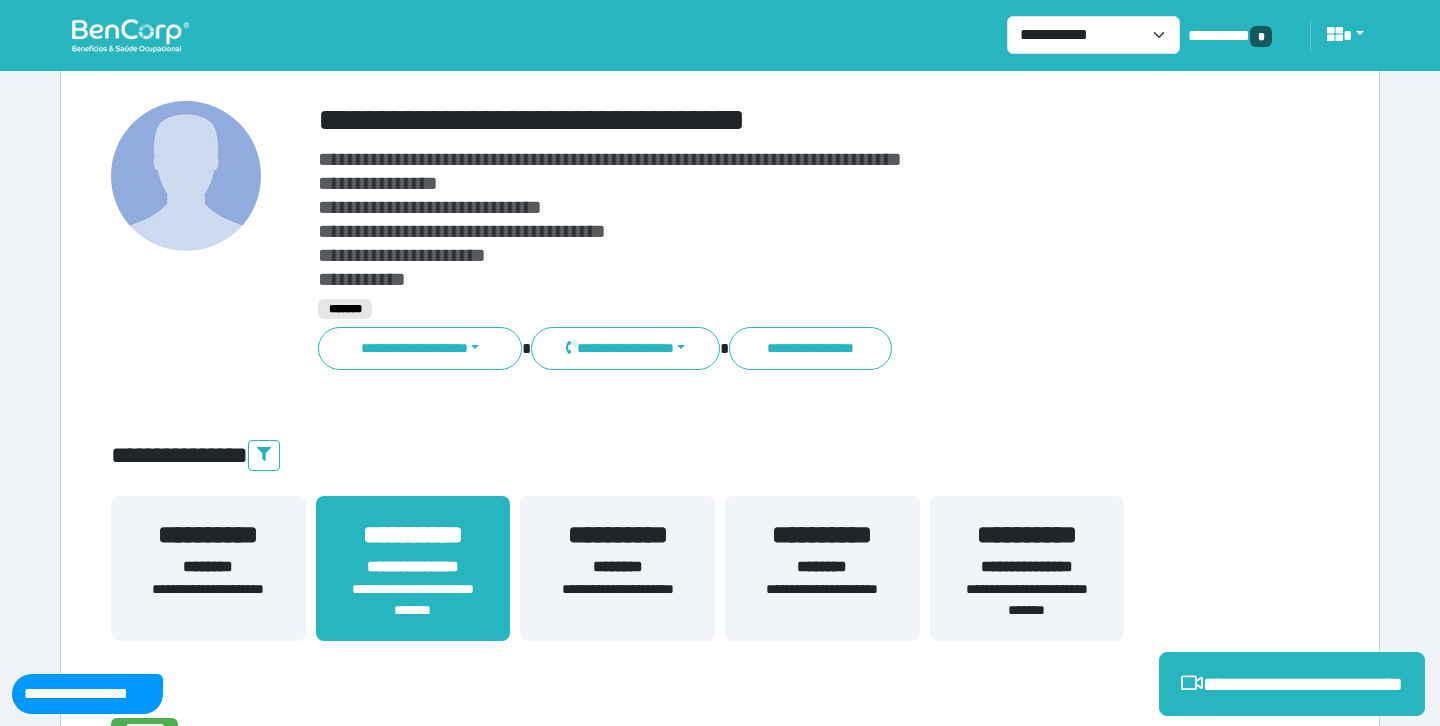 scroll, scrollTop: 154, scrollLeft: 0, axis: vertical 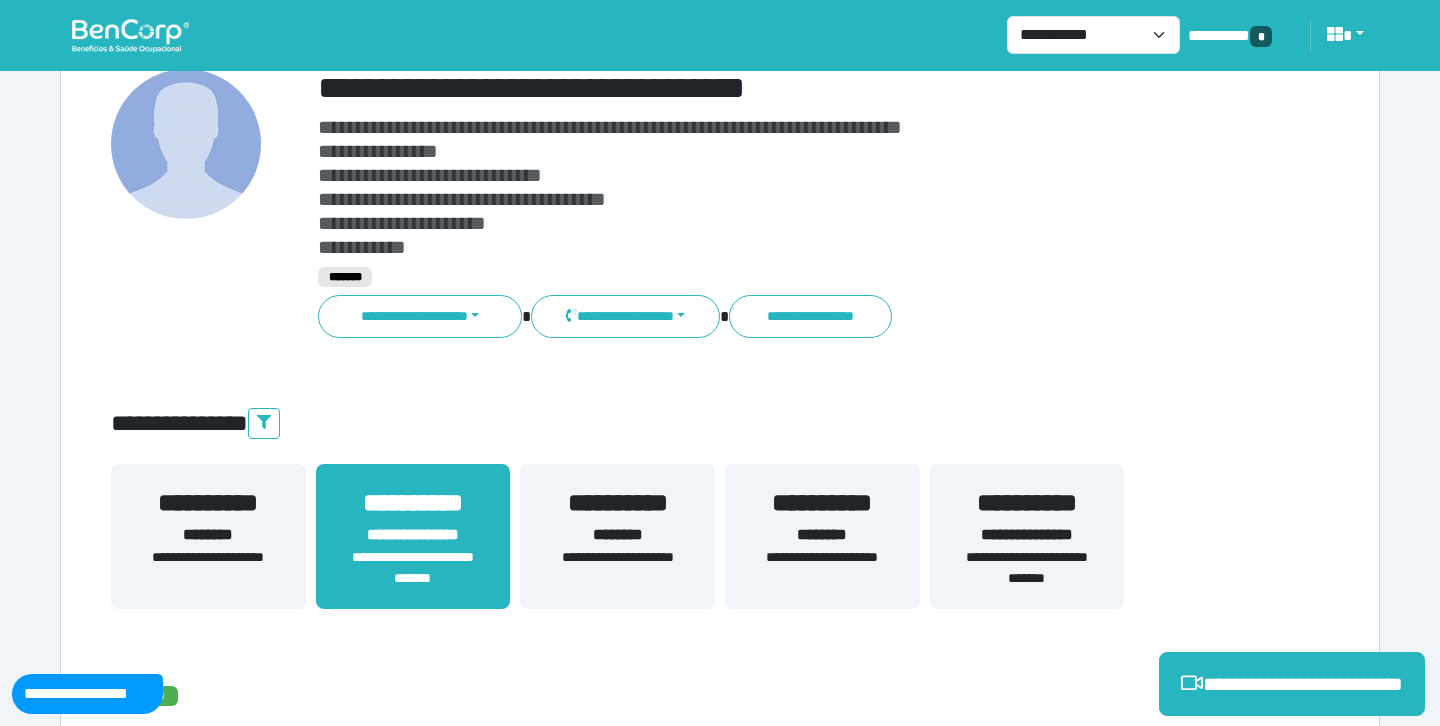 click on "**********" at bounding box center [1027, 535] 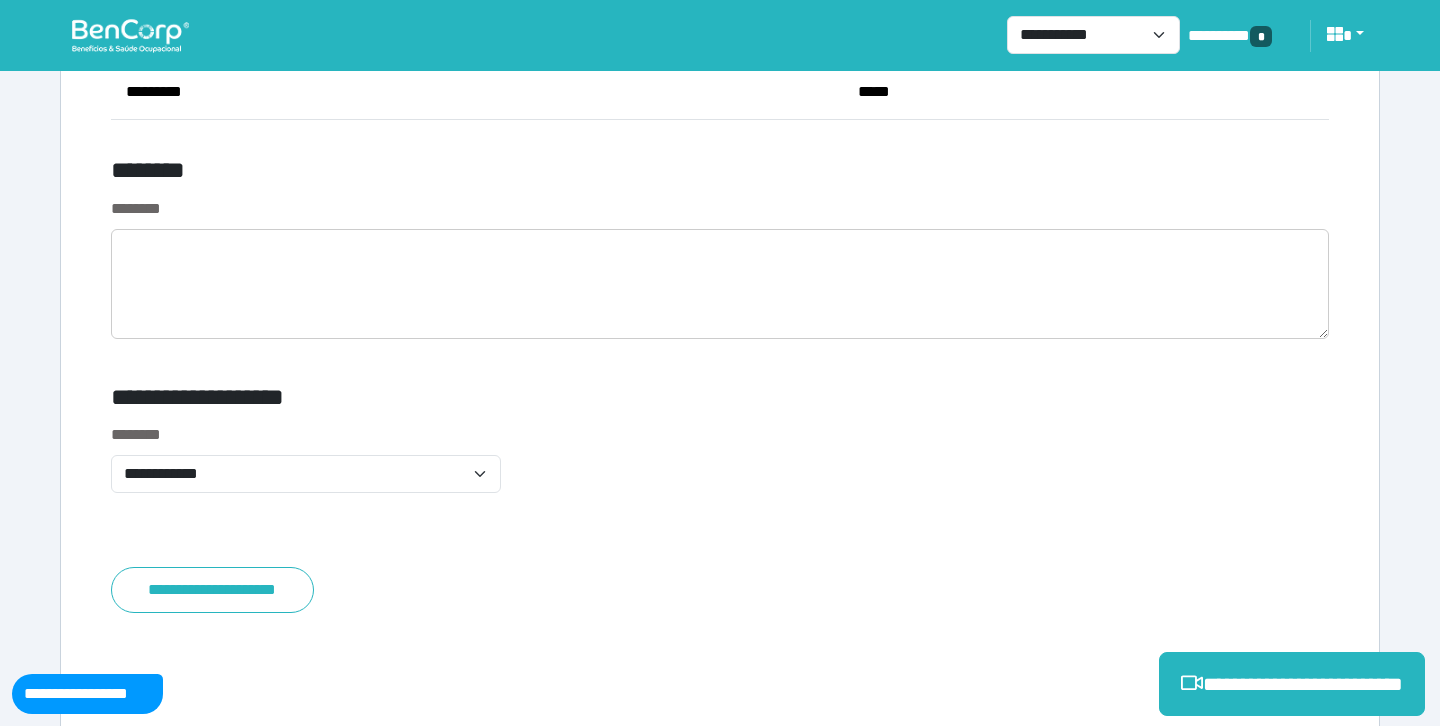 scroll, scrollTop: 7884, scrollLeft: 0, axis: vertical 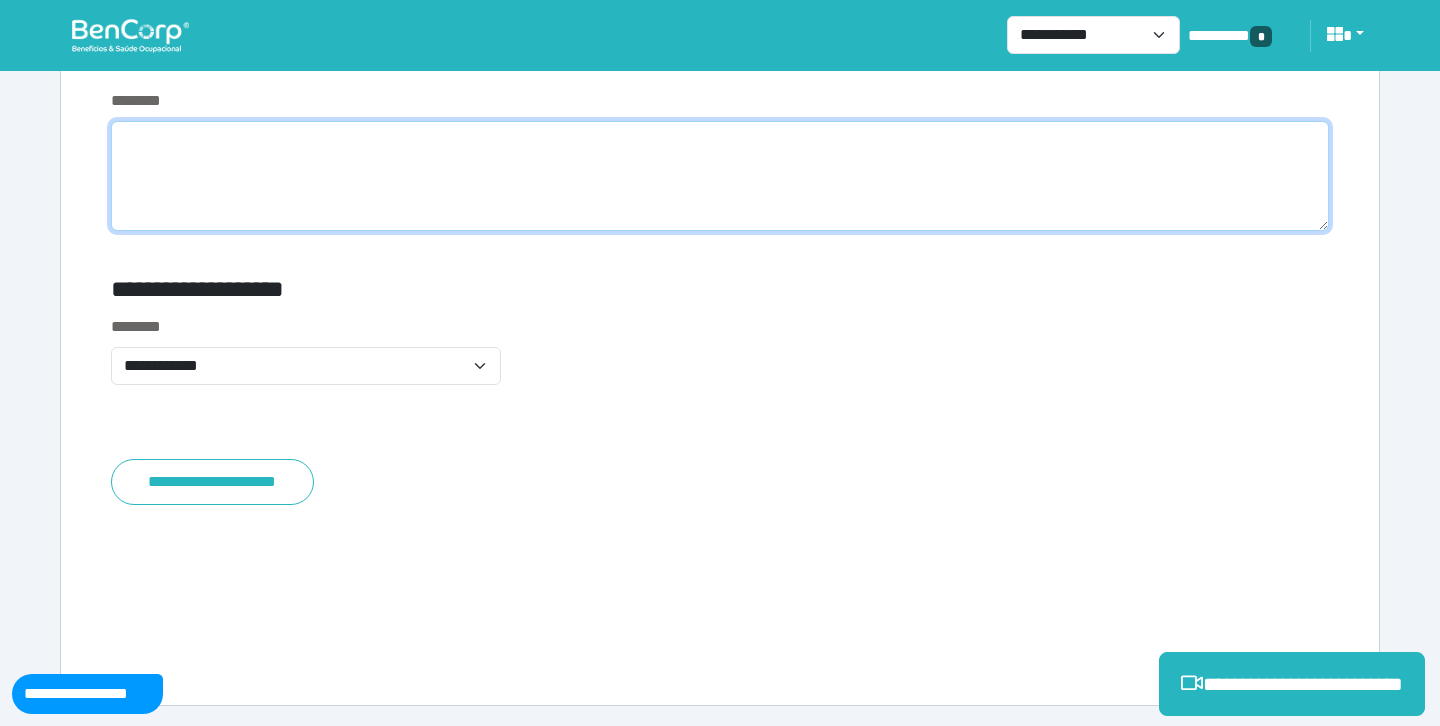 click at bounding box center (720, 176) 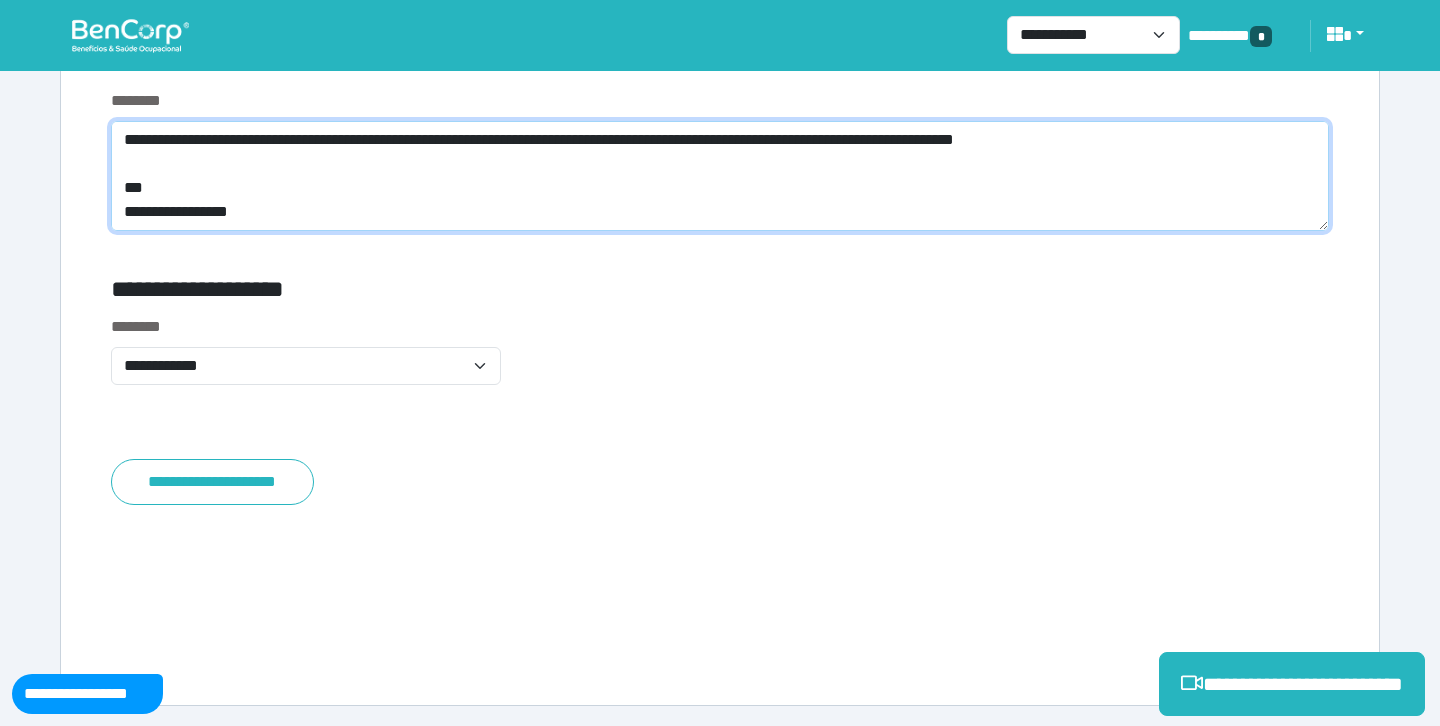 scroll, scrollTop: 0, scrollLeft: 0, axis: both 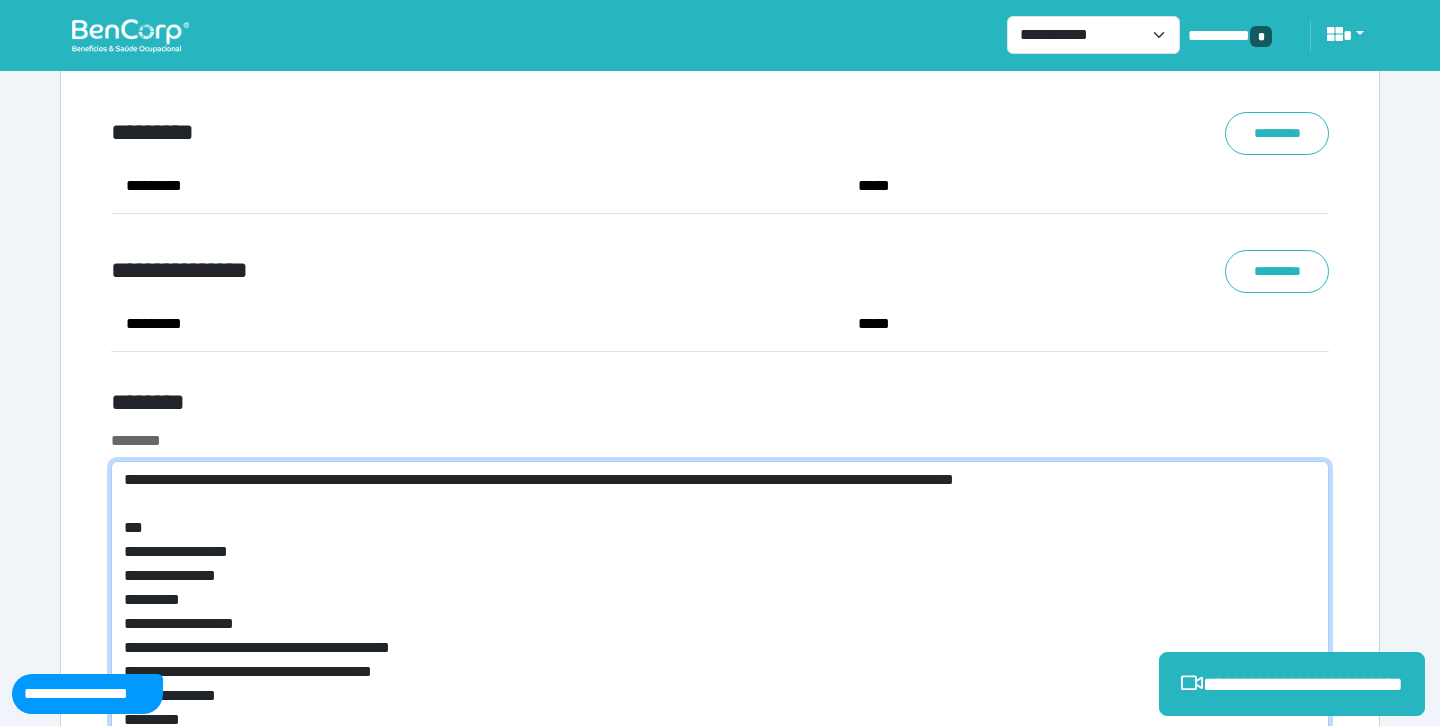 click on "**********" at bounding box center [720, 664] 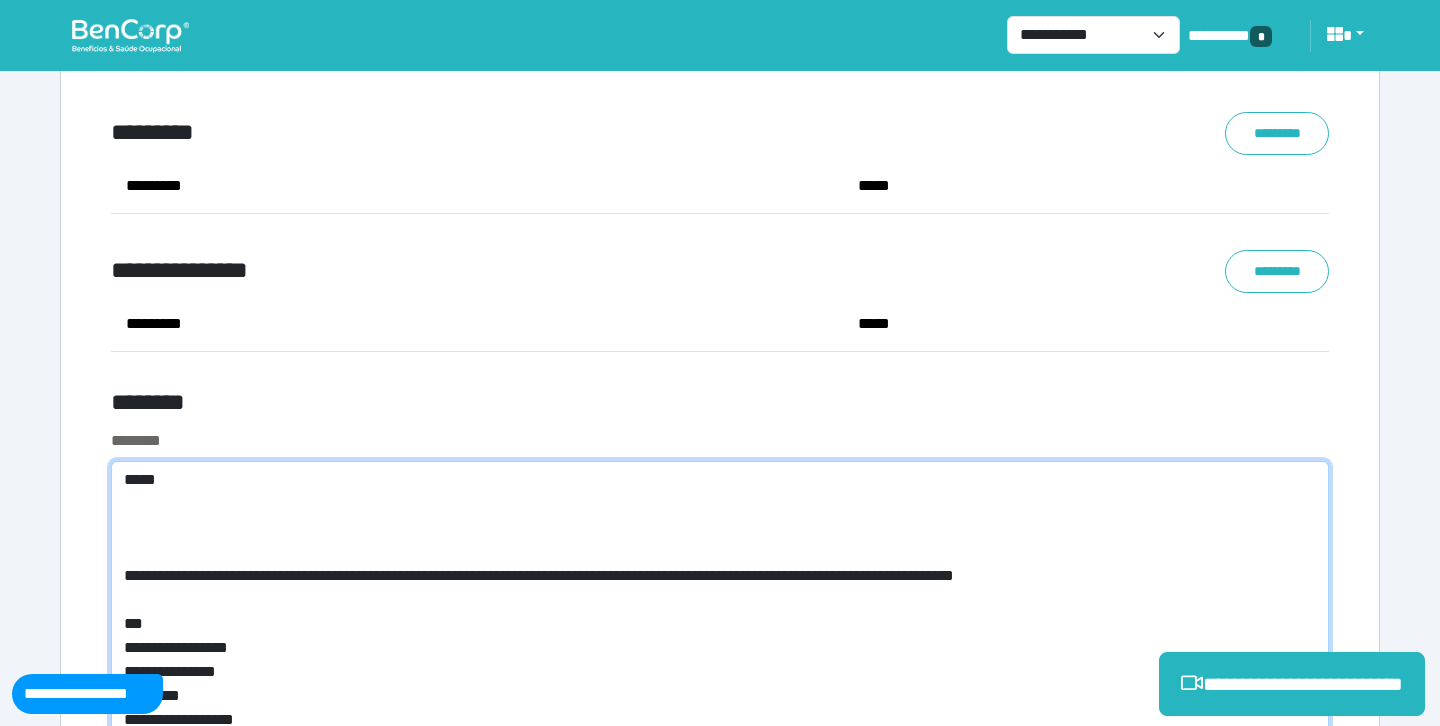 type on "**********" 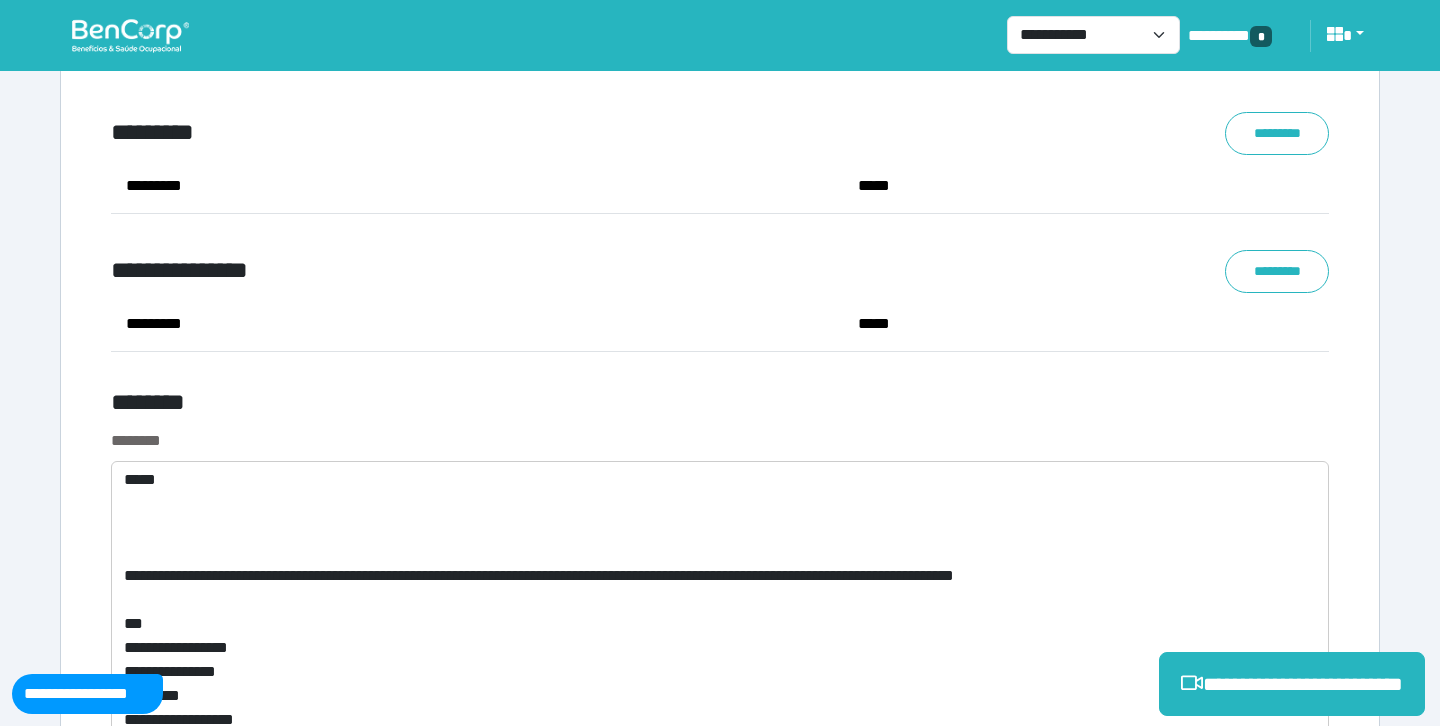 click on "*********" at bounding box center [477, 324] 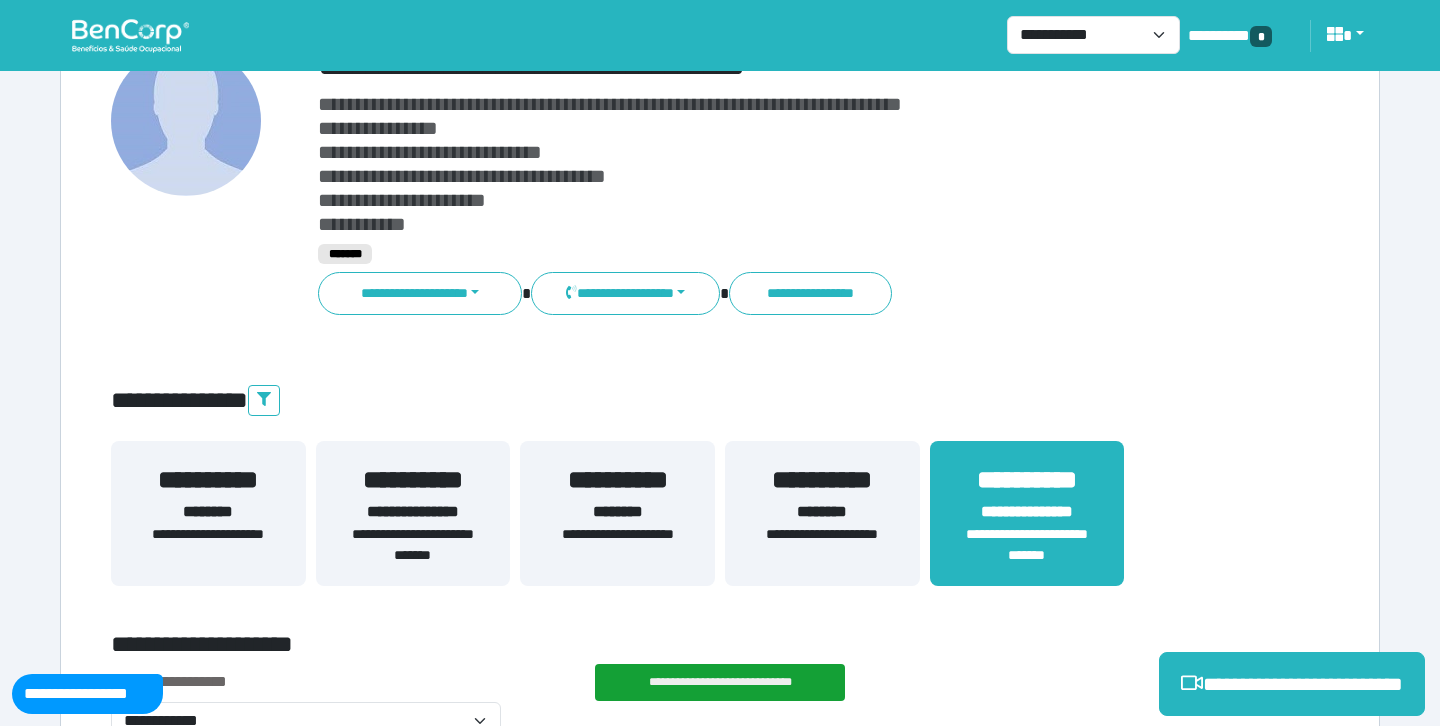 scroll, scrollTop: 0, scrollLeft: 0, axis: both 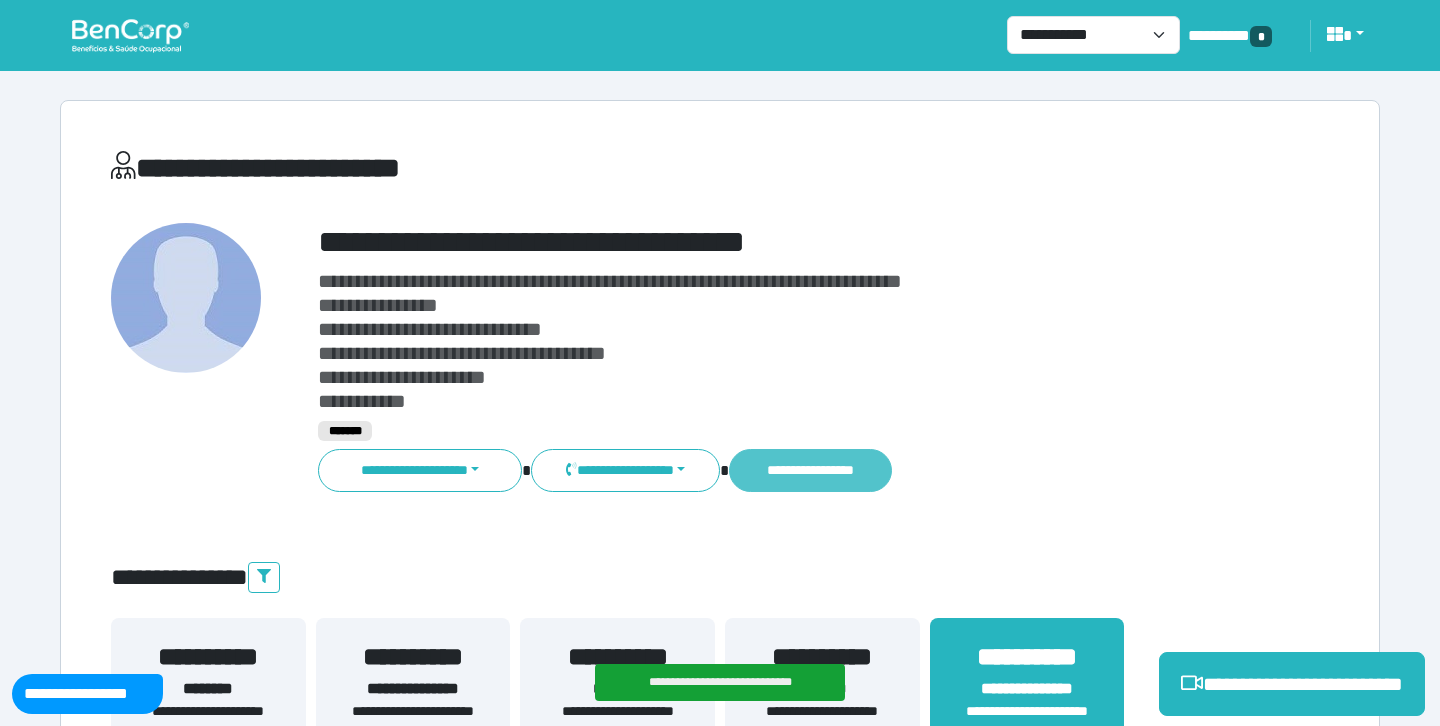 click on "**********" at bounding box center [810, 470] 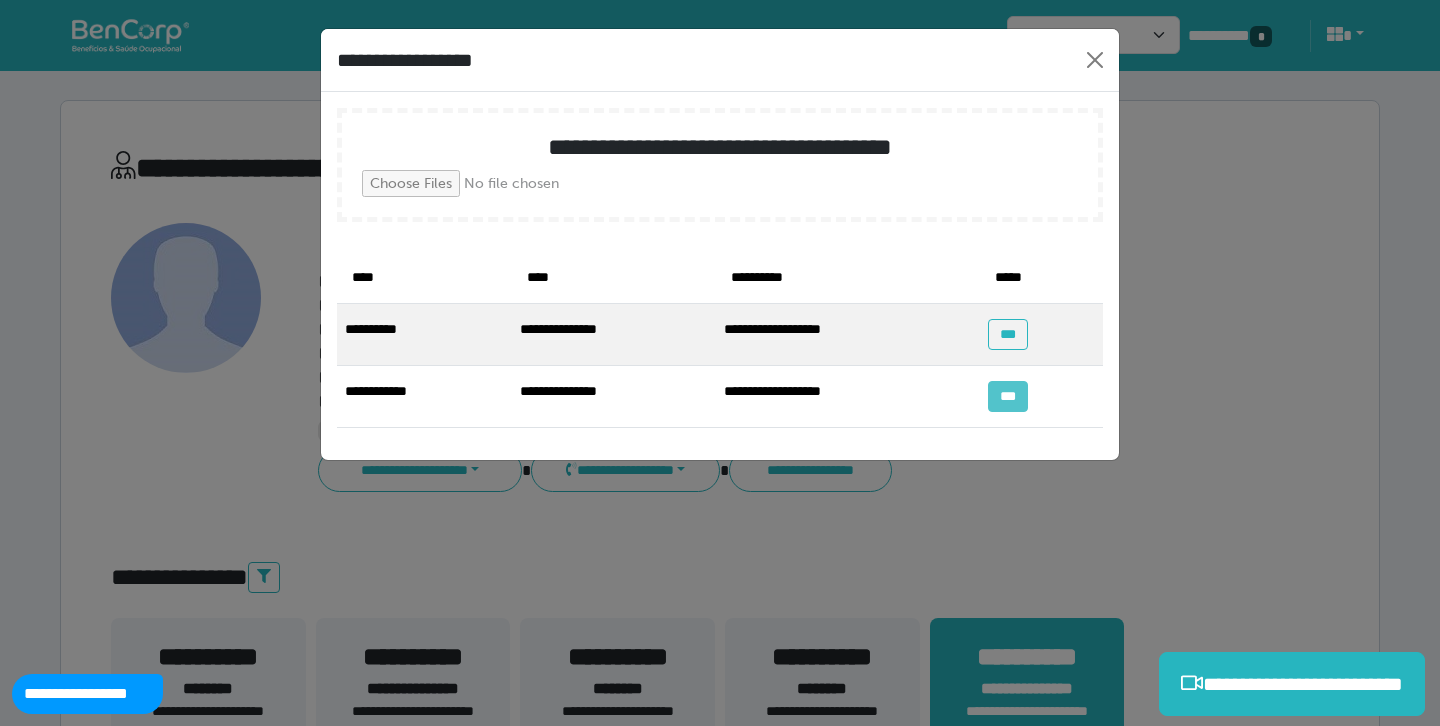 click on "***" at bounding box center [1007, 396] 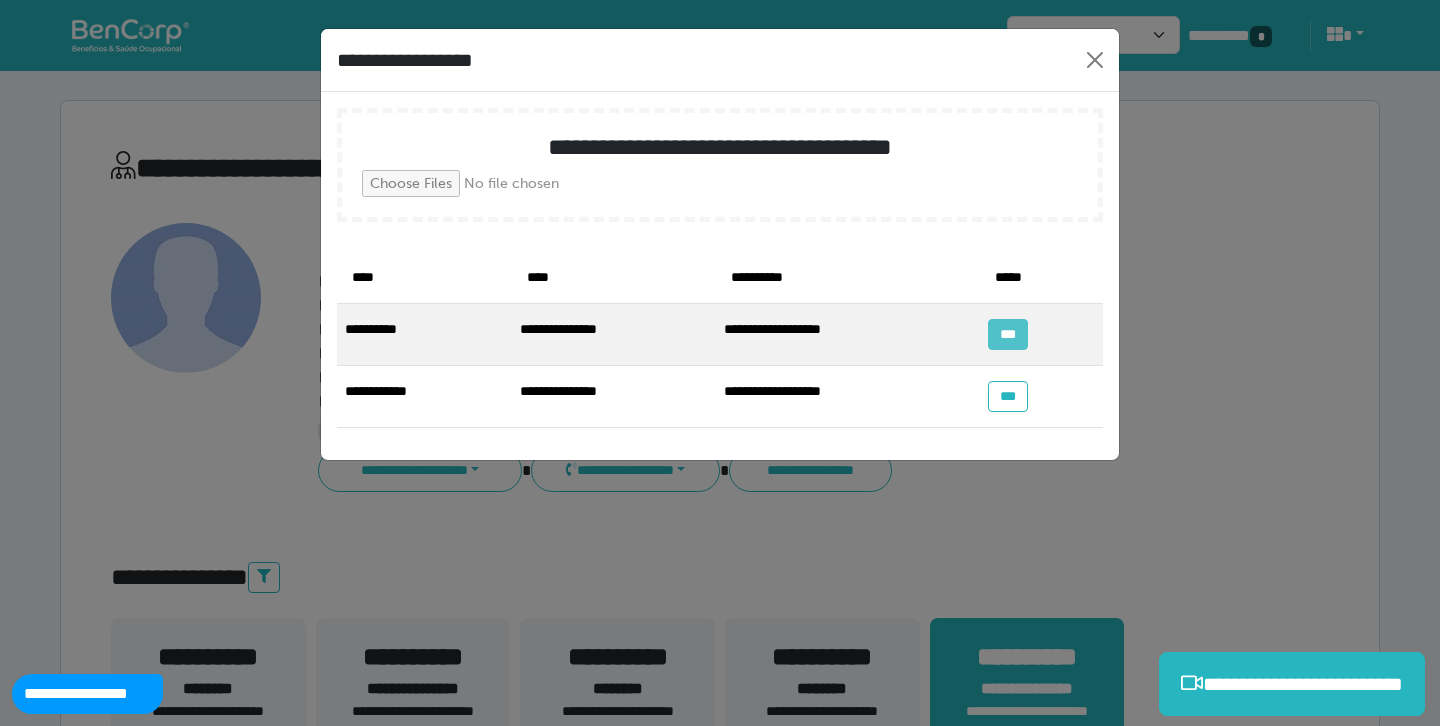 click on "***" at bounding box center (1007, 334) 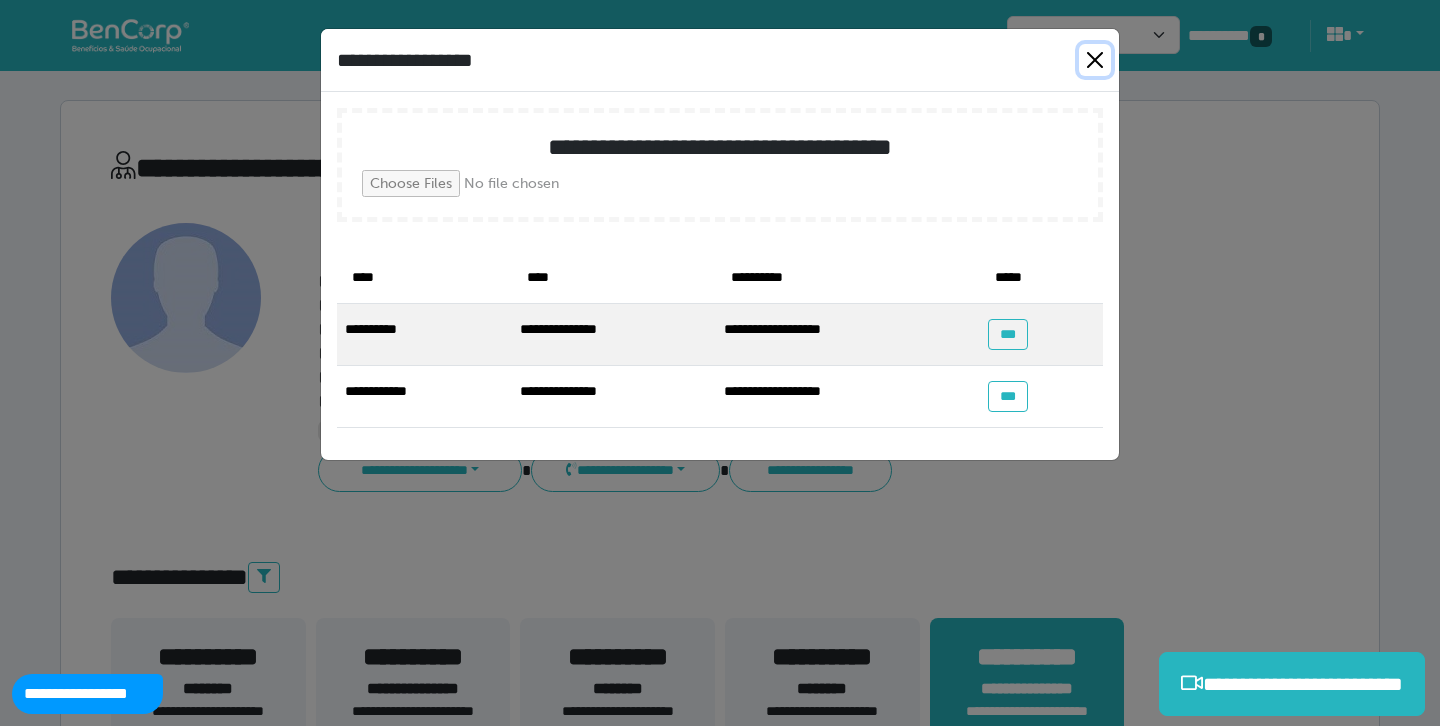 click at bounding box center [1095, 60] 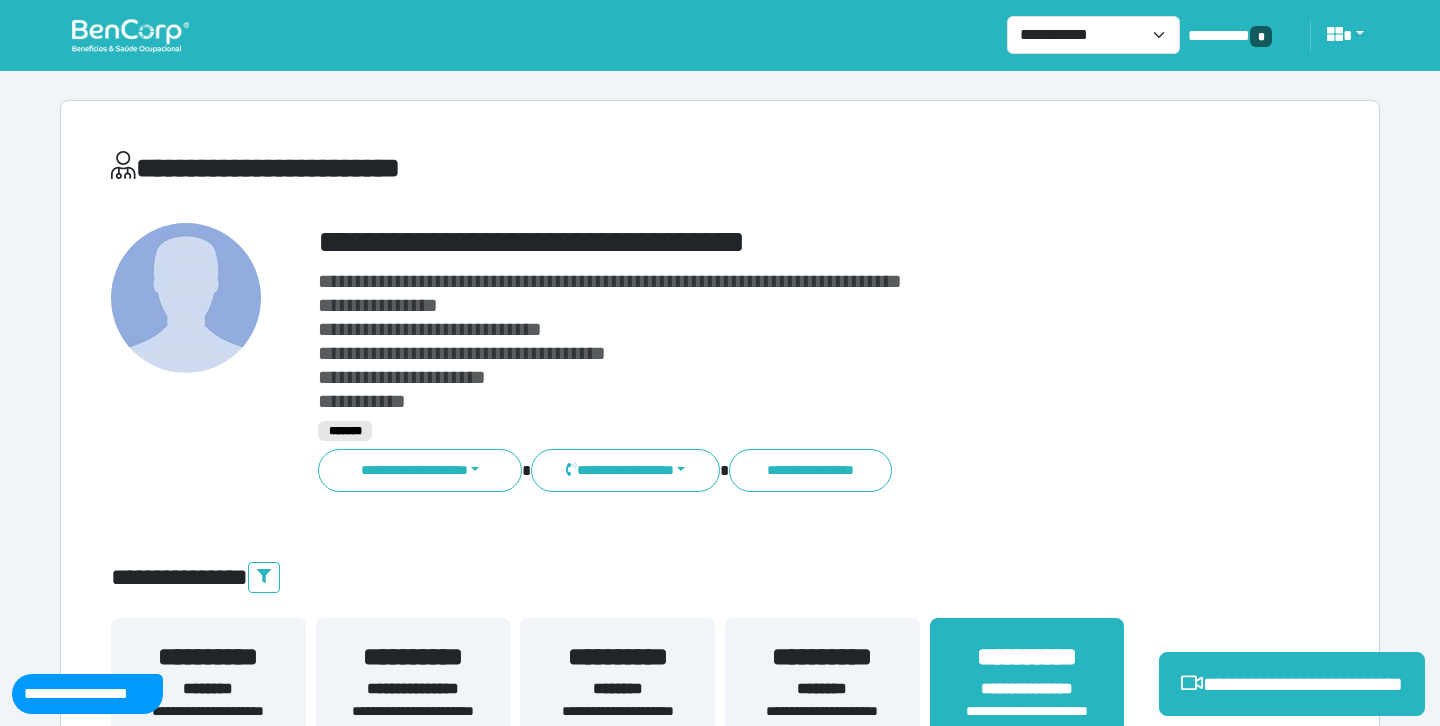 click on "**********" at bounding box center (720, 702) 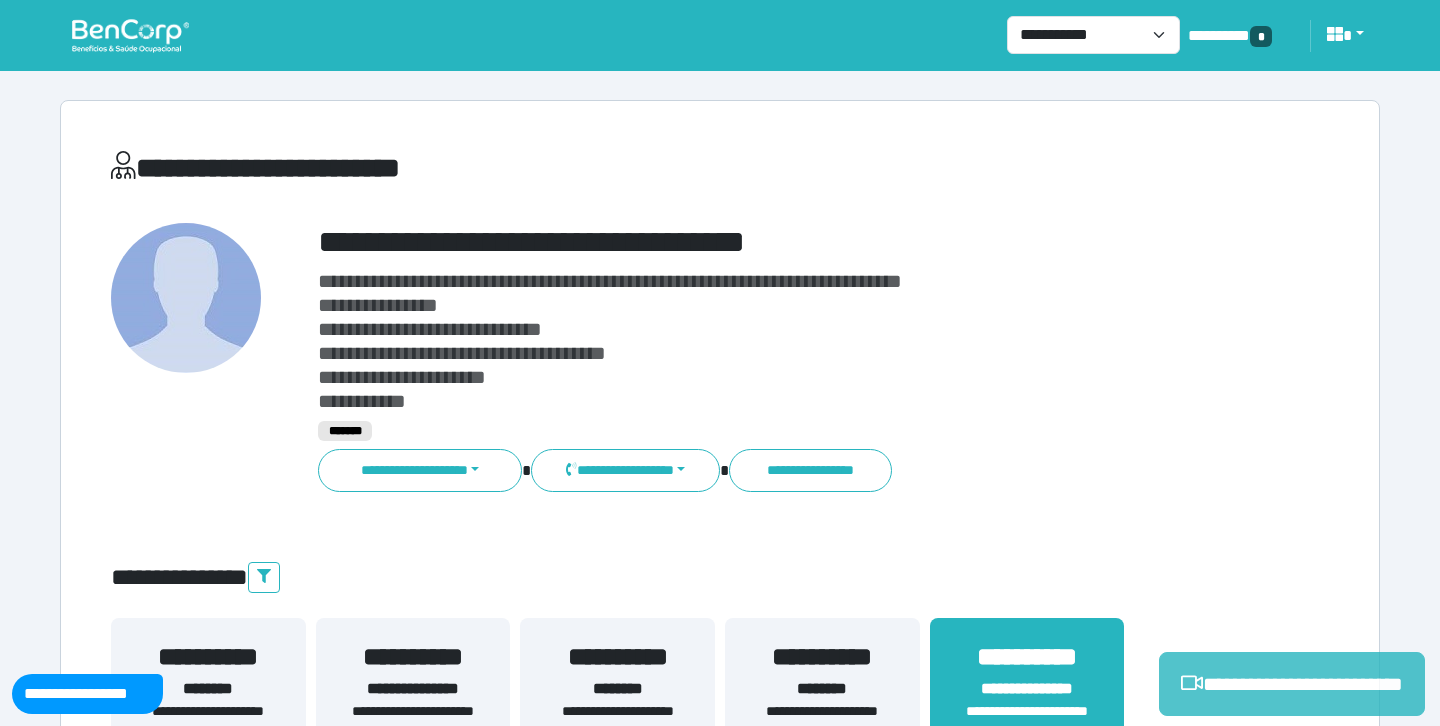 click on "**********" at bounding box center [1292, 684] 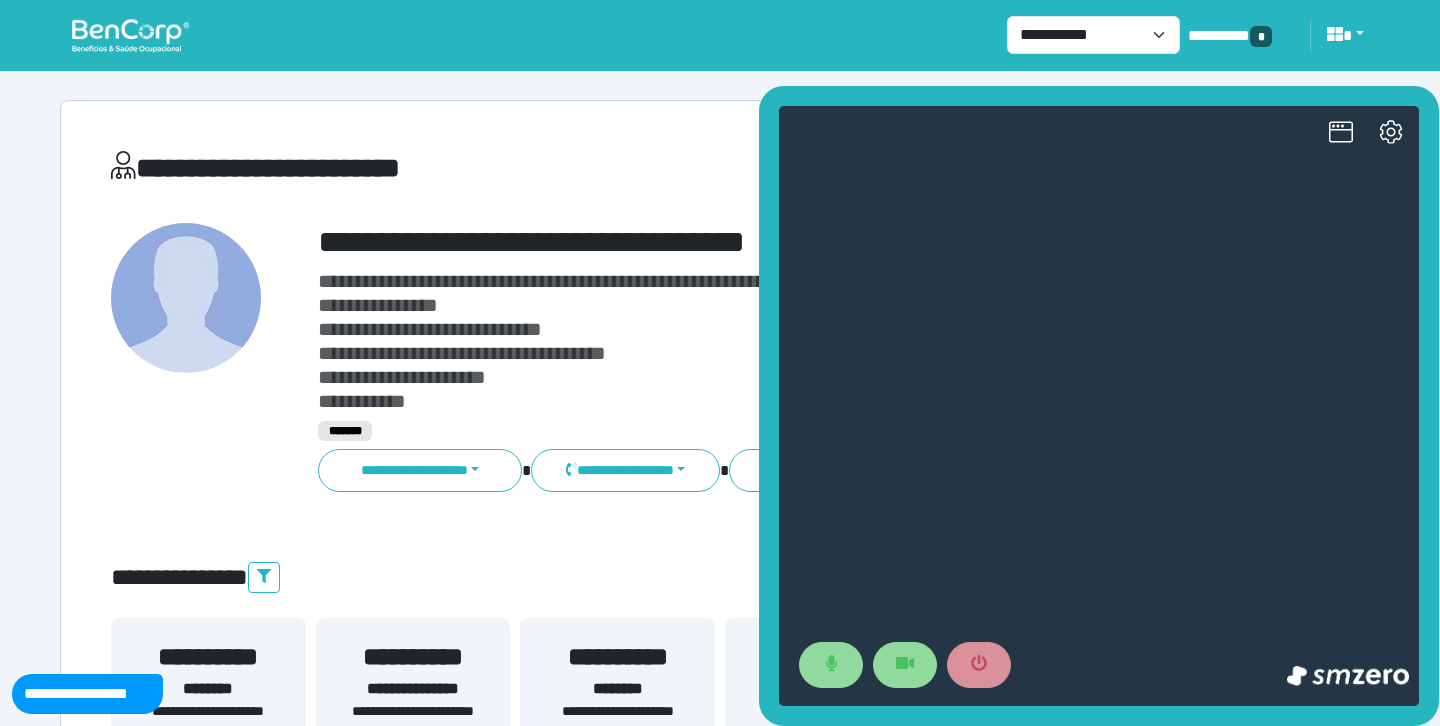 scroll, scrollTop: 0, scrollLeft: 0, axis: both 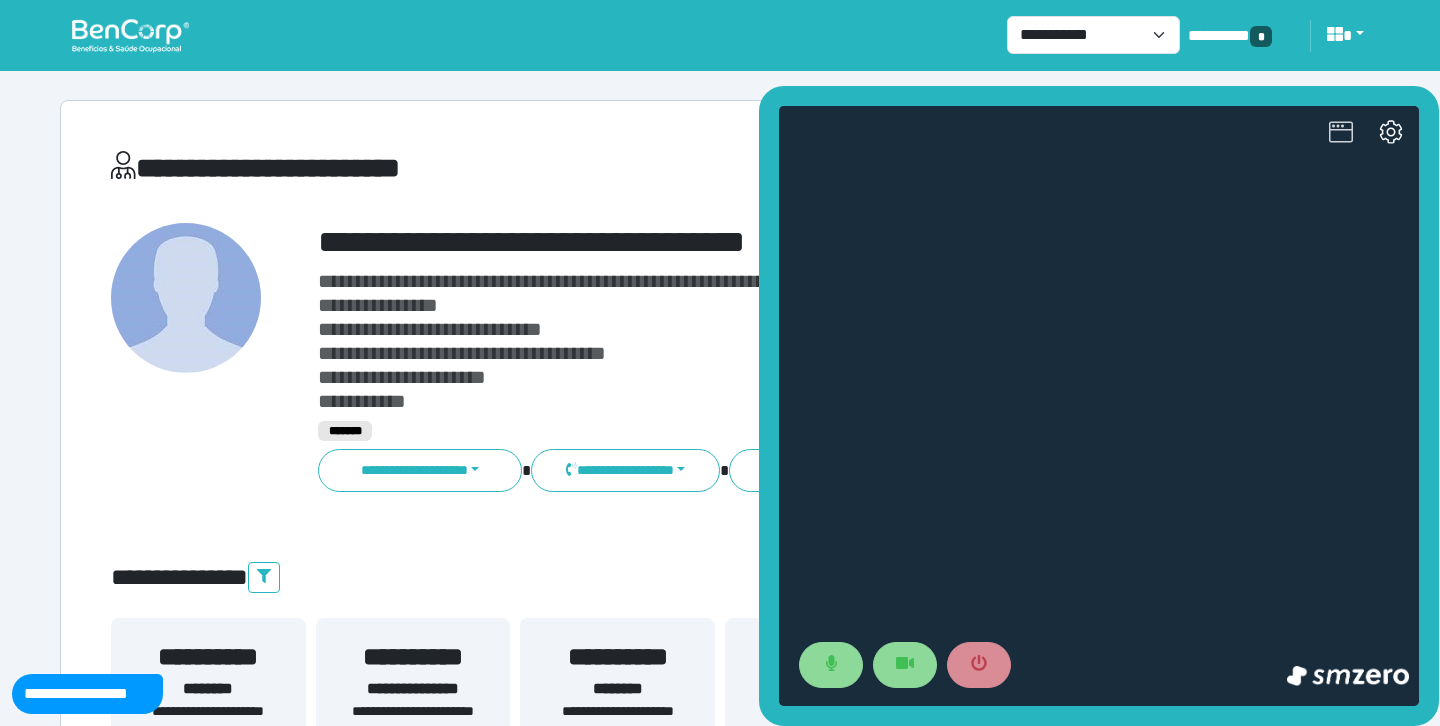 click 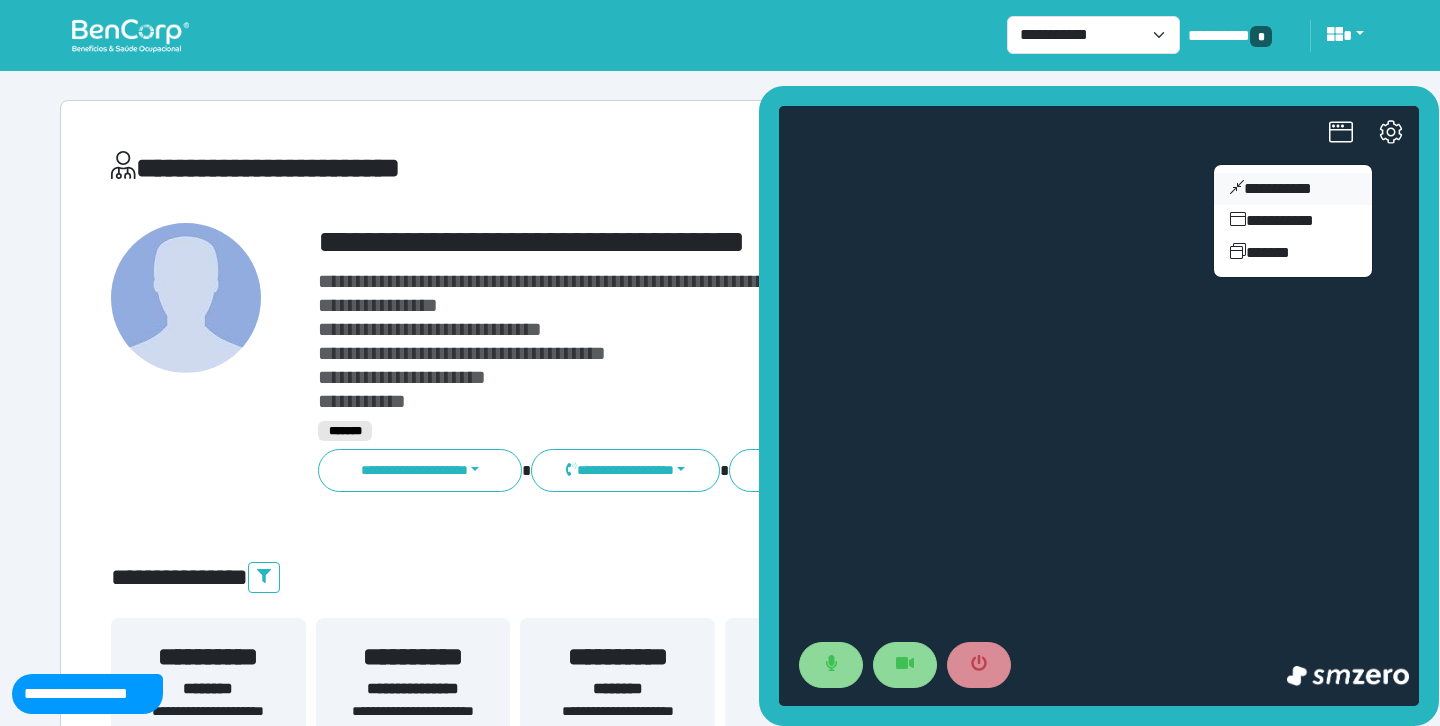 click on "**********" at bounding box center (1293, 189) 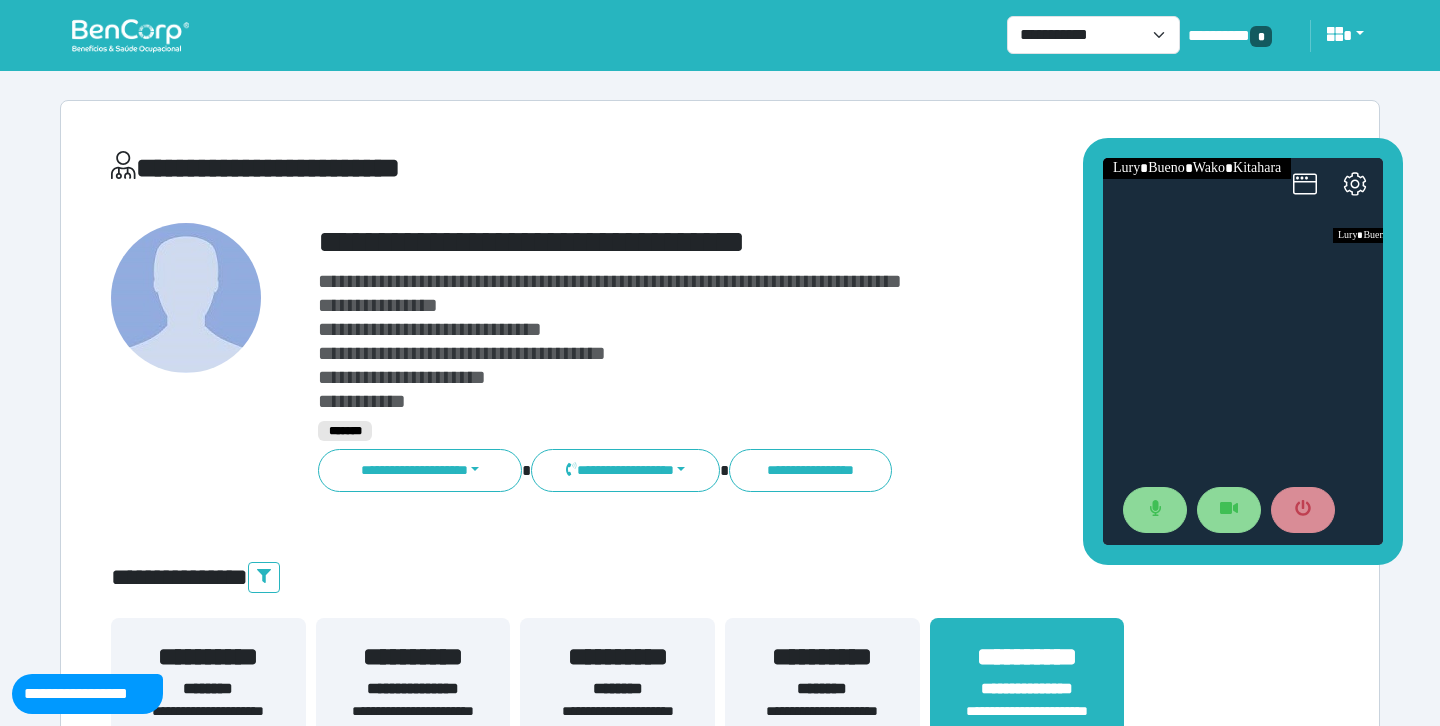 drag, startPoint x: 1258, startPoint y: 313, endPoint x: 1207, endPoint y: 85, distance: 233.63432 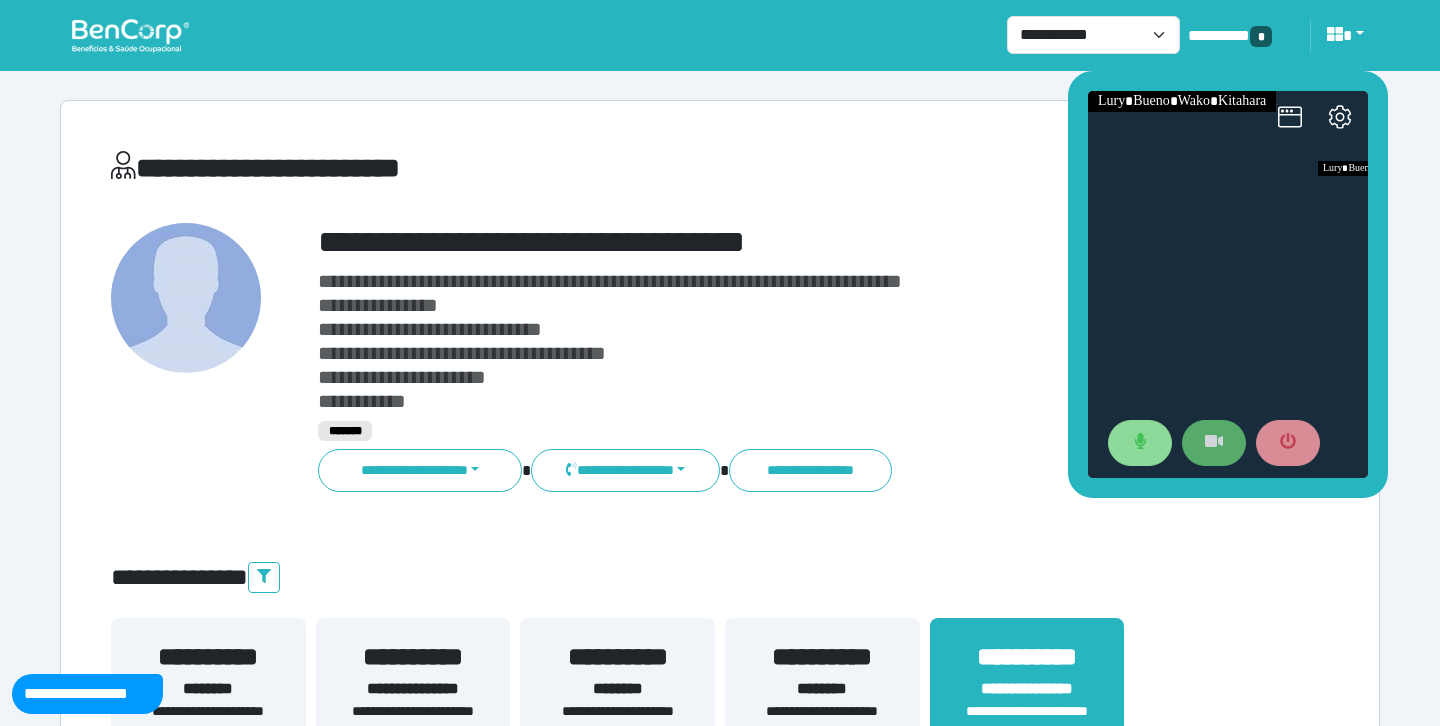 click 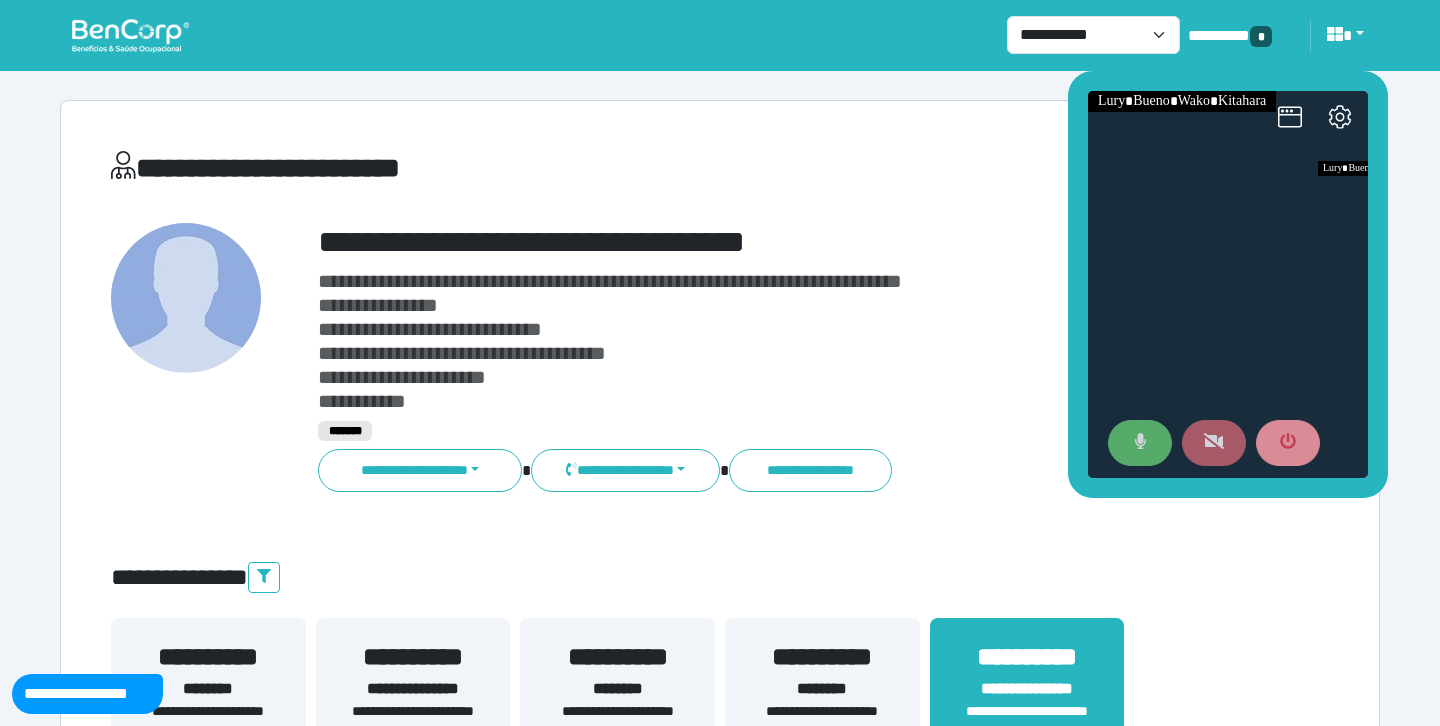 click at bounding box center [1140, 443] 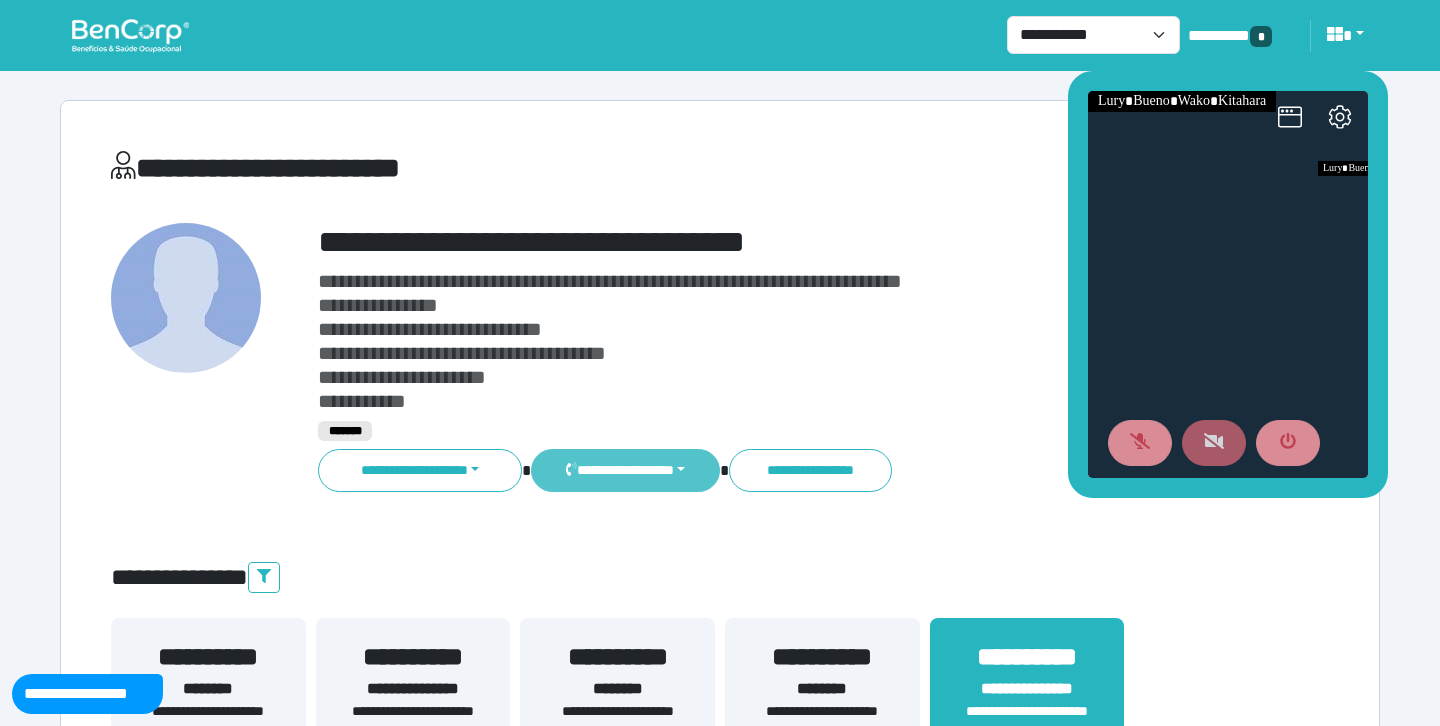 click on "**********" at bounding box center [625, 470] 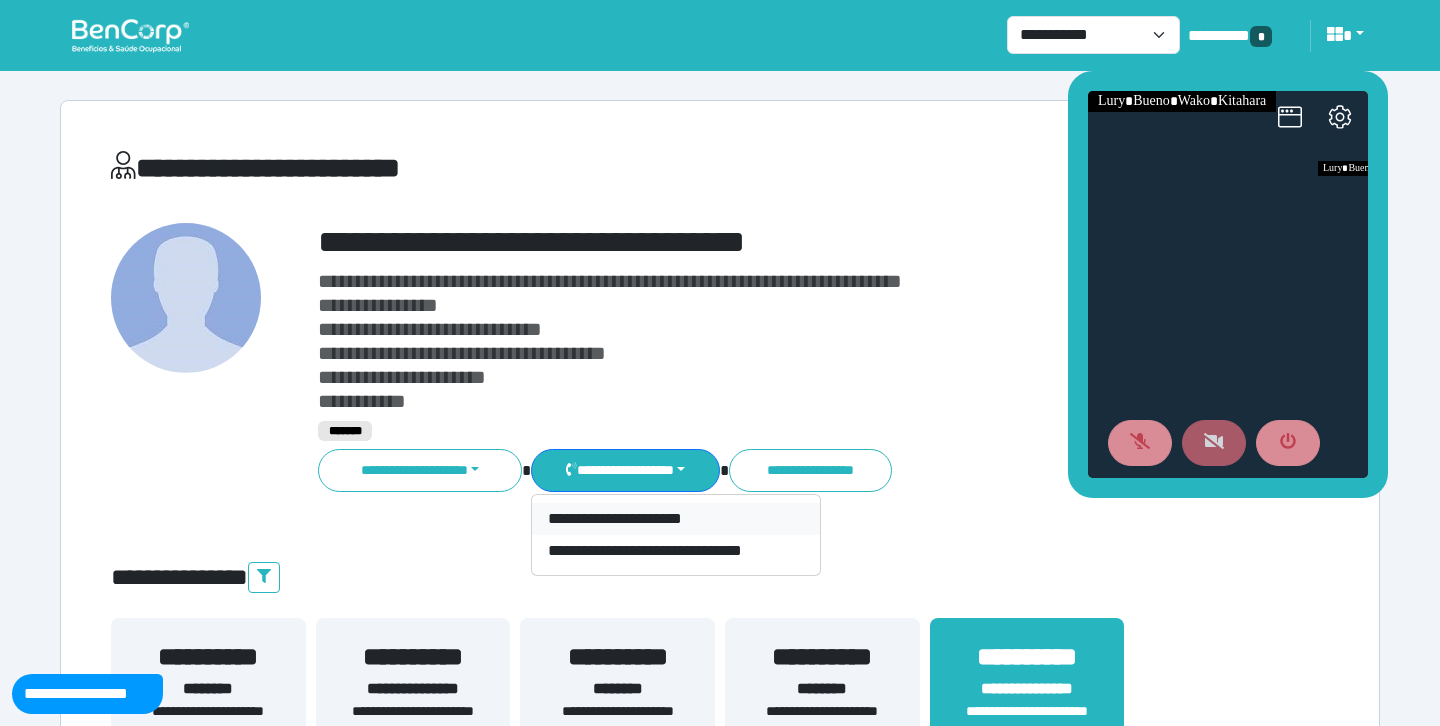 click on "**********" at bounding box center [676, 519] 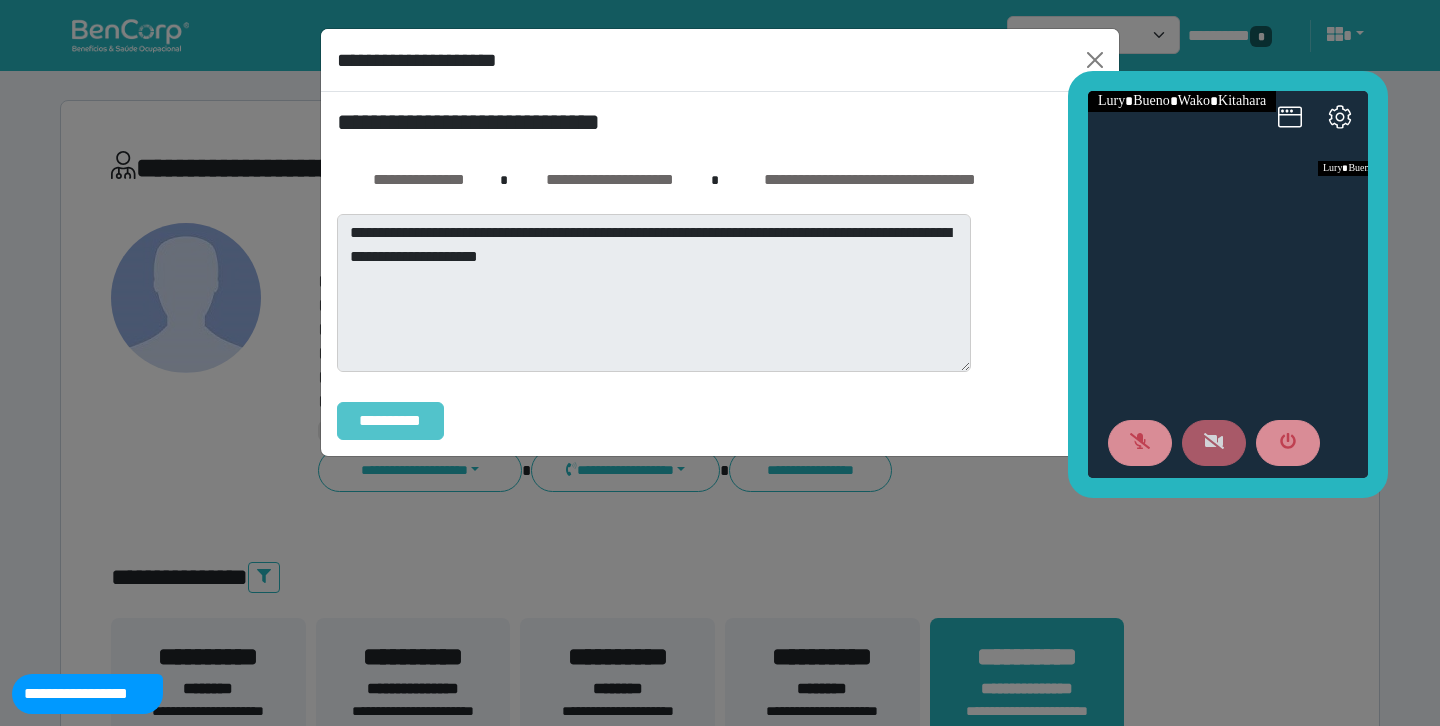 click on "**********" at bounding box center [390, 421] 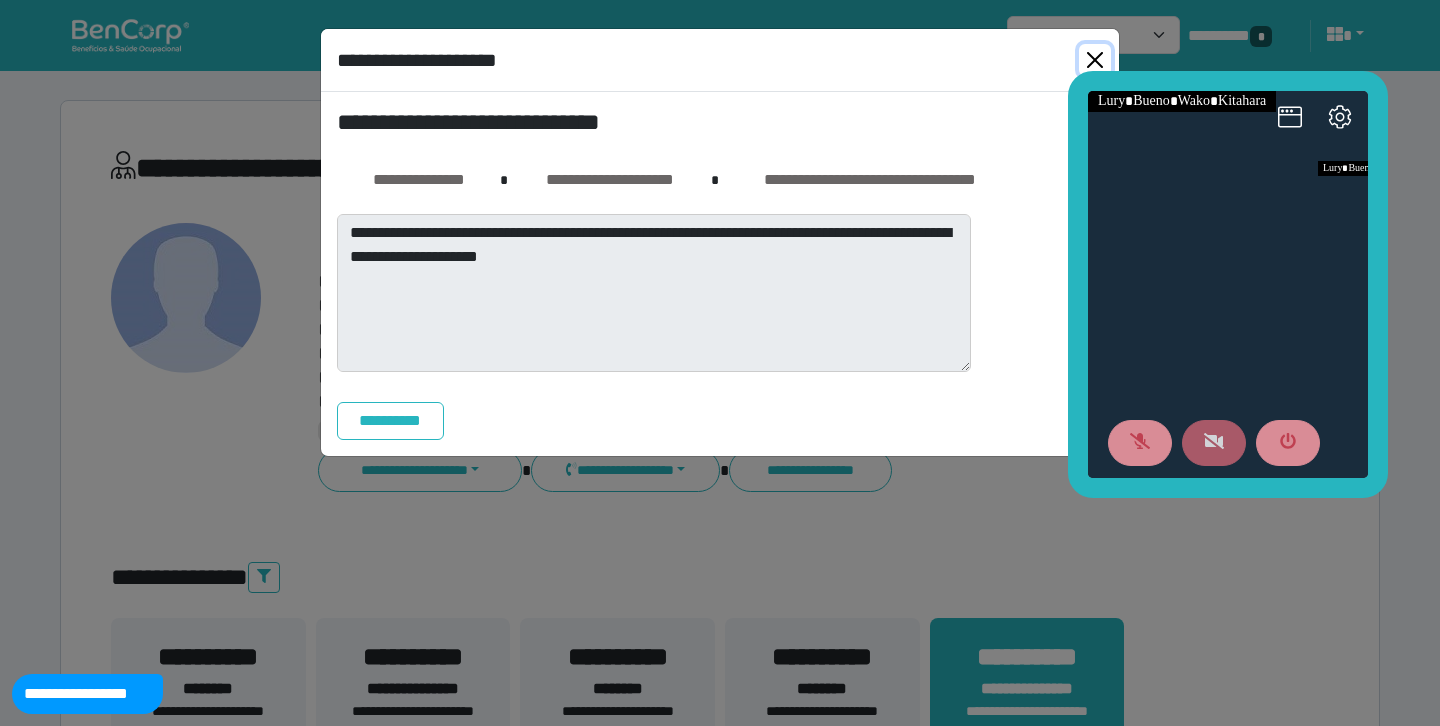 click at bounding box center [1095, 60] 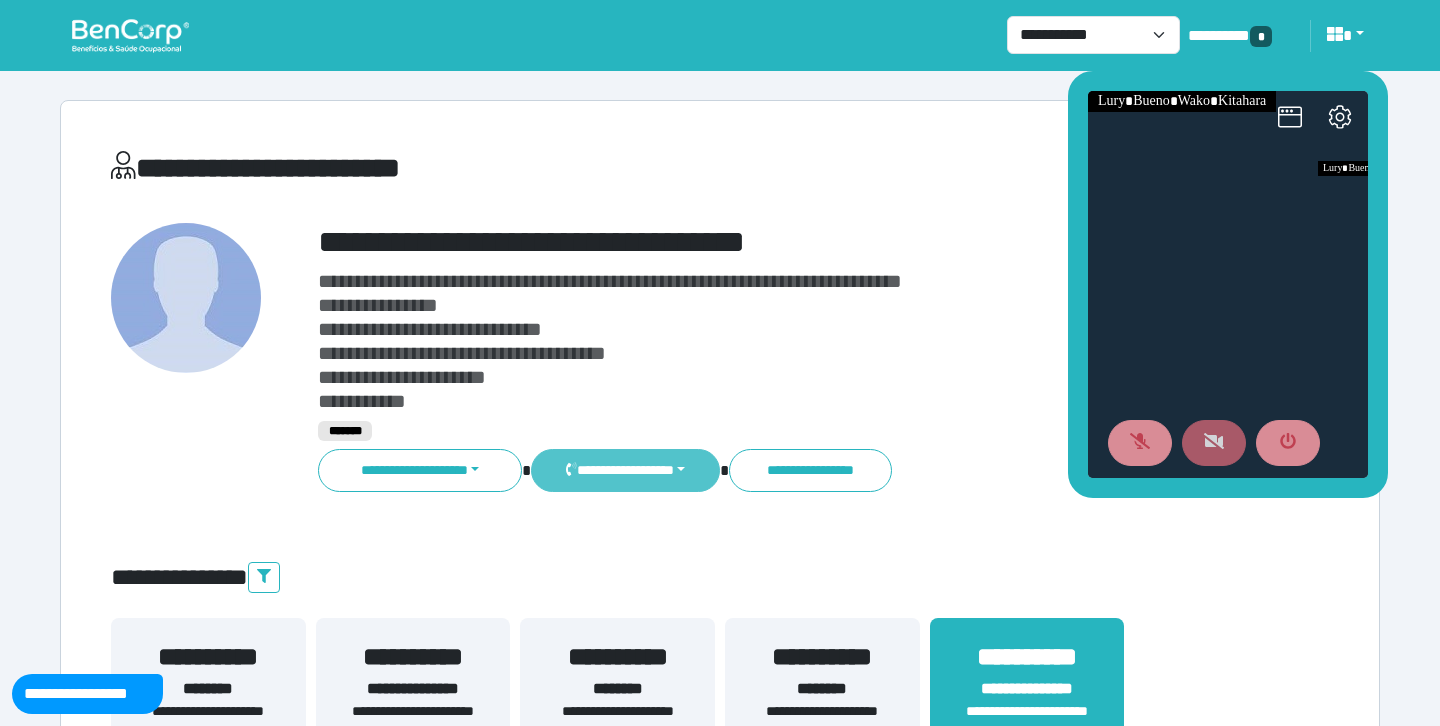 click on "**********" at bounding box center [625, 470] 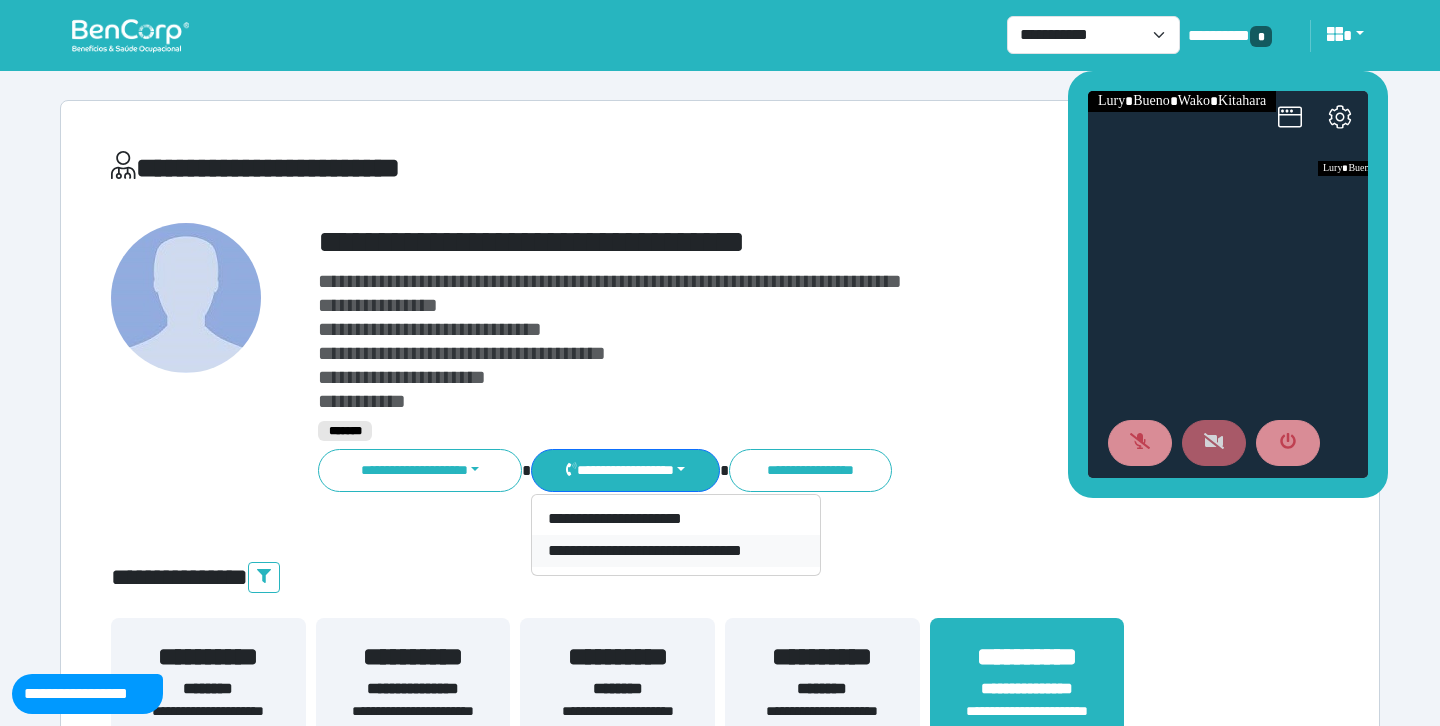 click on "**********" at bounding box center (676, 551) 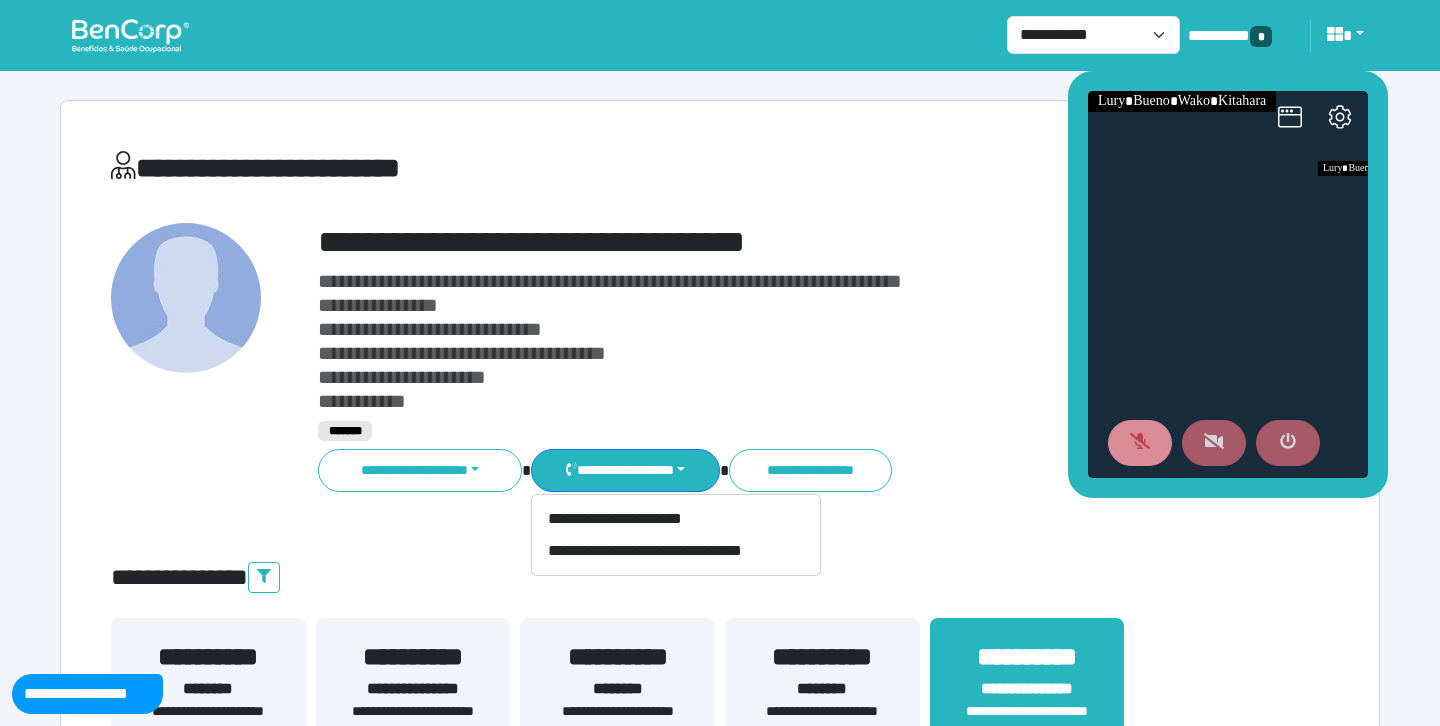 click 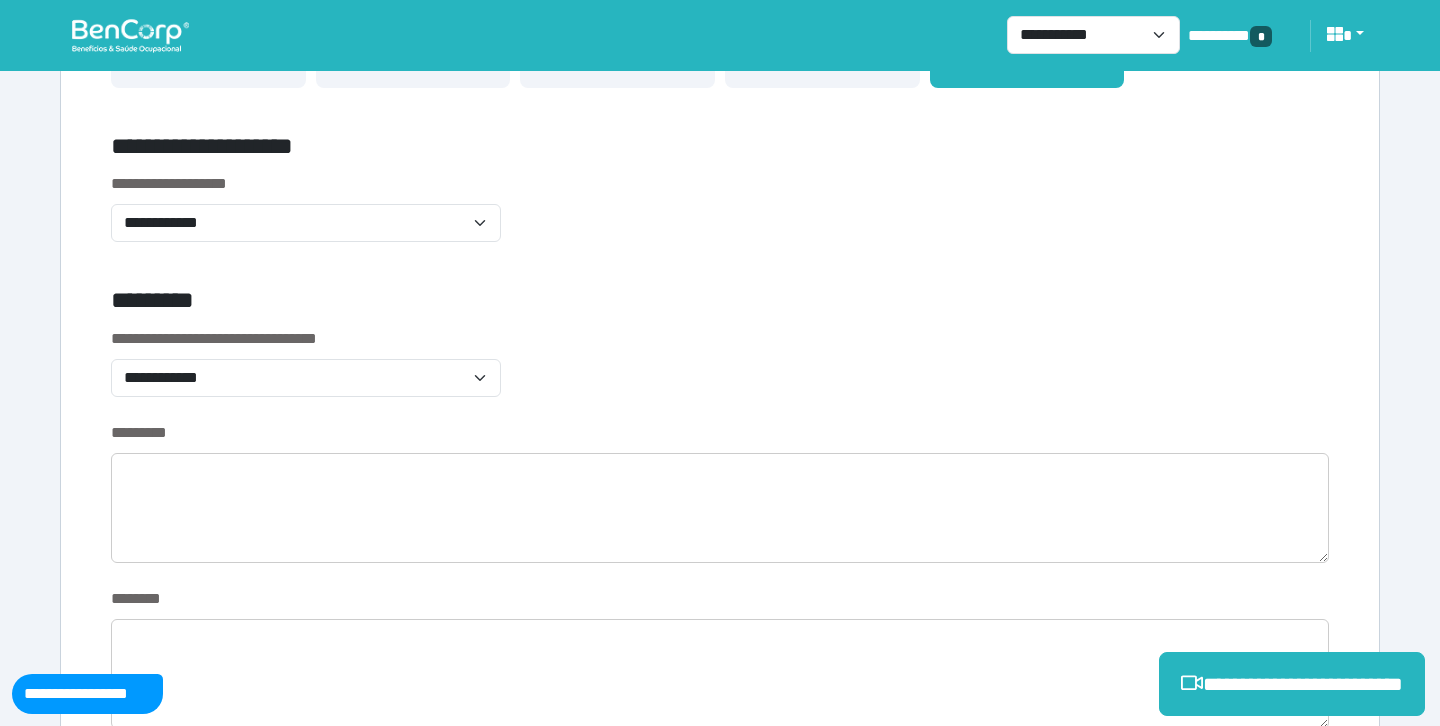 scroll, scrollTop: 662, scrollLeft: 0, axis: vertical 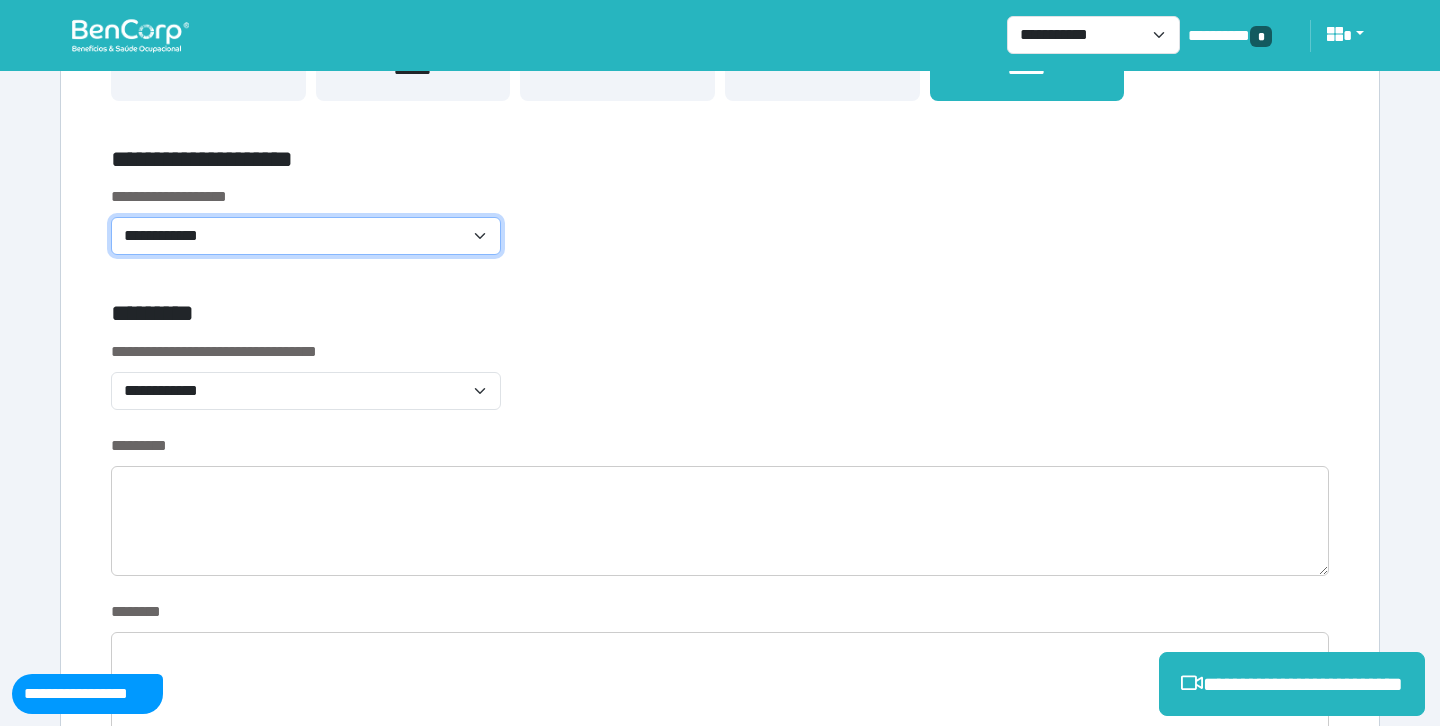 click on "**********" at bounding box center (306, 236) 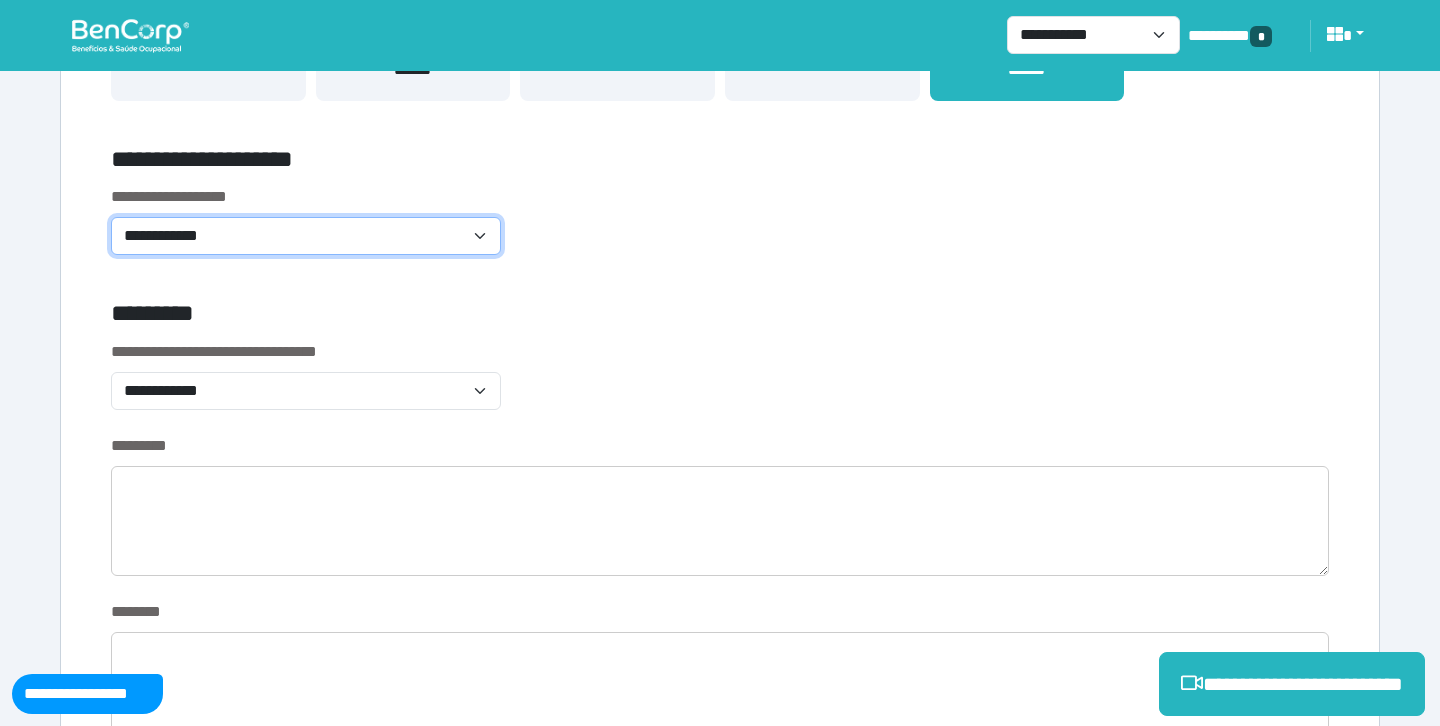 select on "**********" 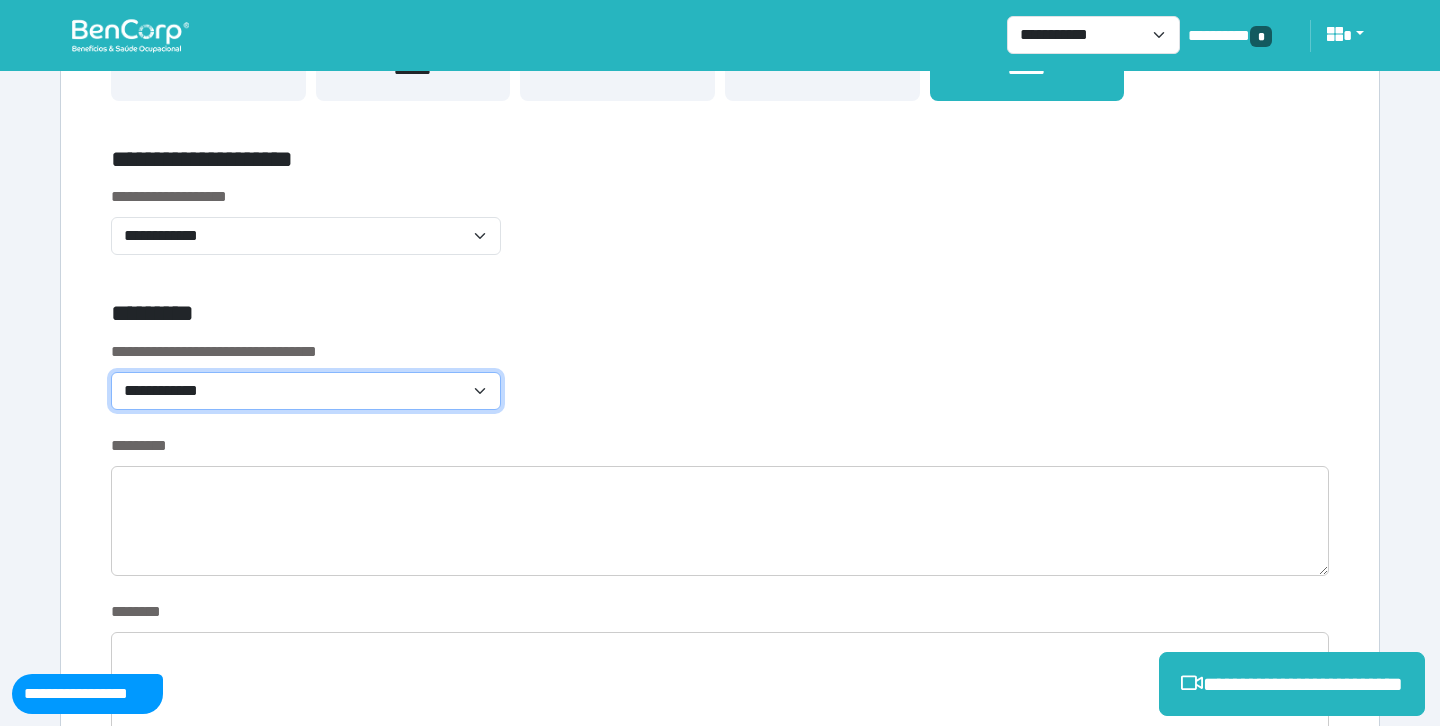 click on "**********" at bounding box center [306, 391] 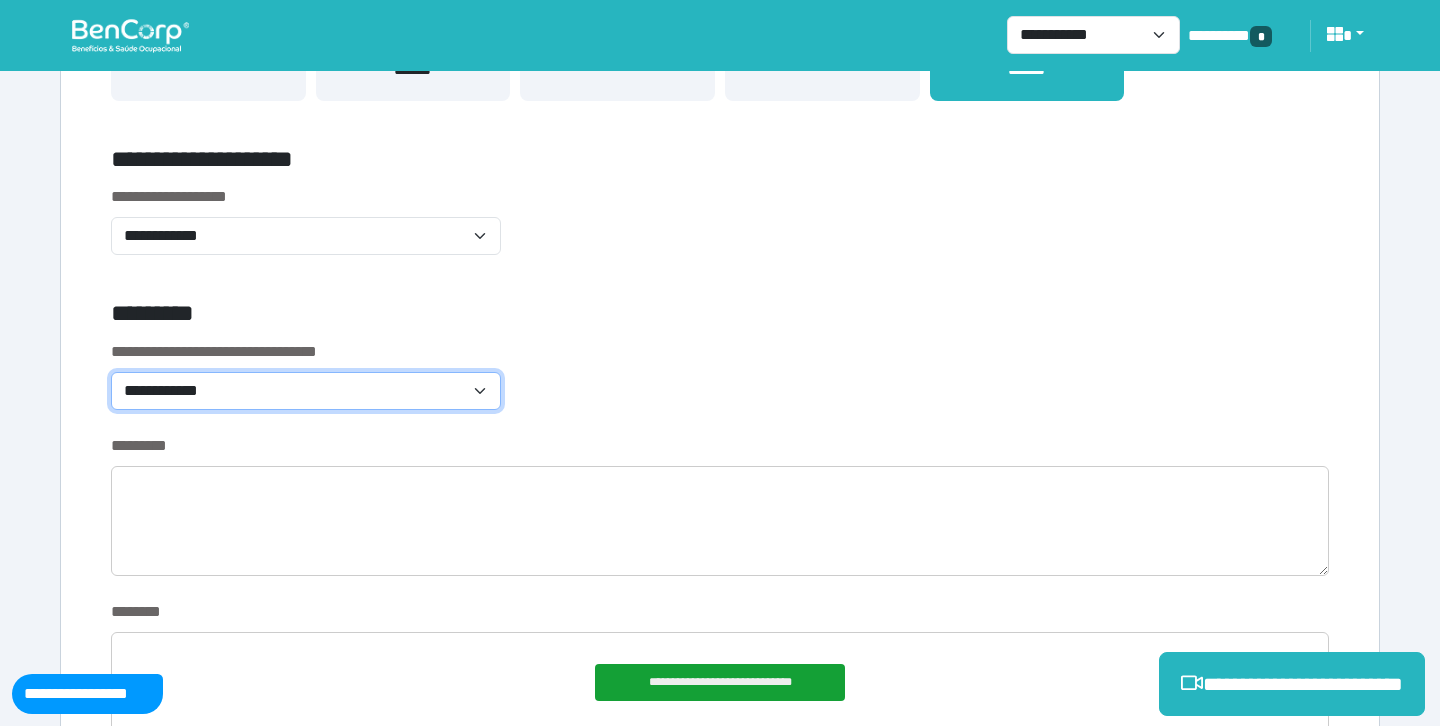 select on "*******" 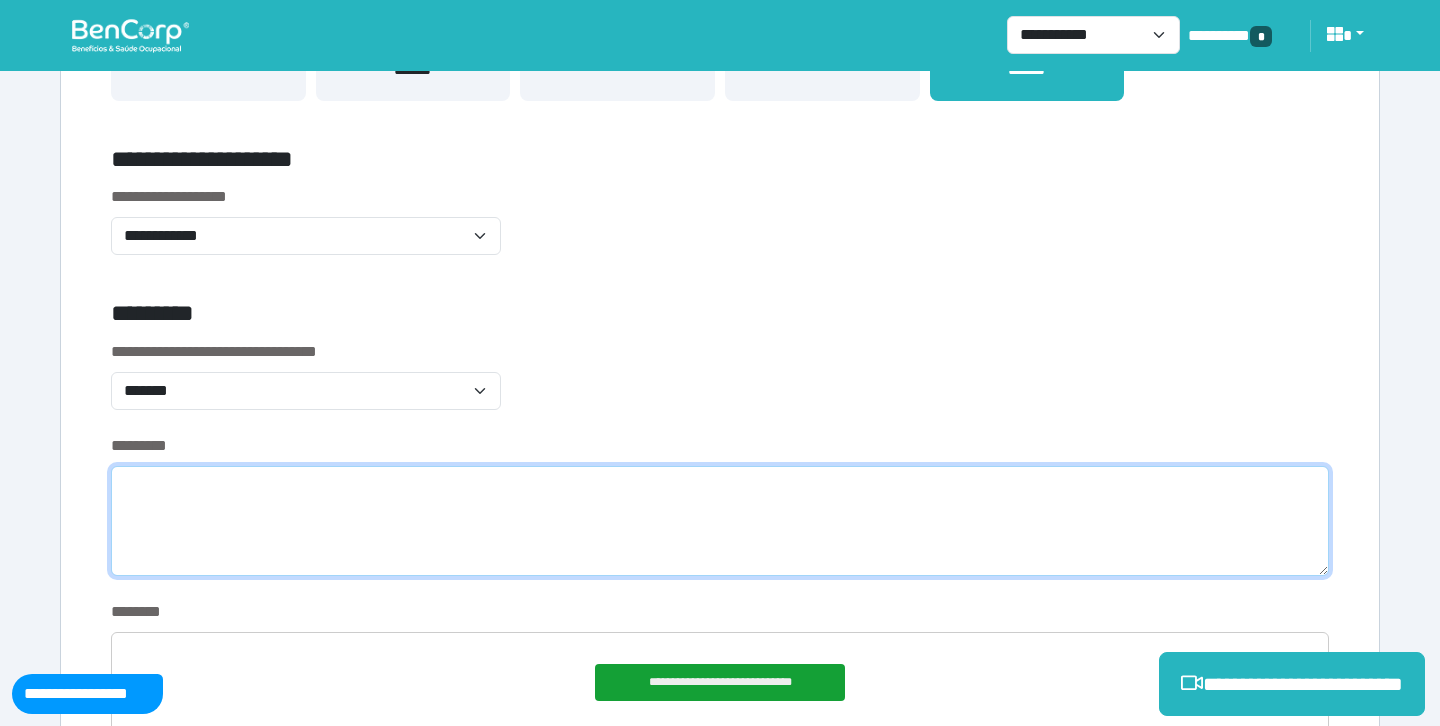 click at bounding box center (720, 521) 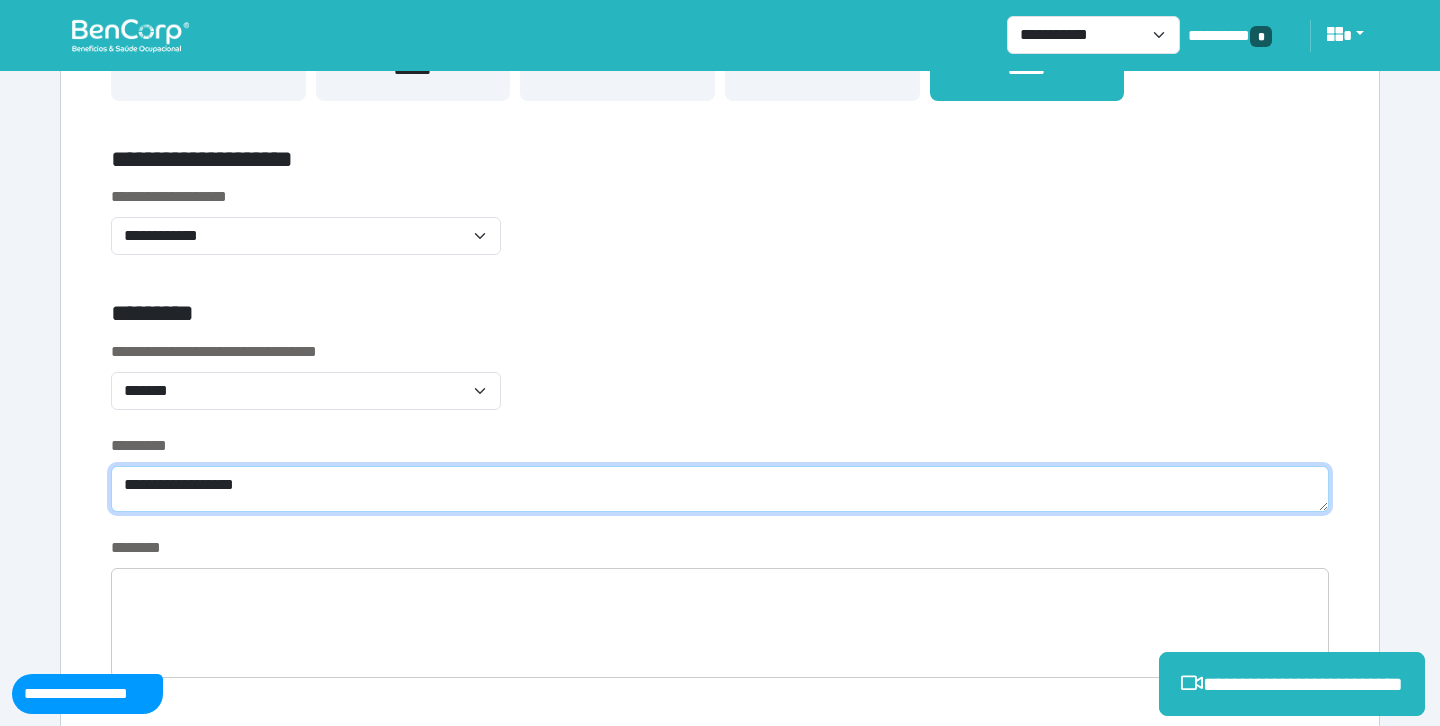 type on "**********" 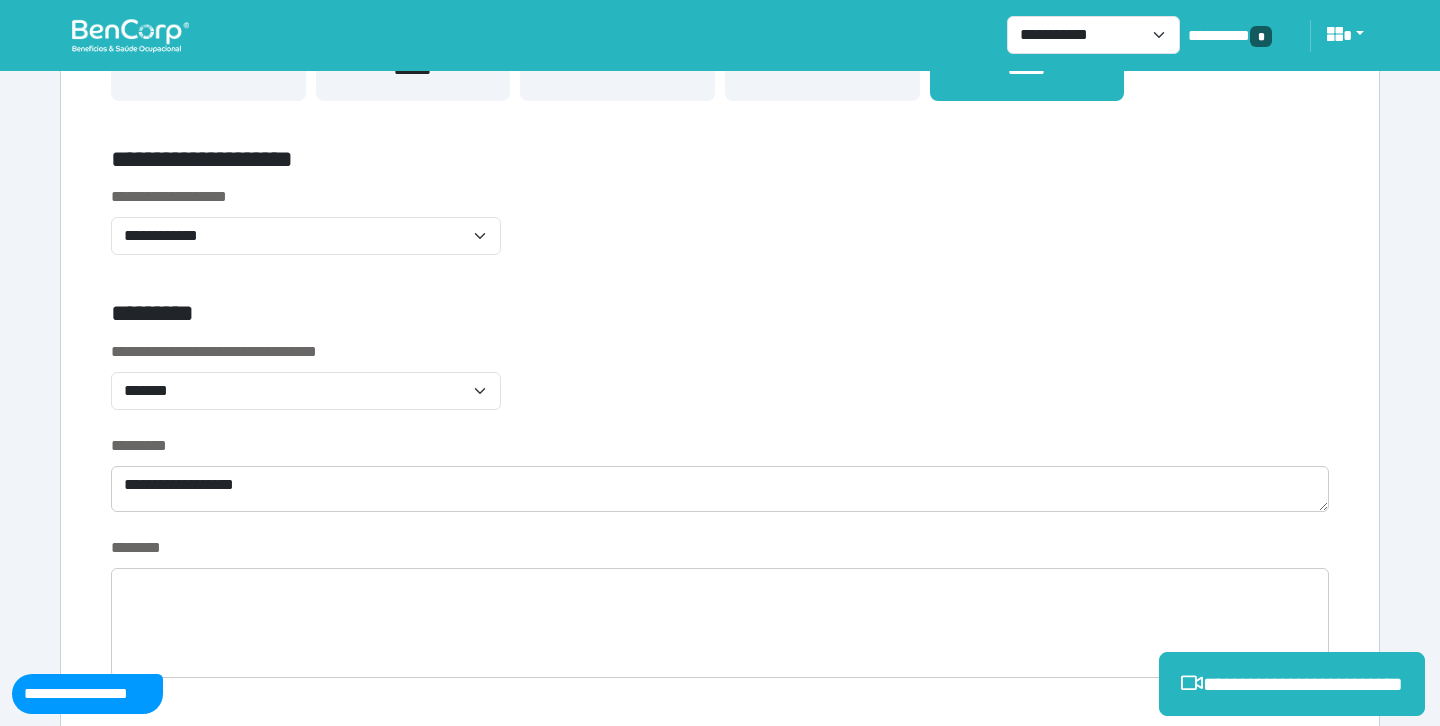click on "**********" at bounding box center [720, 387] 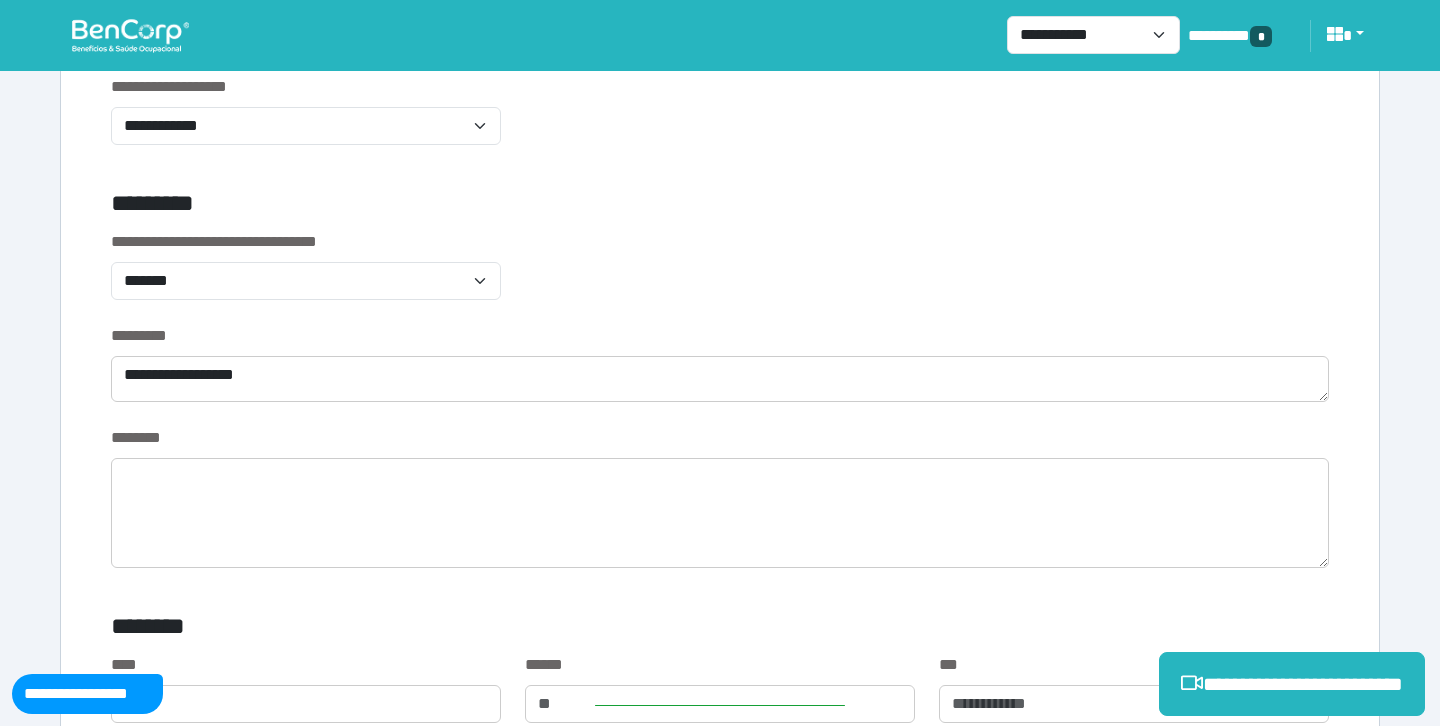 scroll, scrollTop: 874, scrollLeft: 0, axis: vertical 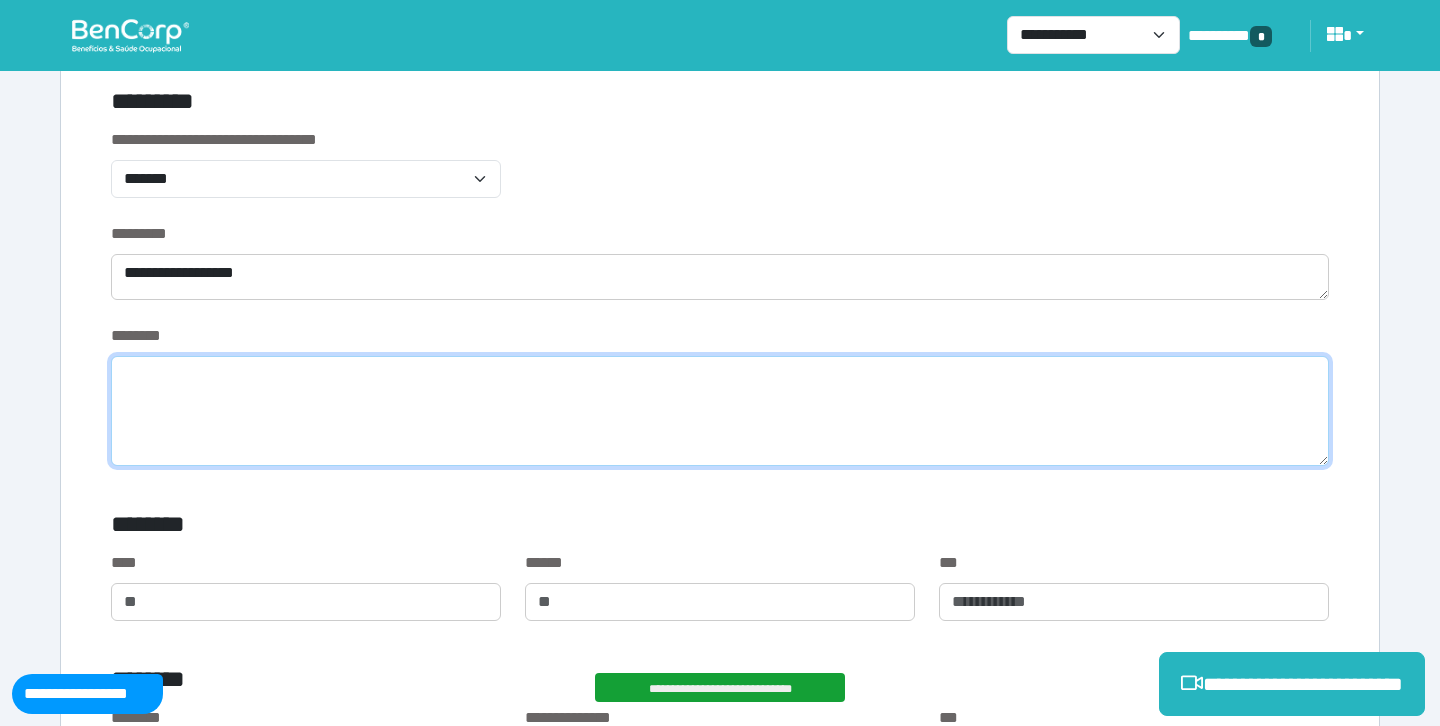 click at bounding box center [720, 411] 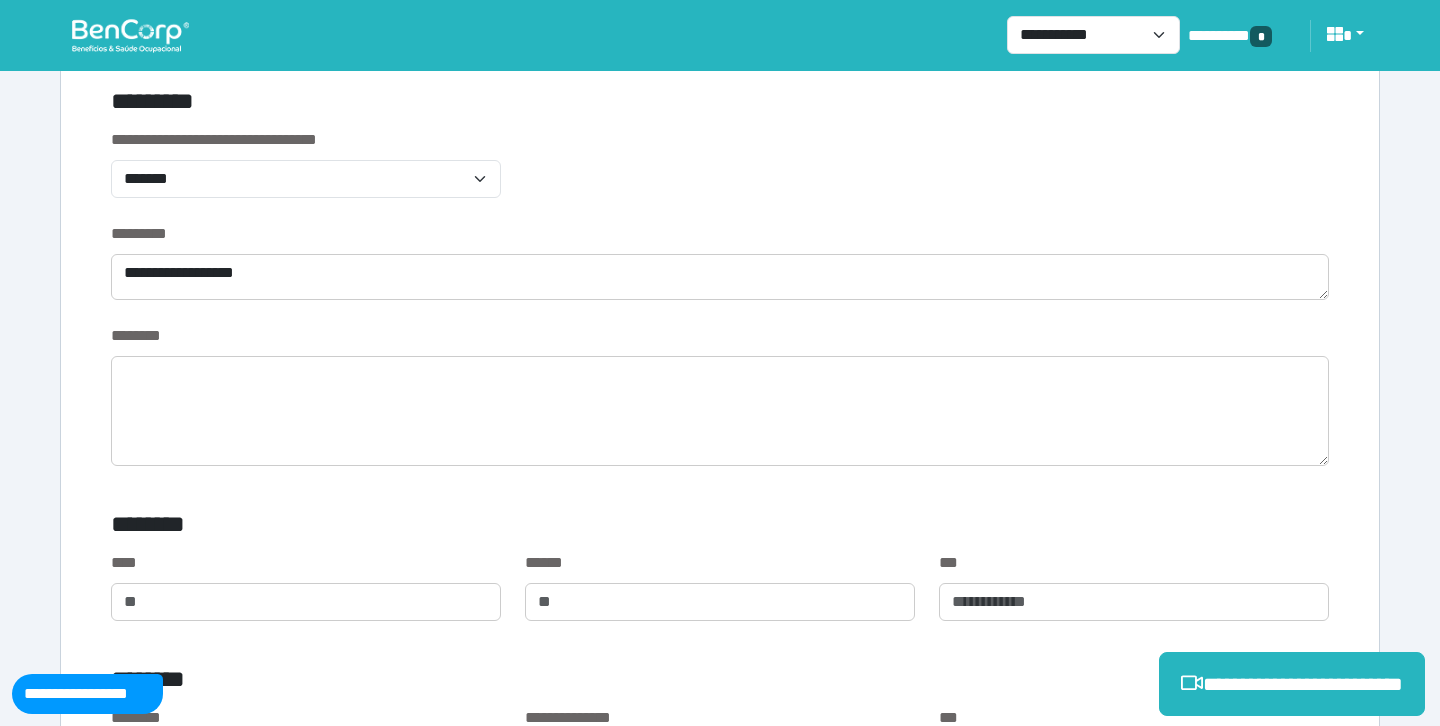click on "*********" at bounding box center (513, 105) 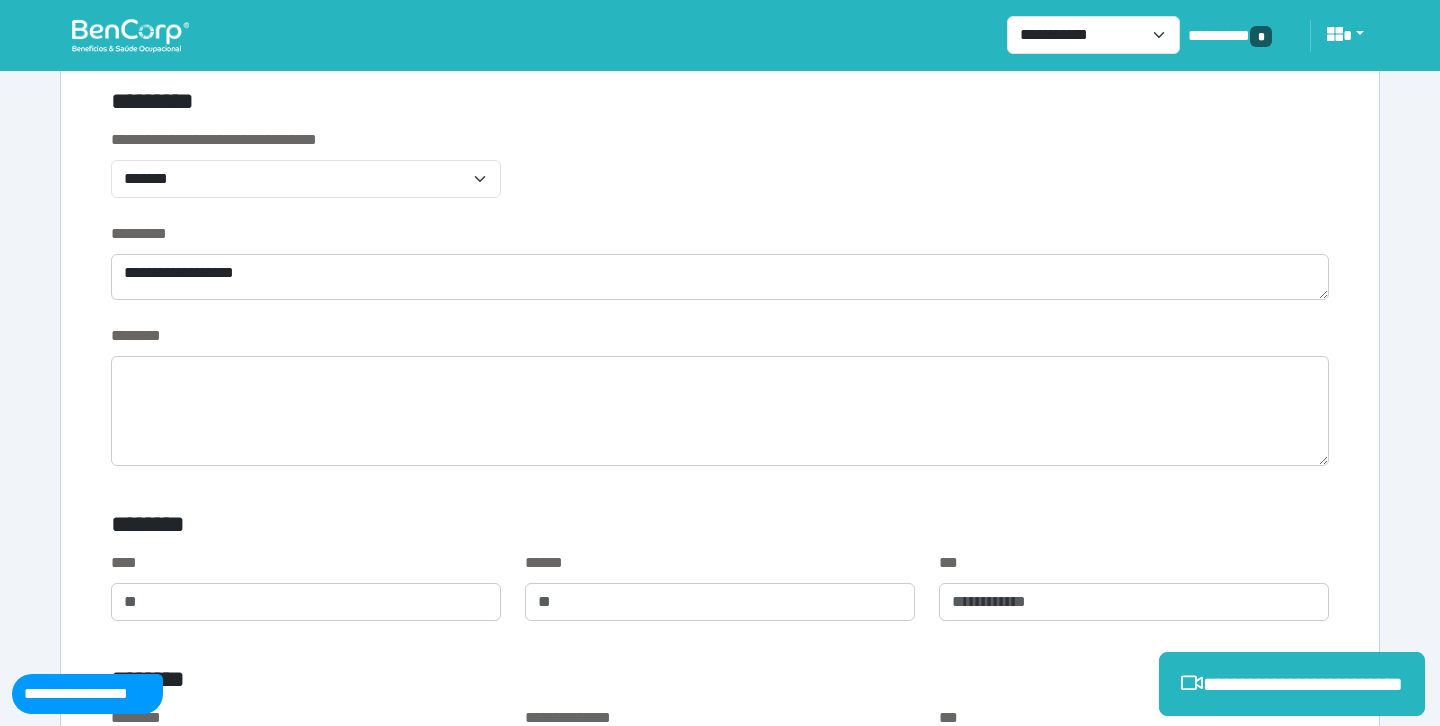 scroll, scrollTop: 0, scrollLeft: 0, axis: both 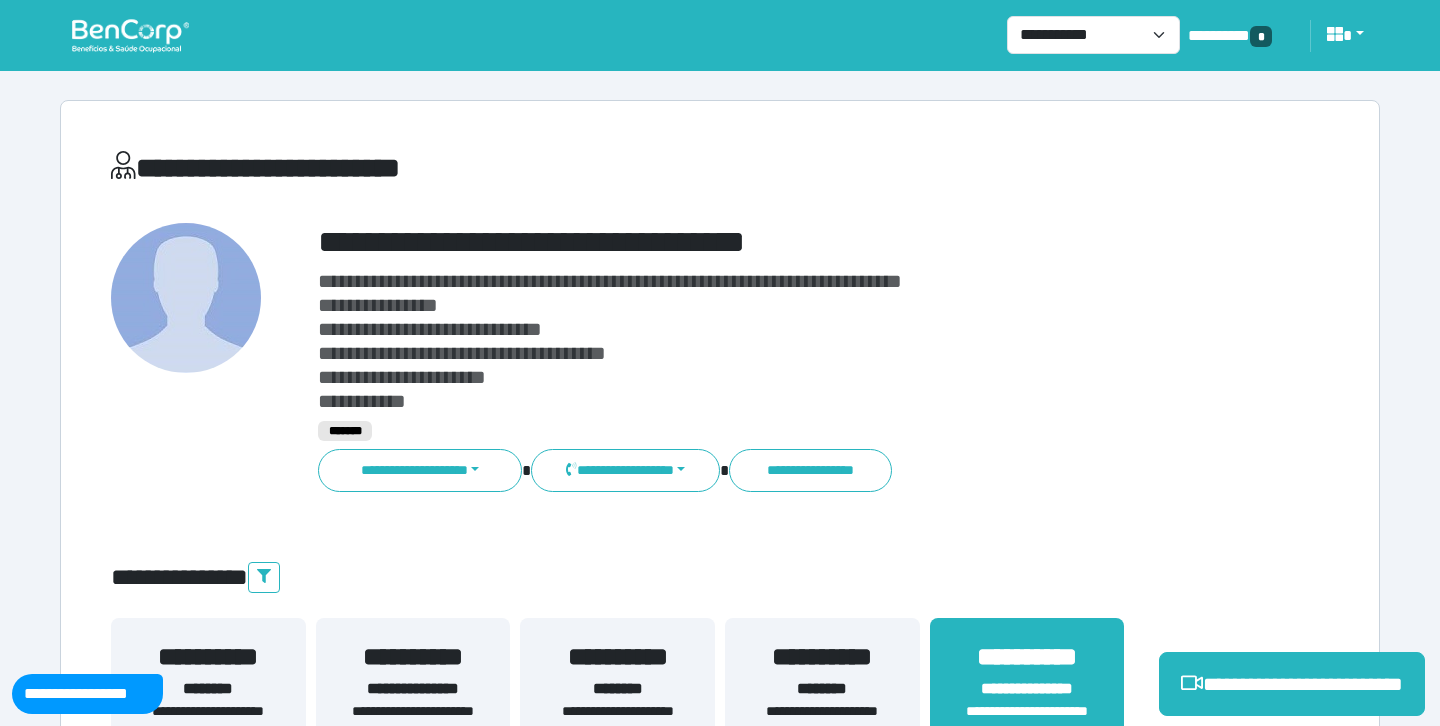 click on "**********" at bounding box center [772, 341] 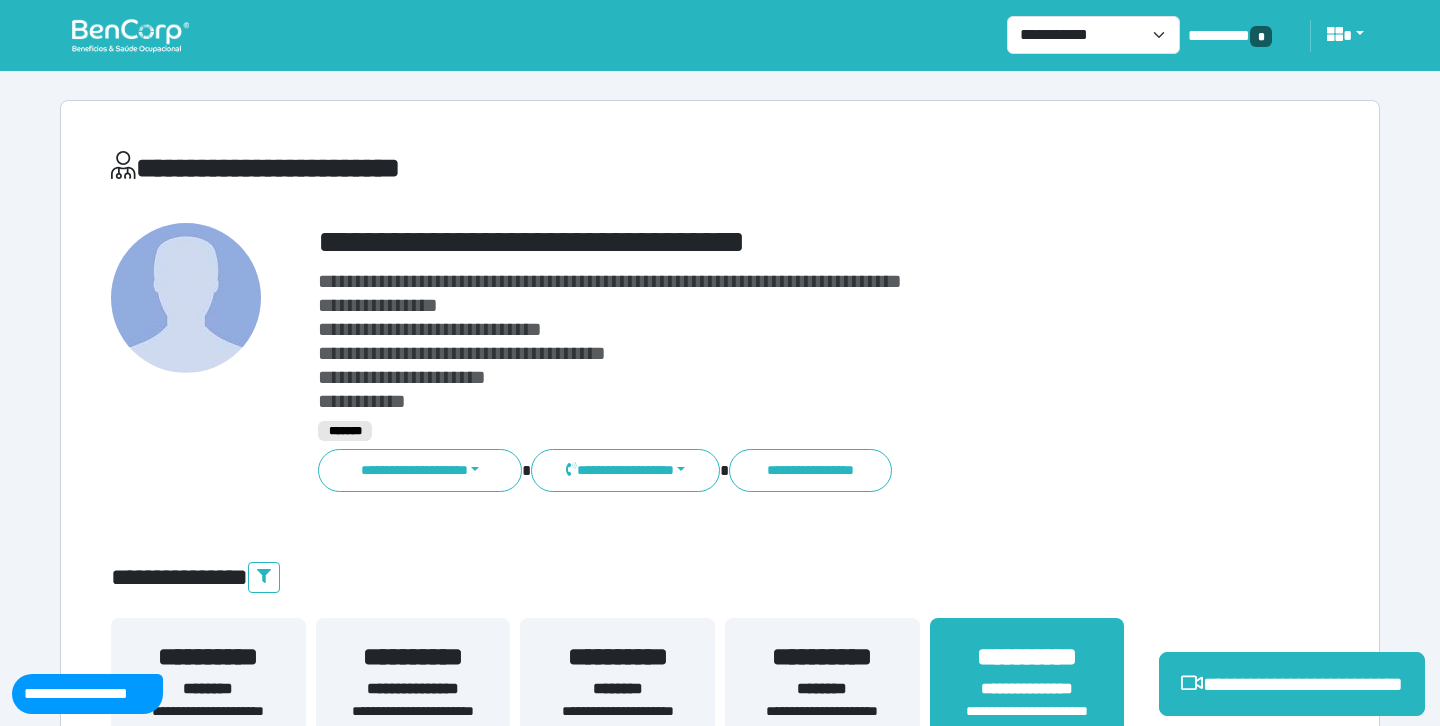 click on "**********" at bounding box center [772, 341] 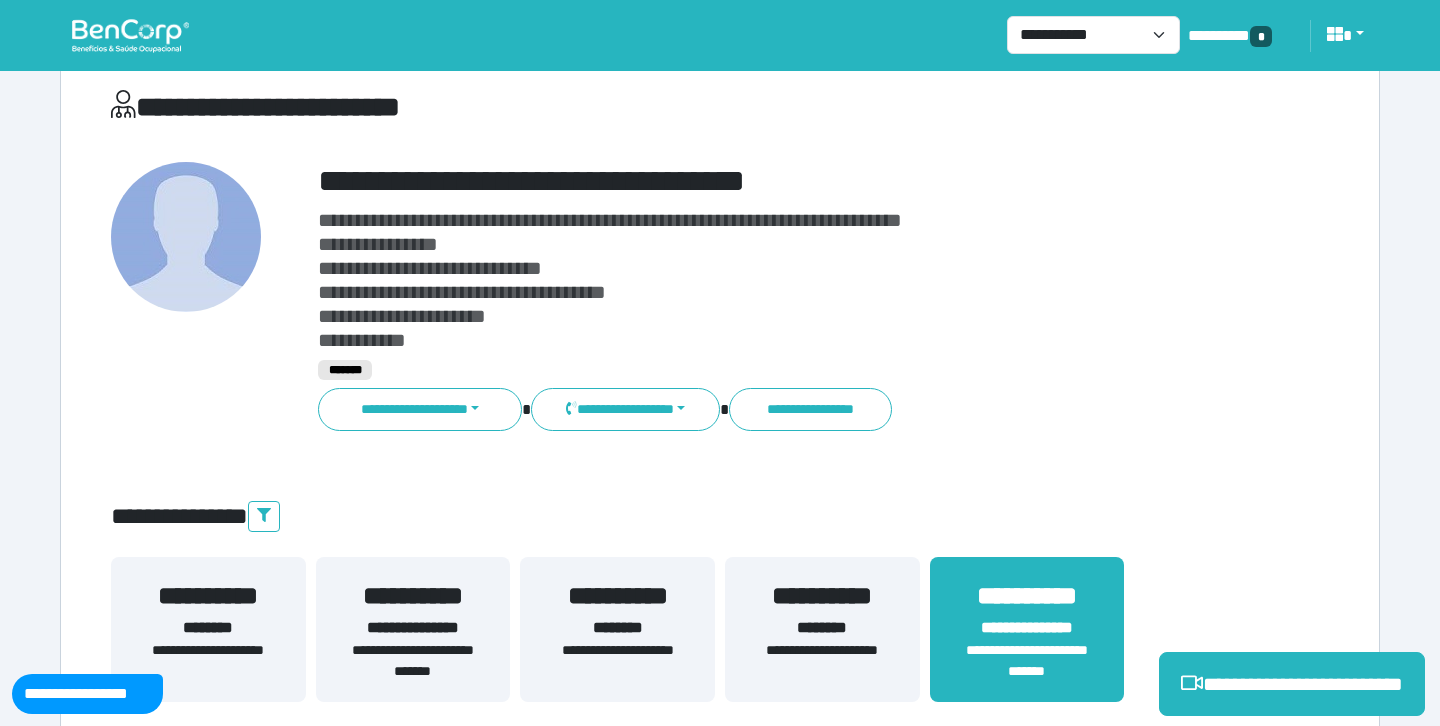 scroll, scrollTop: 80, scrollLeft: 0, axis: vertical 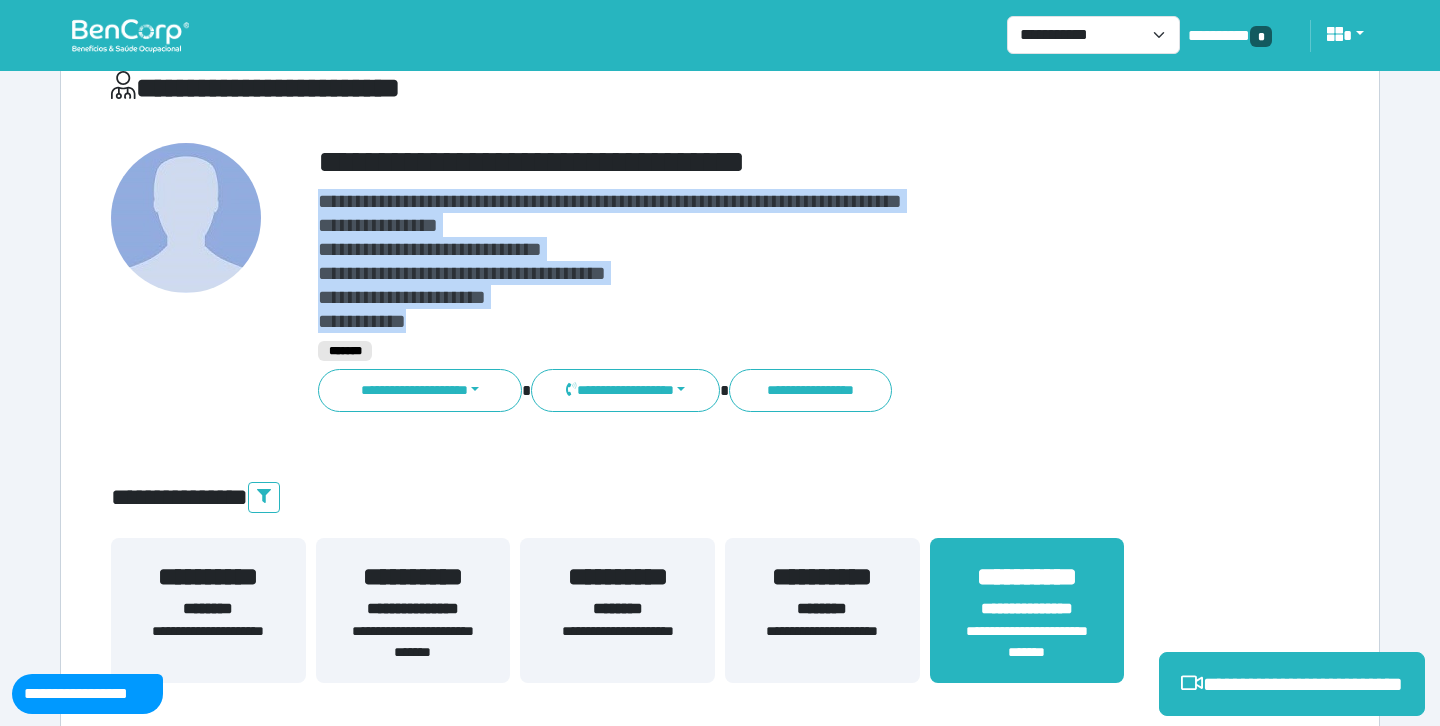 drag, startPoint x: 318, startPoint y: 199, endPoint x: 599, endPoint y: 312, distance: 302.8696 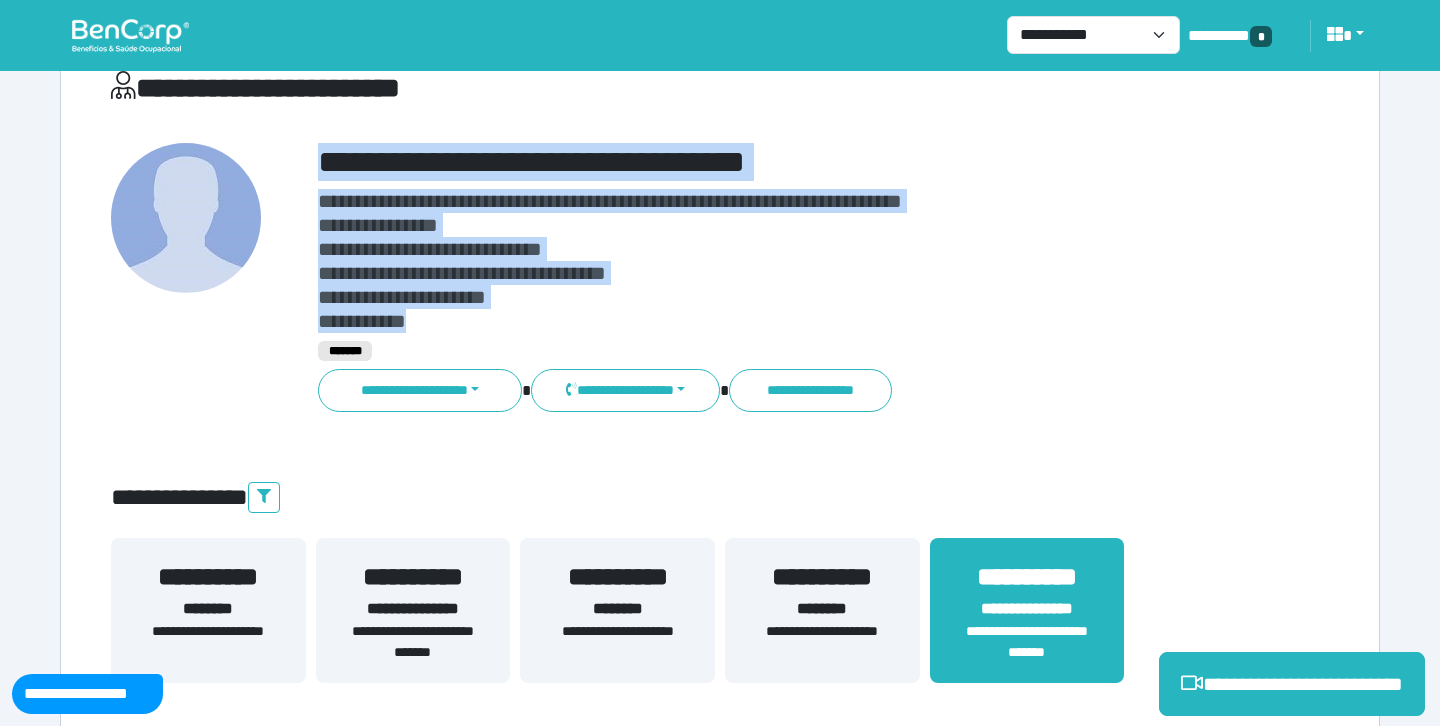 drag, startPoint x: 443, startPoint y: 326, endPoint x: 292, endPoint y: 170, distance: 217.11057 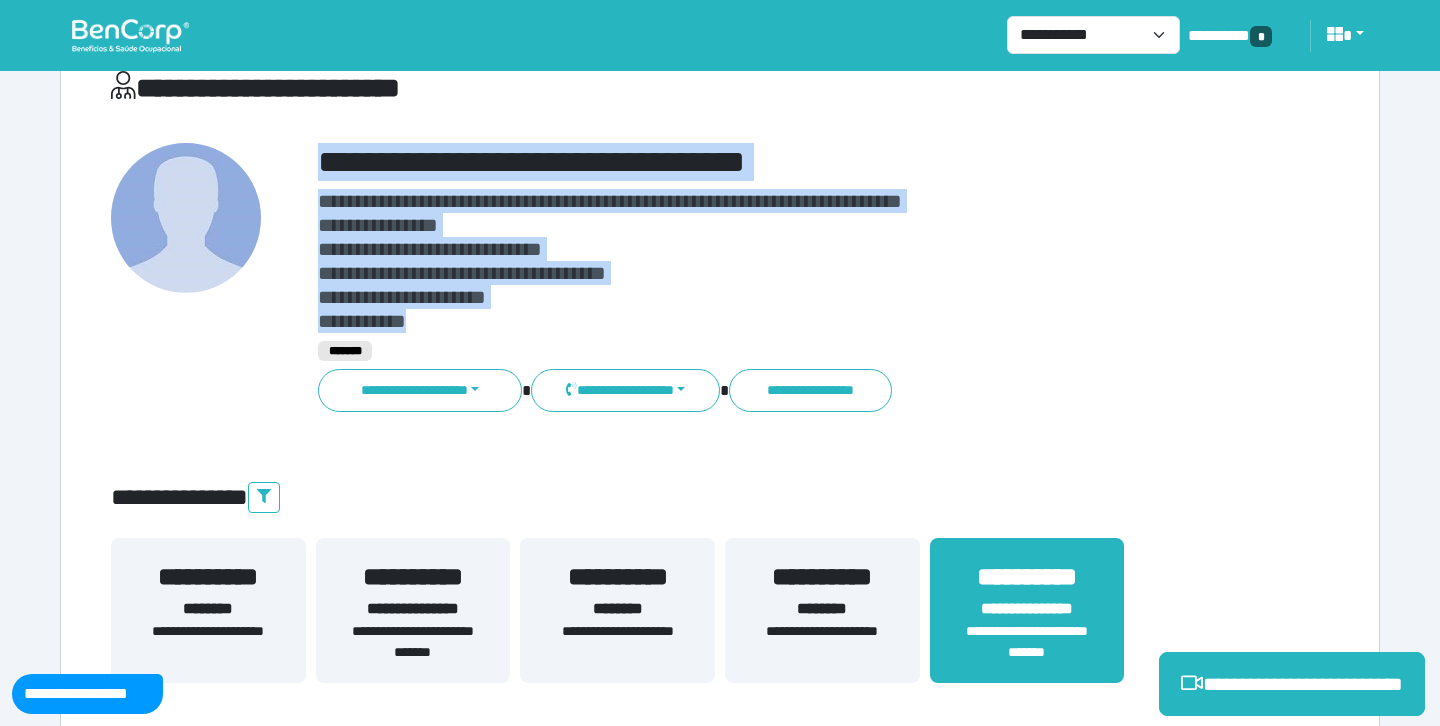 click on "**********" at bounding box center (430, 249) 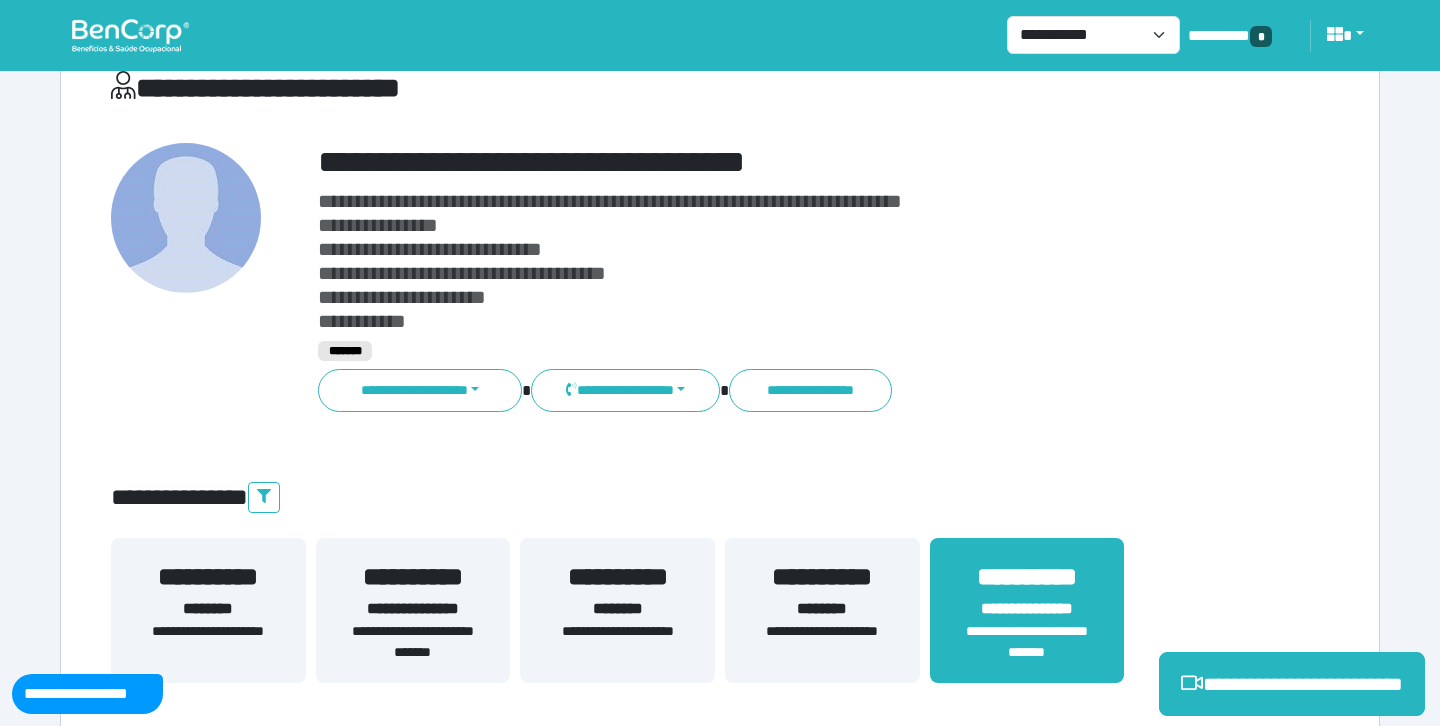 click on "**********" at bounding box center [772, 261] 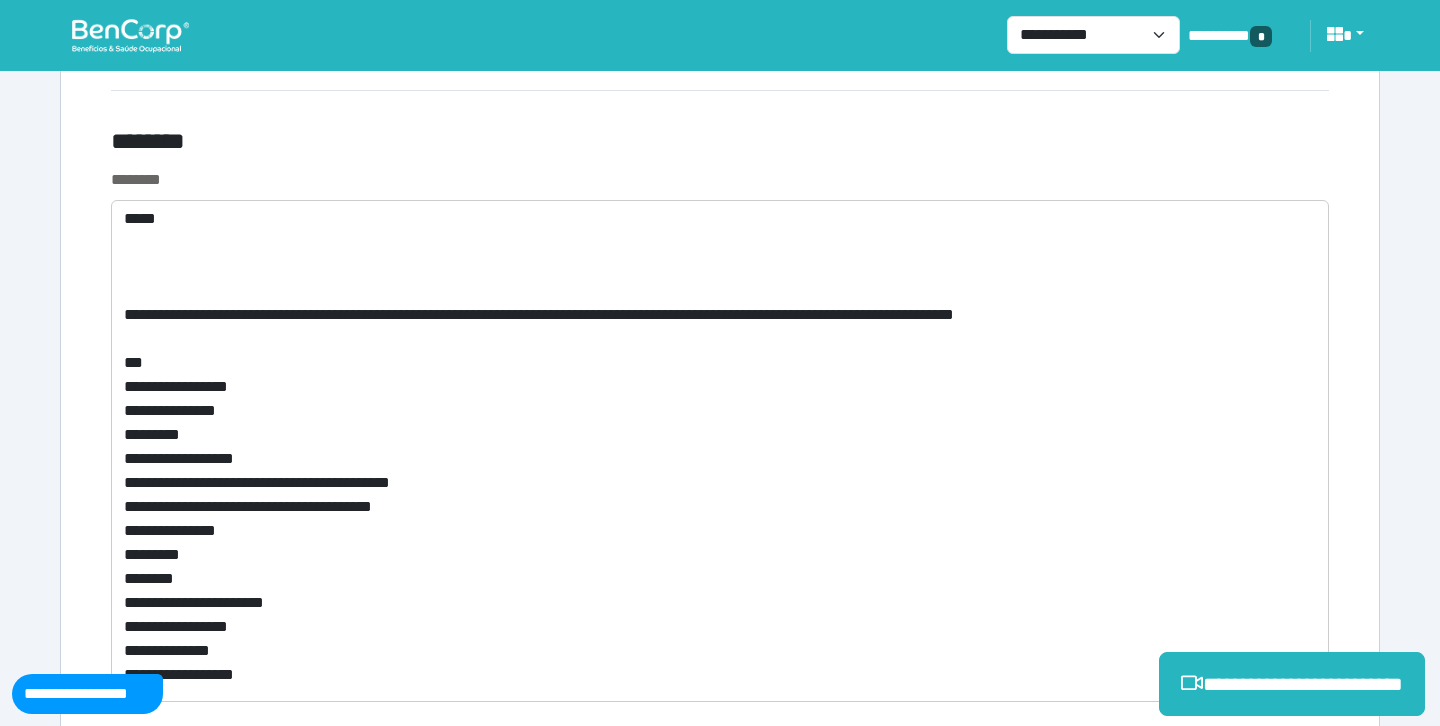 scroll, scrollTop: 7719, scrollLeft: 0, axis: vertical 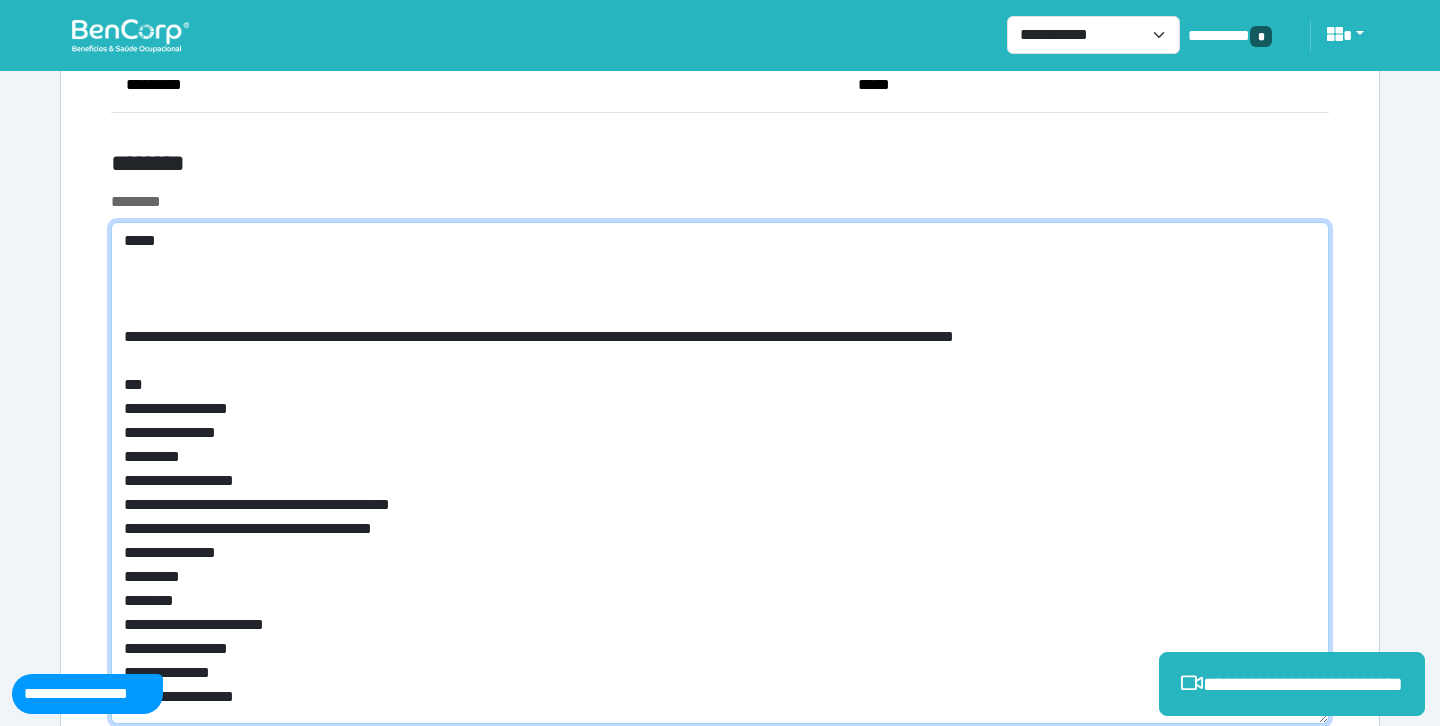 click on "**********" at bounding box center (720, 473) 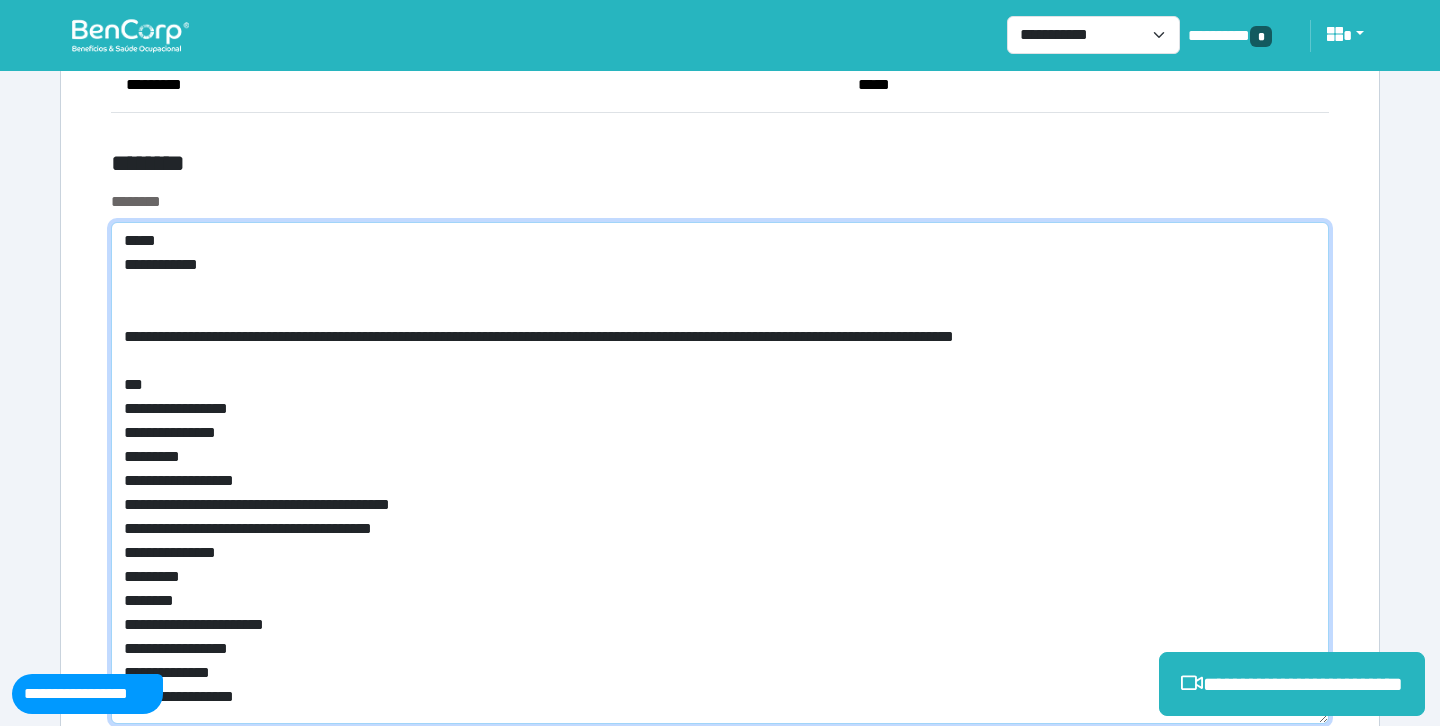 type on "**********" 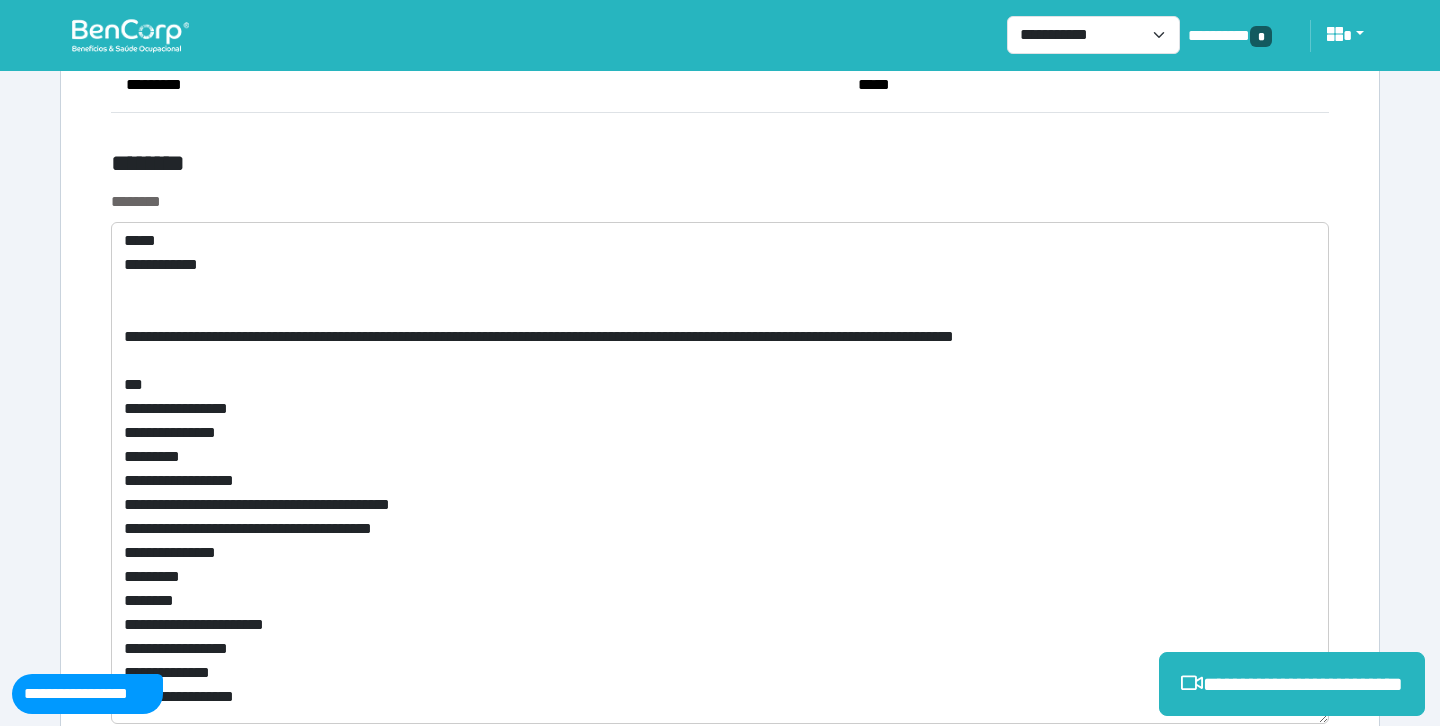 click on "**********" at bounding box center [720, -2957] 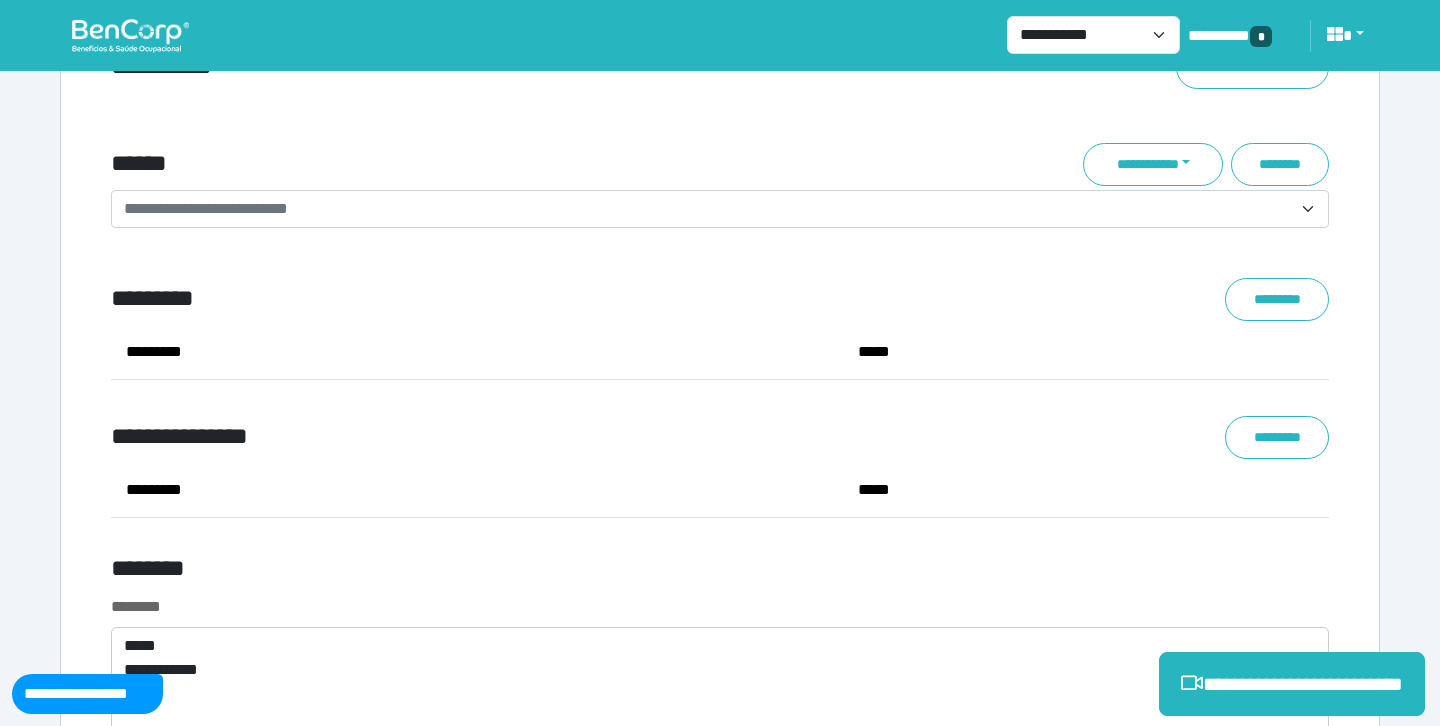scroll, scrollTop: 7287, scrollLeft: 0, axis: vertical 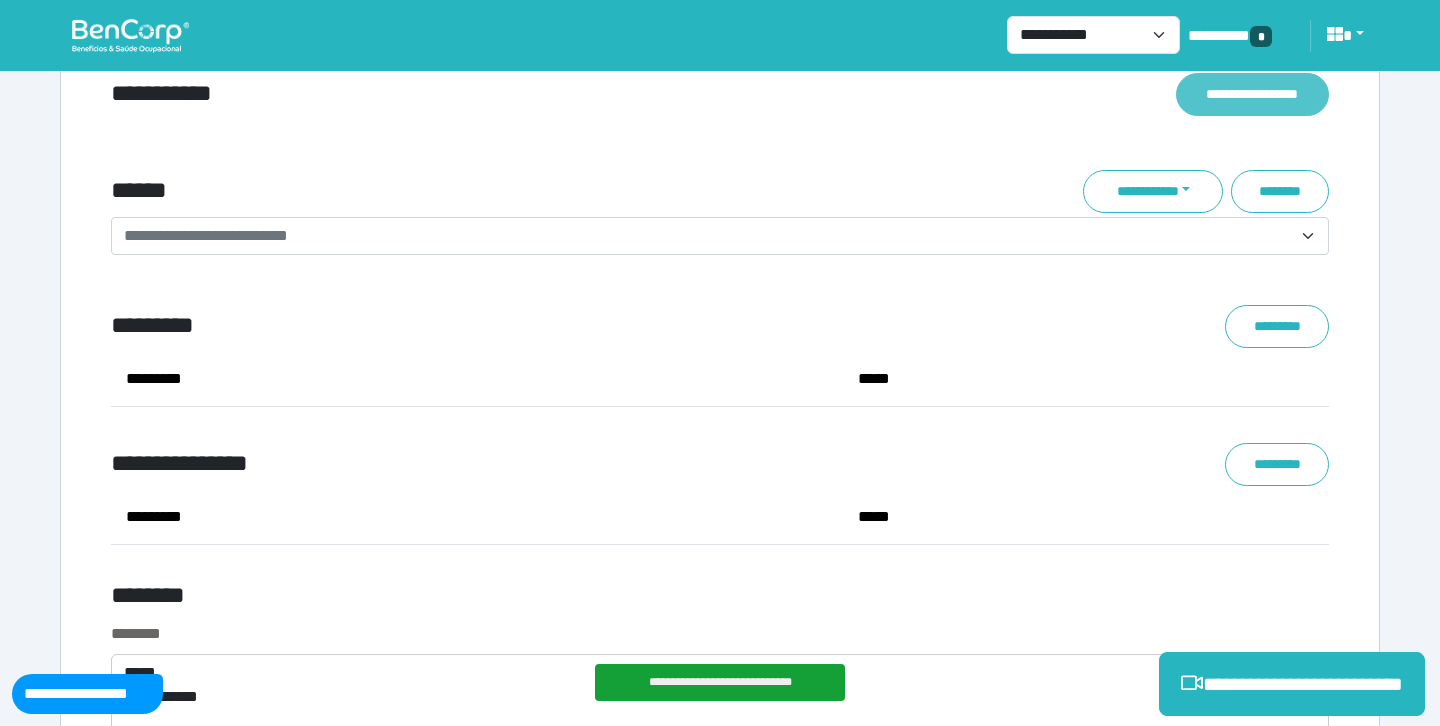 click on "**********" at bounding box center [1252, 94] 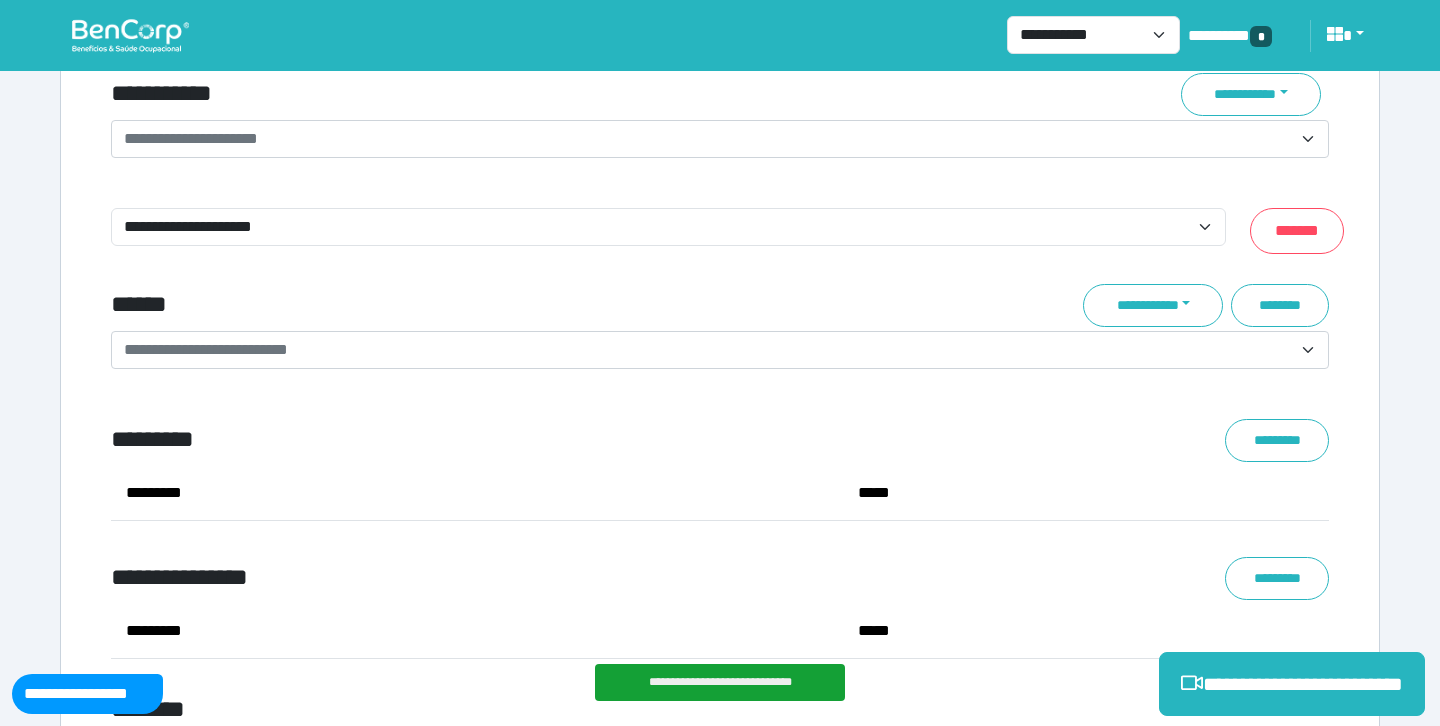 click on "**********" at bounding box center (708, 139) 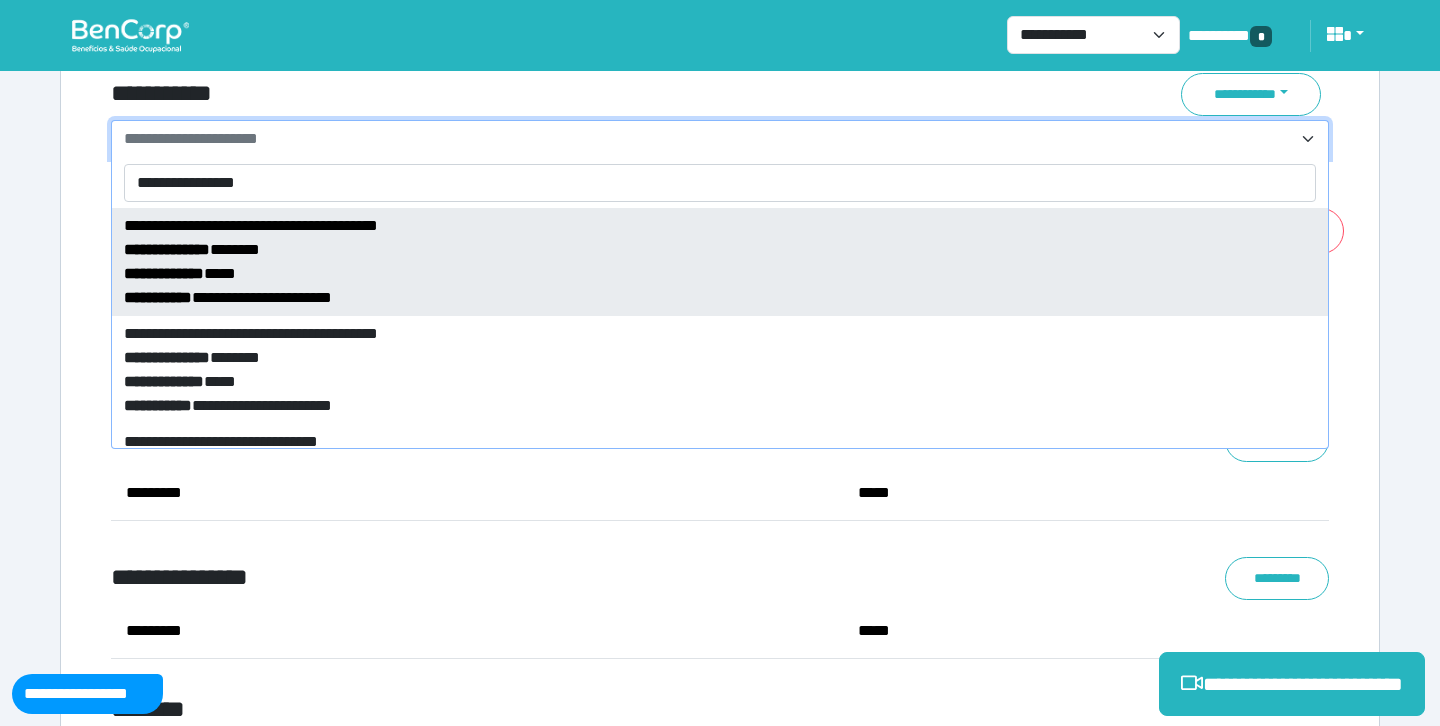 type on "**********" 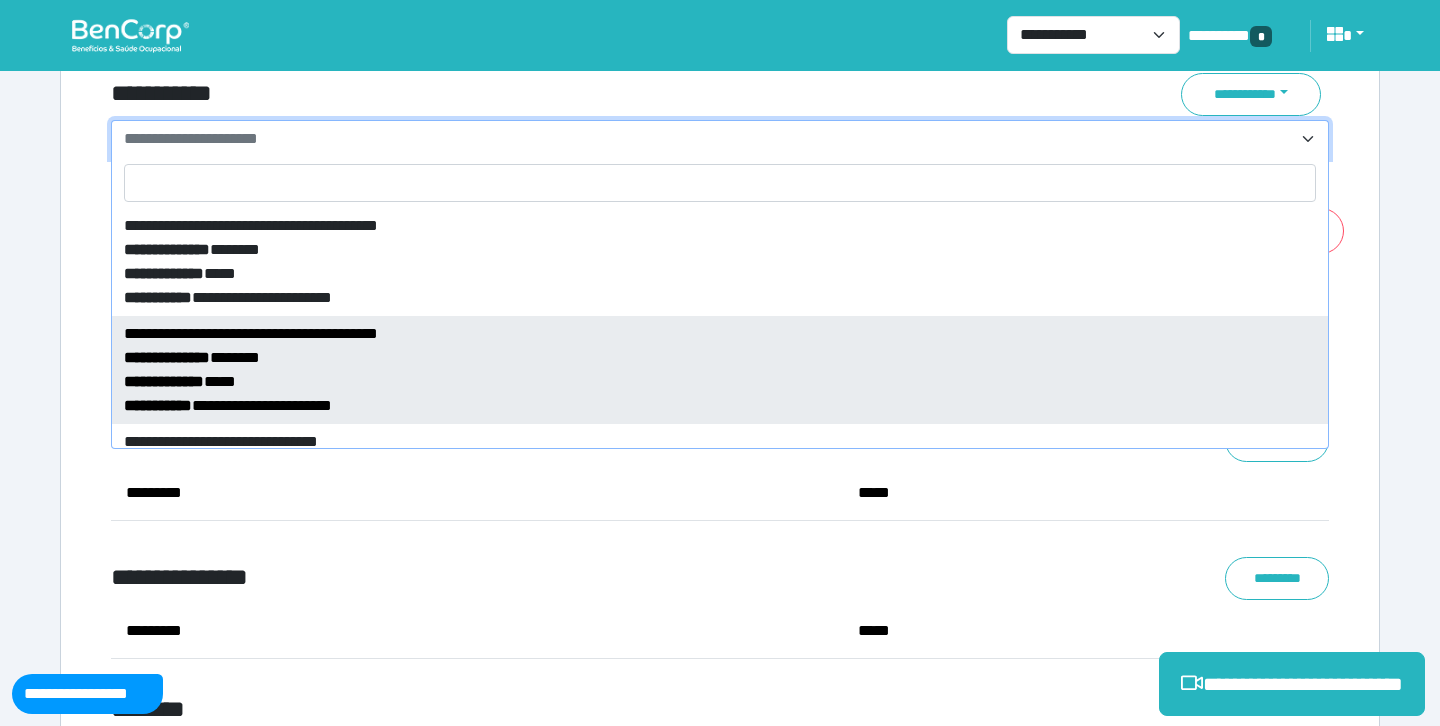 select on "*****" 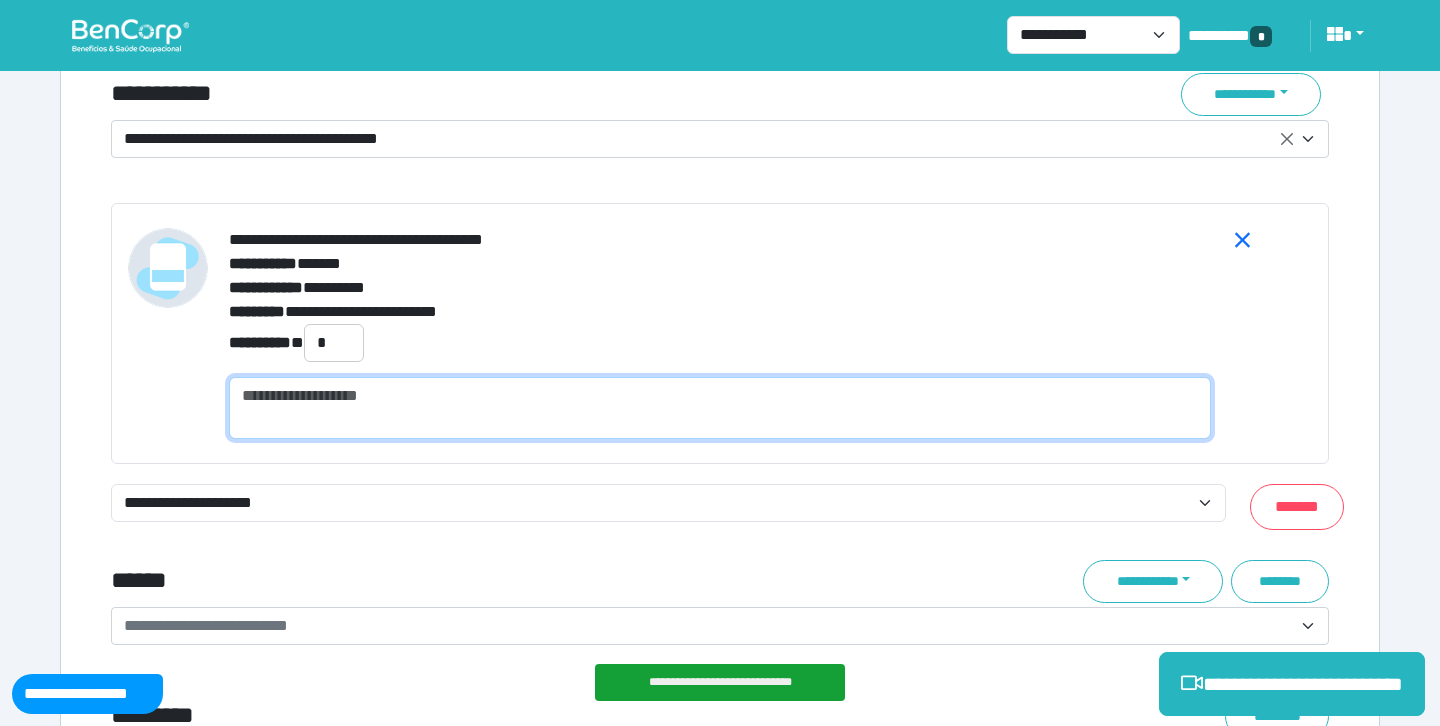 click at bounding box center [720, 408] 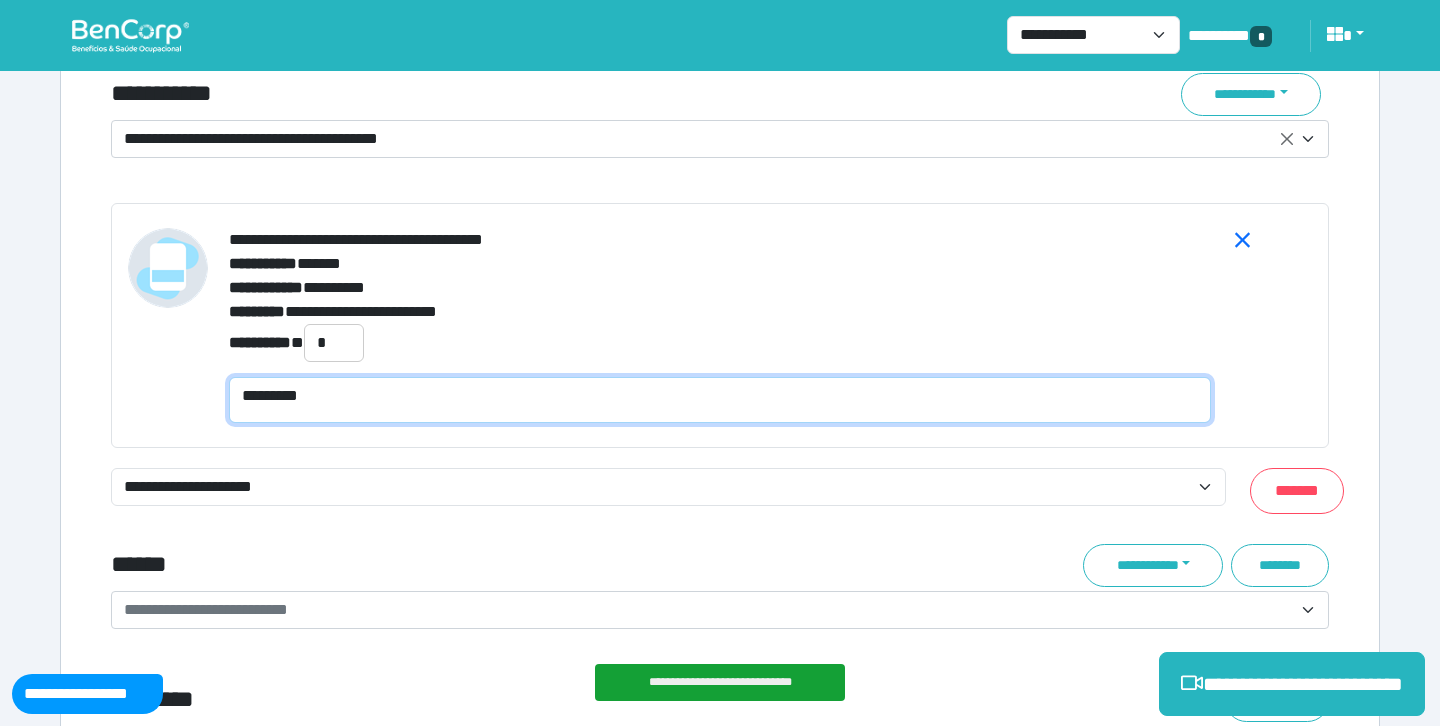 scroll, scrollTop: 0, scrollLeft: 0, axis: both 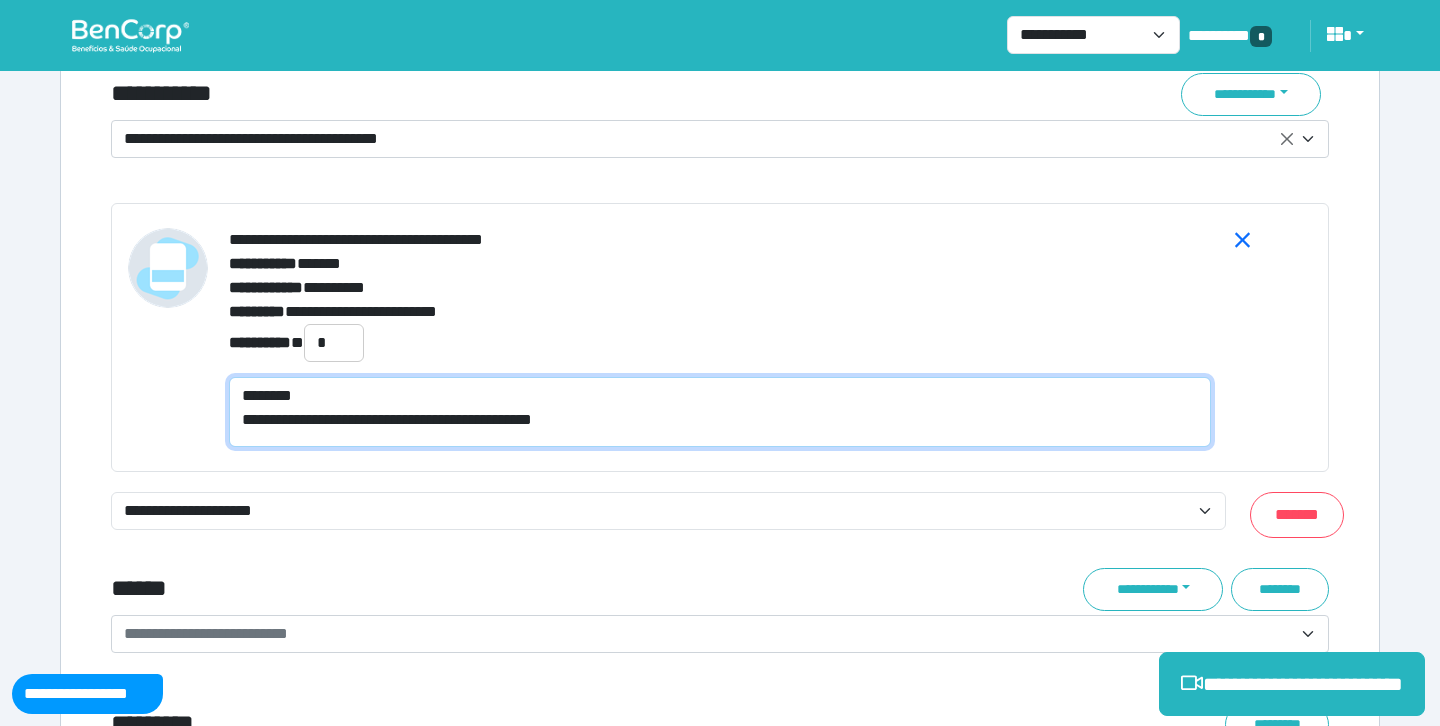 type on "**********" 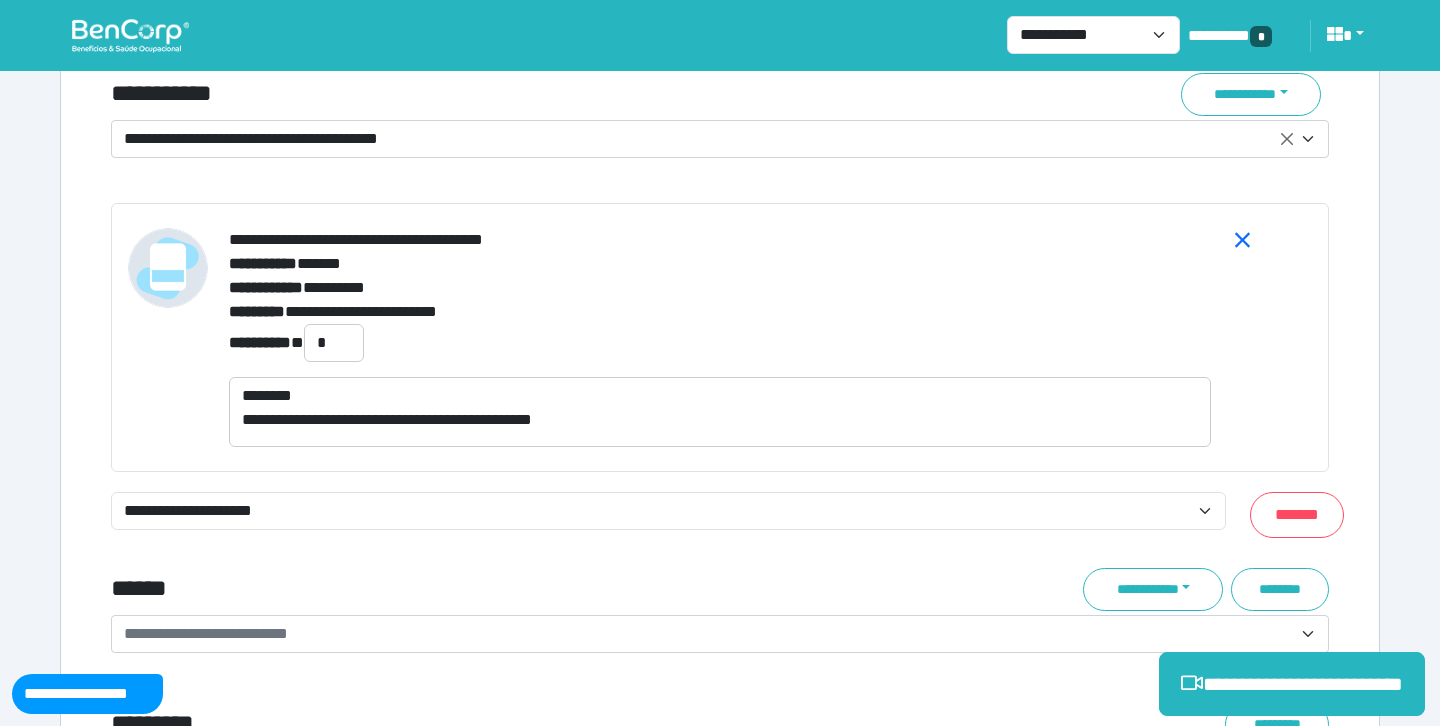 click on "**********" at bounding box center [708, 139] 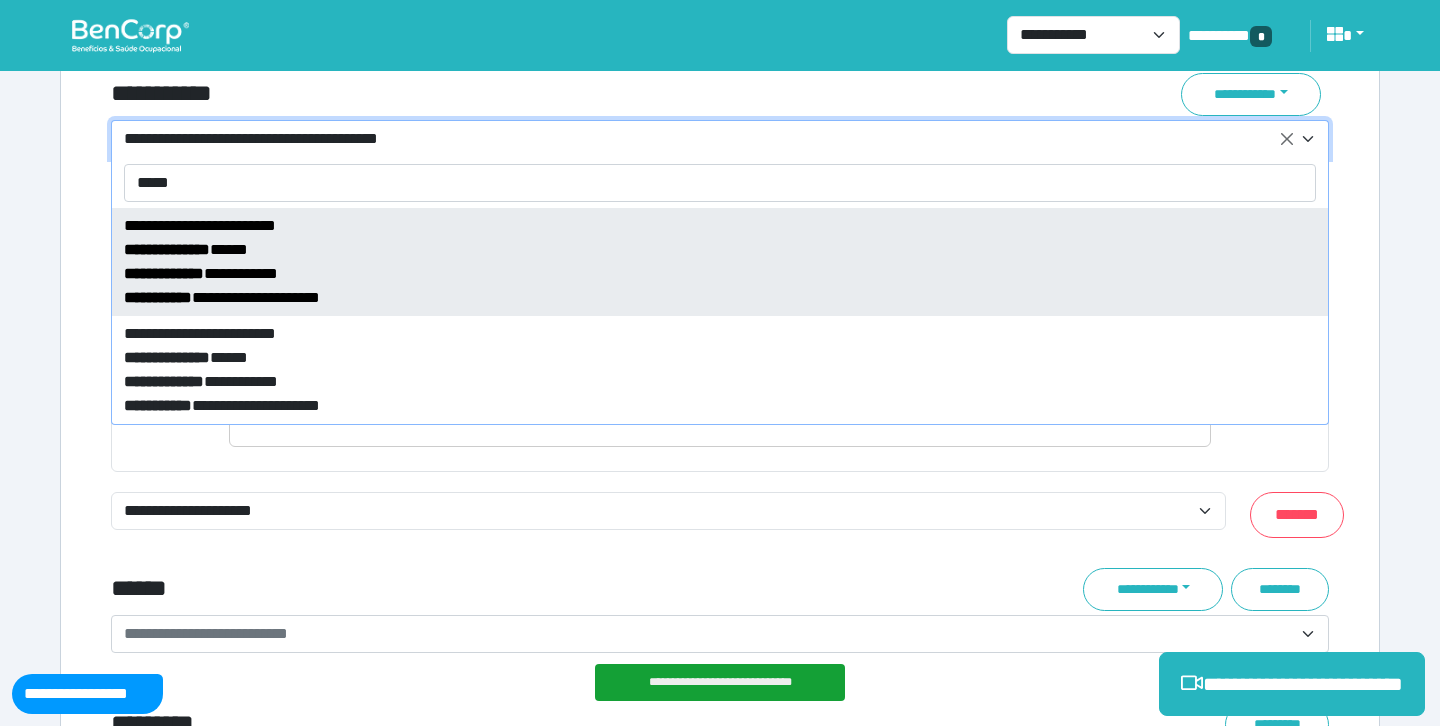 type on "*****" 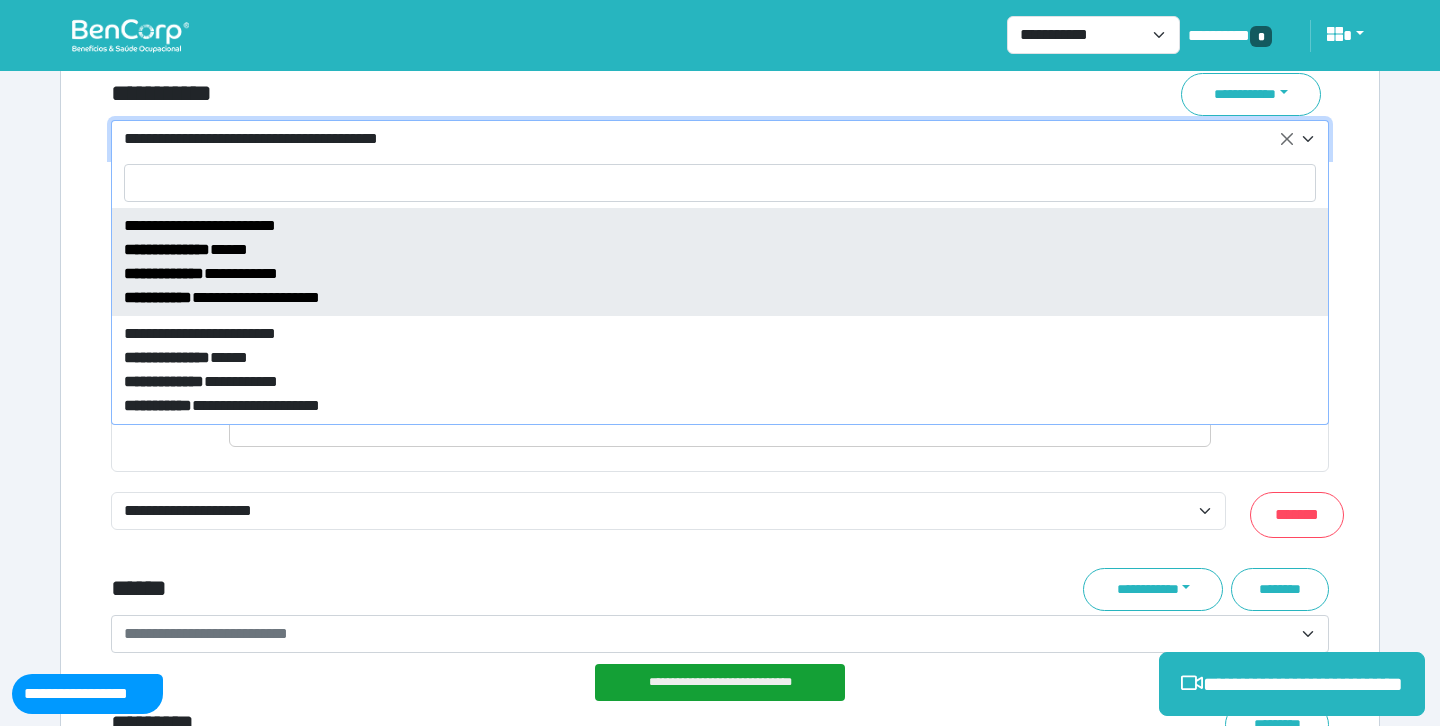 select on "*****" 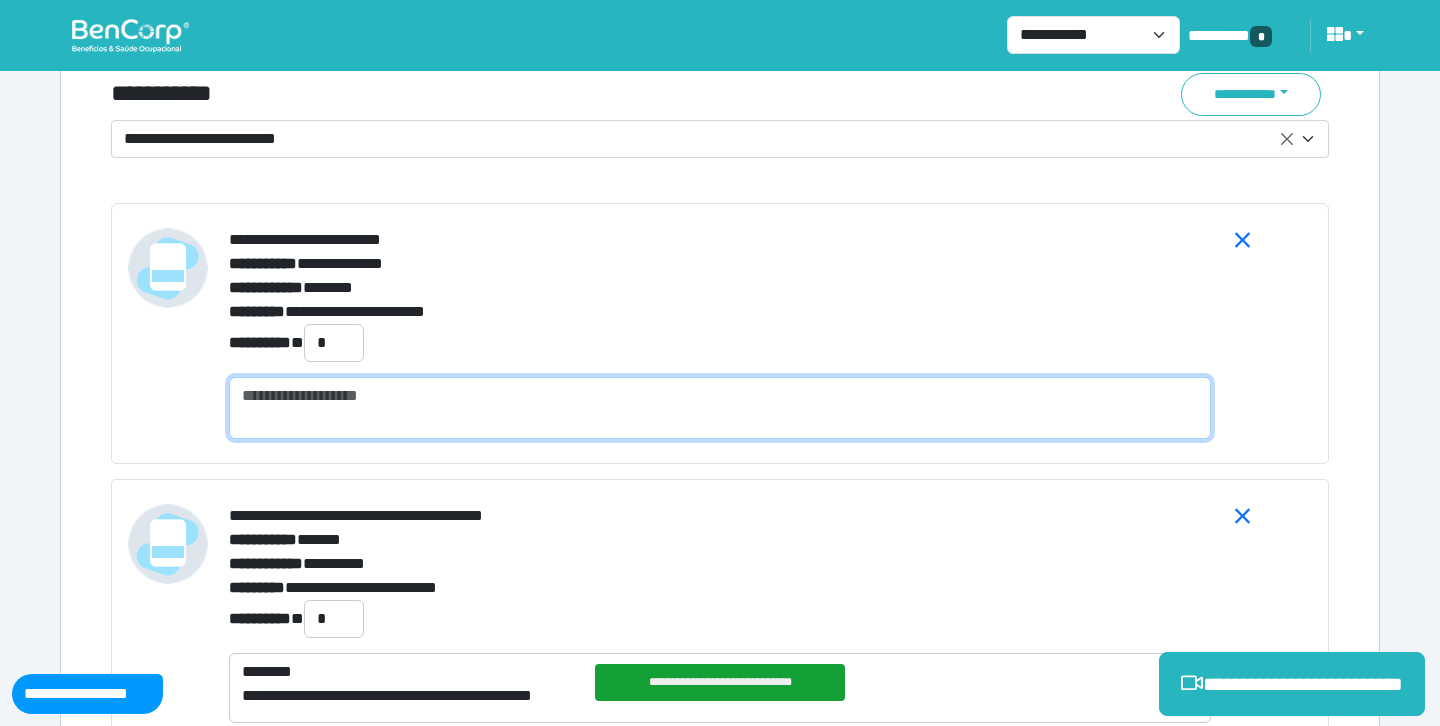 click at bounding box center (720, 408) 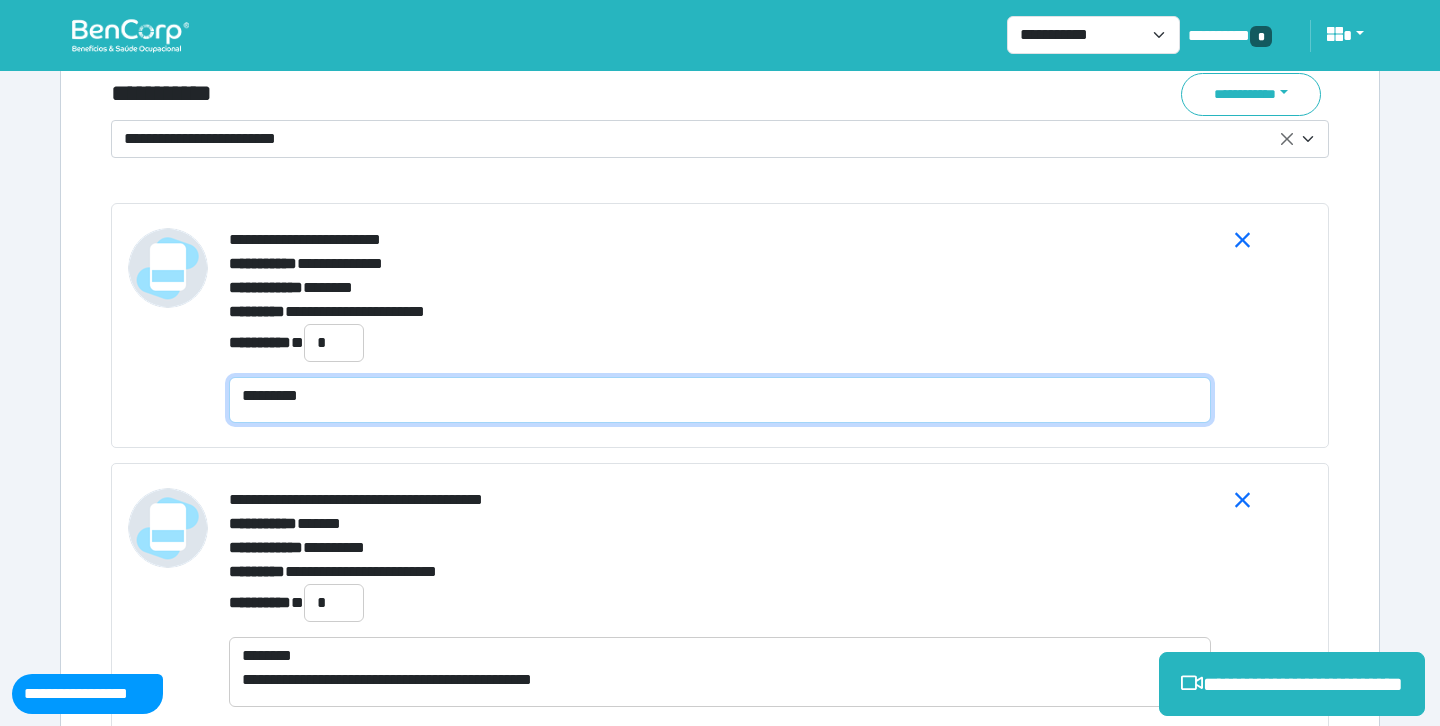 scroll, scrollTop: 0, scrollLeft: 0, axis: both 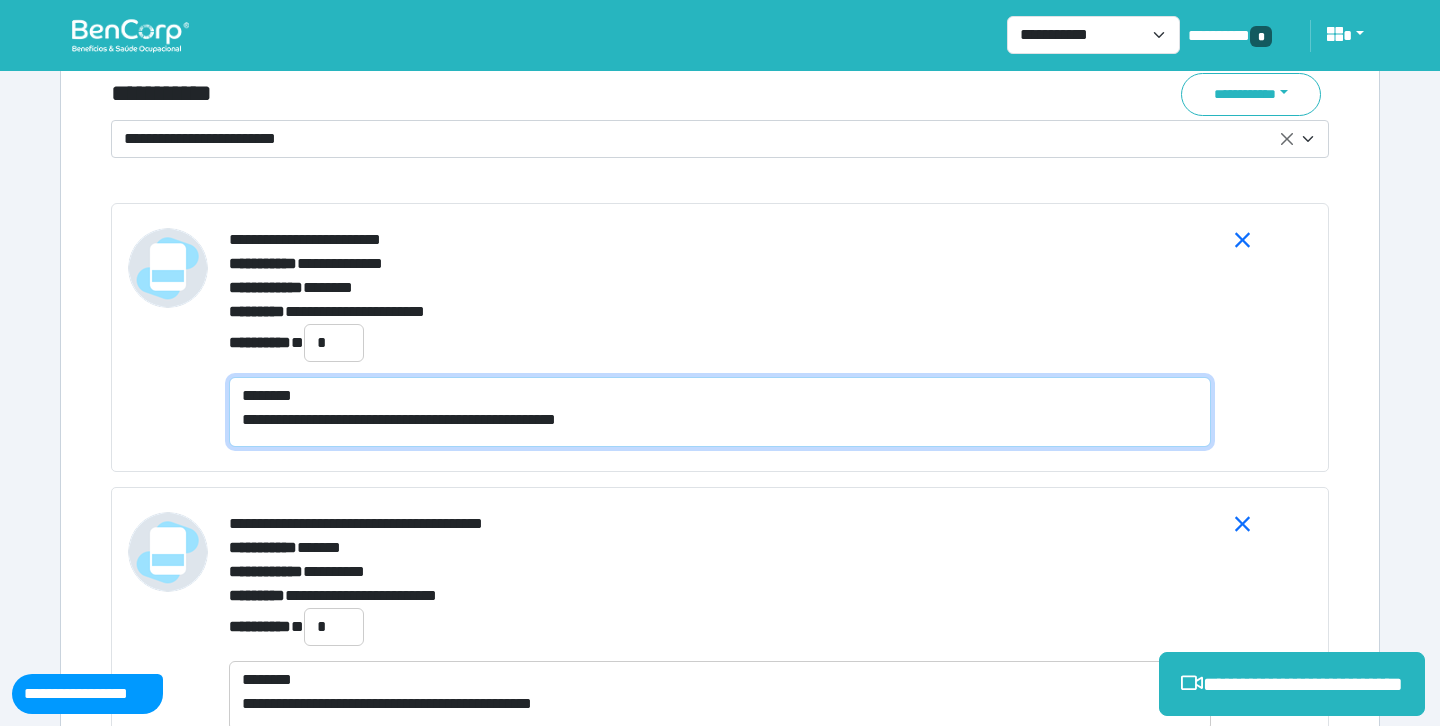 type on "**********" 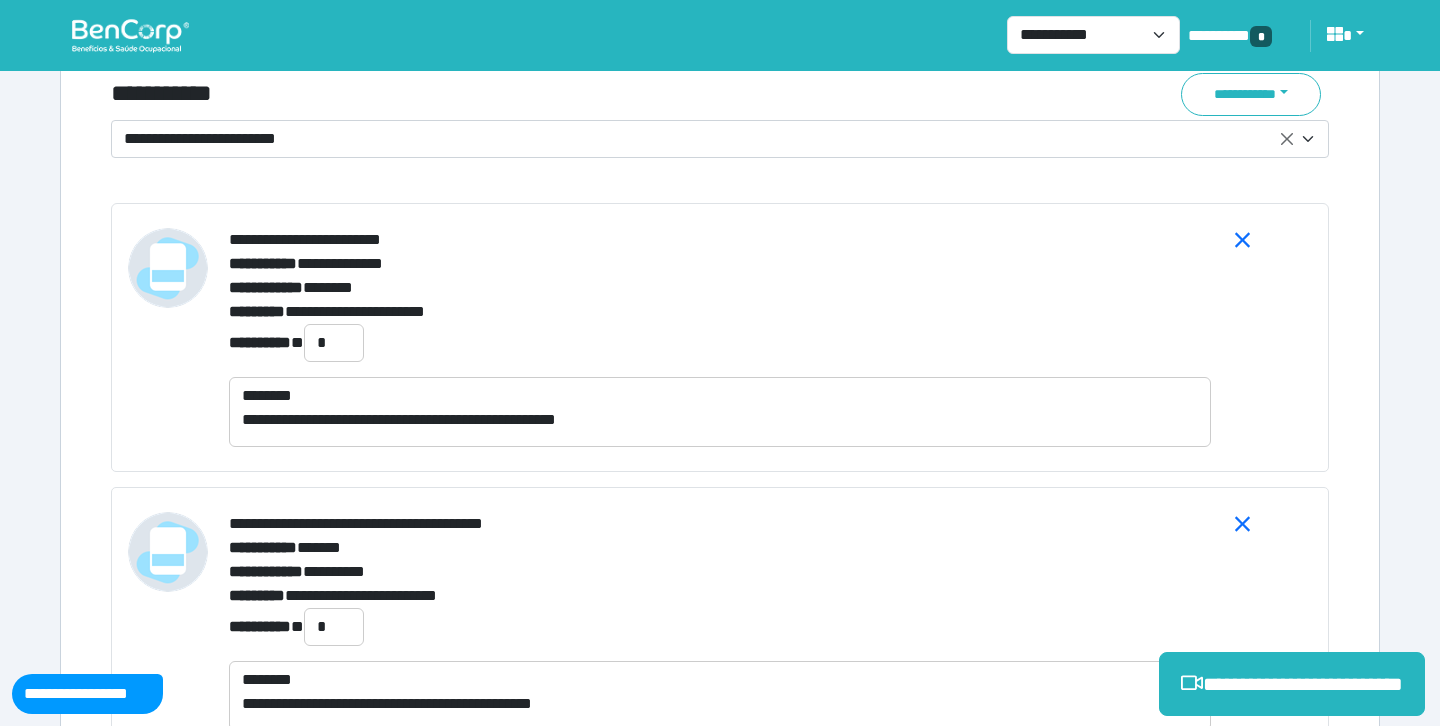 click on "**********" at bounding box center (720, 337) 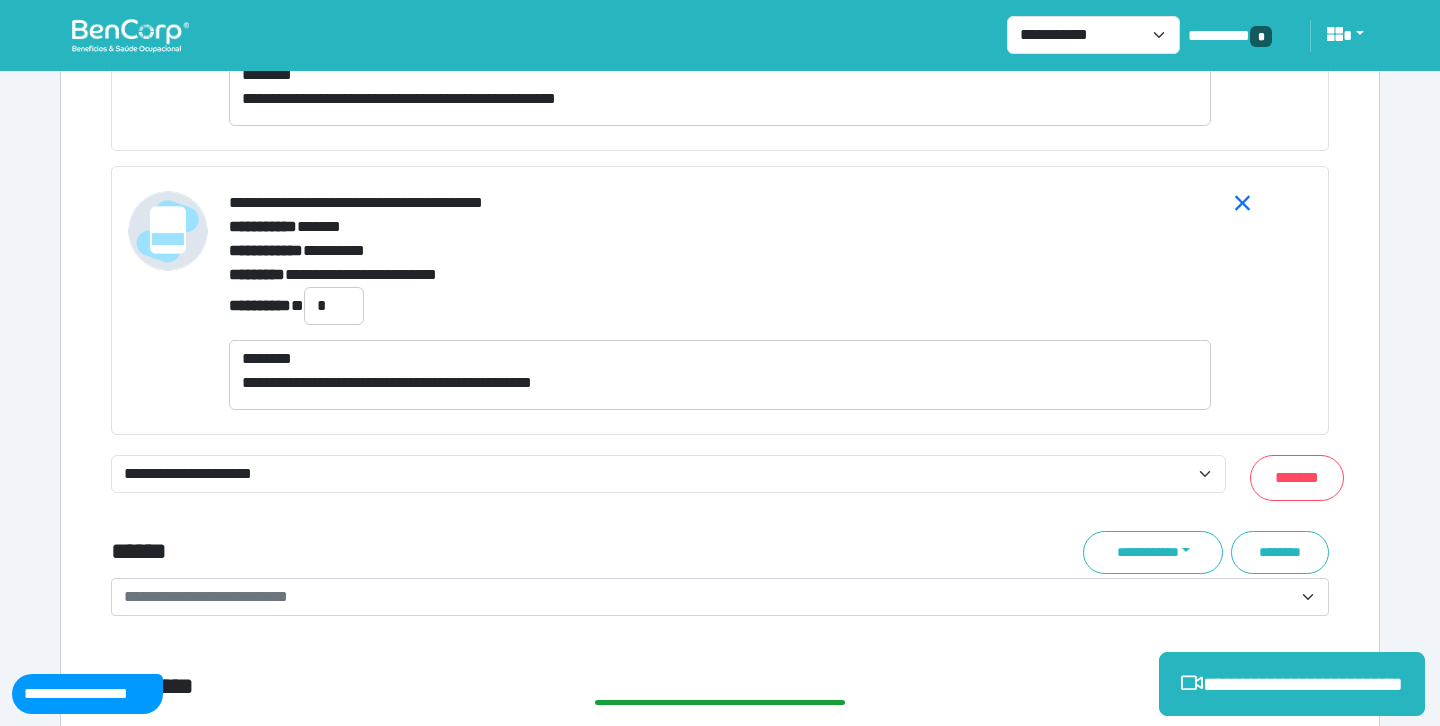 scroll, scrollTop: 7686, scrollLeft: 0, axis: vertical 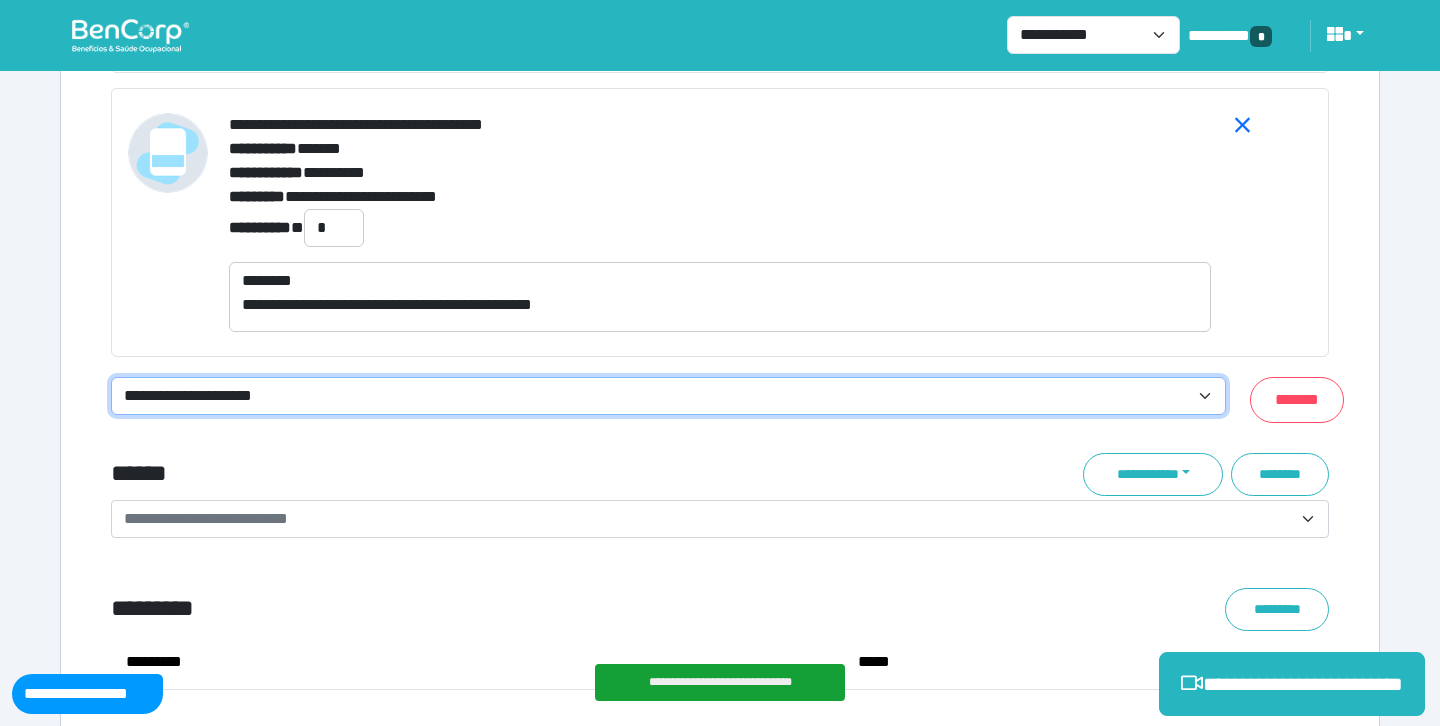 click on "**********" at bounding box center (668, 396) 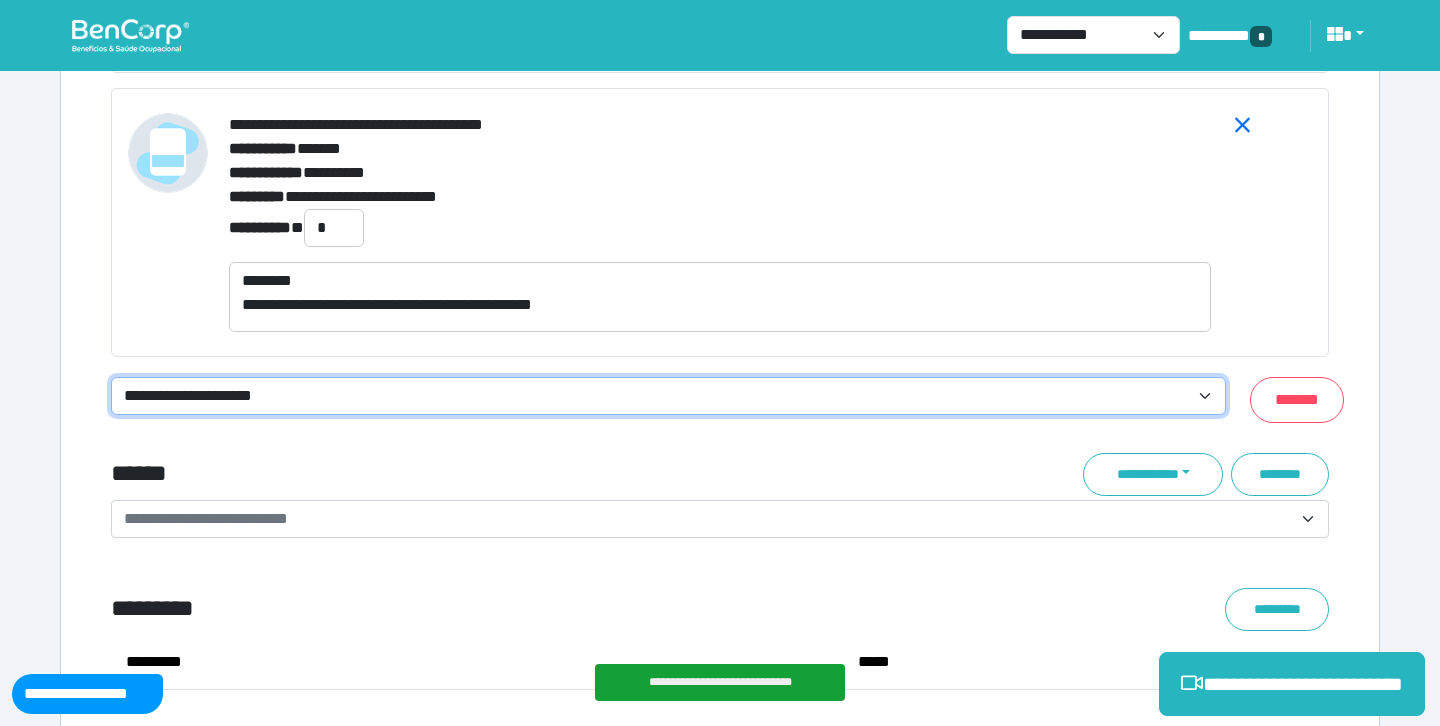 select on "**********" 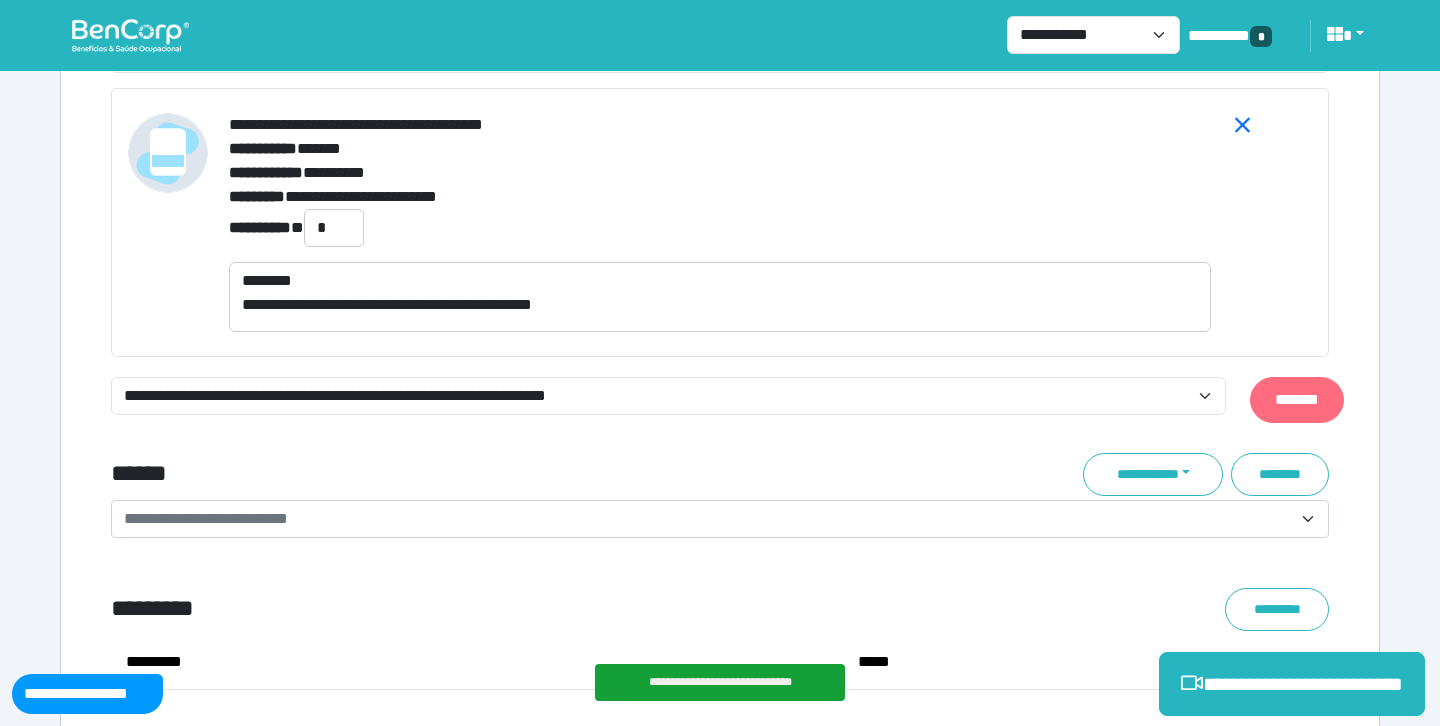click on "*******" at bounding box center (1297, 400) 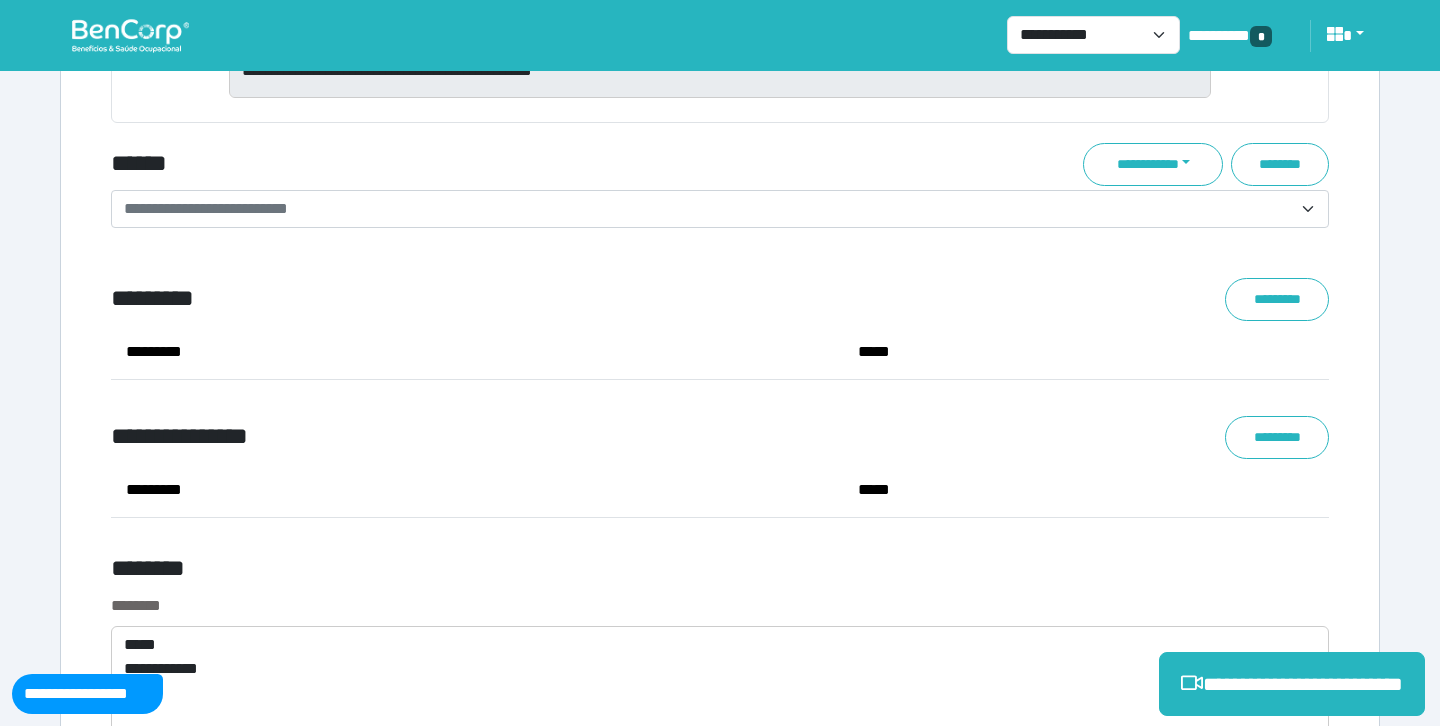 scroll, scrollTop: 7931, scrollLeft: 0, axis: vertical 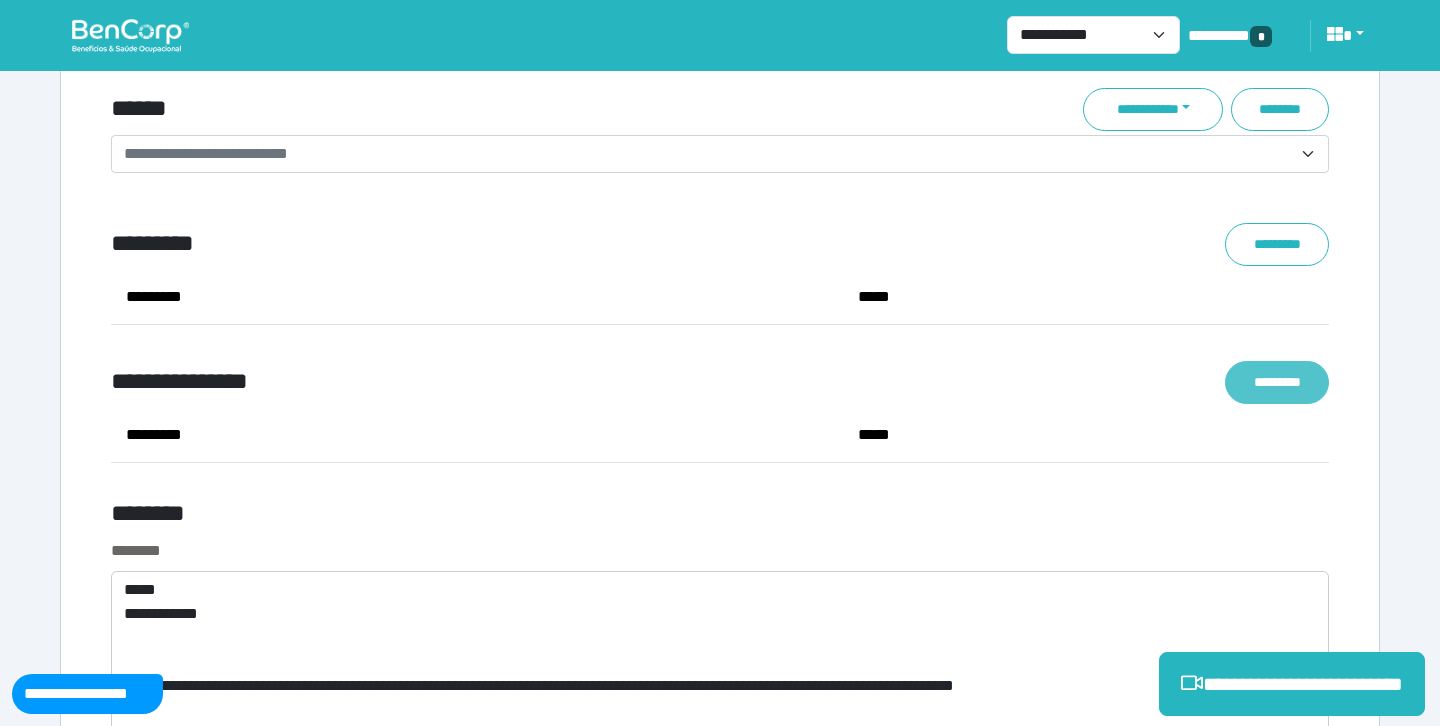 click on "*********" at bounding box center [1277, 382] 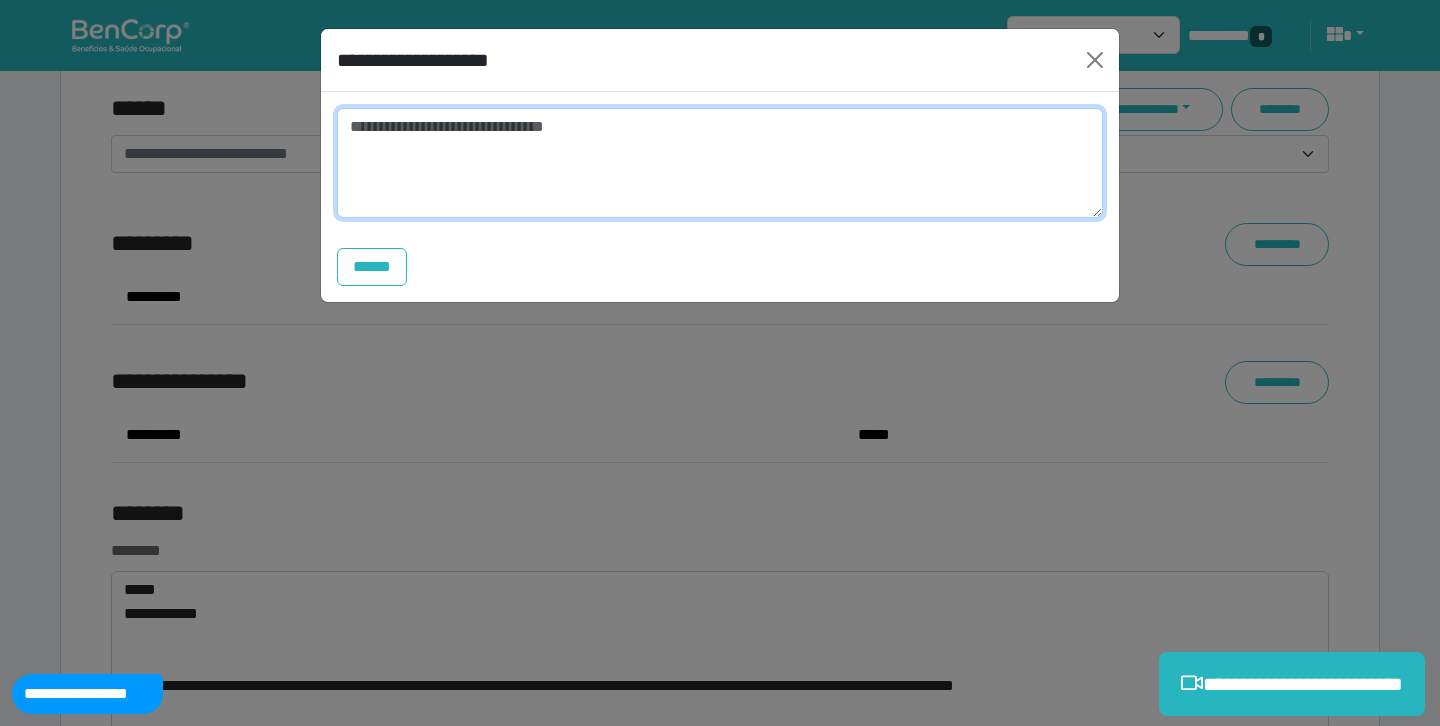 click at bounding box center (720, 163) 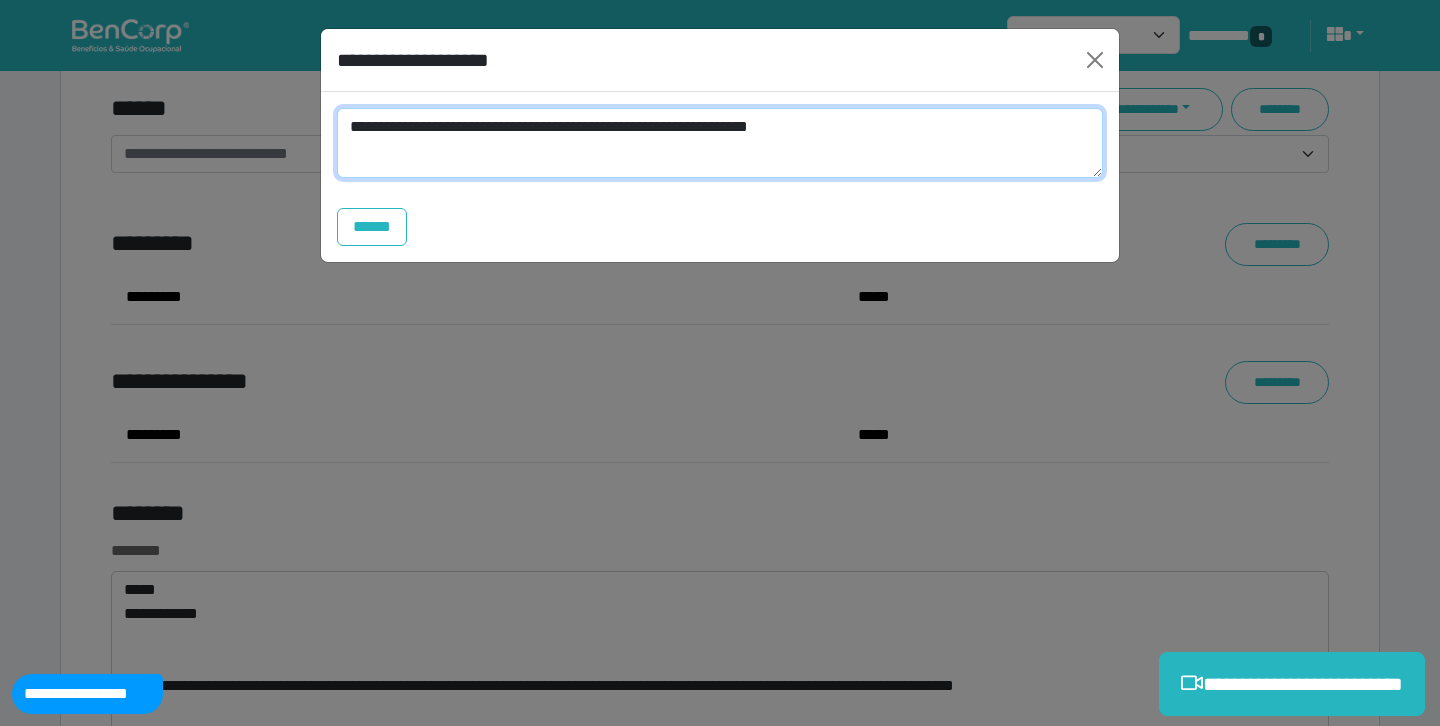 scroll, scrollTop: 0, scrollLeft: 0, axis: both 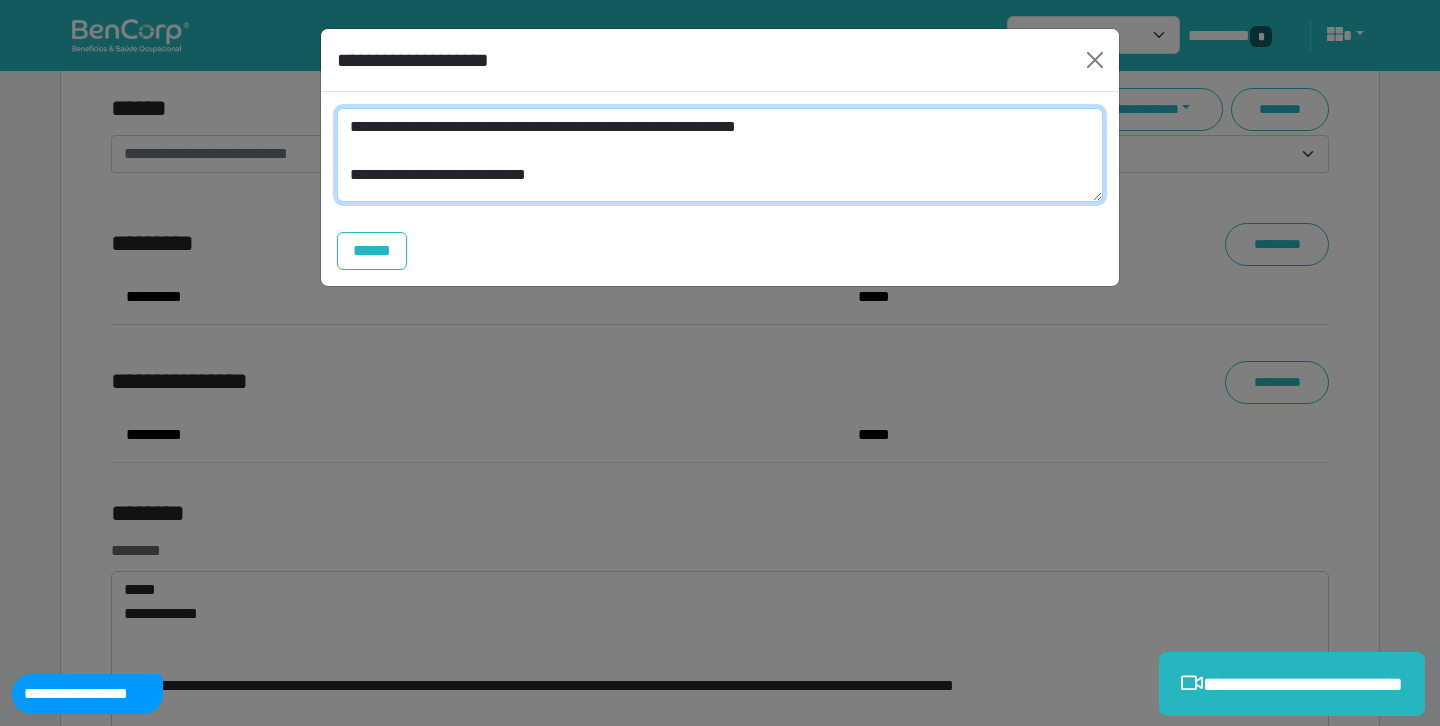 click on "**********" at bounding box center [720, 155] 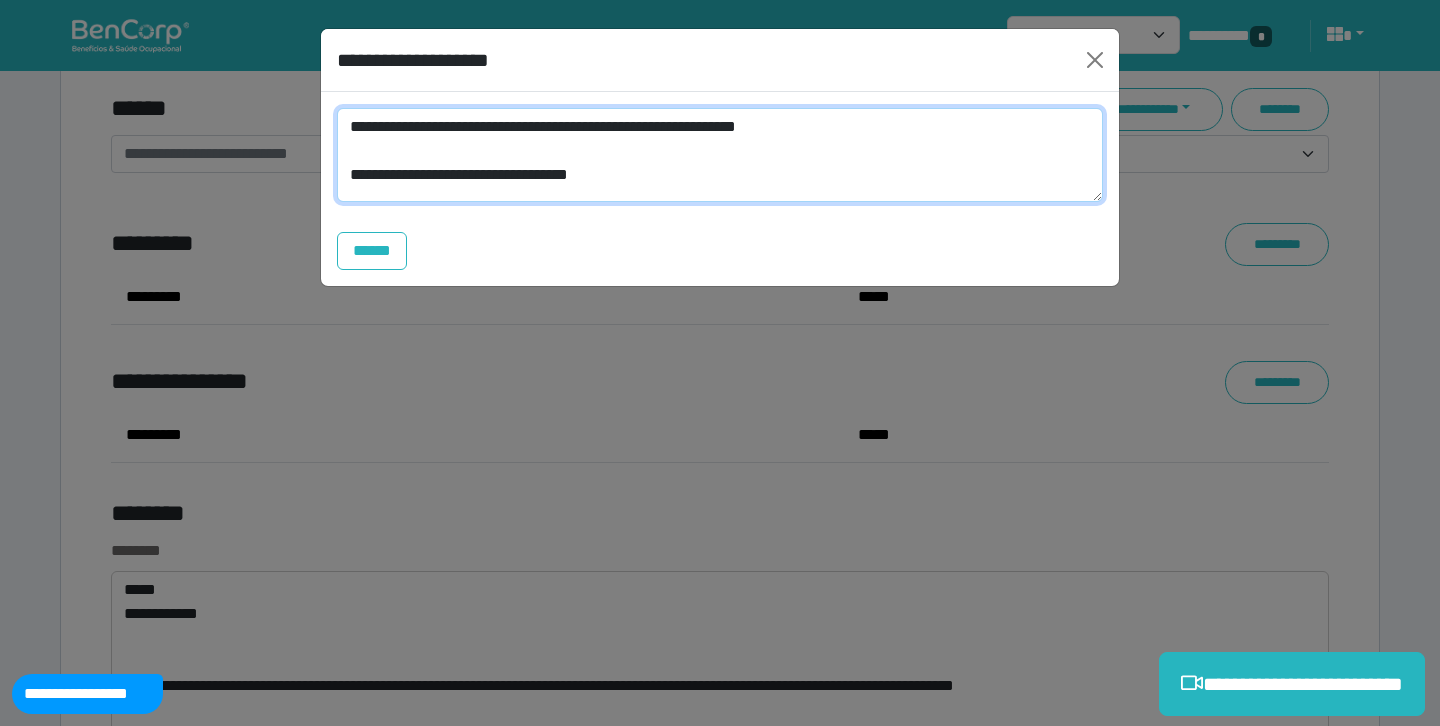 click on "**********" at bounding box center (720, 155) 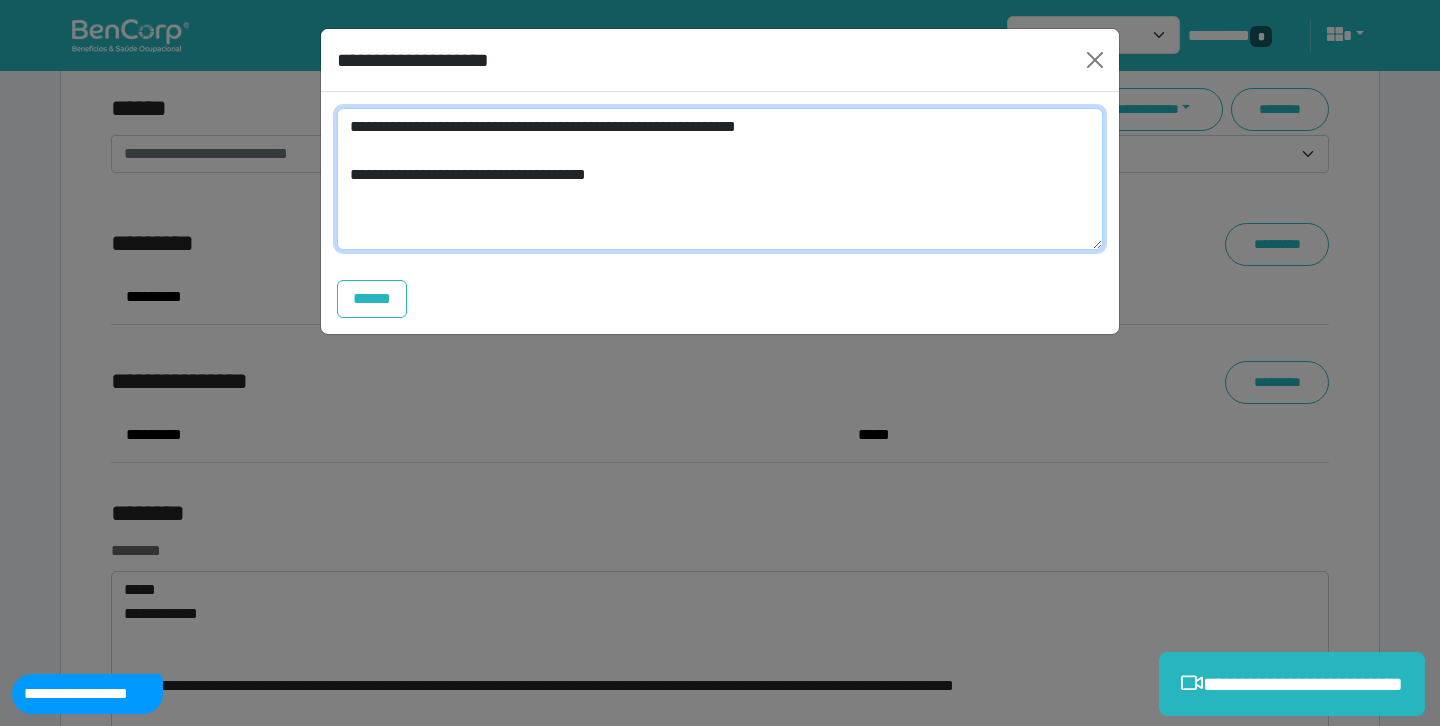 scroll, scrollTop: 0, scrollLeft: 0, axis: both 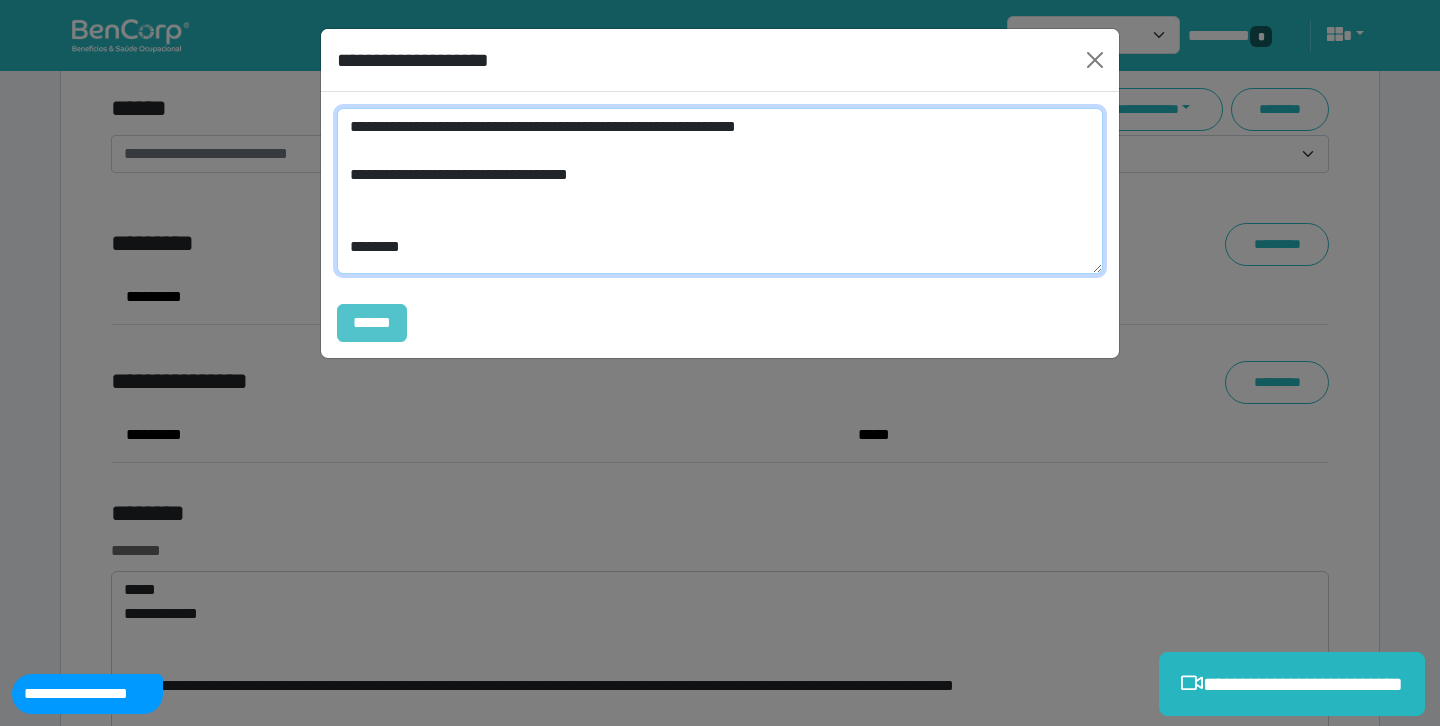 type on "**********" 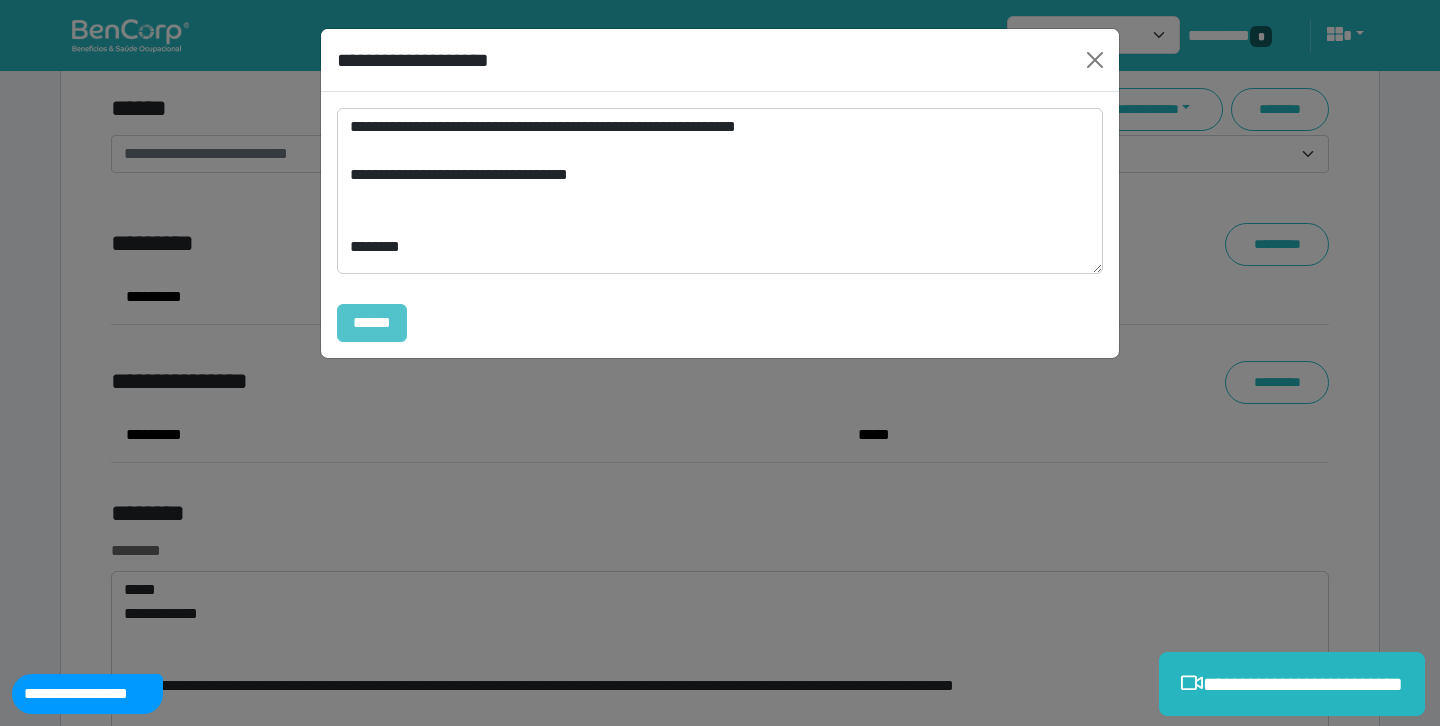 click on "******" at bounding box center [372, 323] 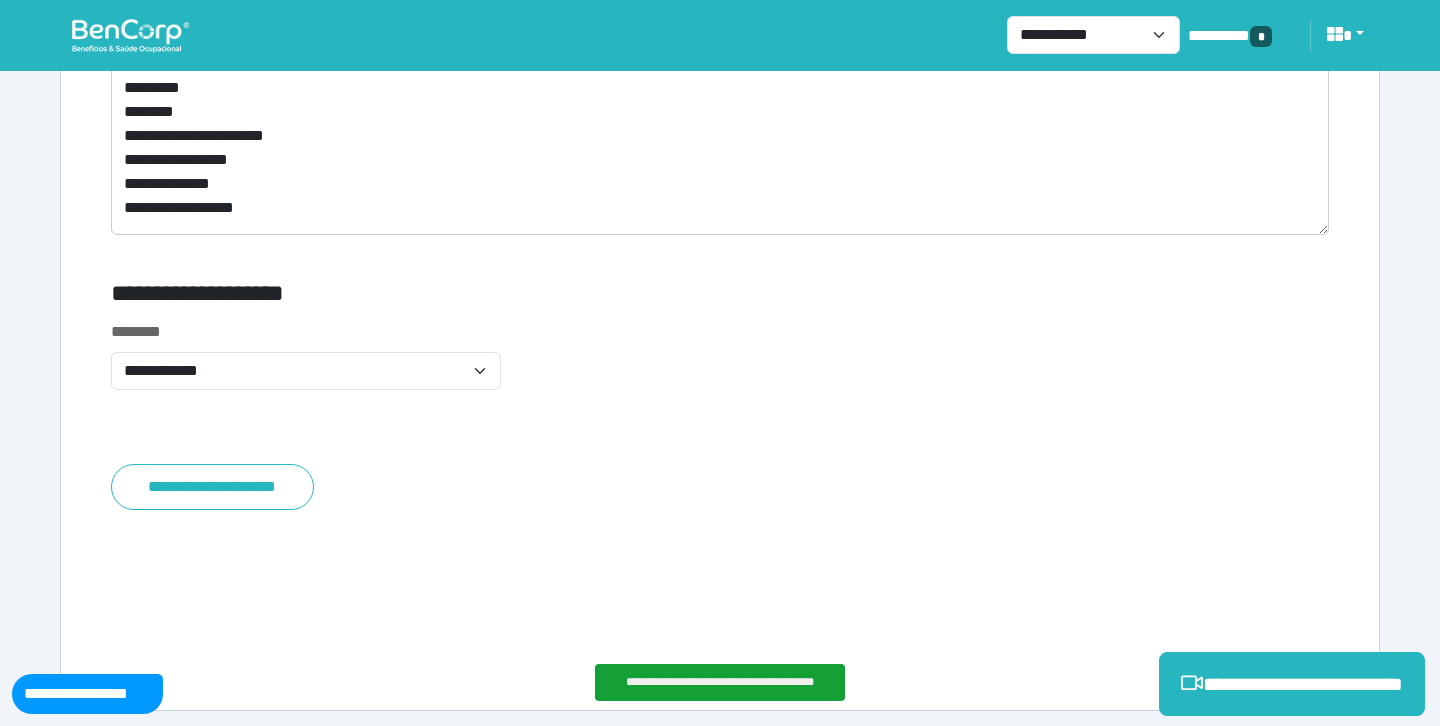 scroll, scrollTop: 8836, scrollLeft: 0, axis: vertical 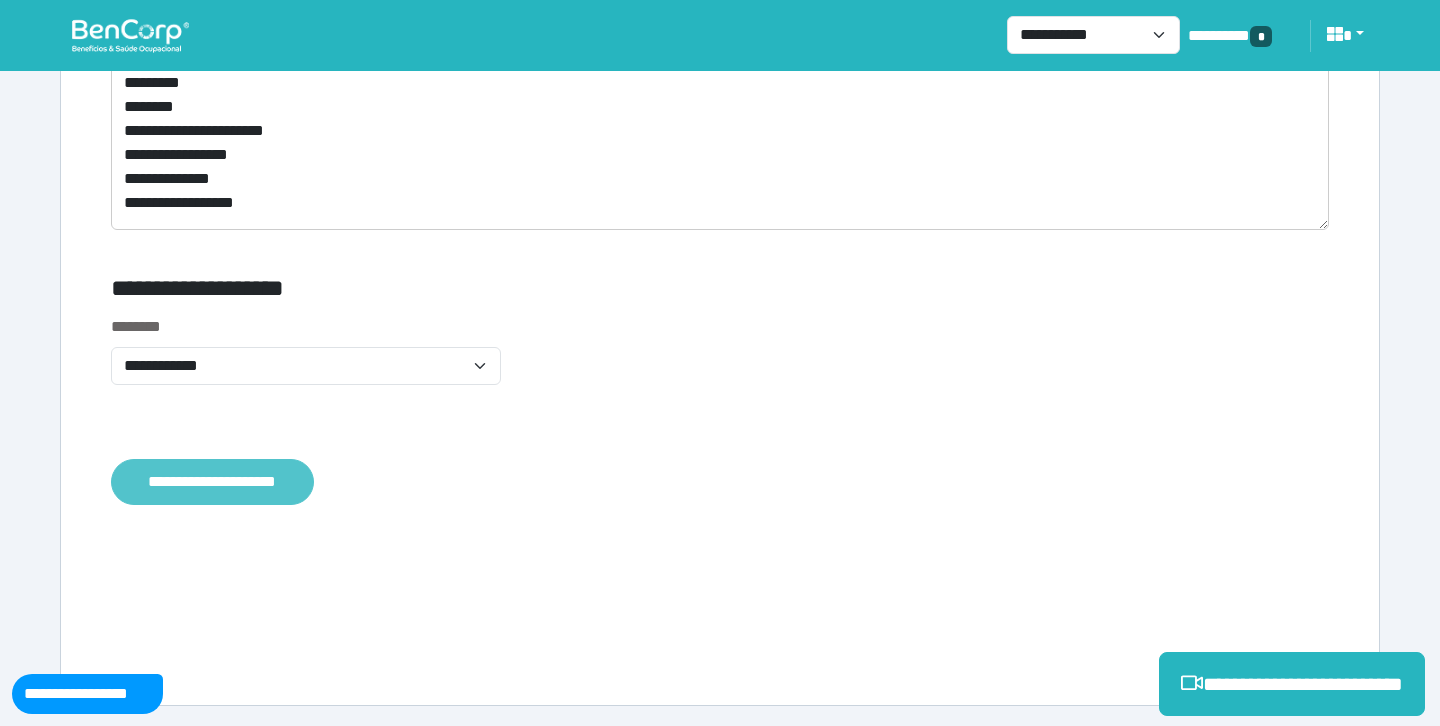 click on "**********" at bounding box center [212, 482] 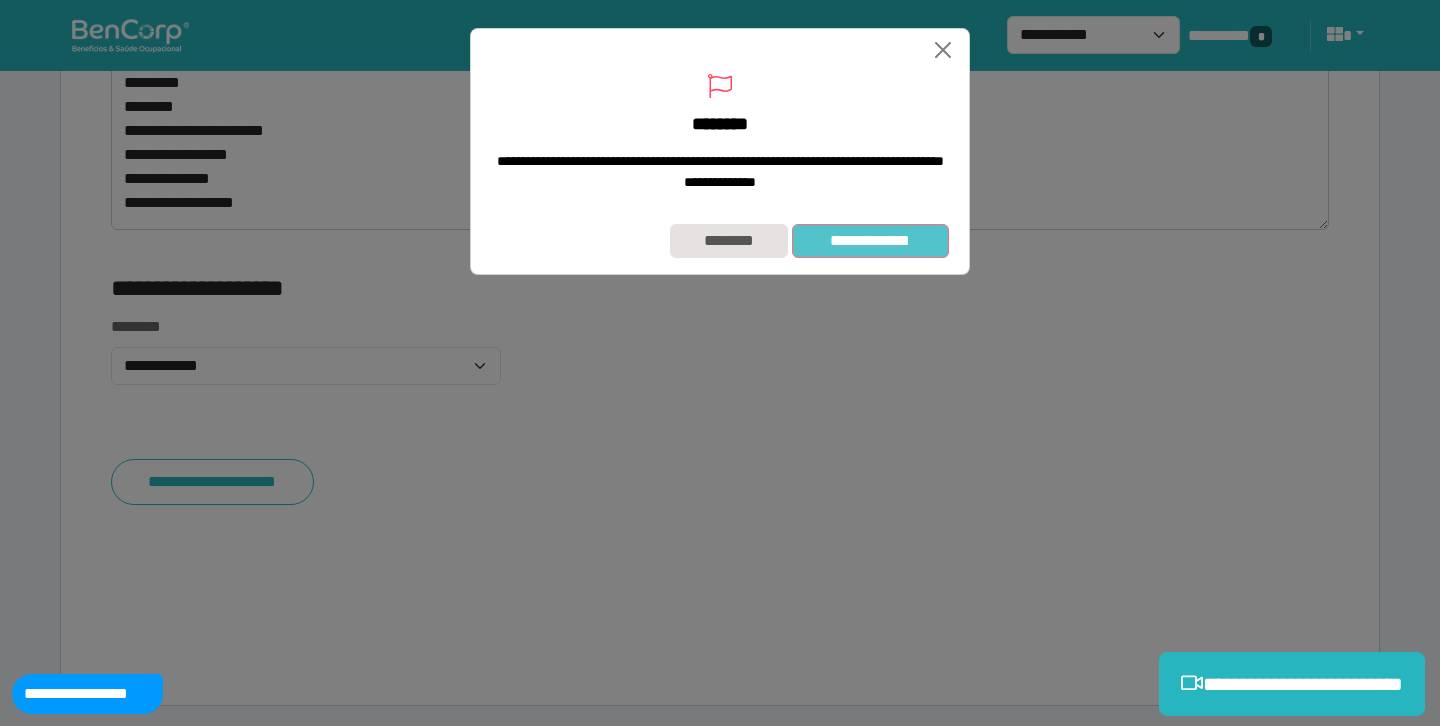 click on "**********" at bounding box center [870, 241] 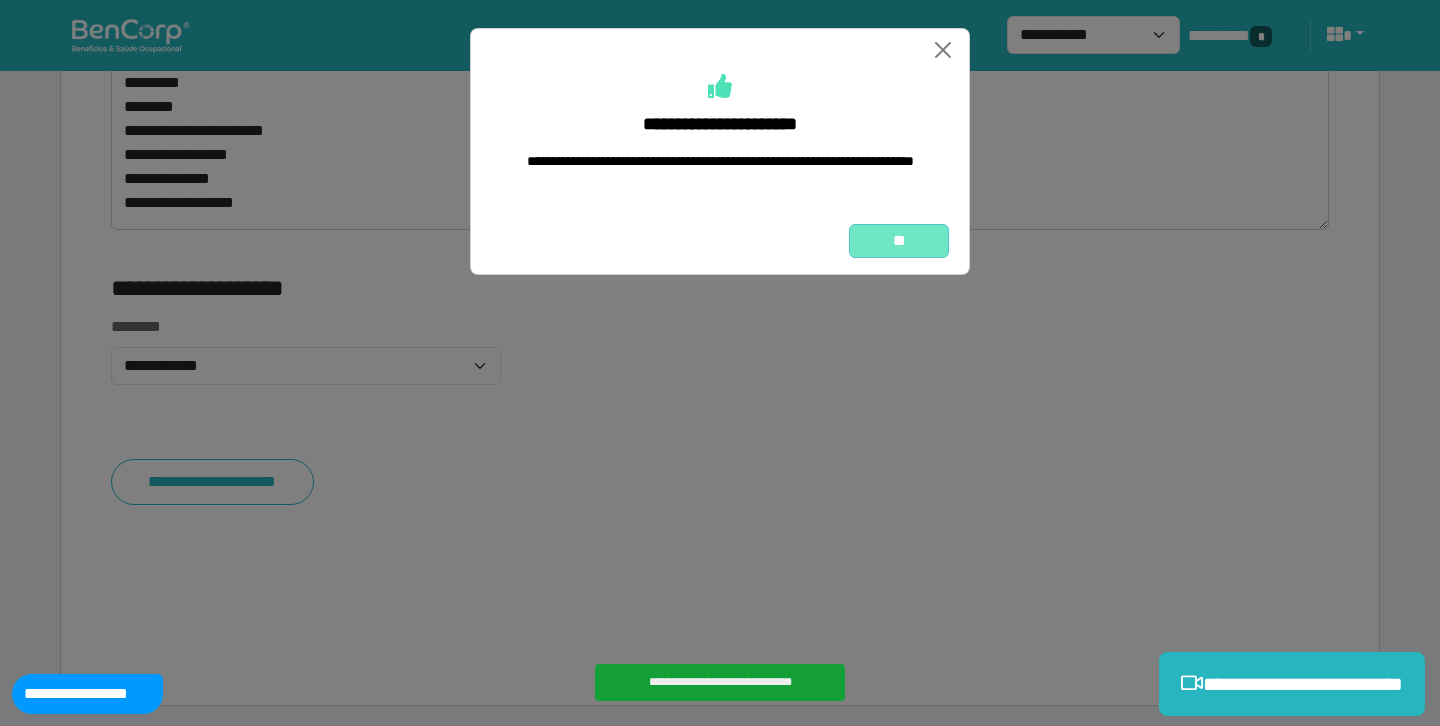 click on "**" at bounding box center [899, 241] 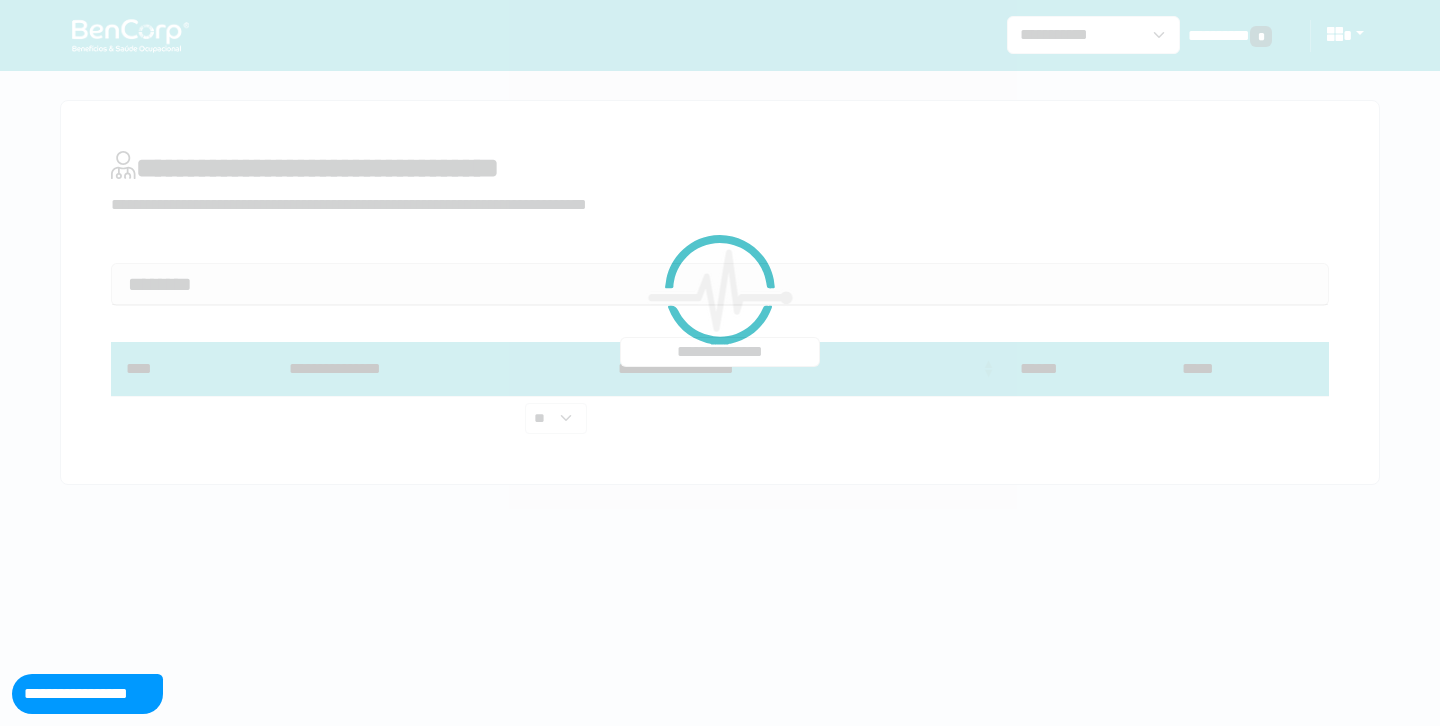 scroll, scrollTop: 0, scrollLeft: 0, axis: both 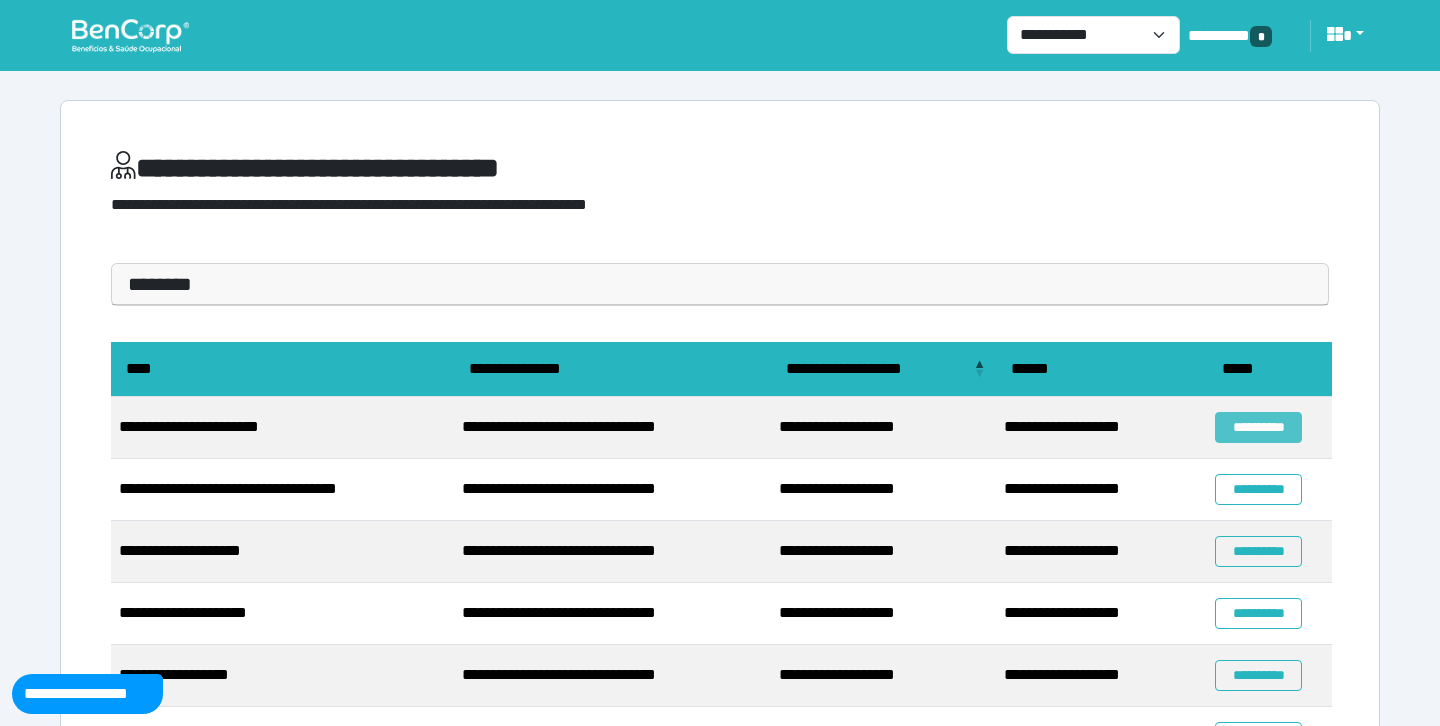 click on "**********" at bounding box center (1258, 427) 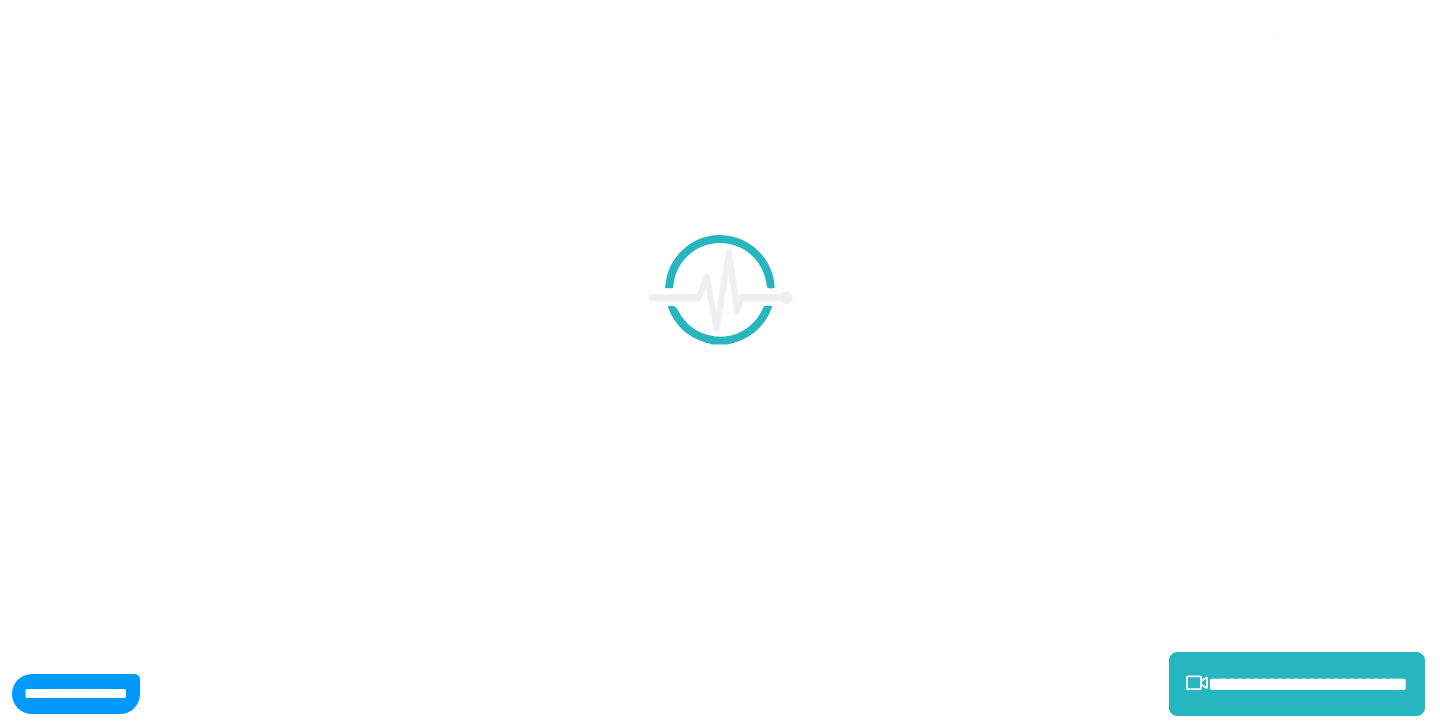 scroll, scrollTop: 0, scrollLeft: 0, axis: both 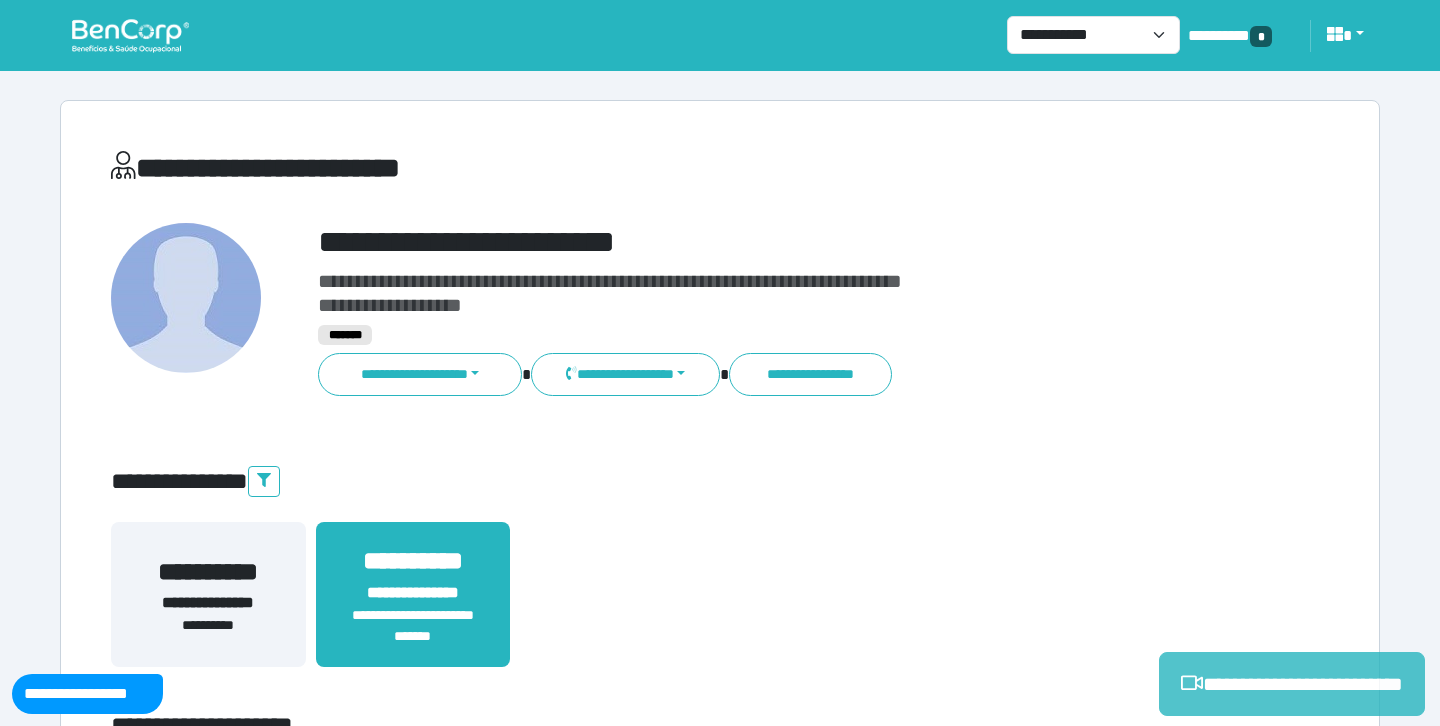 click on "**********" at bounding box center [1292, 684] 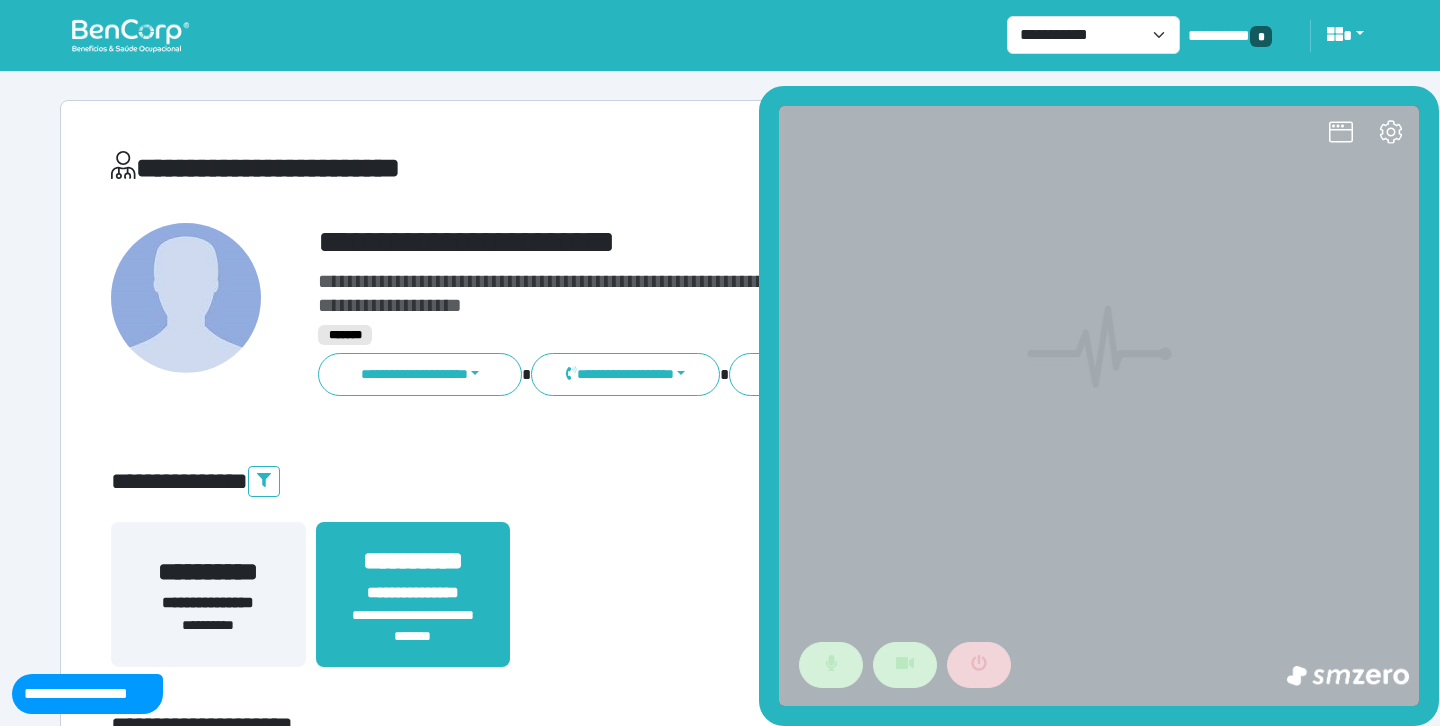 scroll, scrollTop: 0, scrollLeft: 0, axis: both 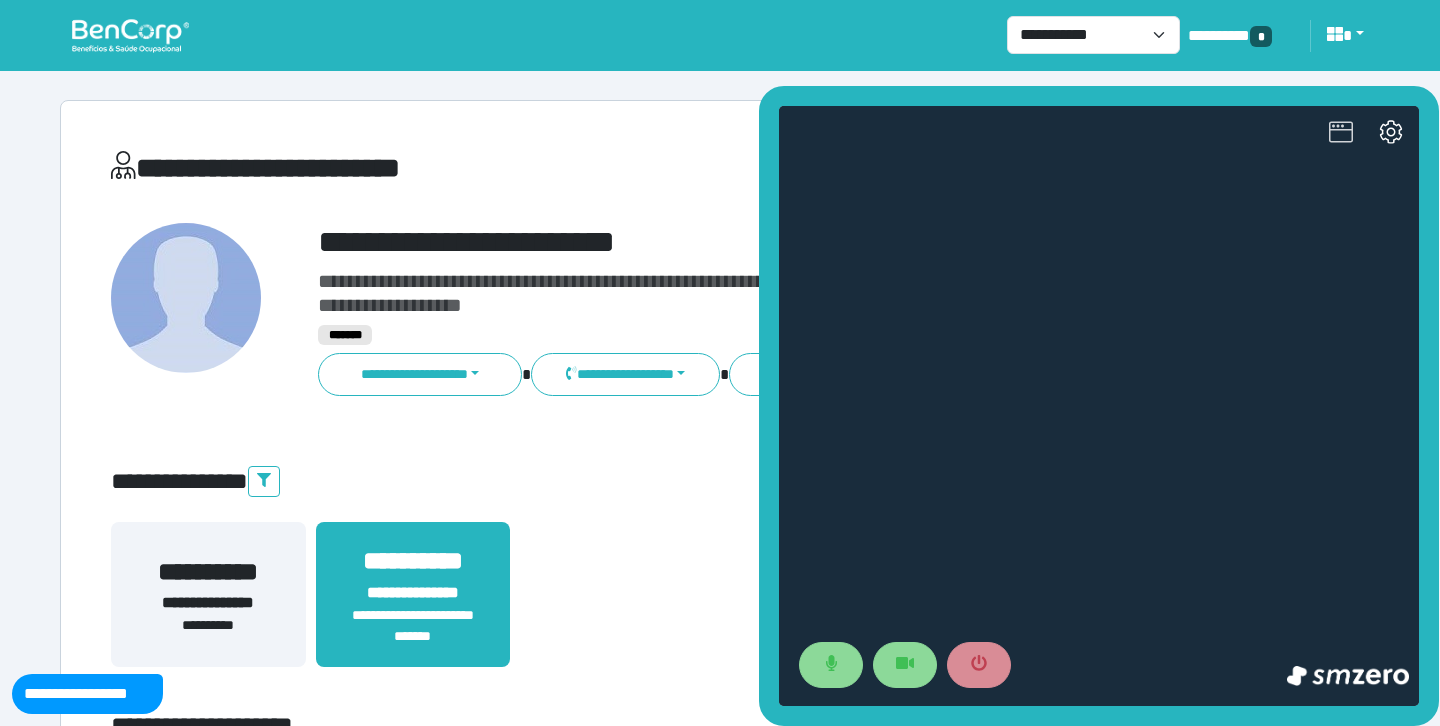 click 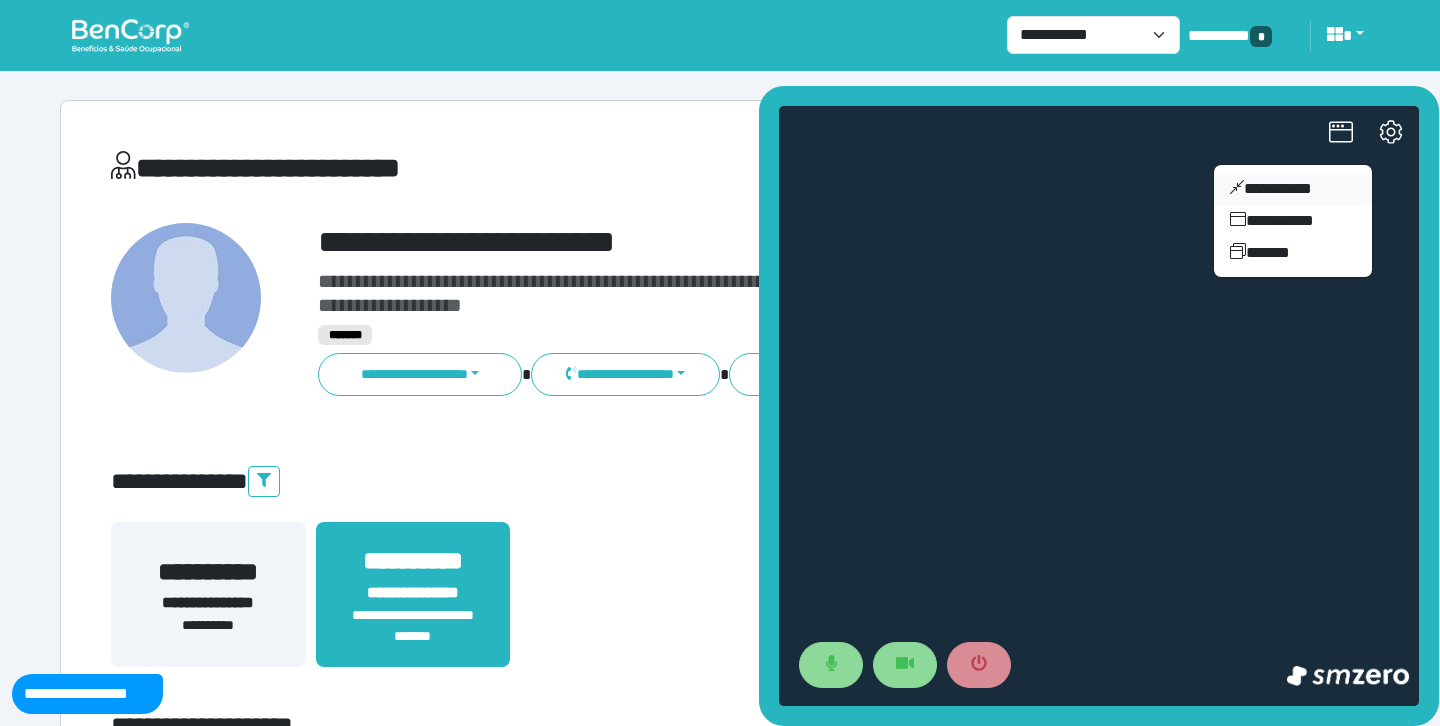 click on "**********" at bounding box center [1293, 189] 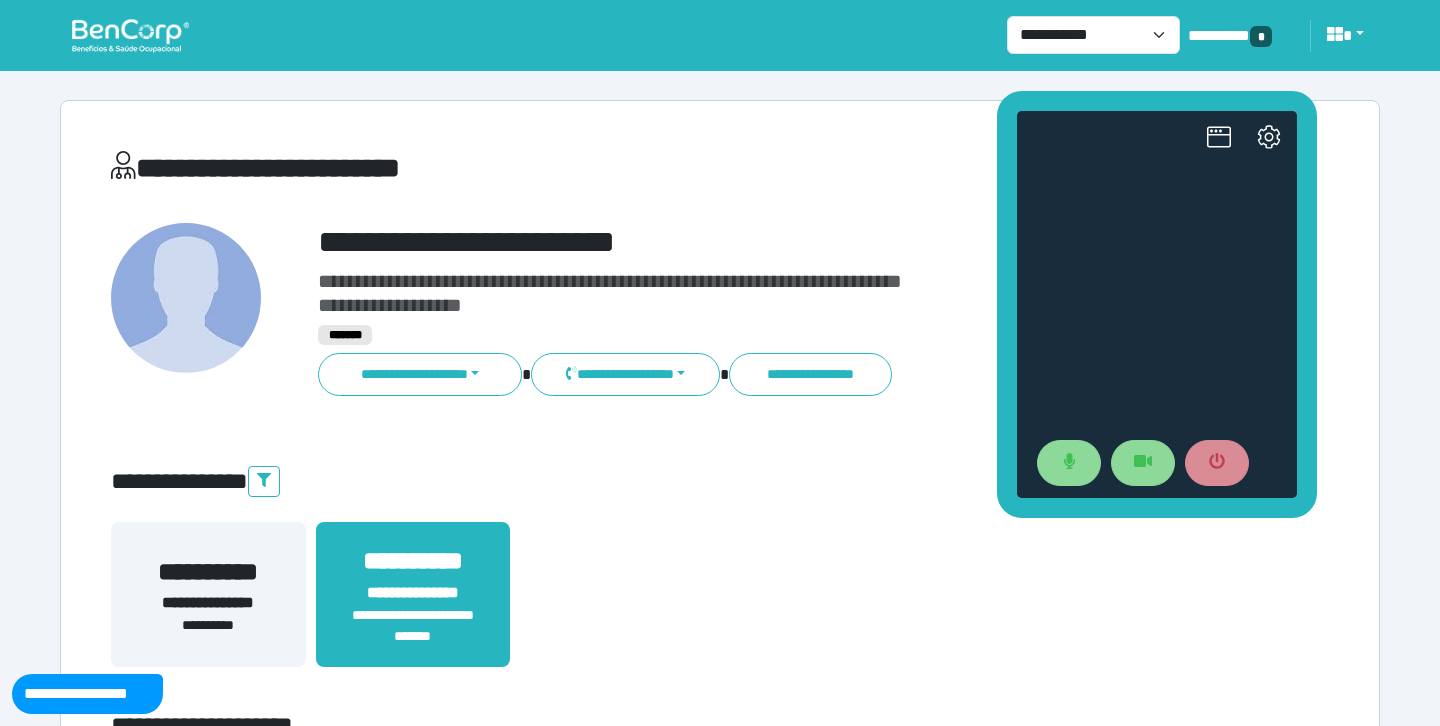 drag, startPoint x: 1269, startPoint y: 306, endPoint x: 1138, endPoint y: 68, distance: 271.67075 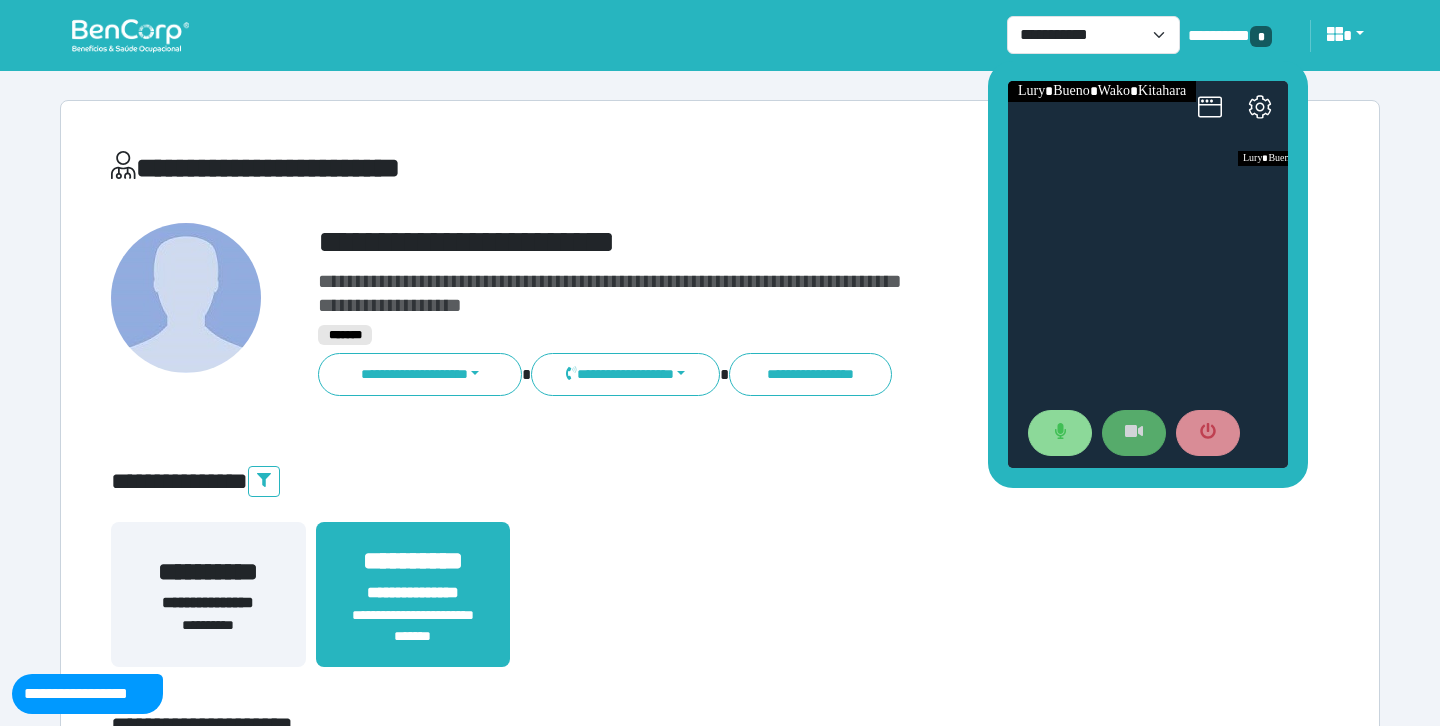 click 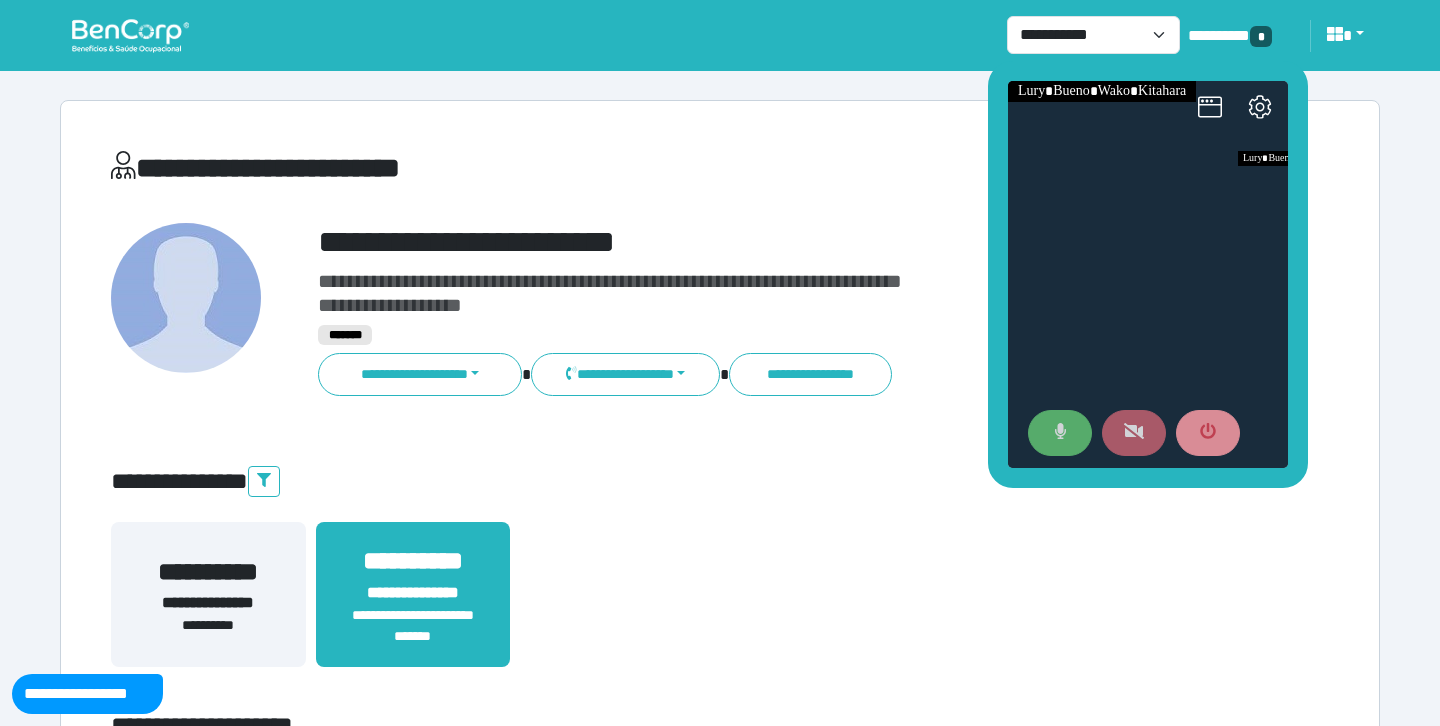 click 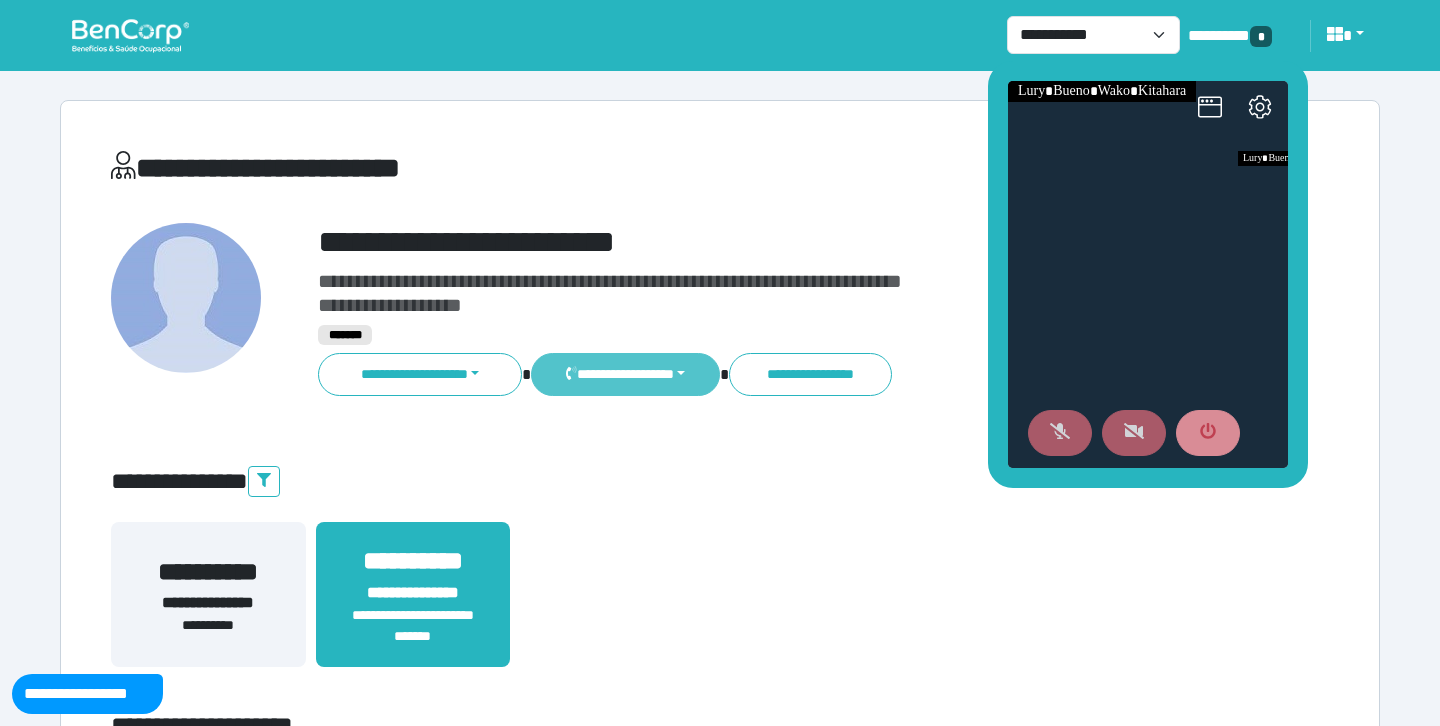 click on "**********" at bounding box center [625, 374] 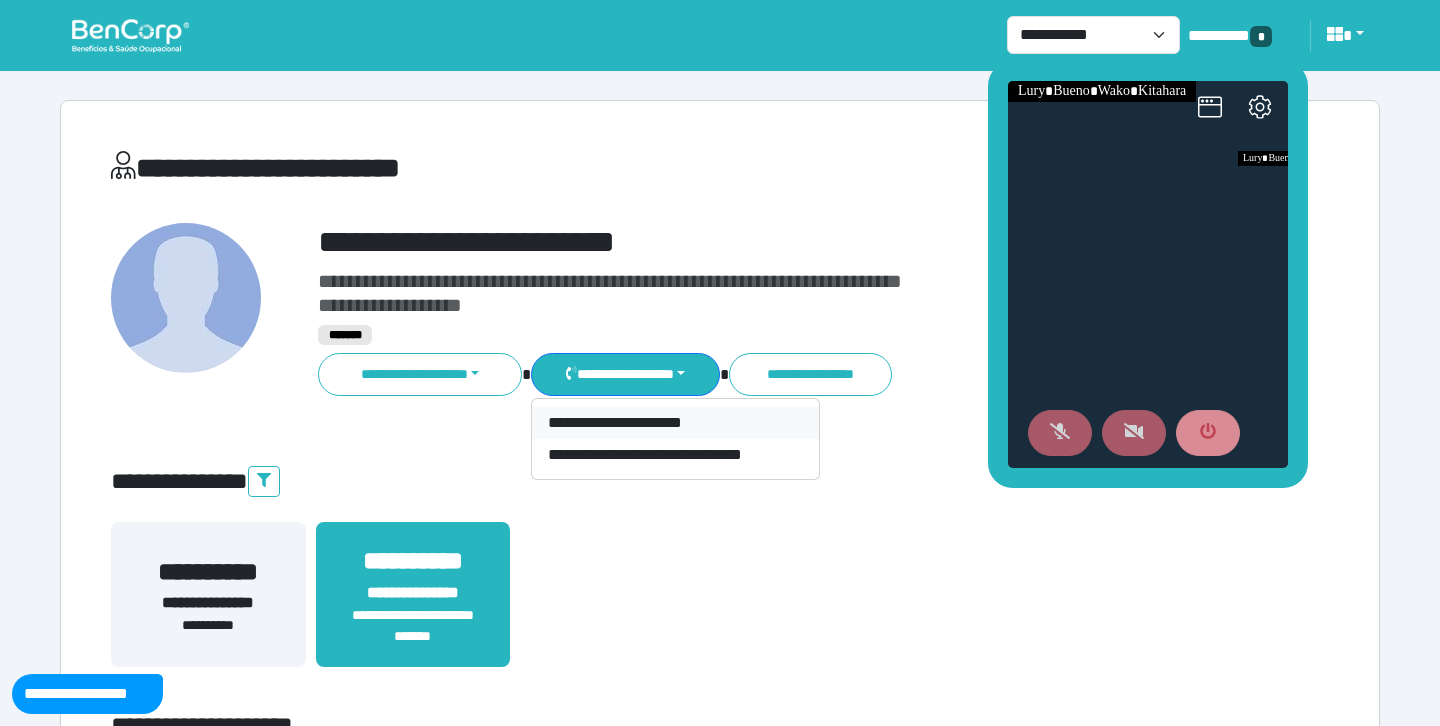 click on "**********" at bounding box center [675, 423] 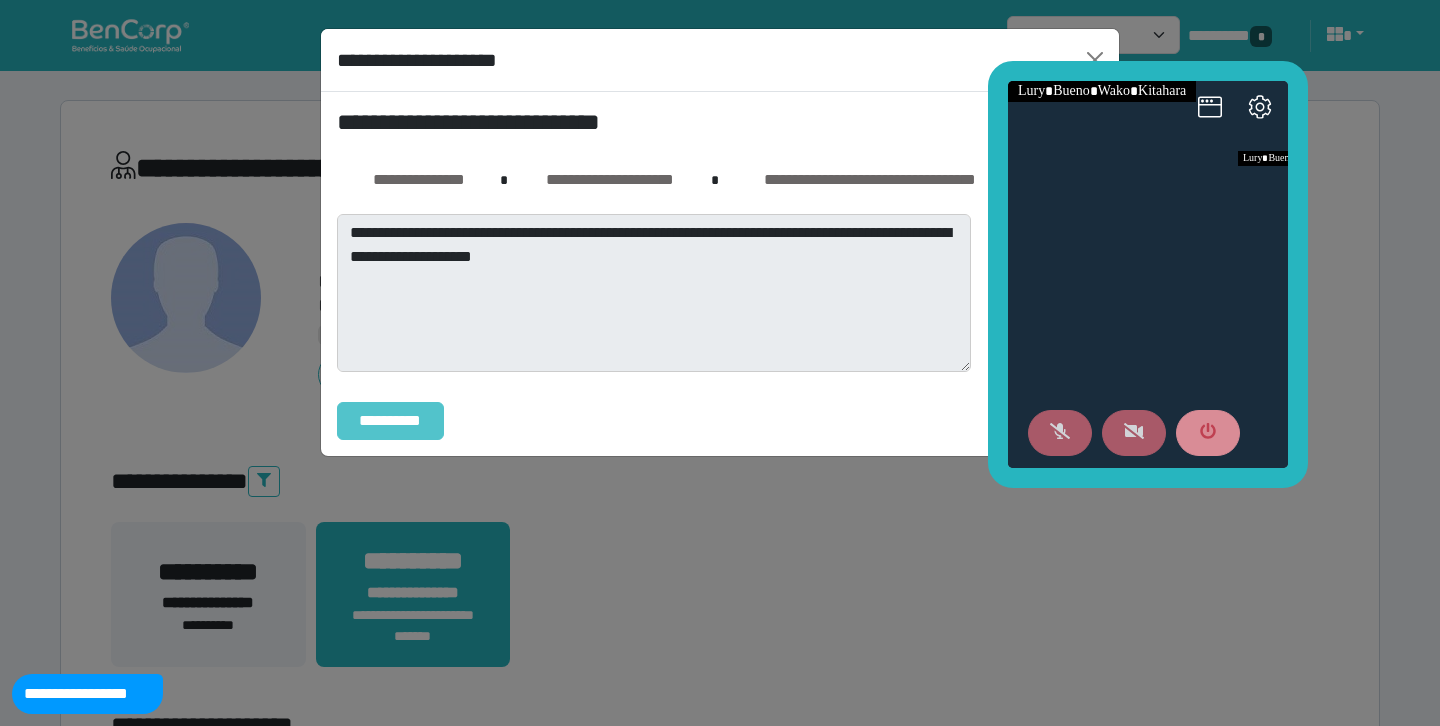 click on "**********" at bounding box center (390, 421) 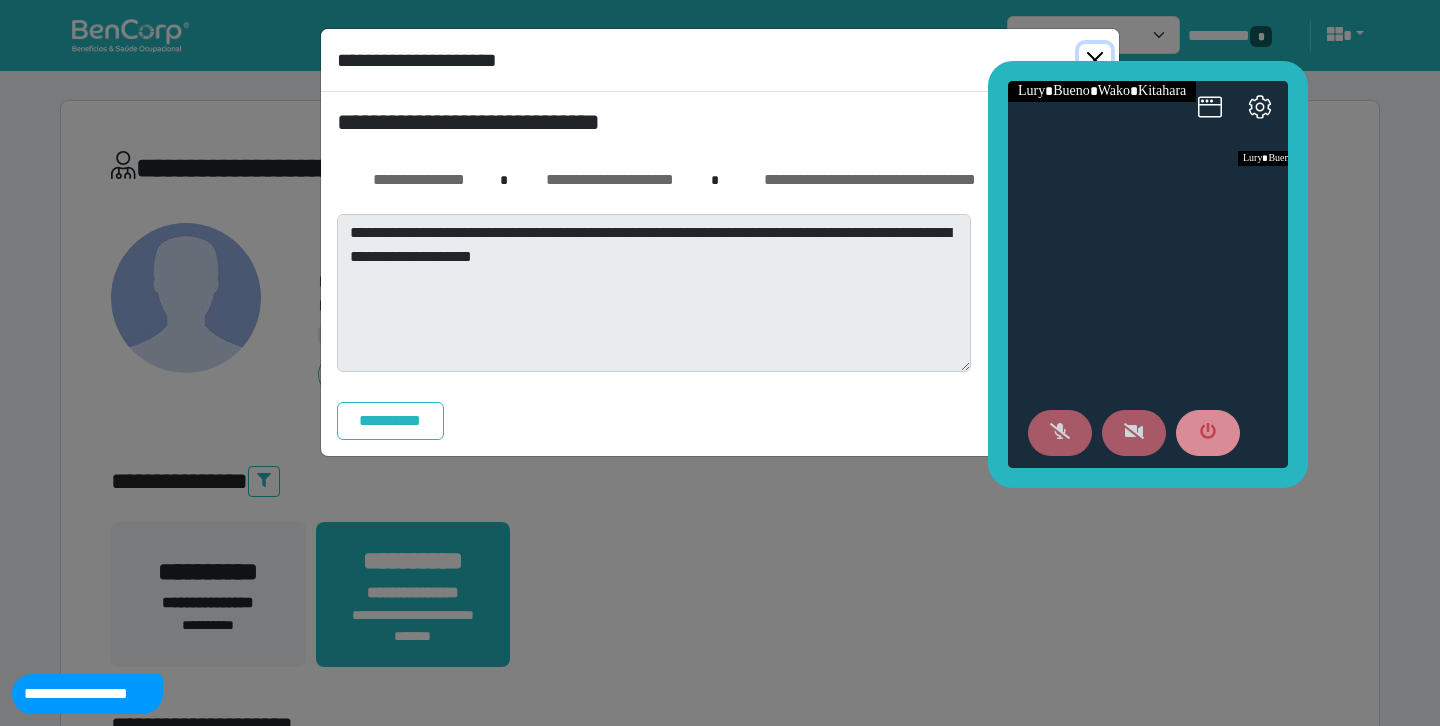 click at bounding box center [1095, 60] 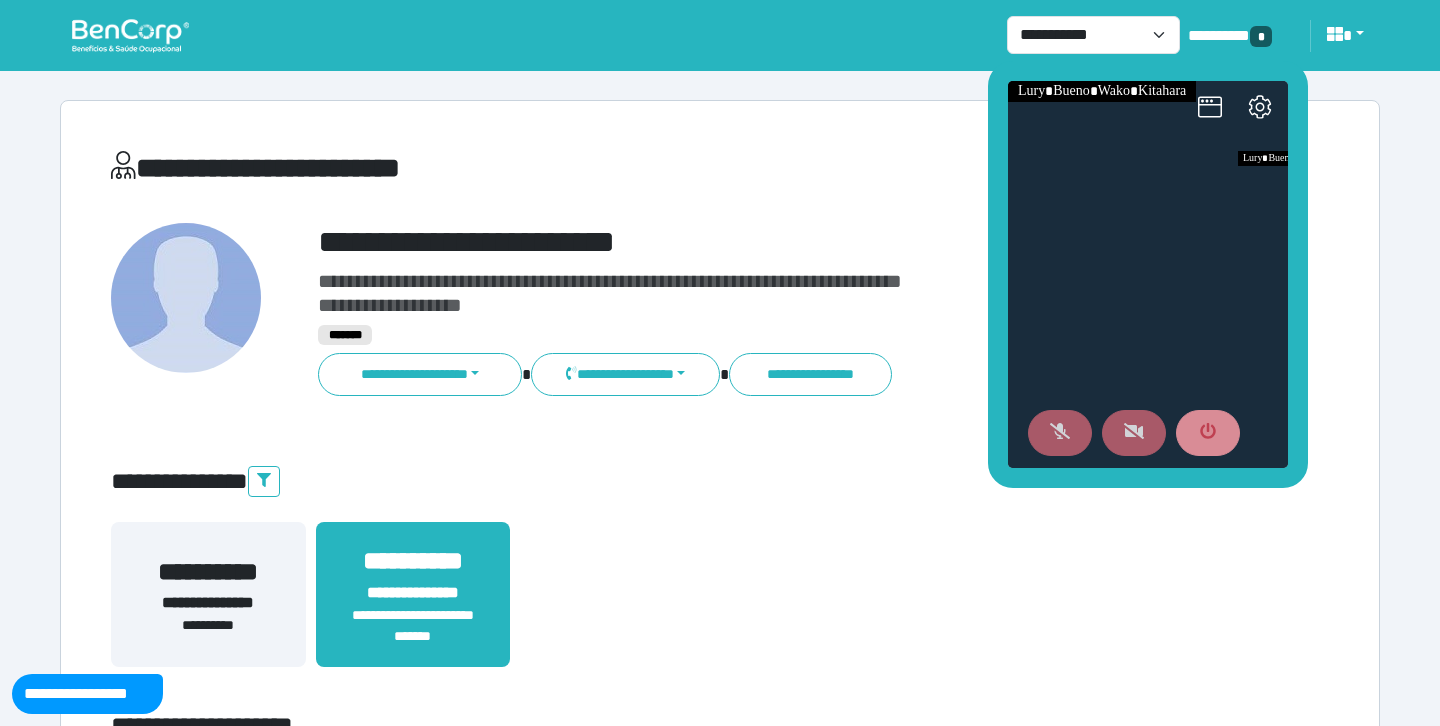 click on "**********" at bounding box center (720, 4297) 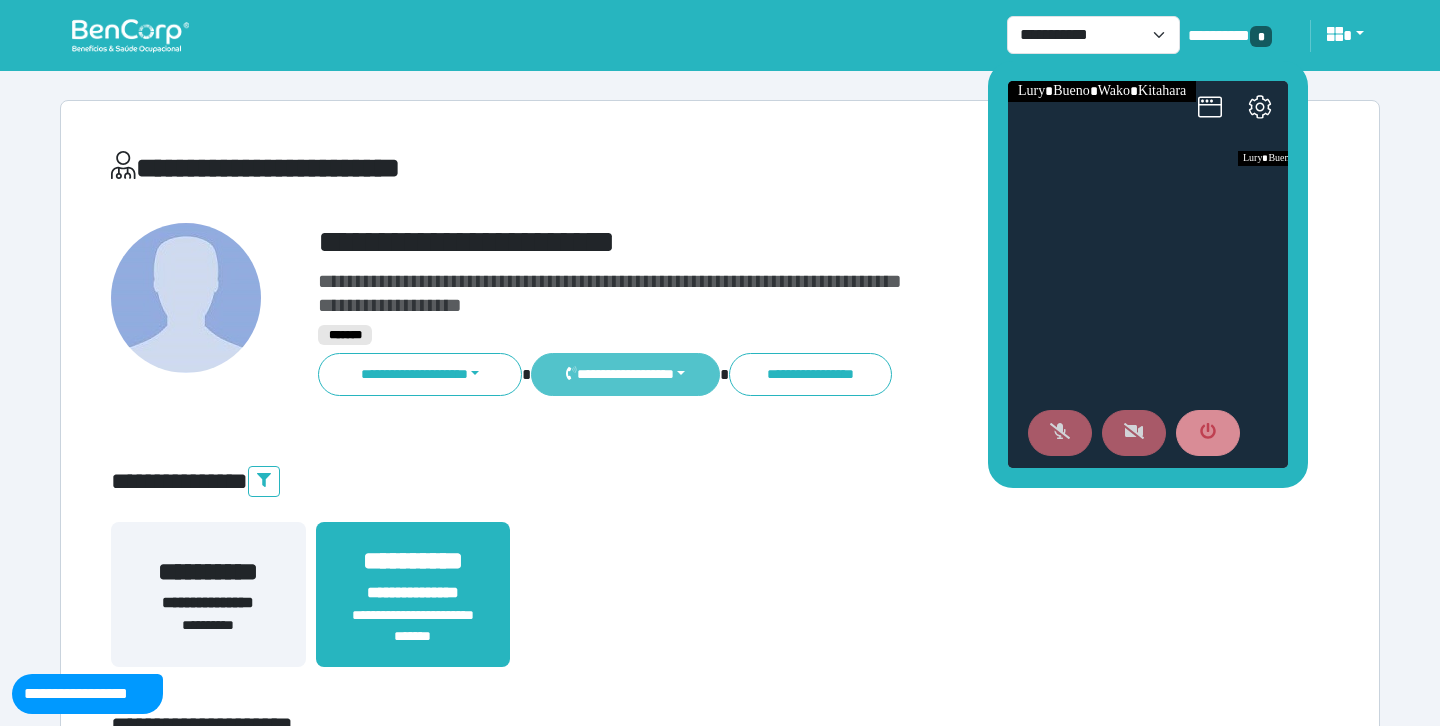 click on "**********" at bounding box center [625, 374] 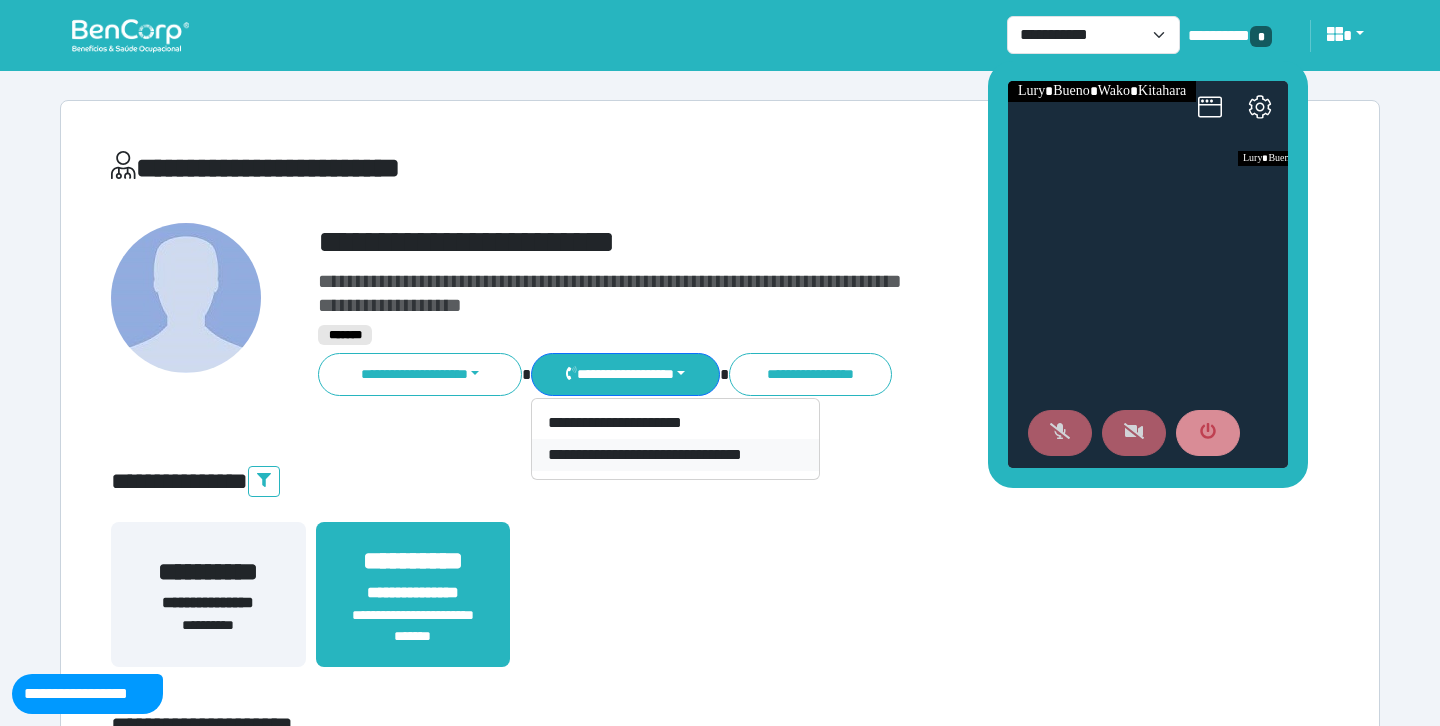click on "**********" at bounding box center (675, 455) 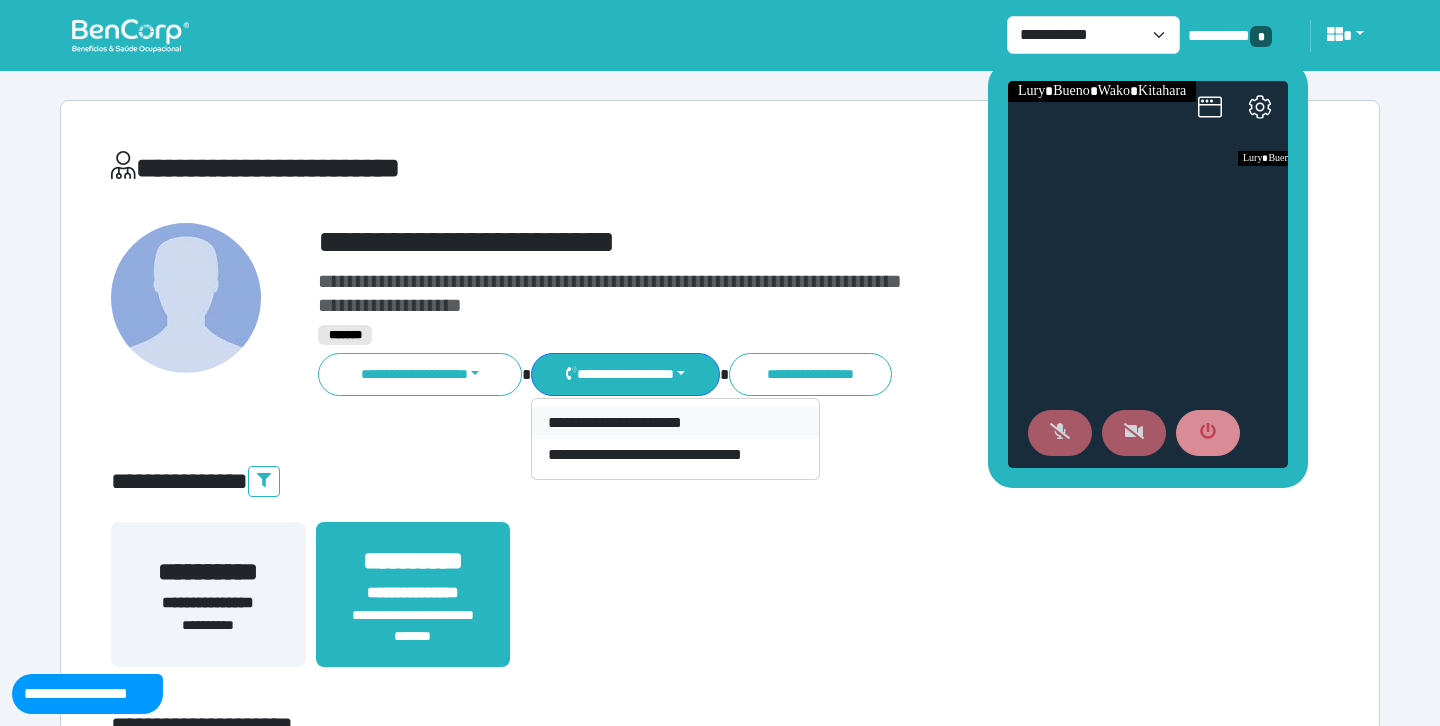 click on "**********" at bounding box center [675, 423] 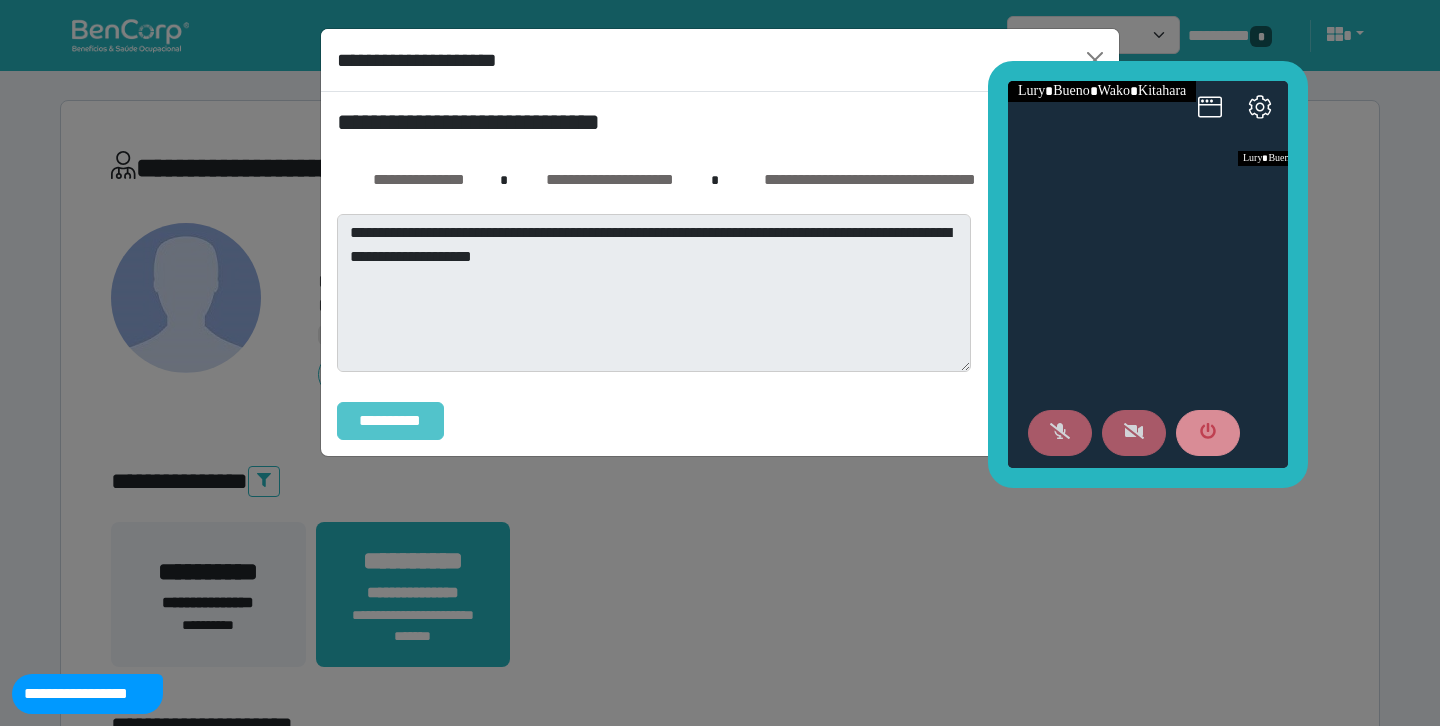 click on "**********" at bounding box center [390, 421] 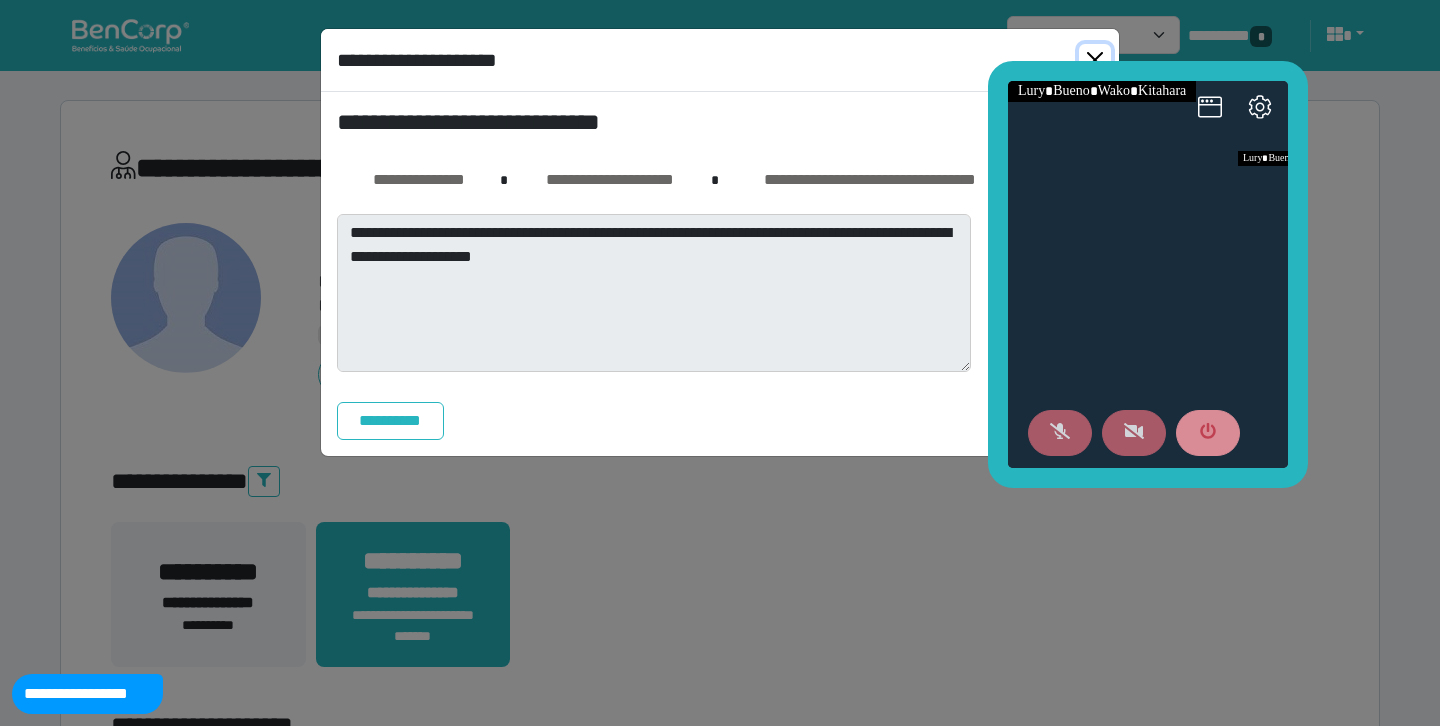 click at bounding box center (1095, 60) 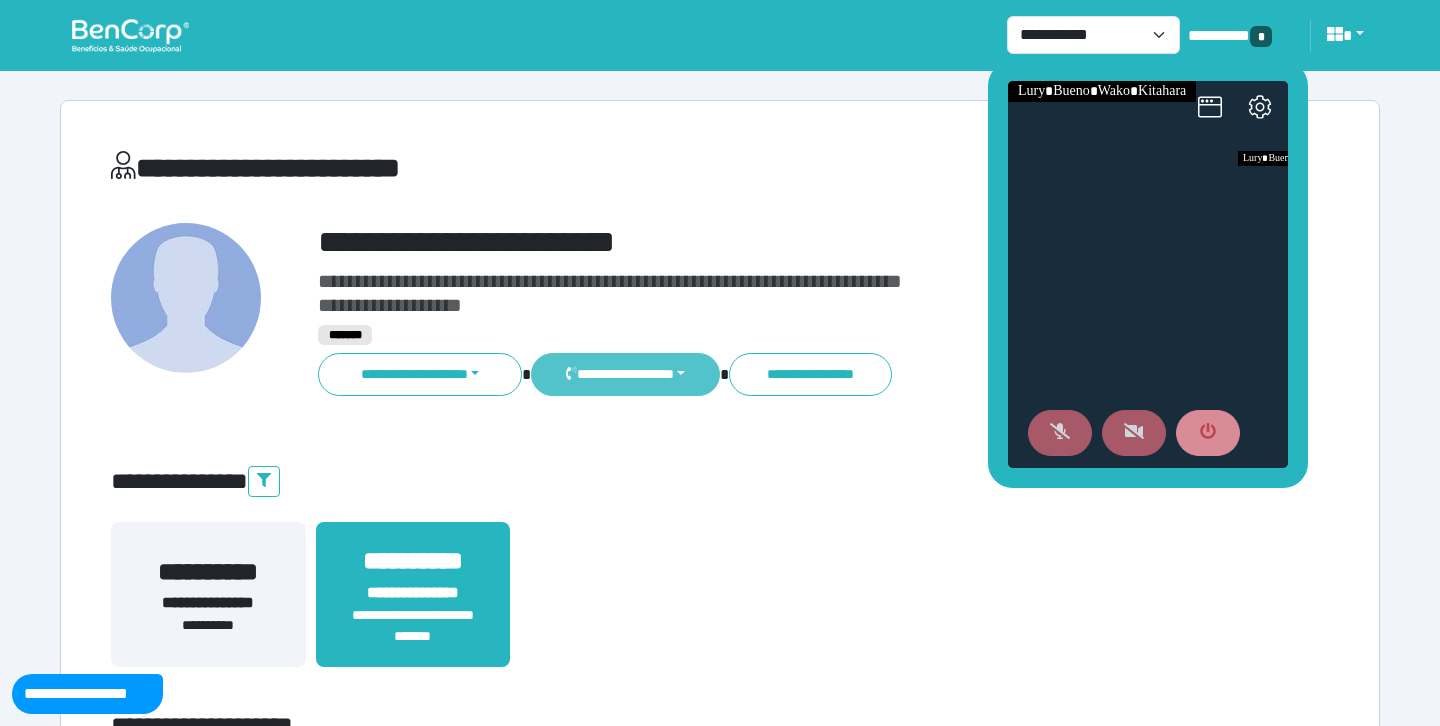 click on "**********" at bounding box center (625, 374) 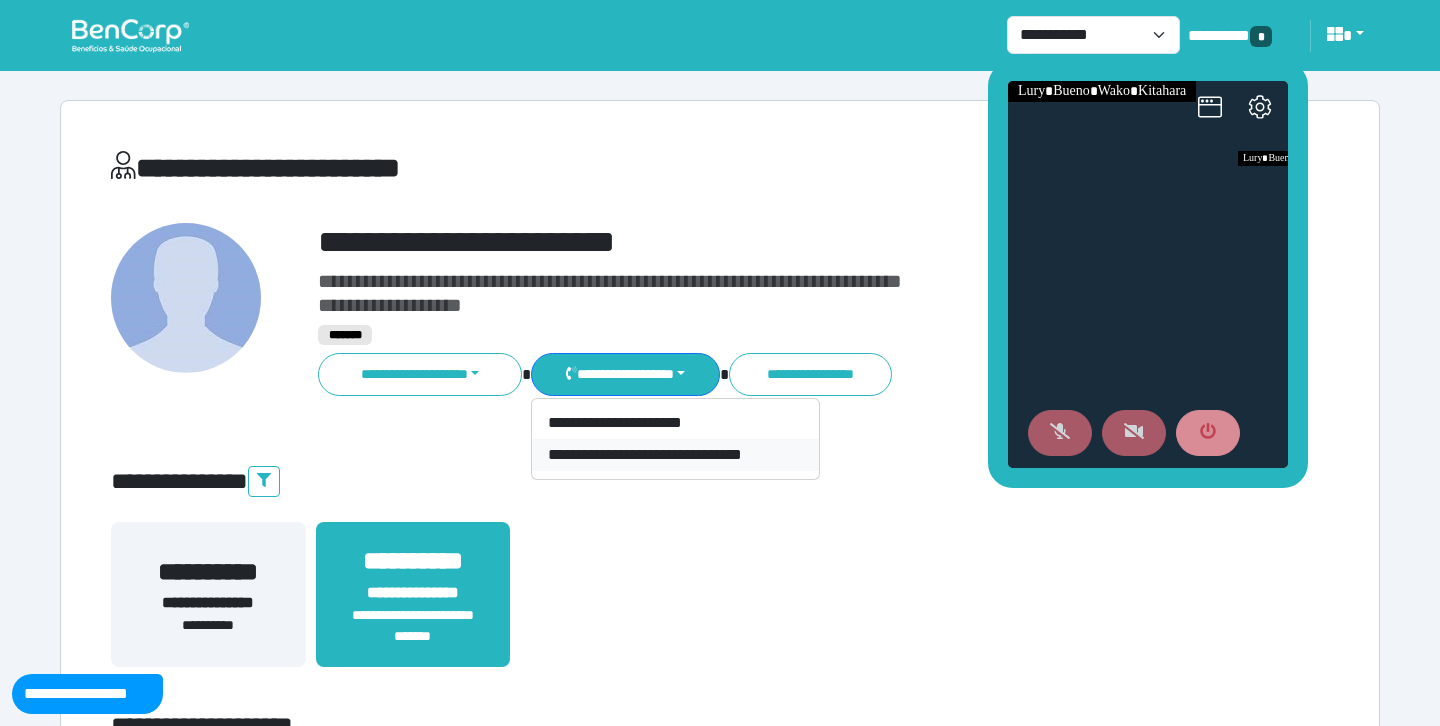 click on "**********" at bounding box center (675, 455) 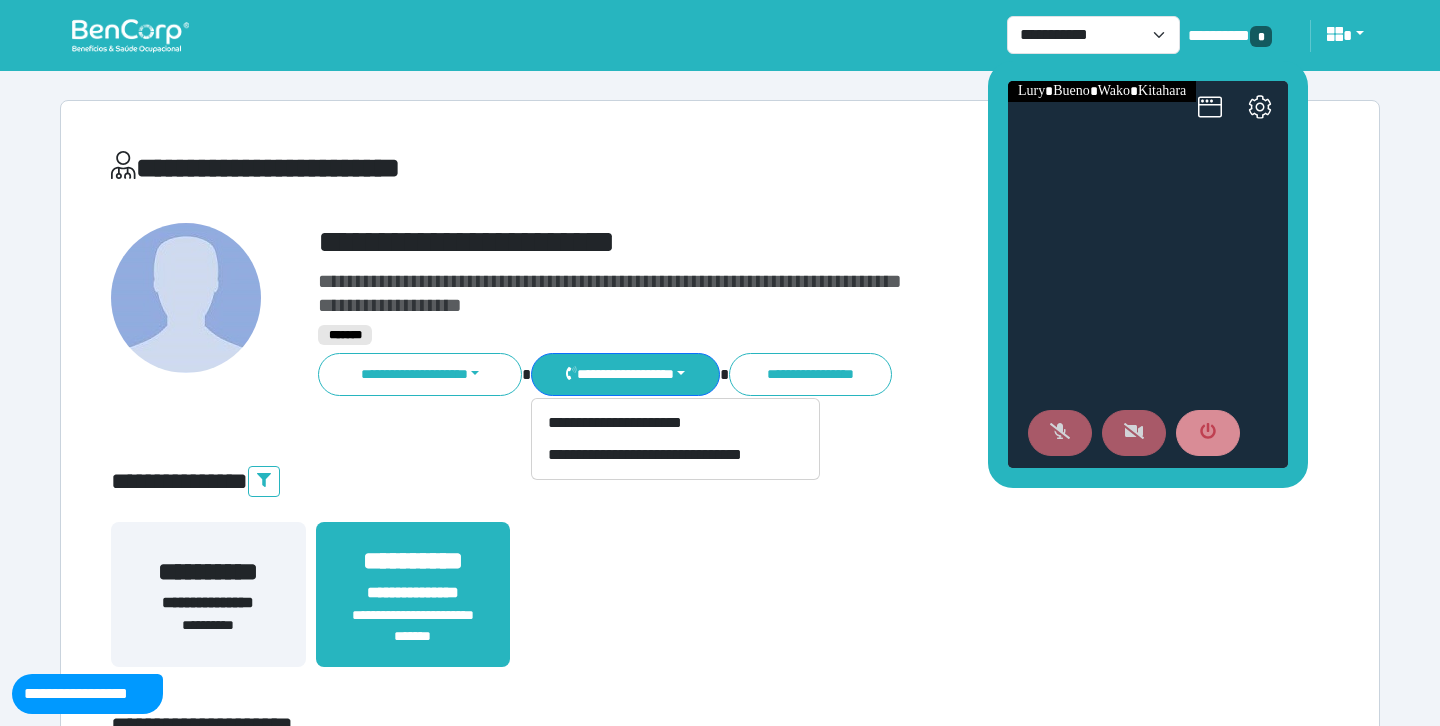 click on "**********" at bounding box center [772, 242] 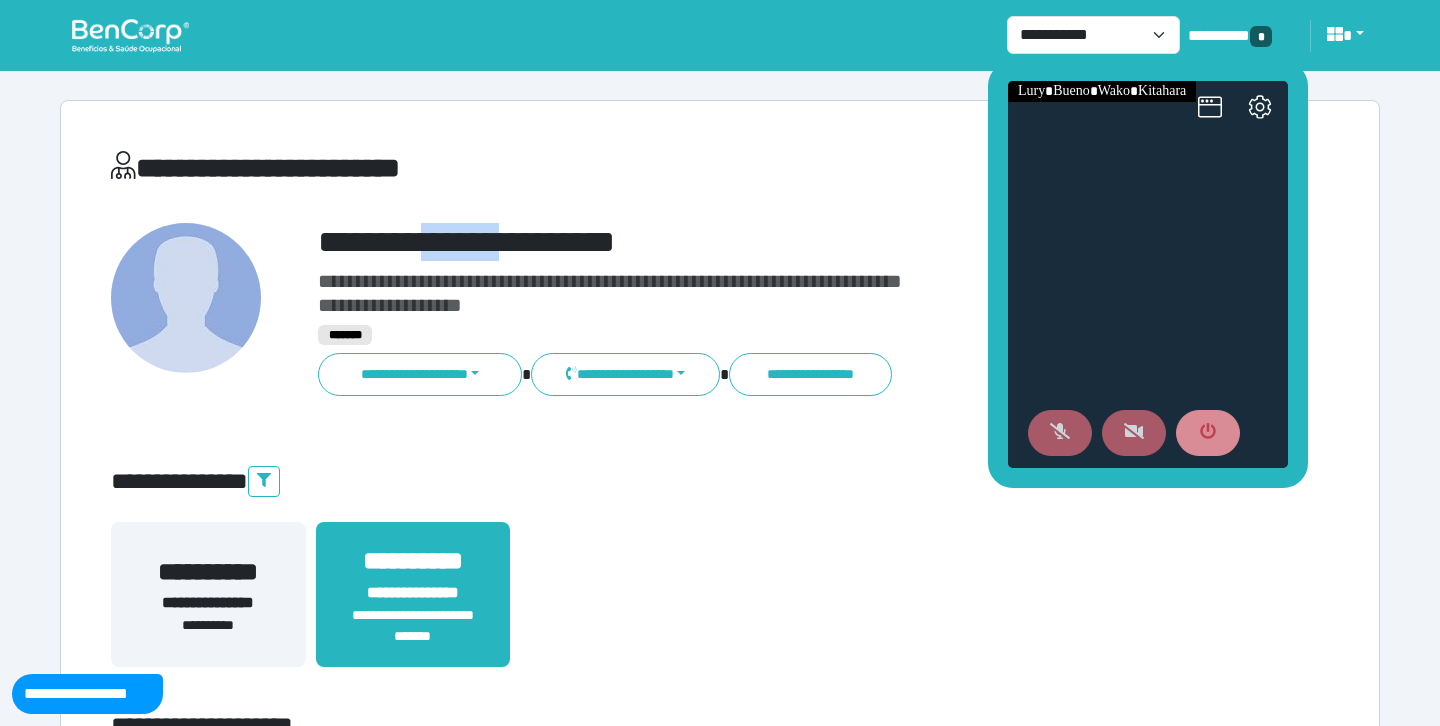 click on "**********" at bounding box center (772, 242) 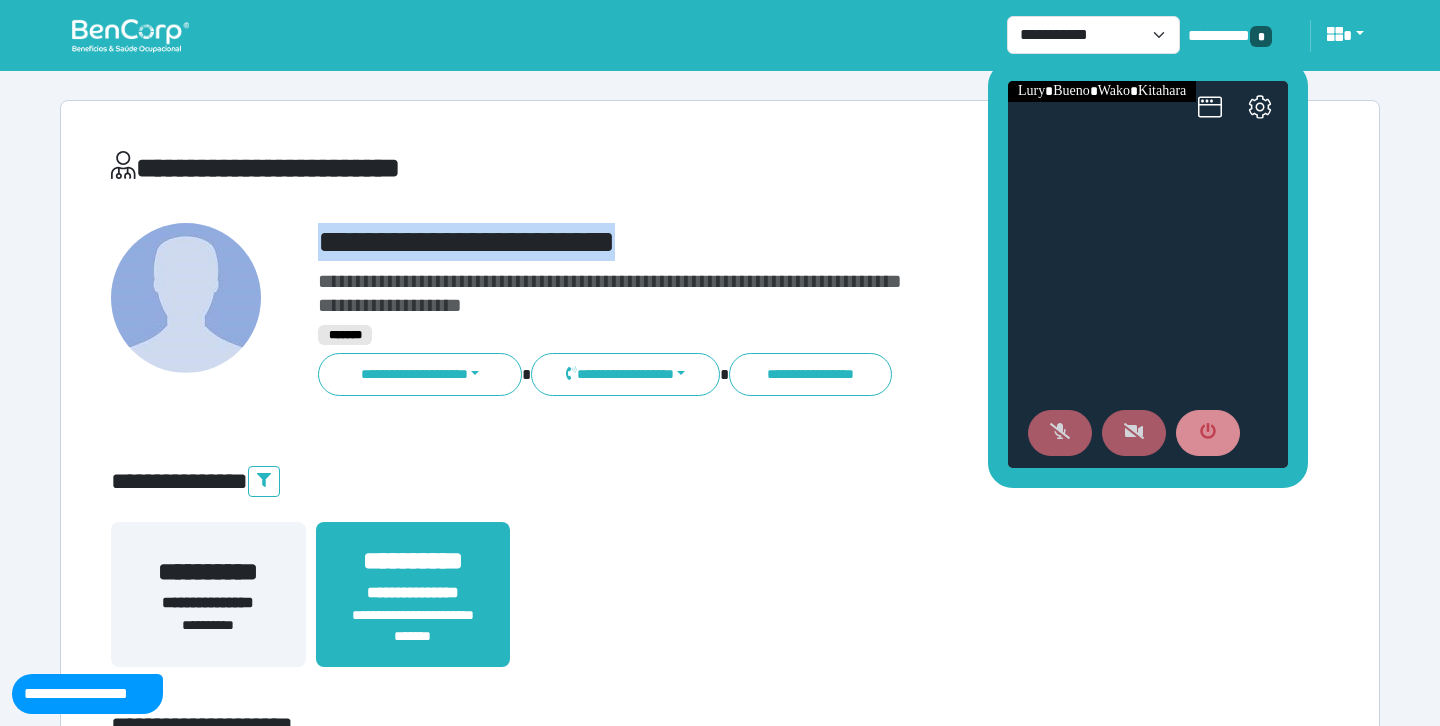 click on "**********" at bounding box center [772, 242] 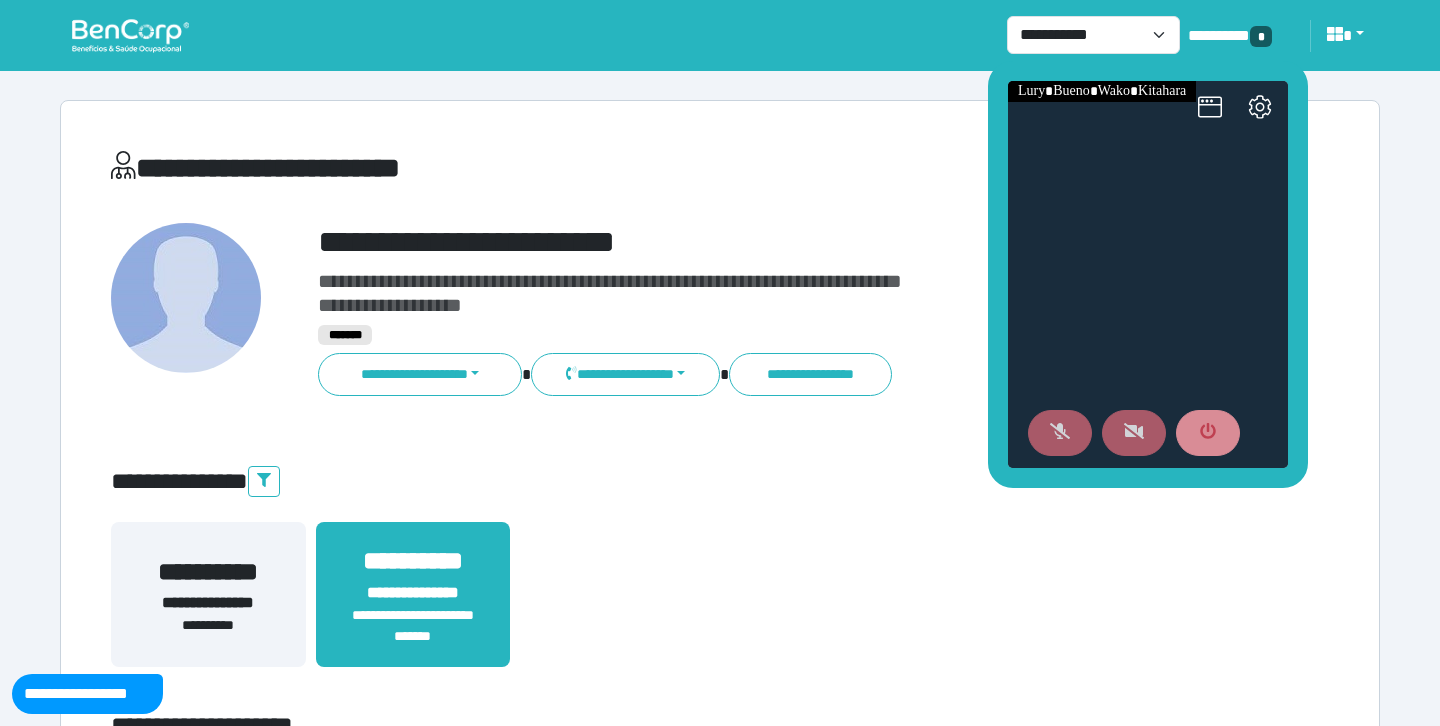 click on "**********" at bounding box center [772, 293] 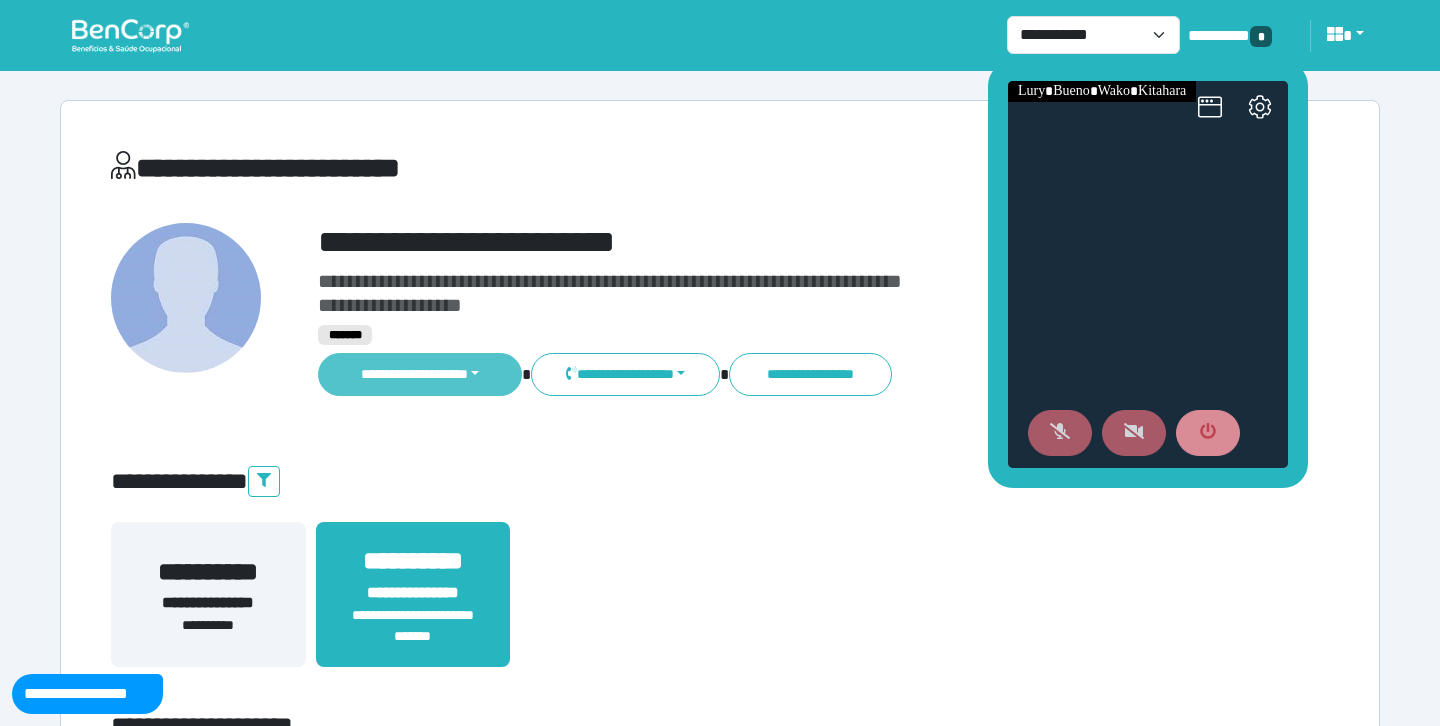 click on "**********" at bounding box center [420, 374] 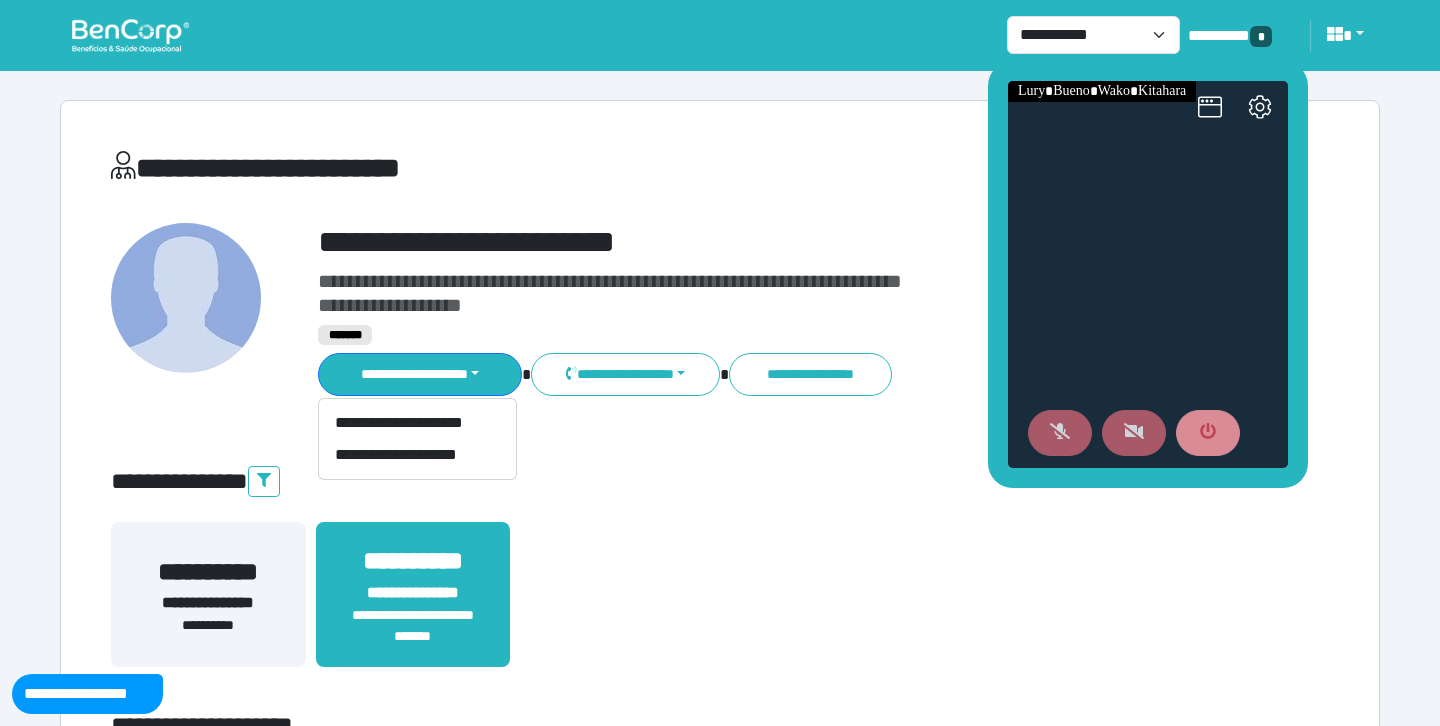 click on "**********" at bounding box center [720, 4297] 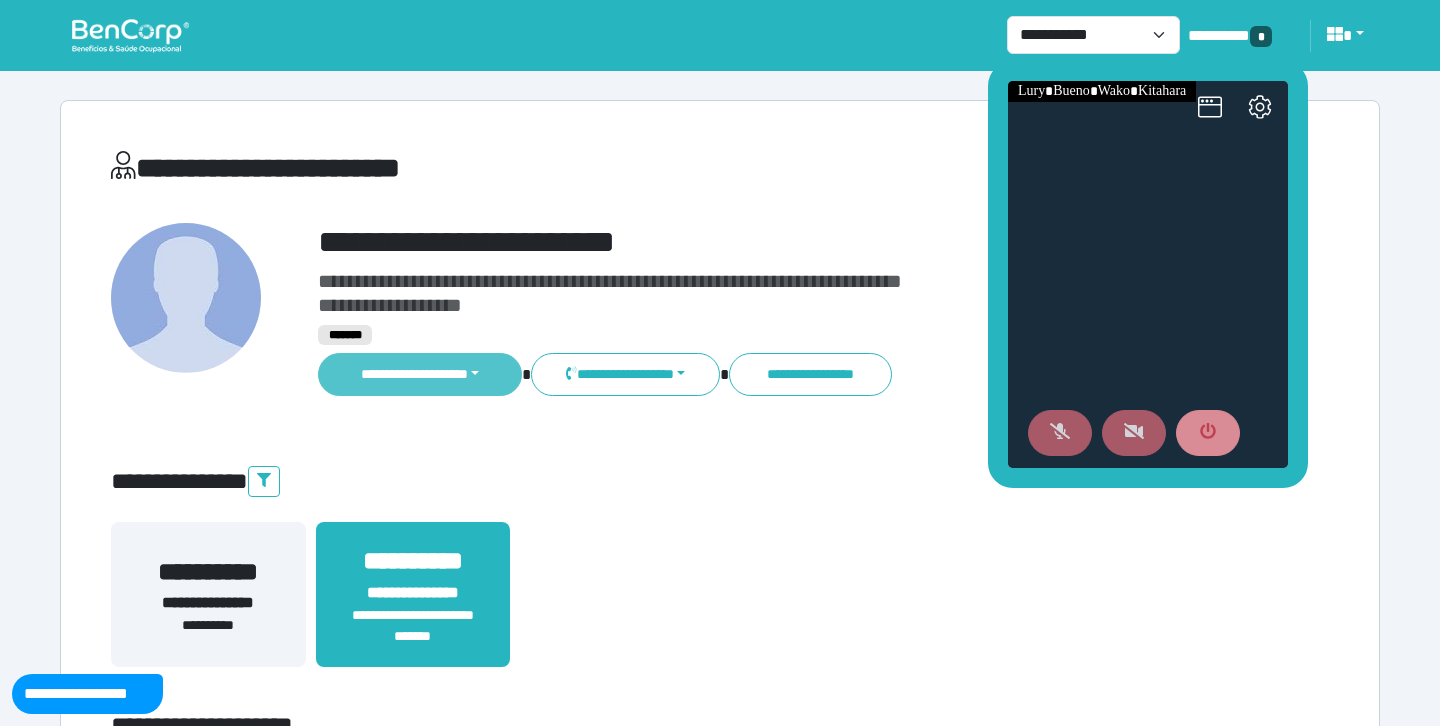 drag, startPoint x: 447, startPoint y: 366, endPoint x: 443, endPoint y: 379, distance: 13.601471 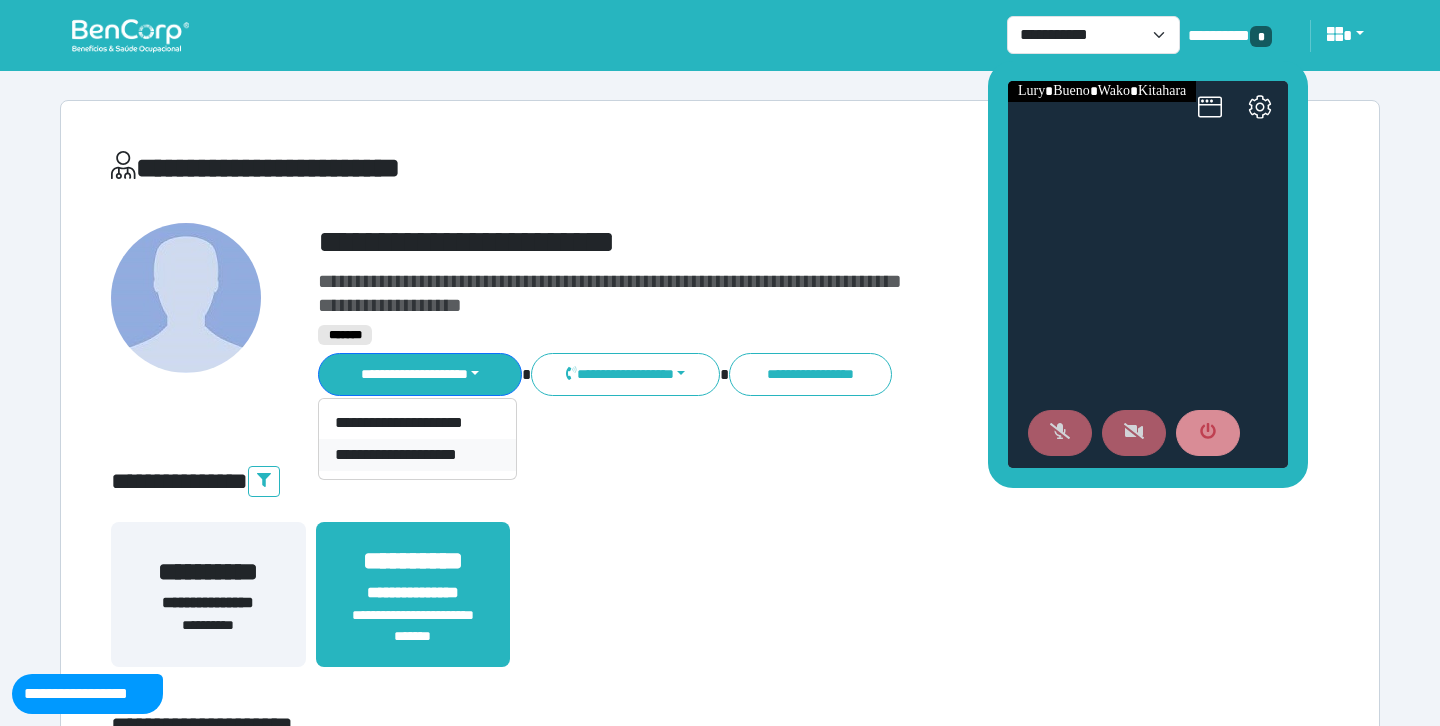 click on "**********" at bounding box center (417, 455) 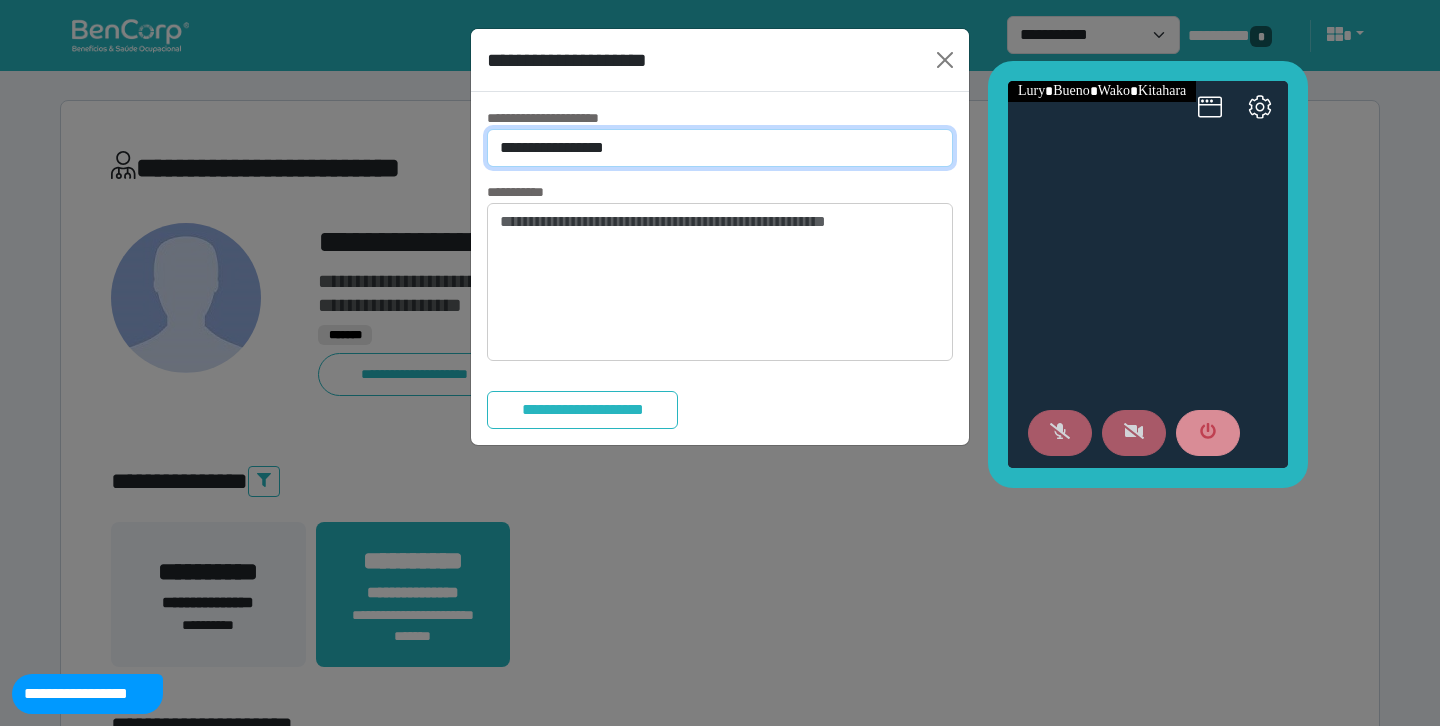 click on "**********" at bounding box center (720, 148) 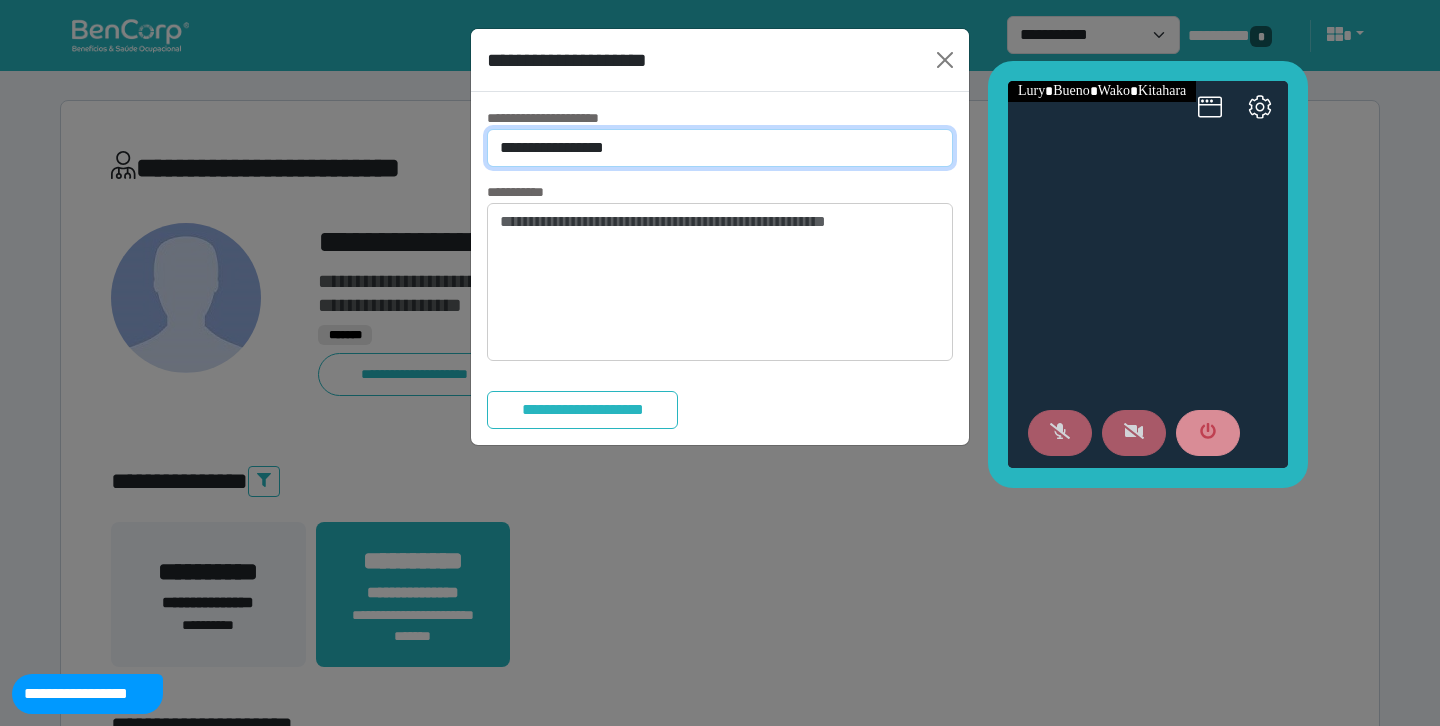 select on "*" 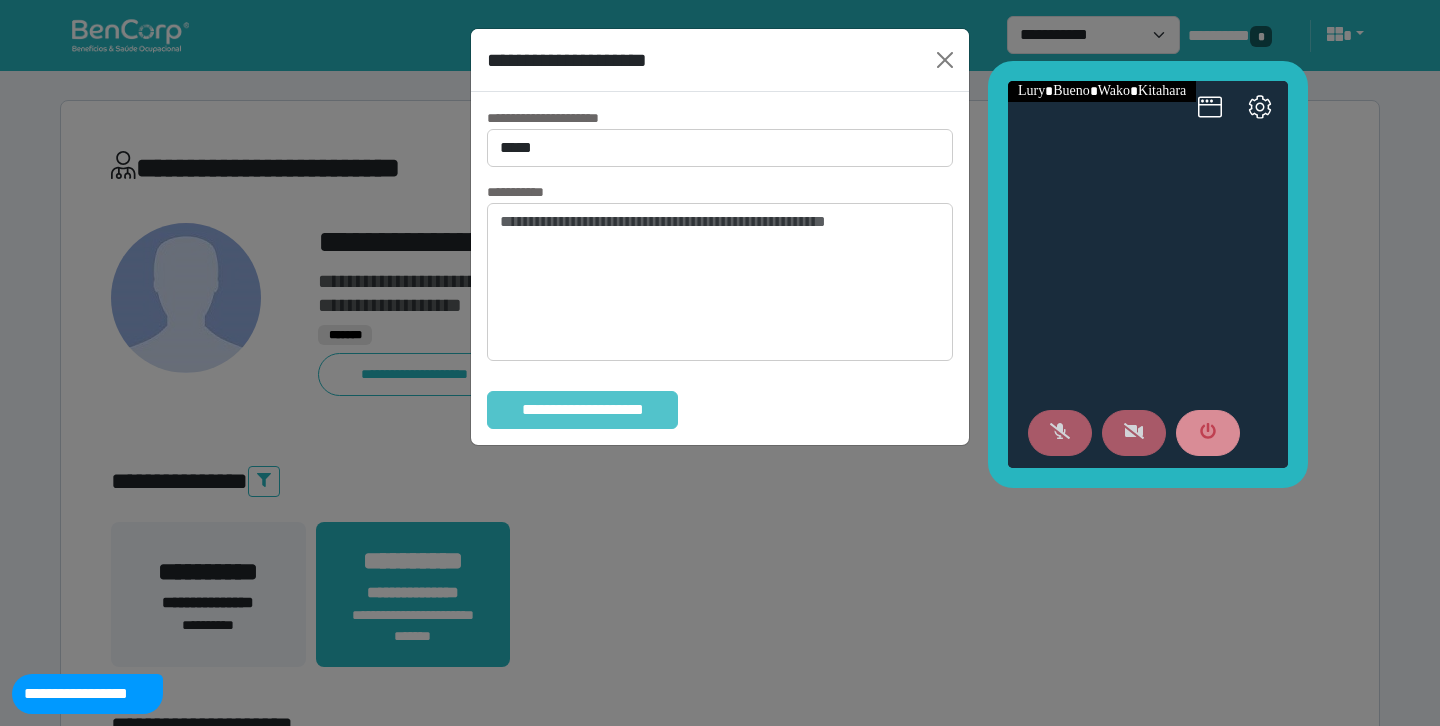 click on "**********" at bounding box center (582, 410) 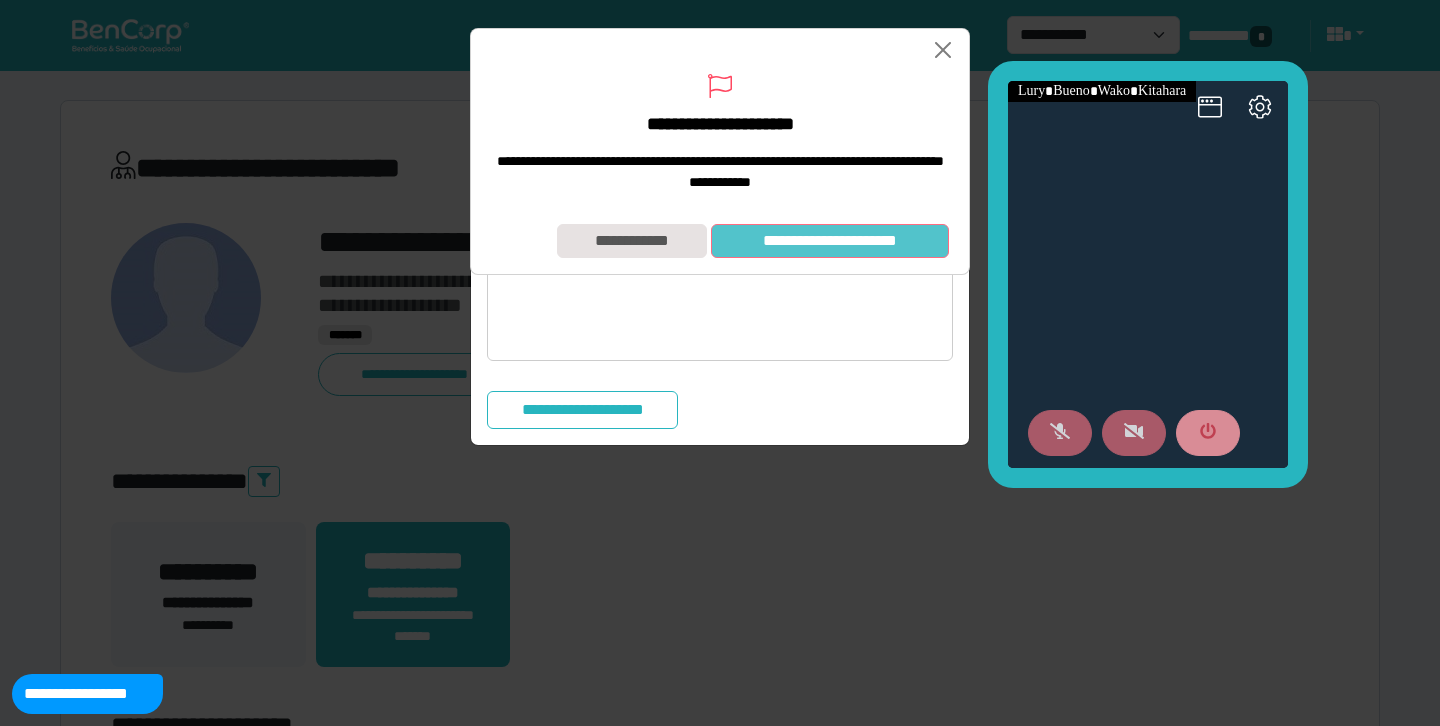 click on "**********" at bounding box center (830, 241) 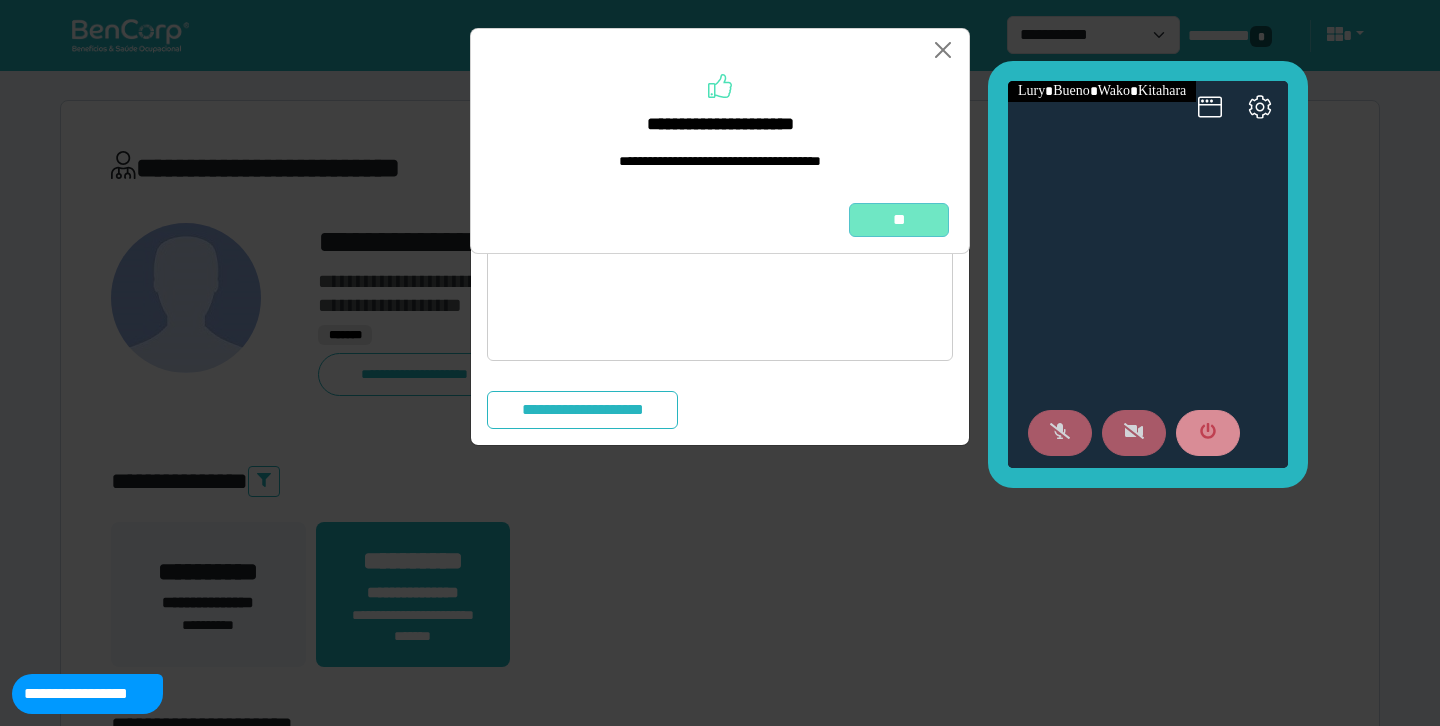 click on "**" at bounding box center (899, 220) 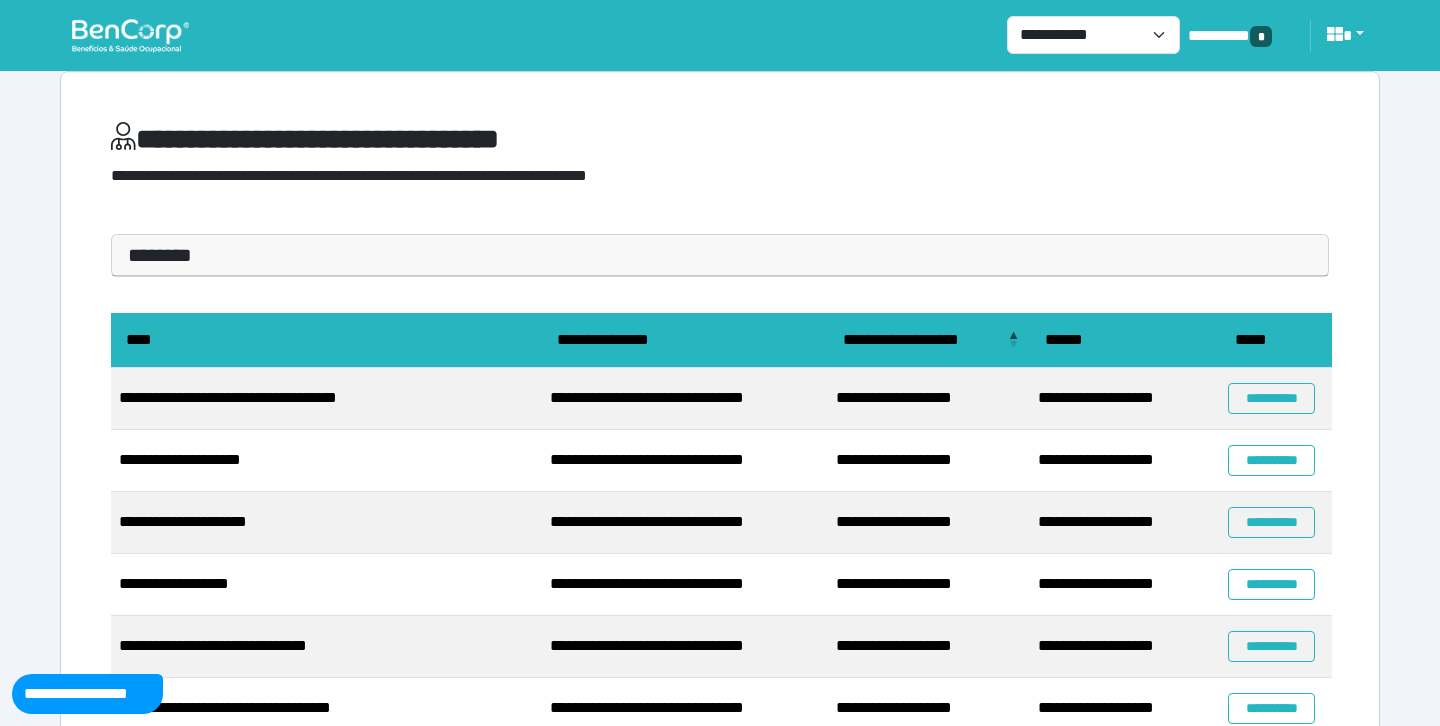 scroll, scrollTop: 31, scrollLeft: 0, axis: vertical 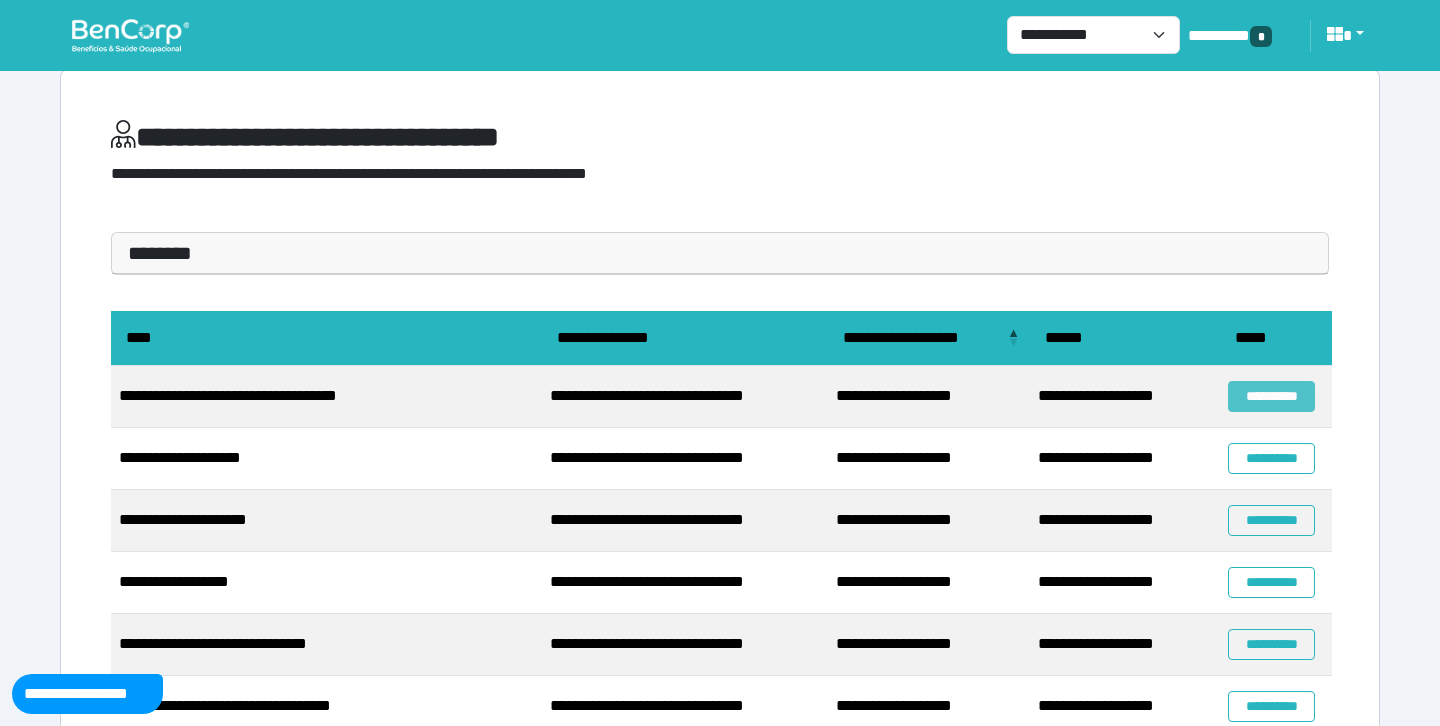 click on "**********" at bounding box center (1271, 396) 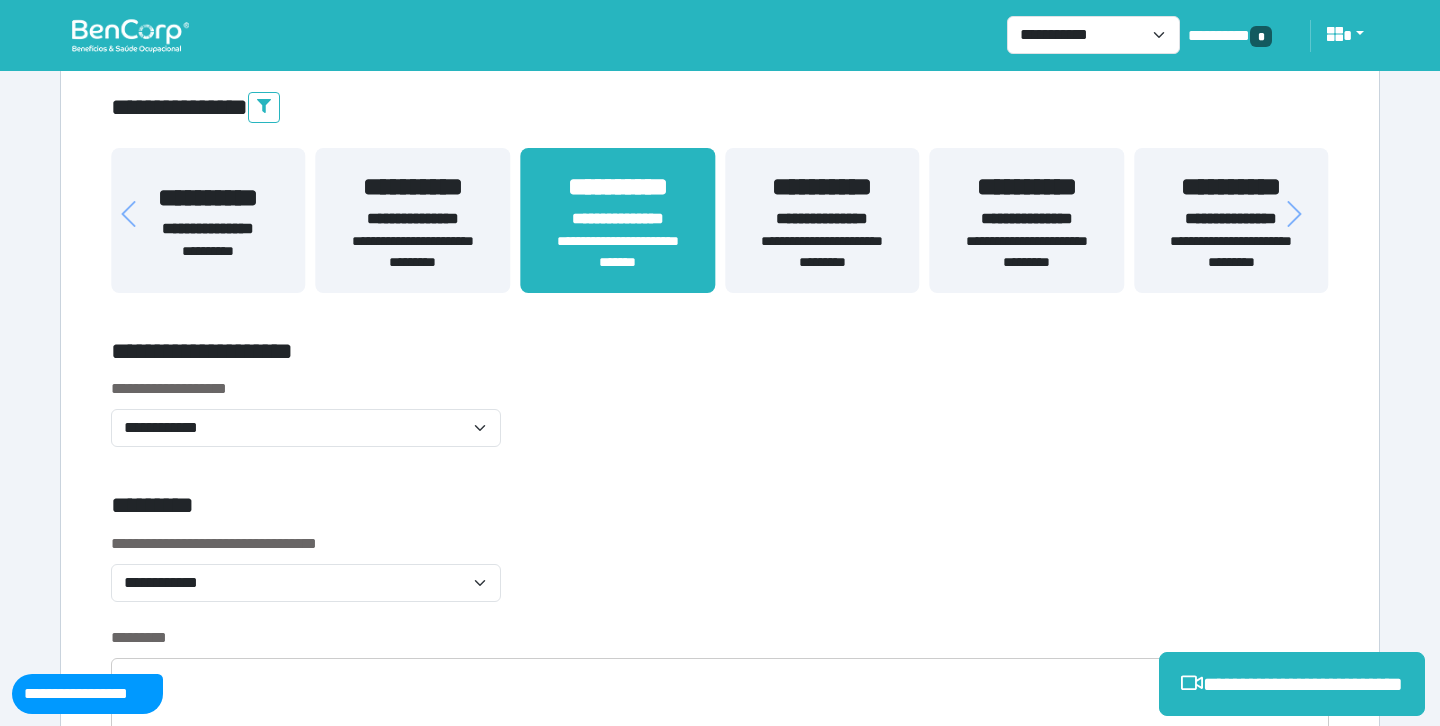 scroll, scrollTop: 355, scrollLeft: 0, axis: vertical 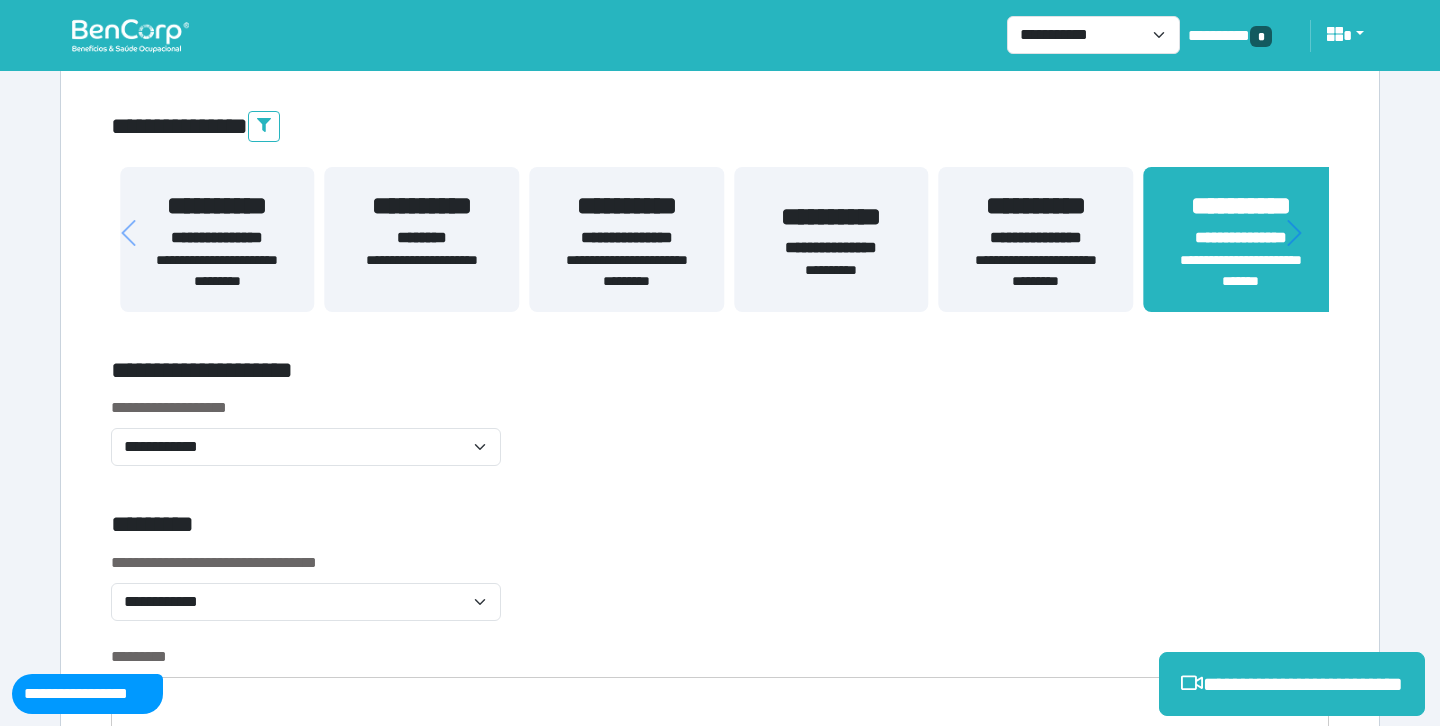 drag, startPoint x: 547, startPoint y: 223, endPoint x: 977, endPoint y: 213, distance: 430.11627 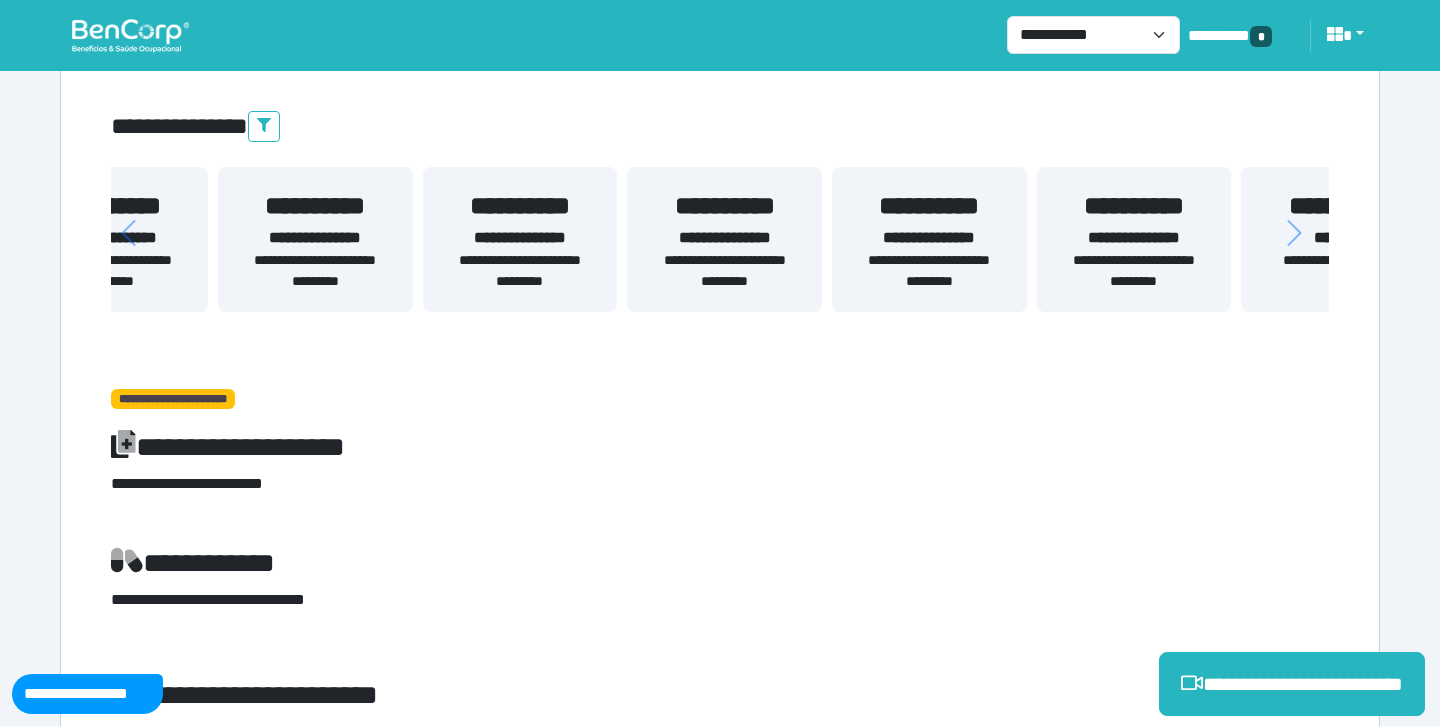 drag, startPoint x: 386, startPoint y: 261, endPoint x: 1100, endPoint y: 295, distance: 714.8091 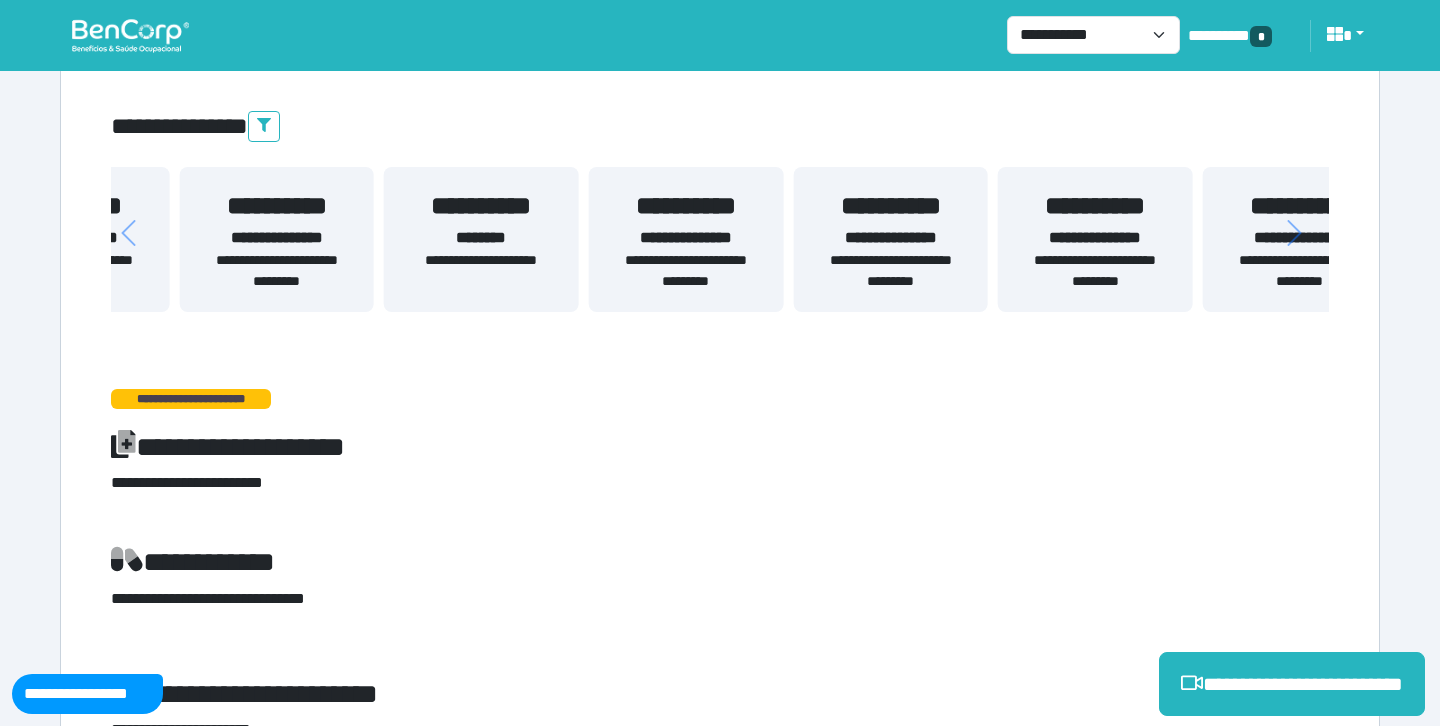 drag, startPoint x: 552, startPoint y: 247, endPoint x: 1432, endPoint y: 274, distance: 880.4141 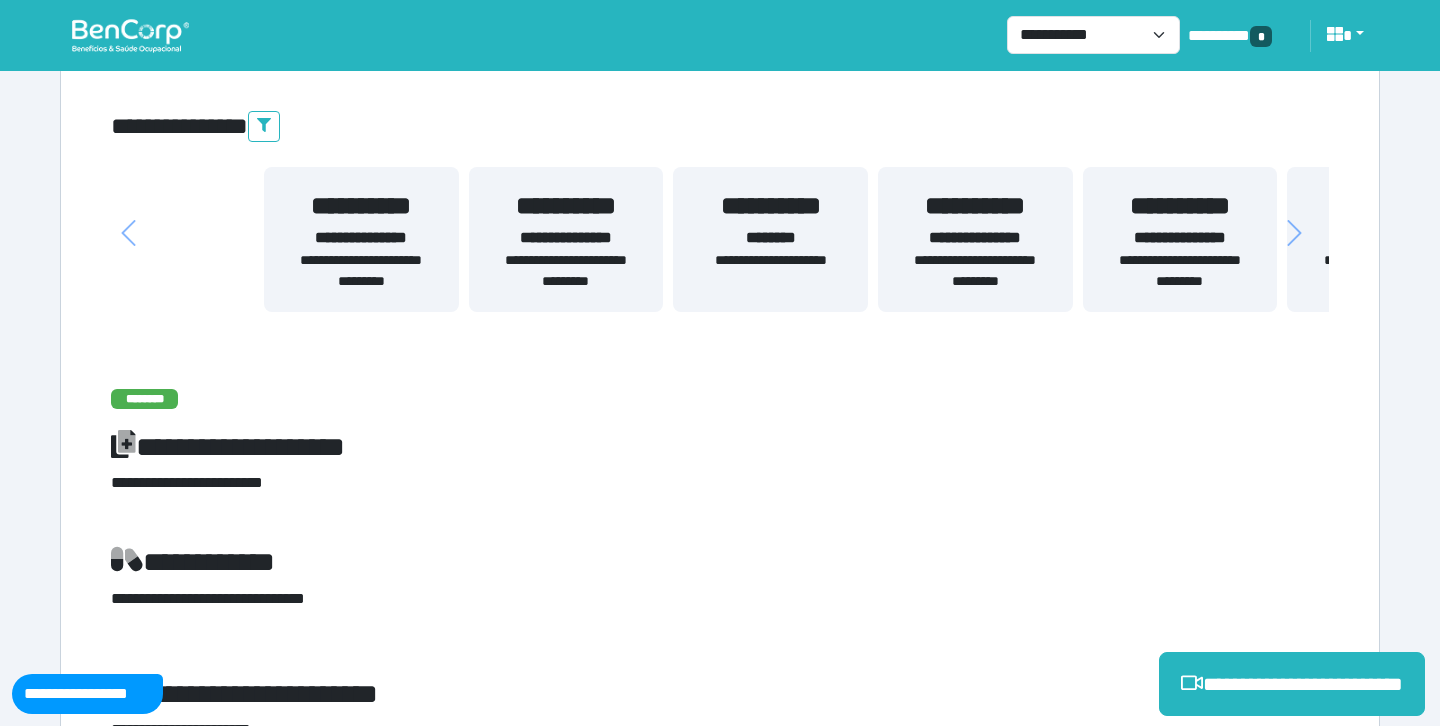 drag, startPoint x: 532, startPoint y: 260, endPoint x: 1297, endPoint y: 209, distance: 766.6981 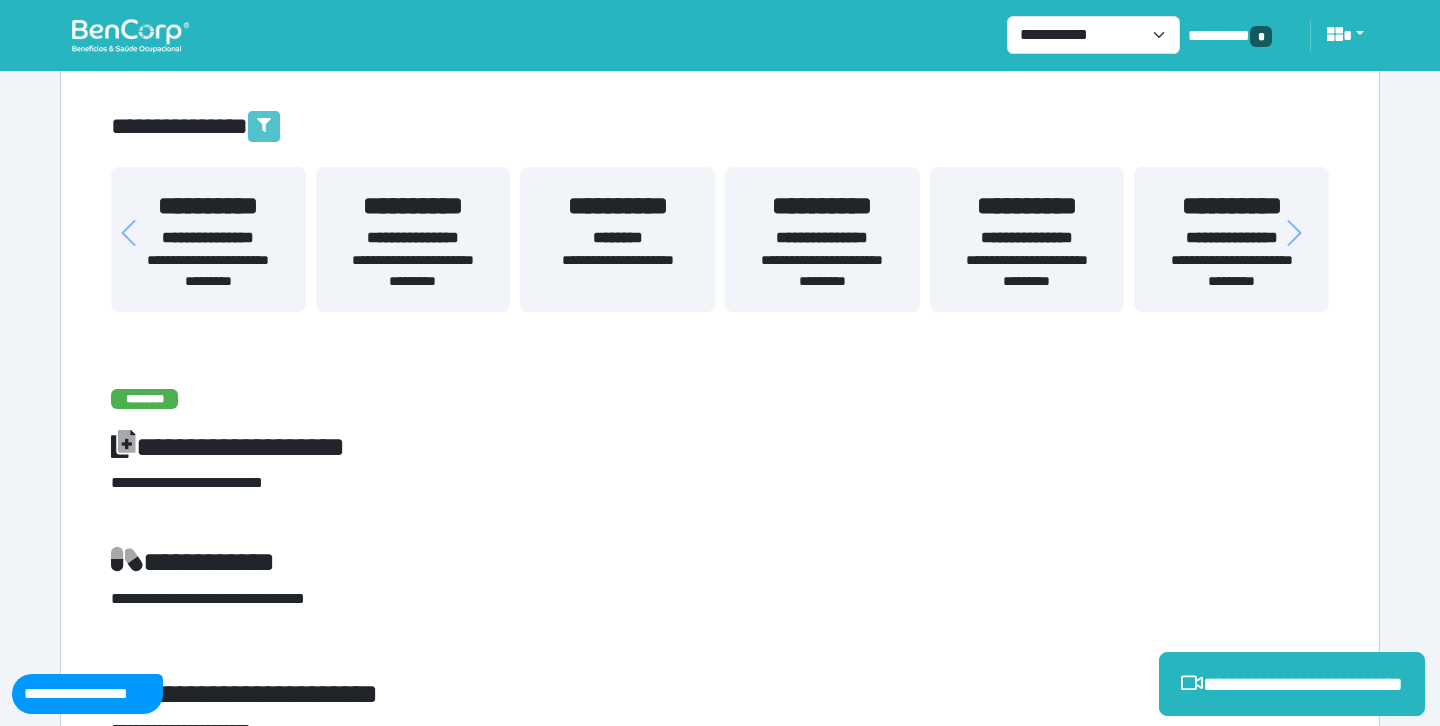 click at bounding box center [264, 126] 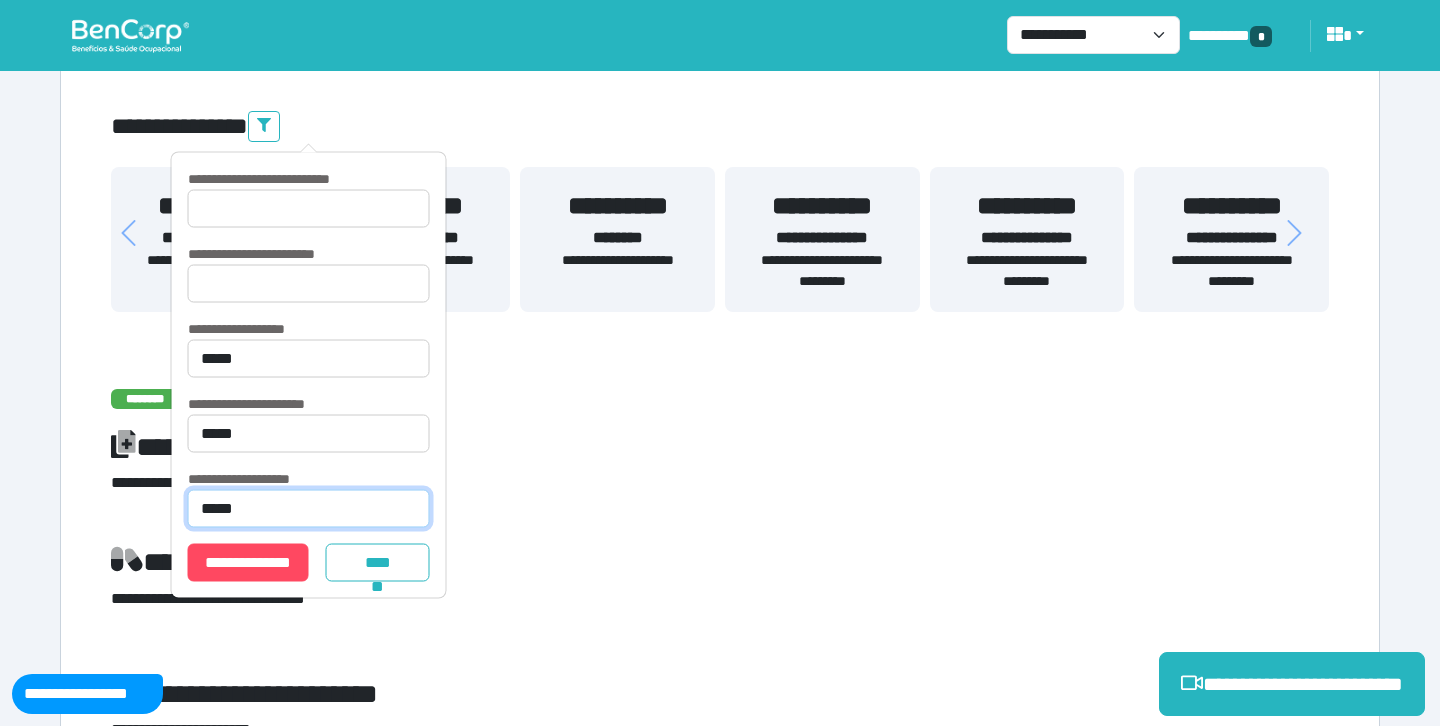 click on "**********" at bounding box center [309, 509] 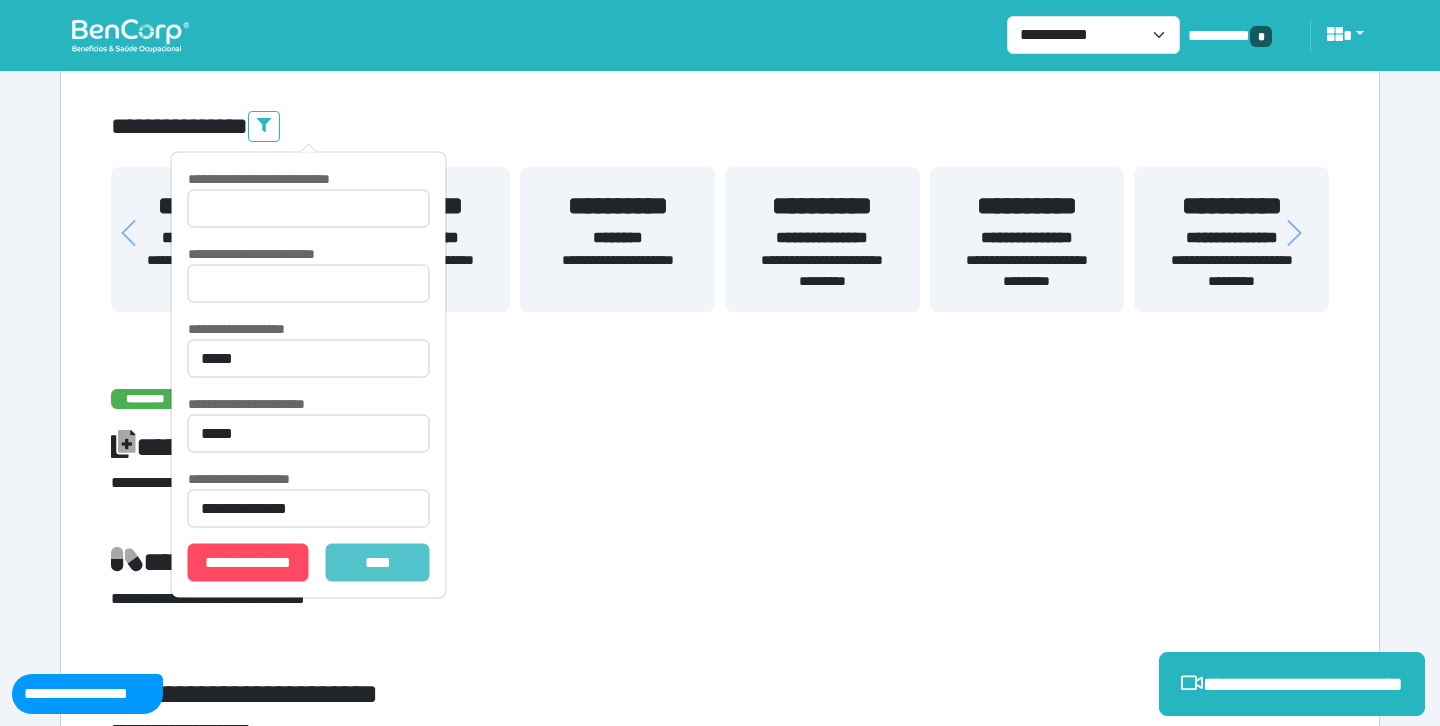 click on "*******" at bounding box center [378, 563] 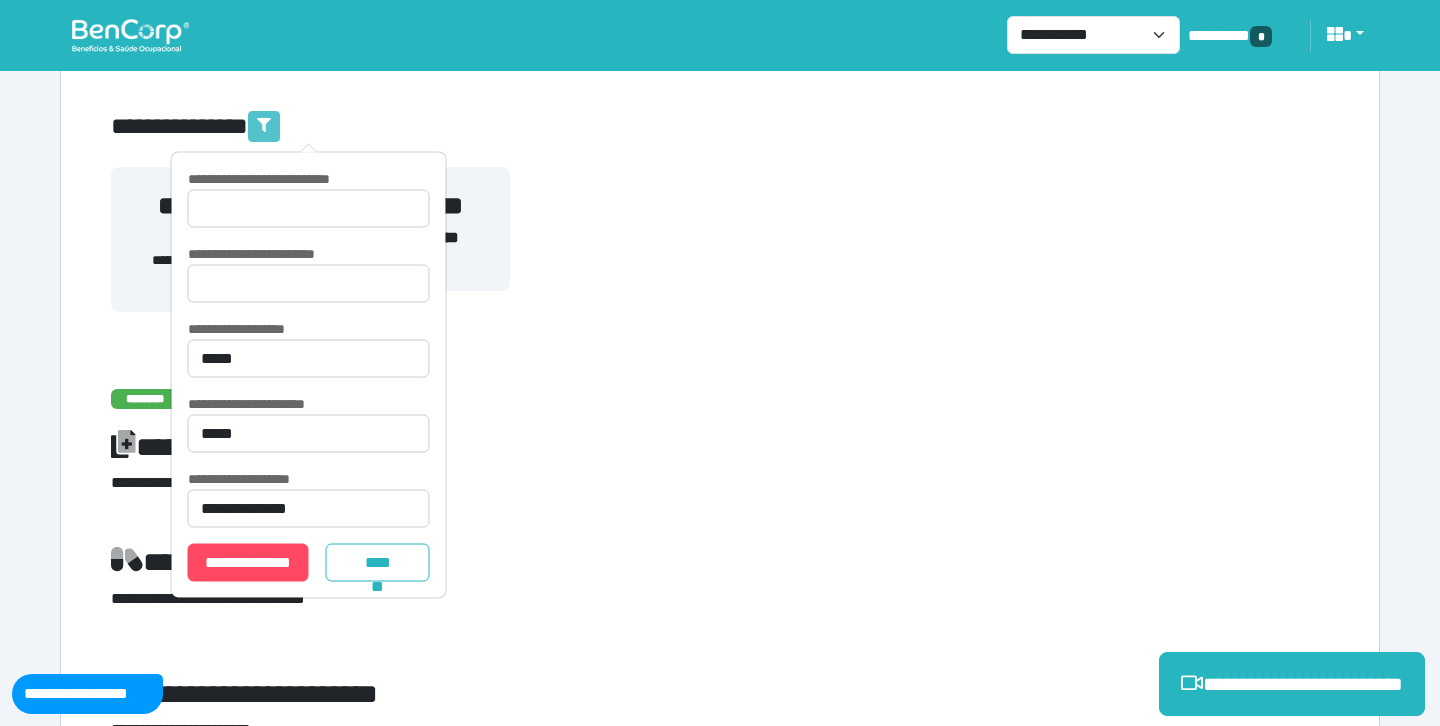 click 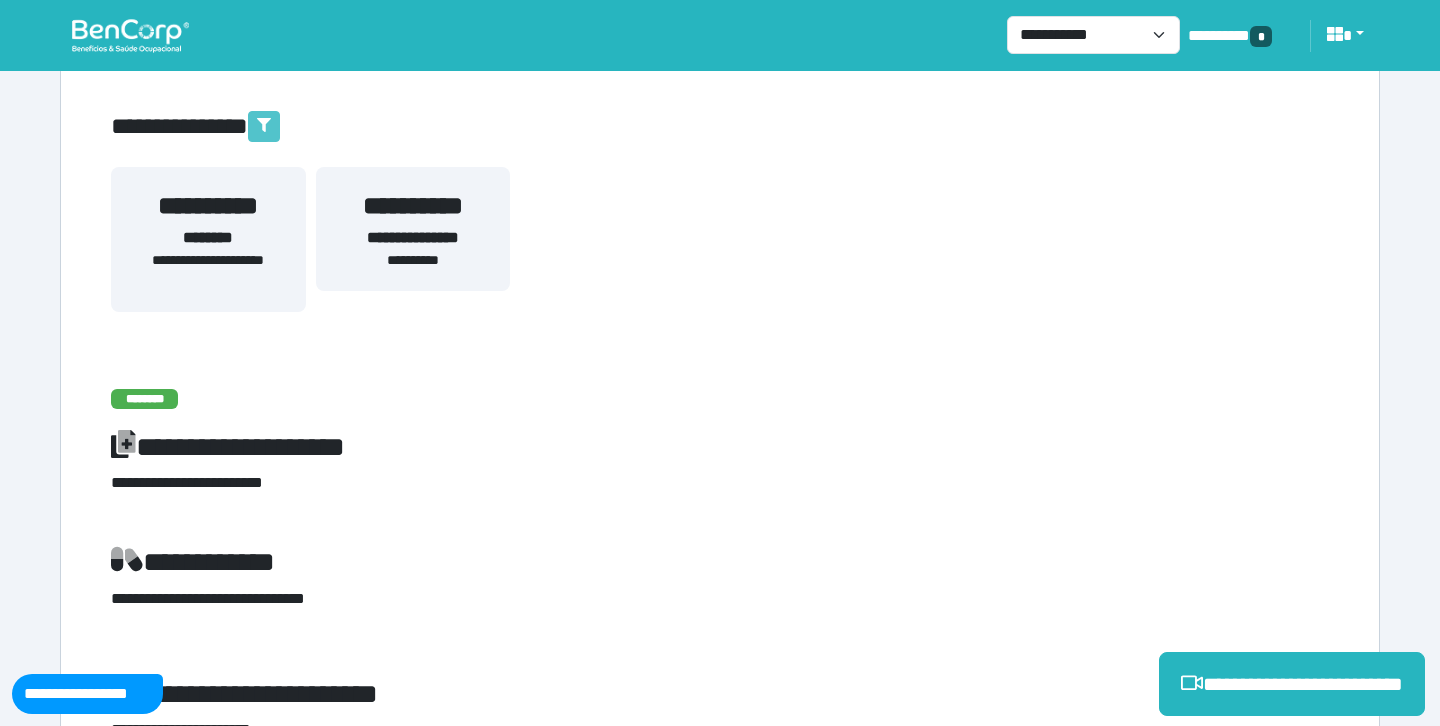 click at bounding box center [264, 126] 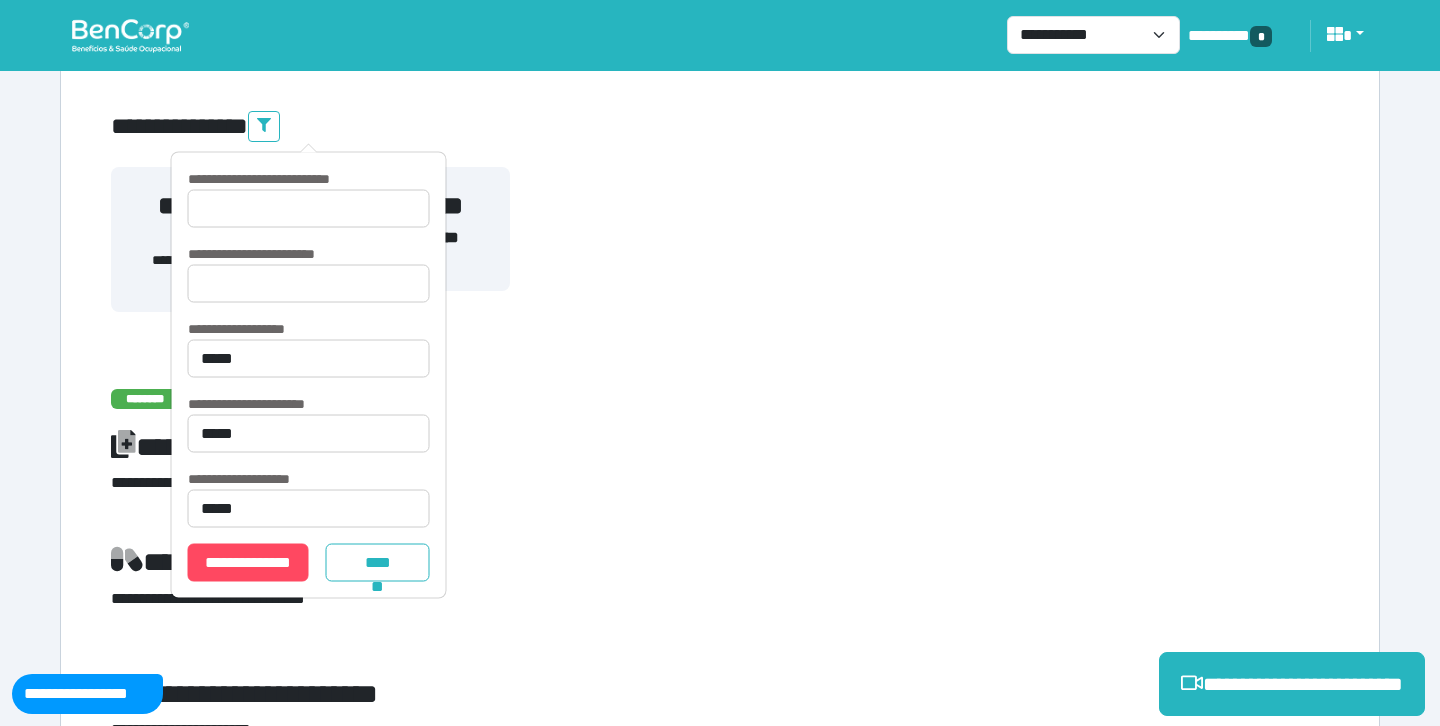 click on "**********" at bounding box center [720, 2975] 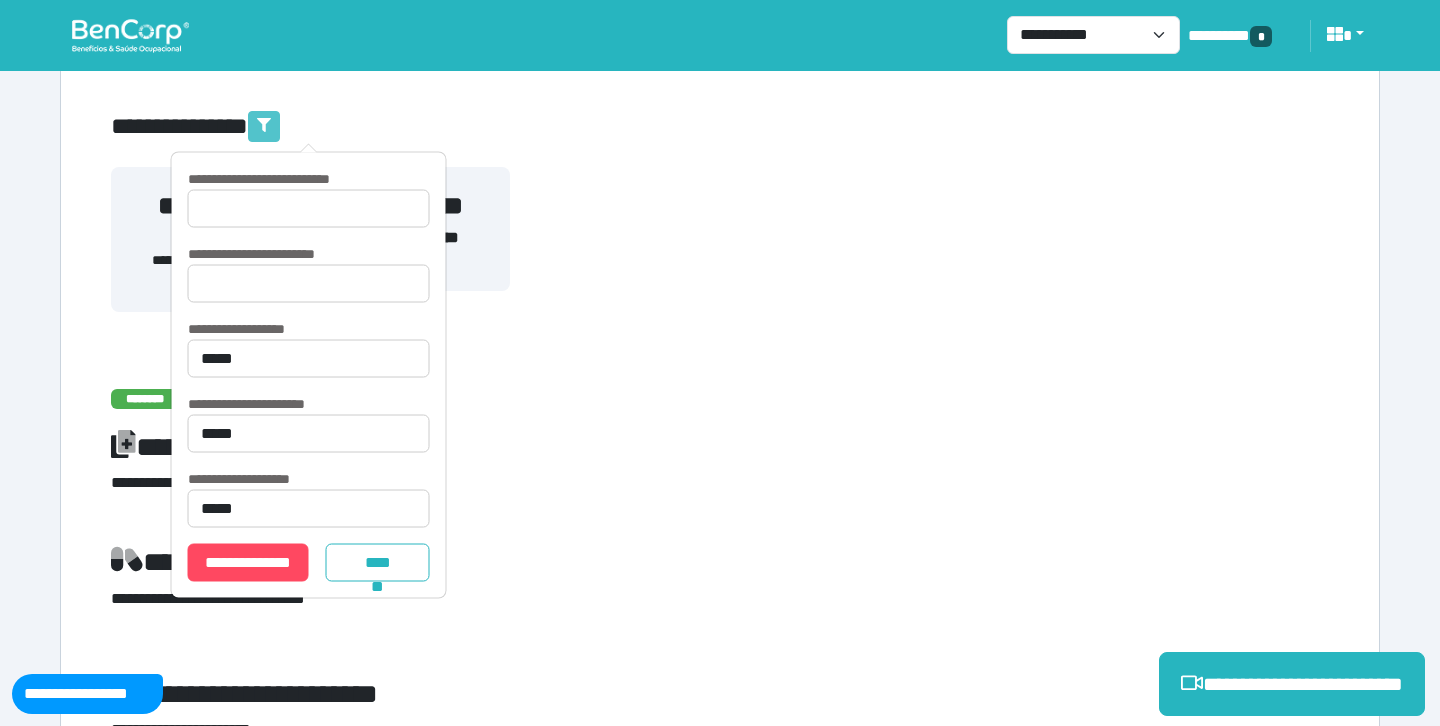 click at bounding box center (264, 126) 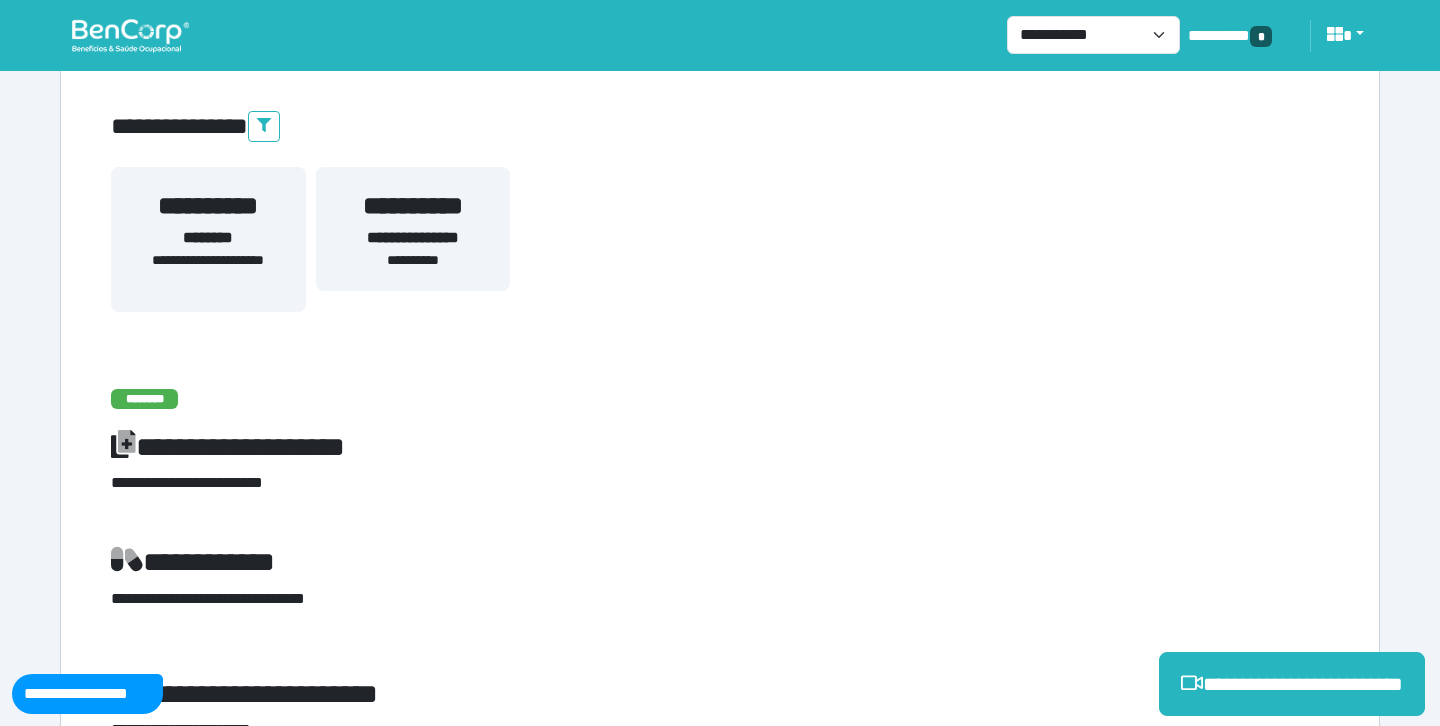 click on "**********" at bounding box center (413, 206) 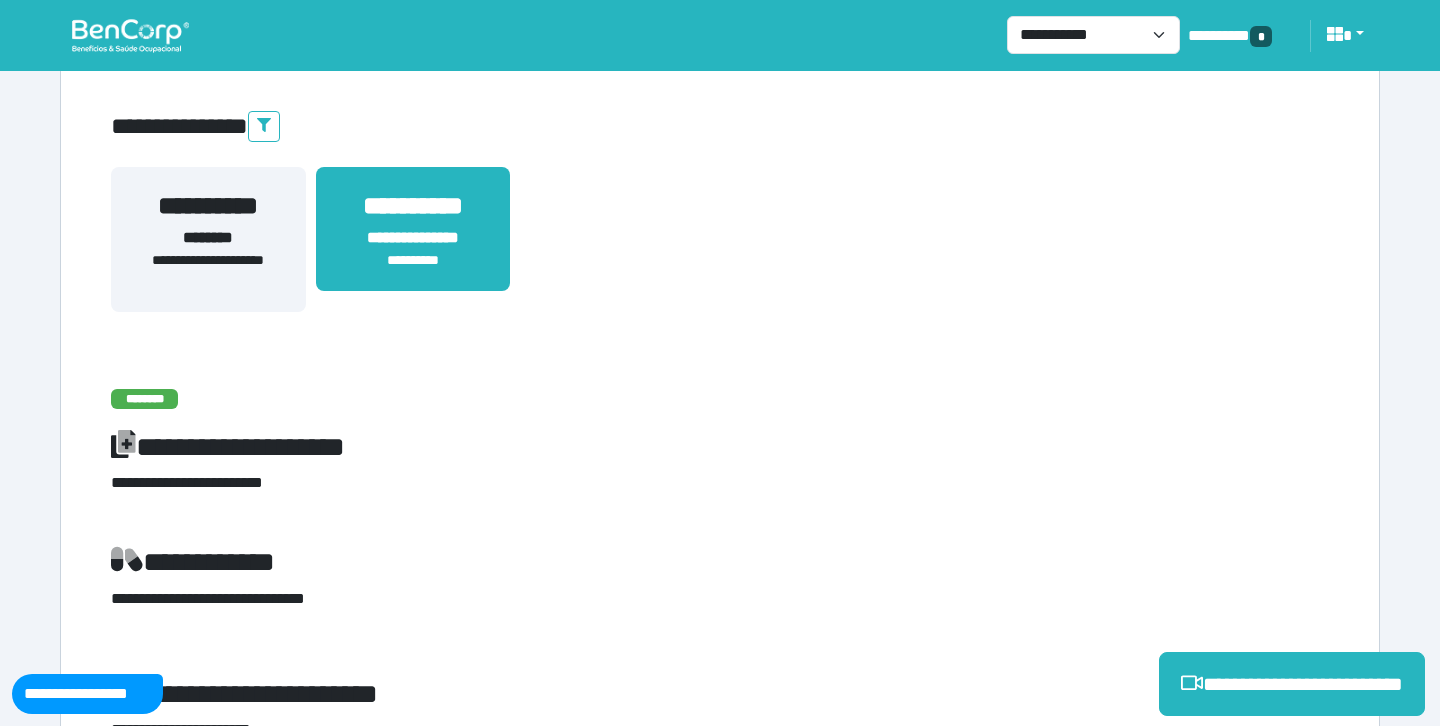 click on "**********" at bounding box center (413, 238) 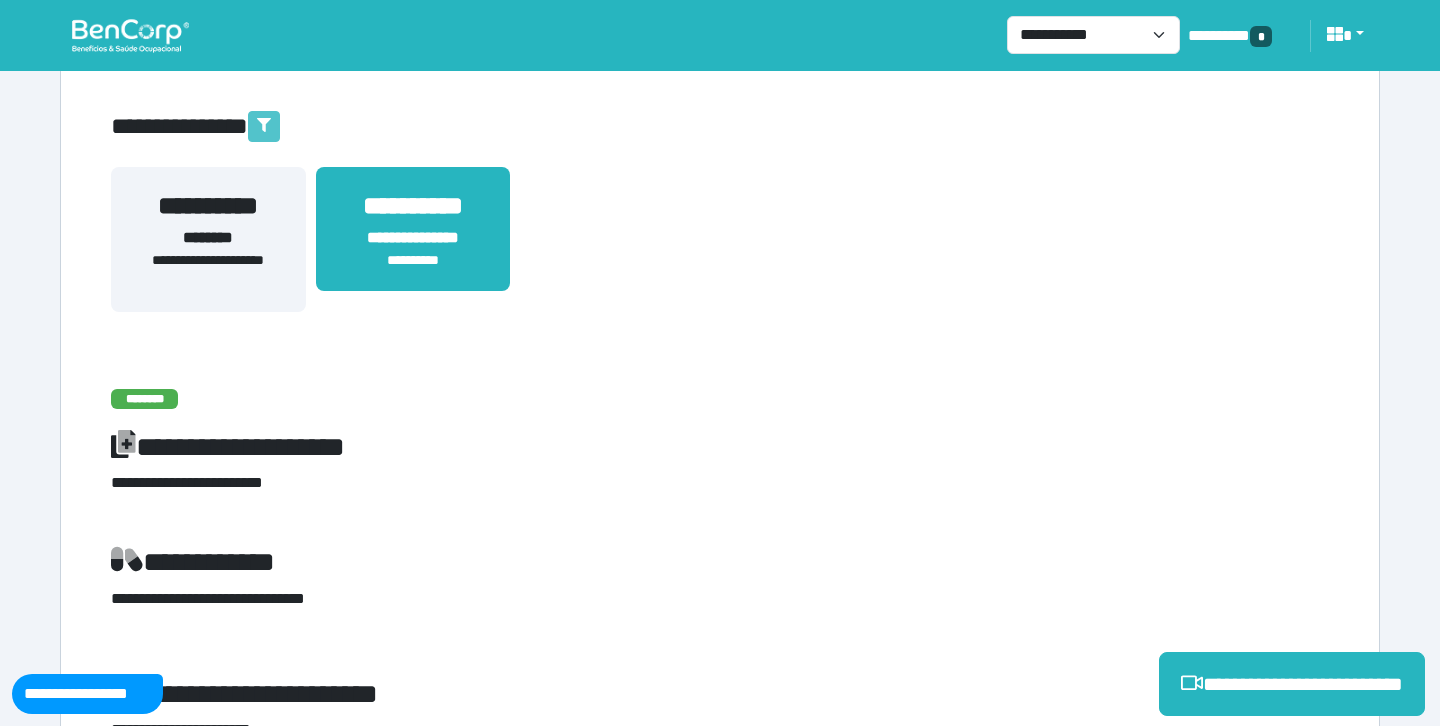 click at bounding box center (264, 126) 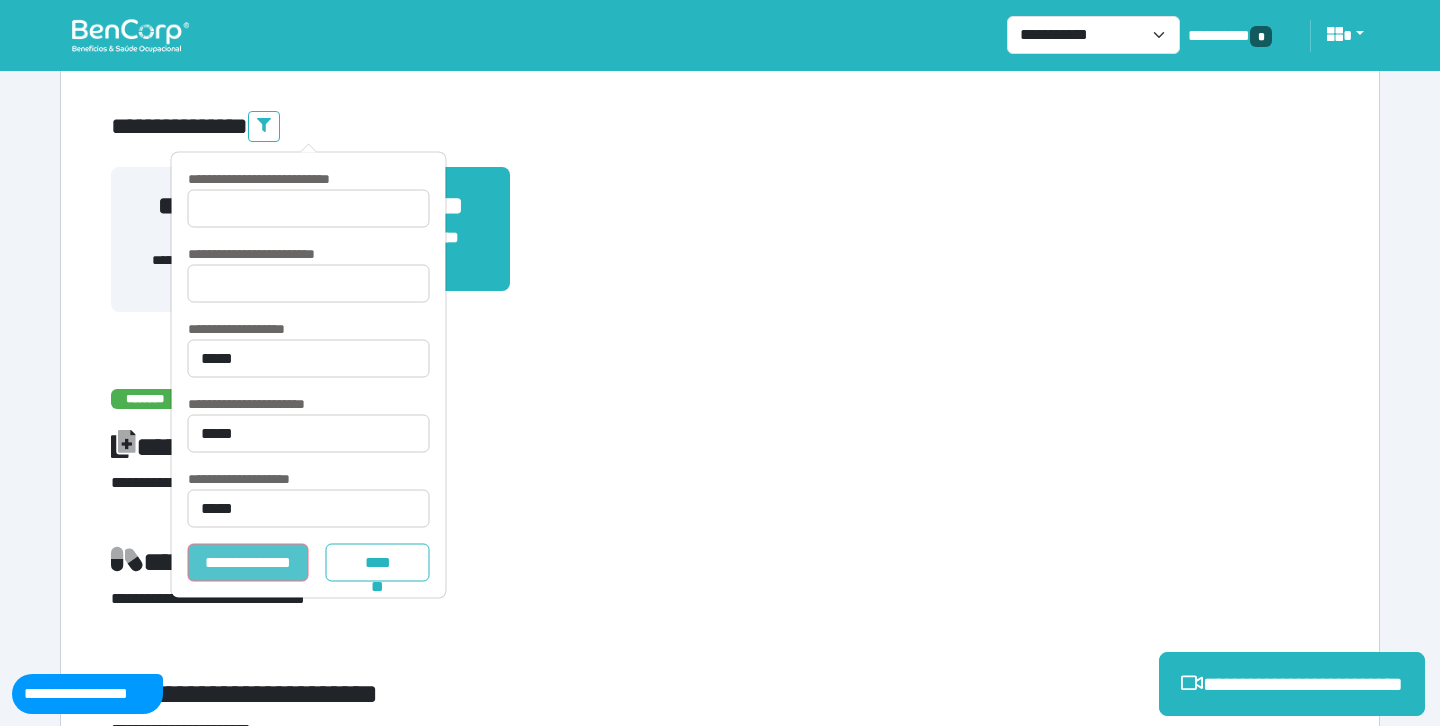 click on "**********" at bounding box center (248, 563) 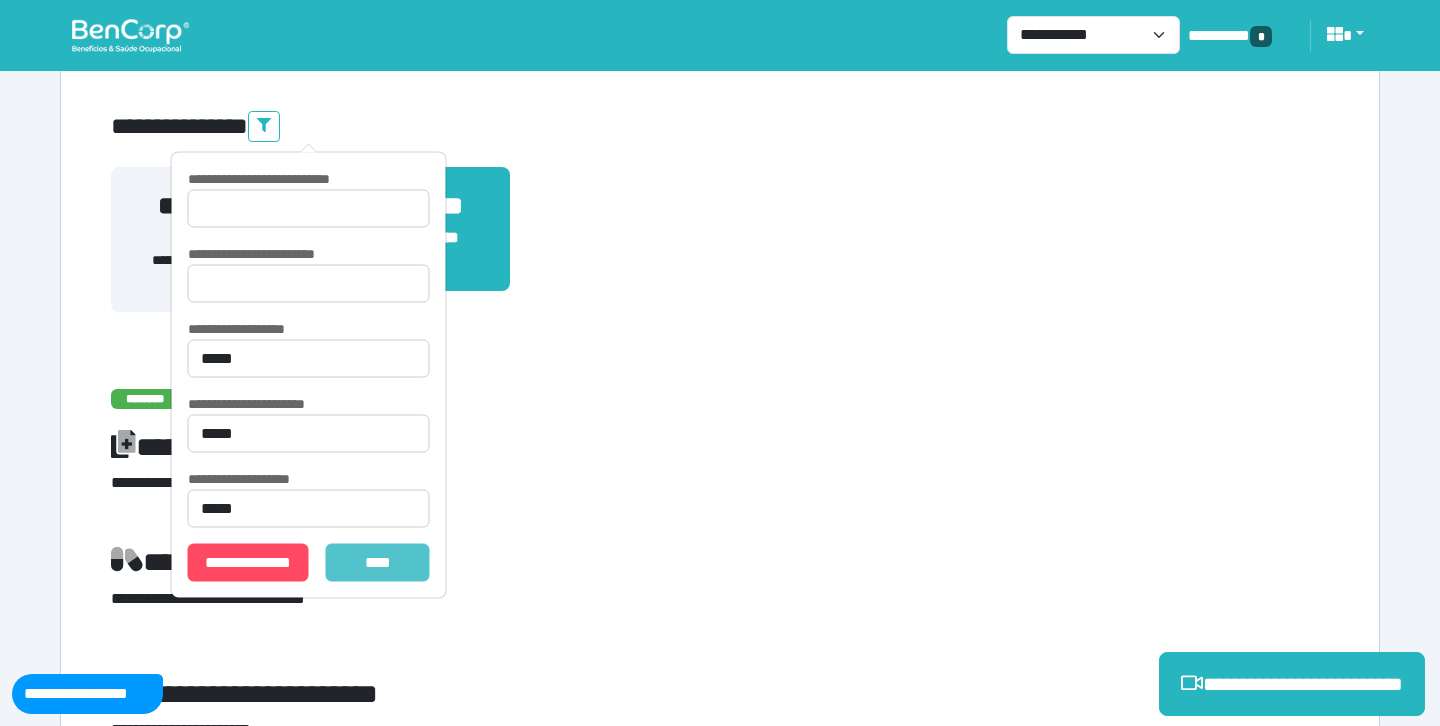 click on "*******" at bounding box center [378, 563] 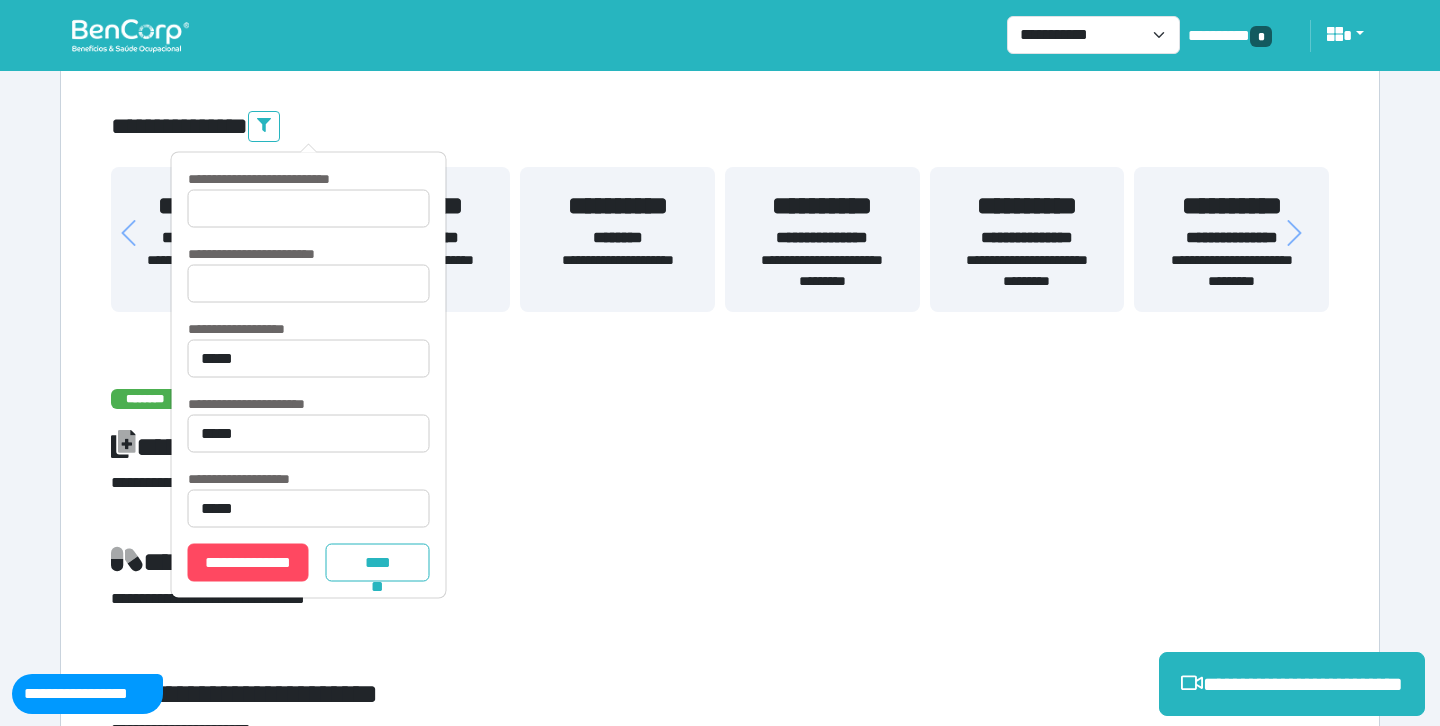 click on "**********" at bounding box center (720, 3113) 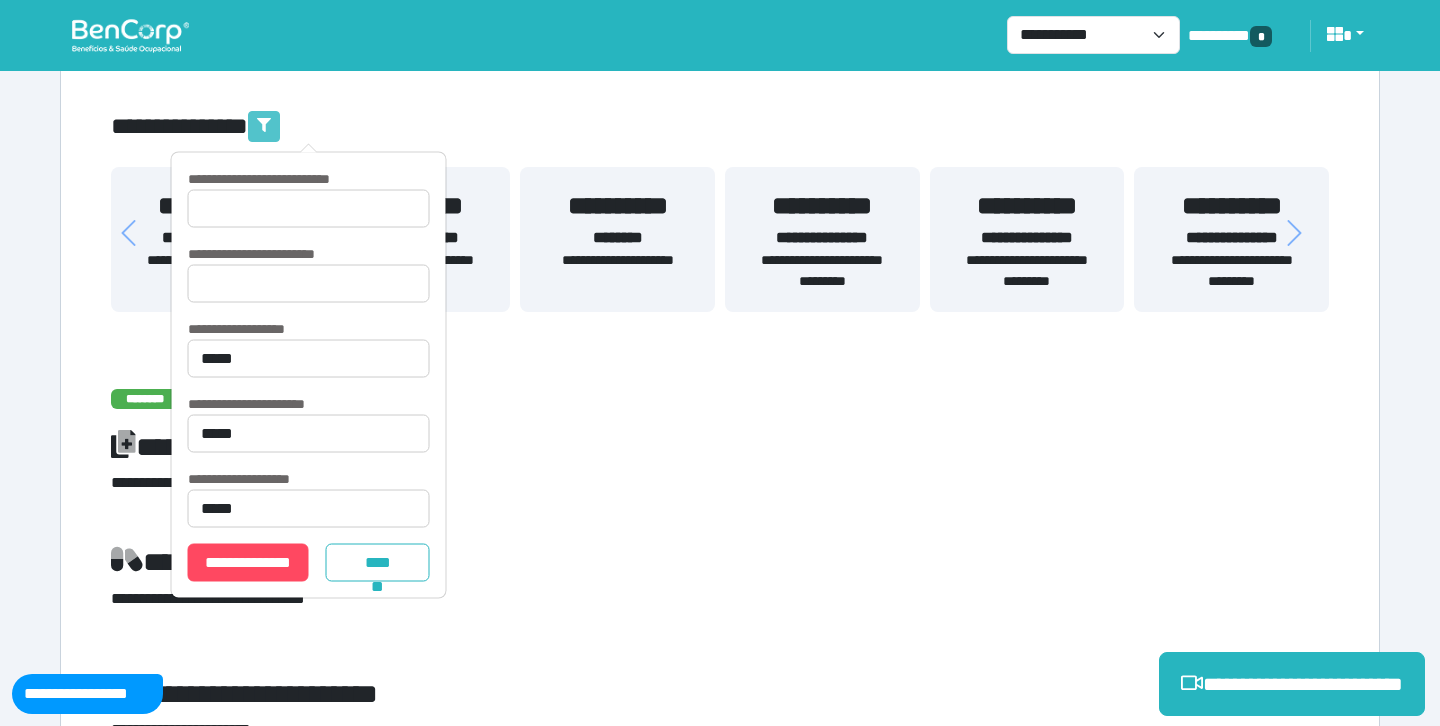 click at bounding box center (264, 126) 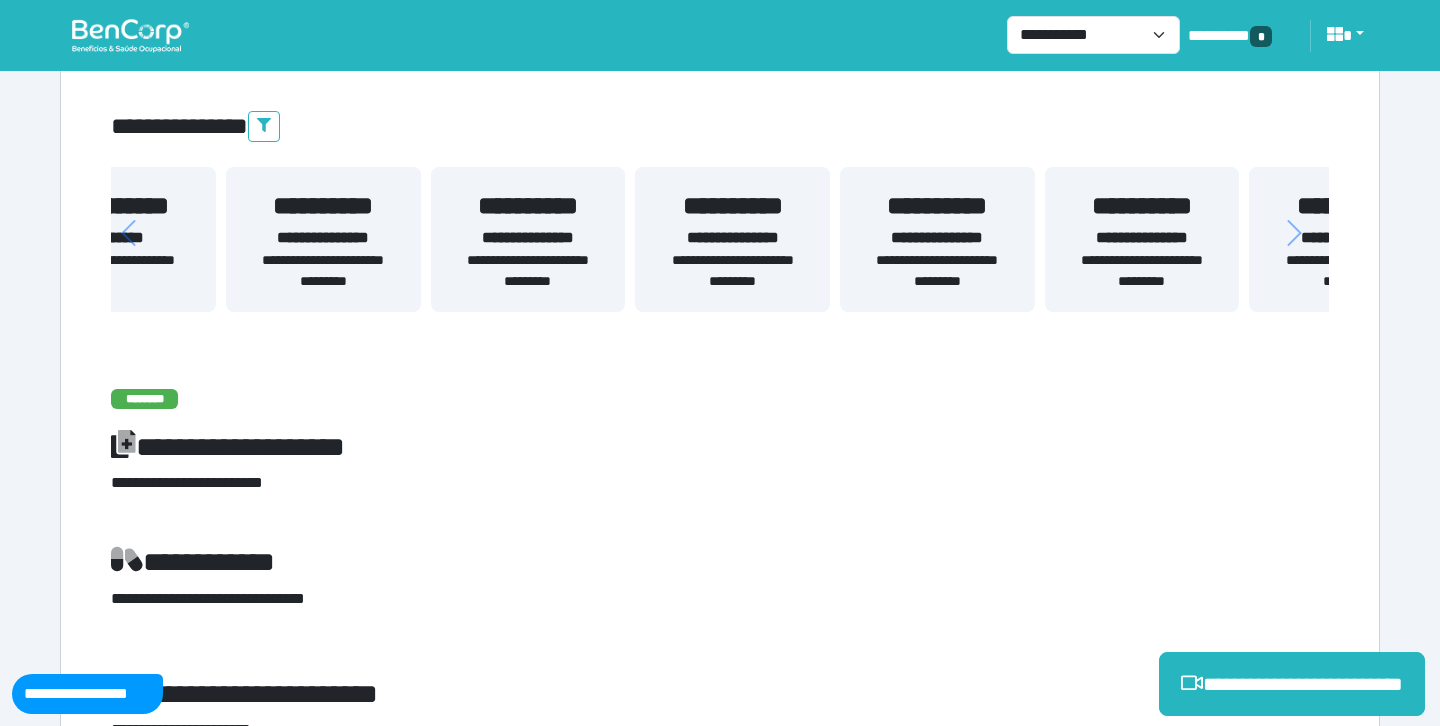 drag, startPoint x: 1173, startPoint y: 256, endPoint x: 643, endPoint y: 295, distance: 531.433 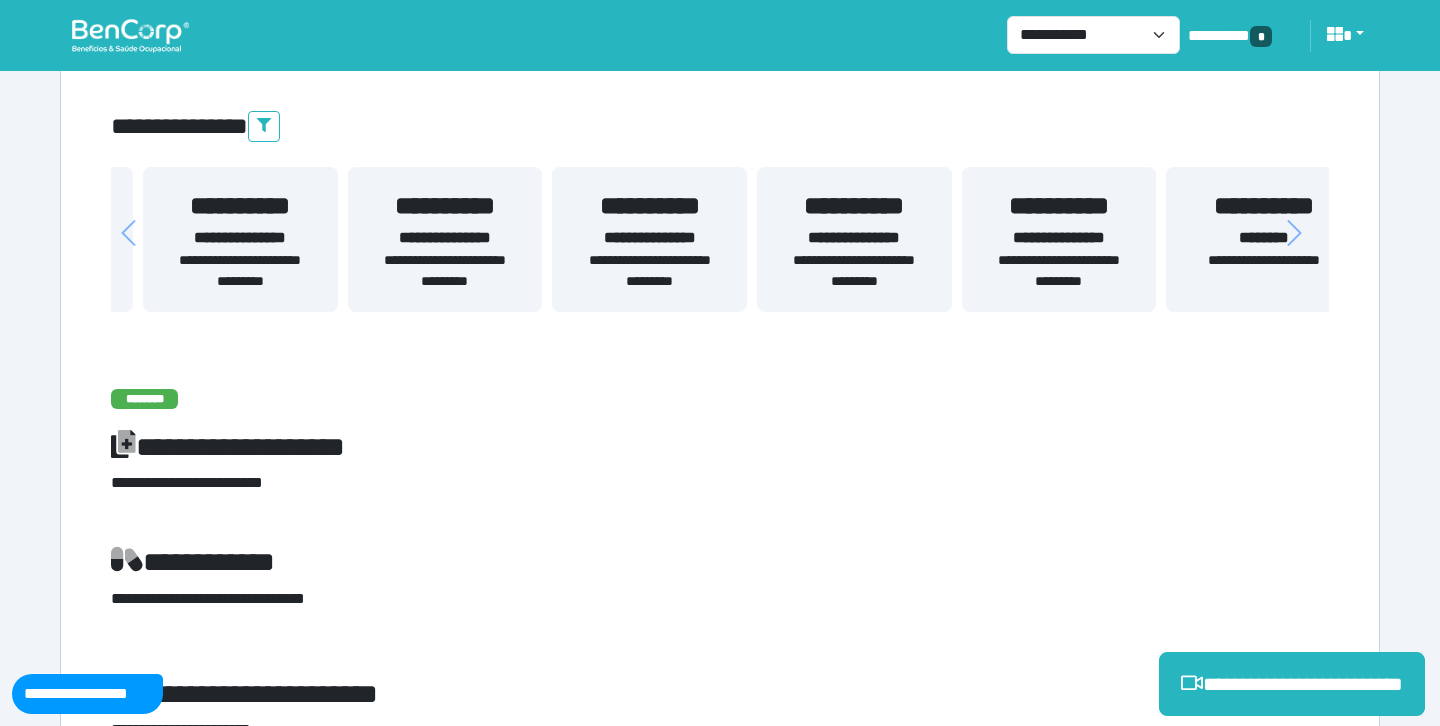 drag, startPoint x: 1183, startPoint y: 229, endPoint x: 587, endPoint y: 317, distance: 602.4616 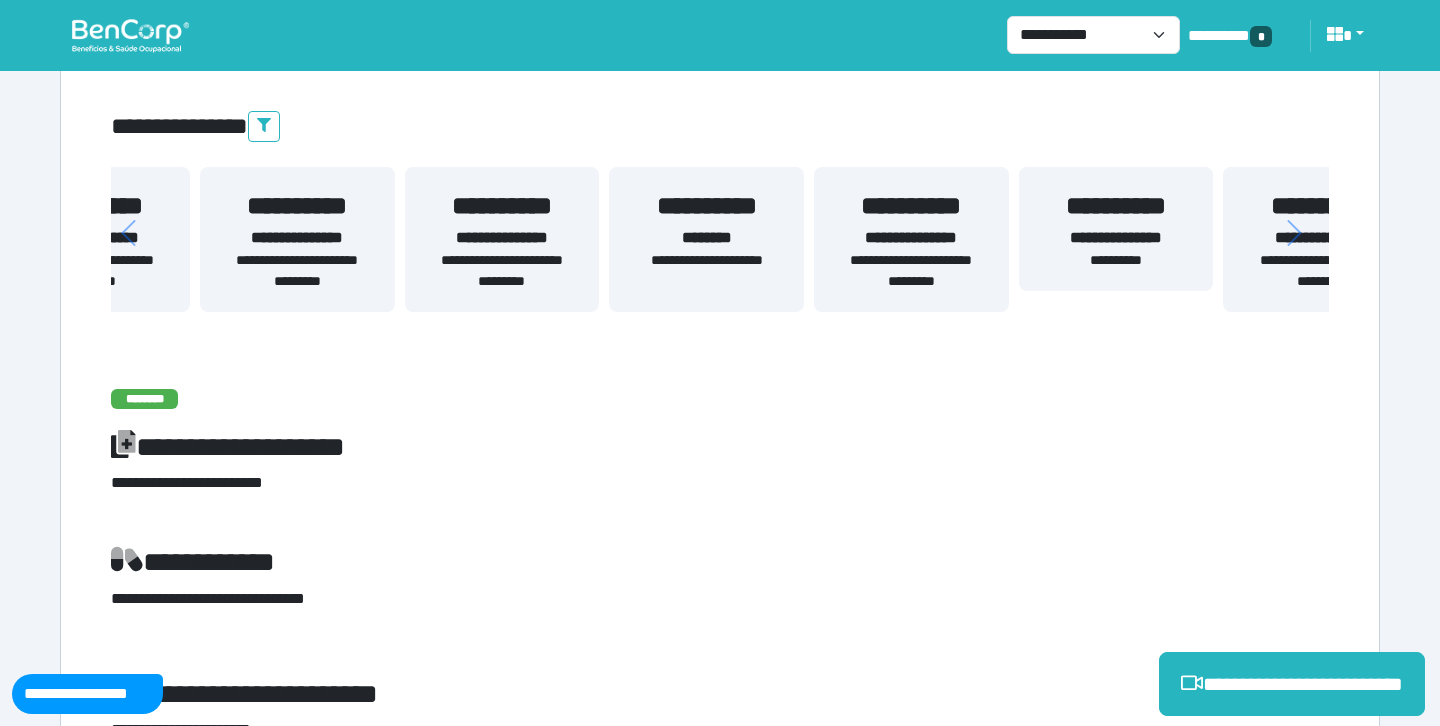 drag, startPoint x: 1159, startPoint y: 231, endPoint x: 626, endPoint y: 241, distance: 533.0938 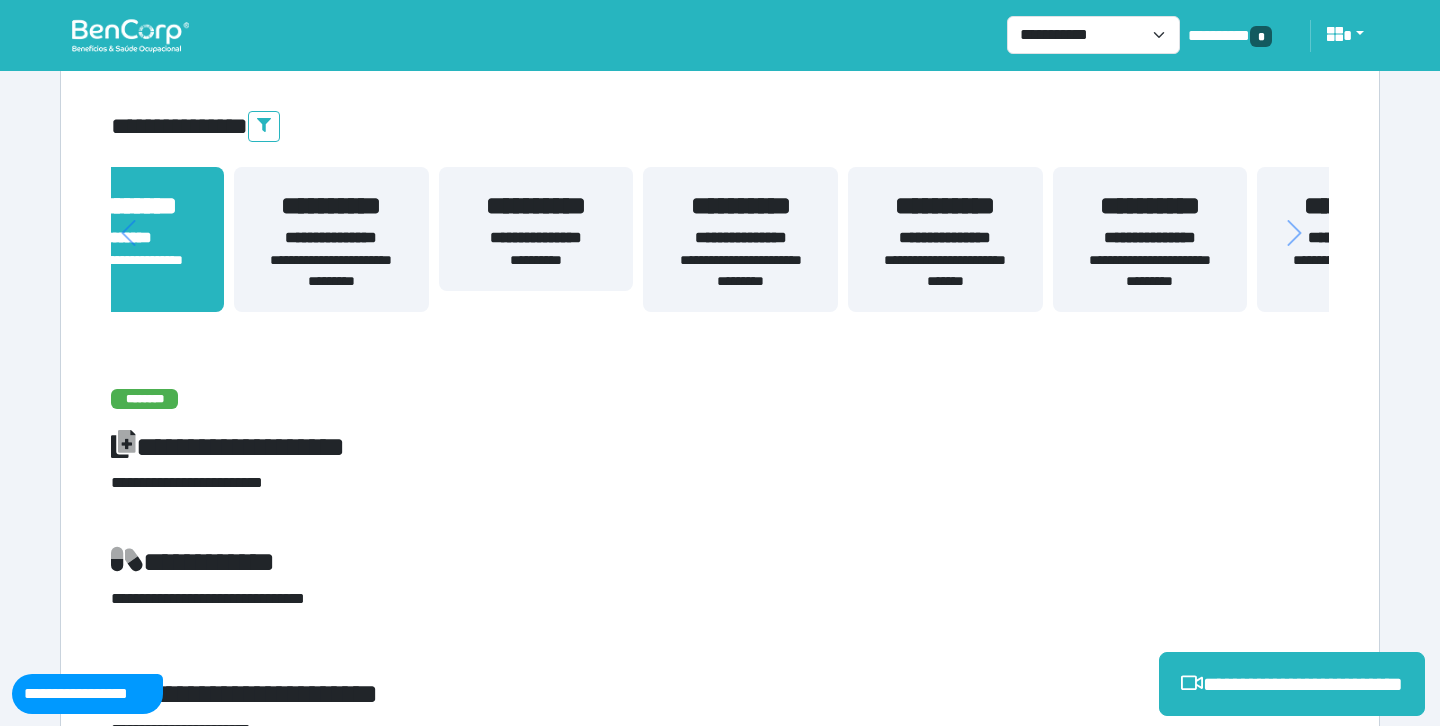 drag, startPoint x: 1059, startPoint y: 246, endPoint x: 541, endPoint y: 338, distance: 526.10645 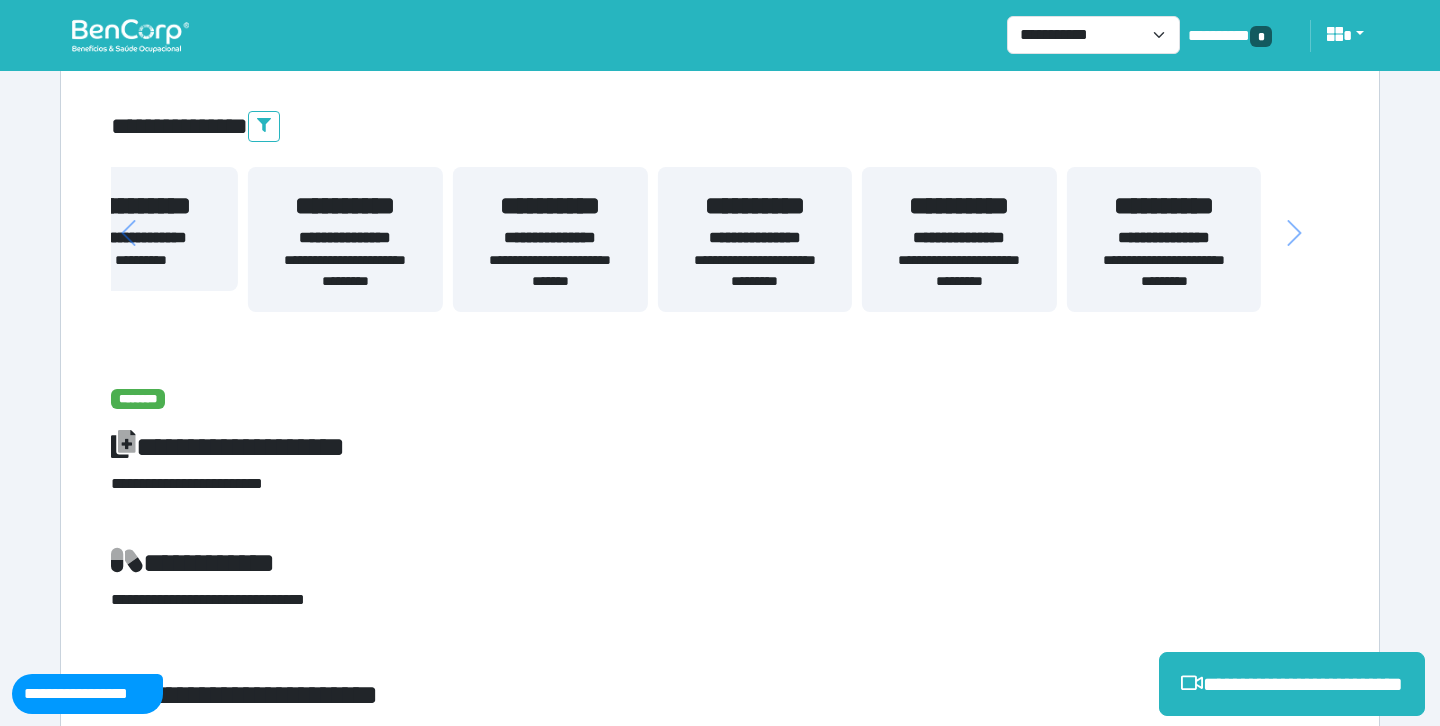 drag, startPoint x: 1048, startPoint y: 243, endPoint x: 497, endPoint y: 301, distance: 554.04425 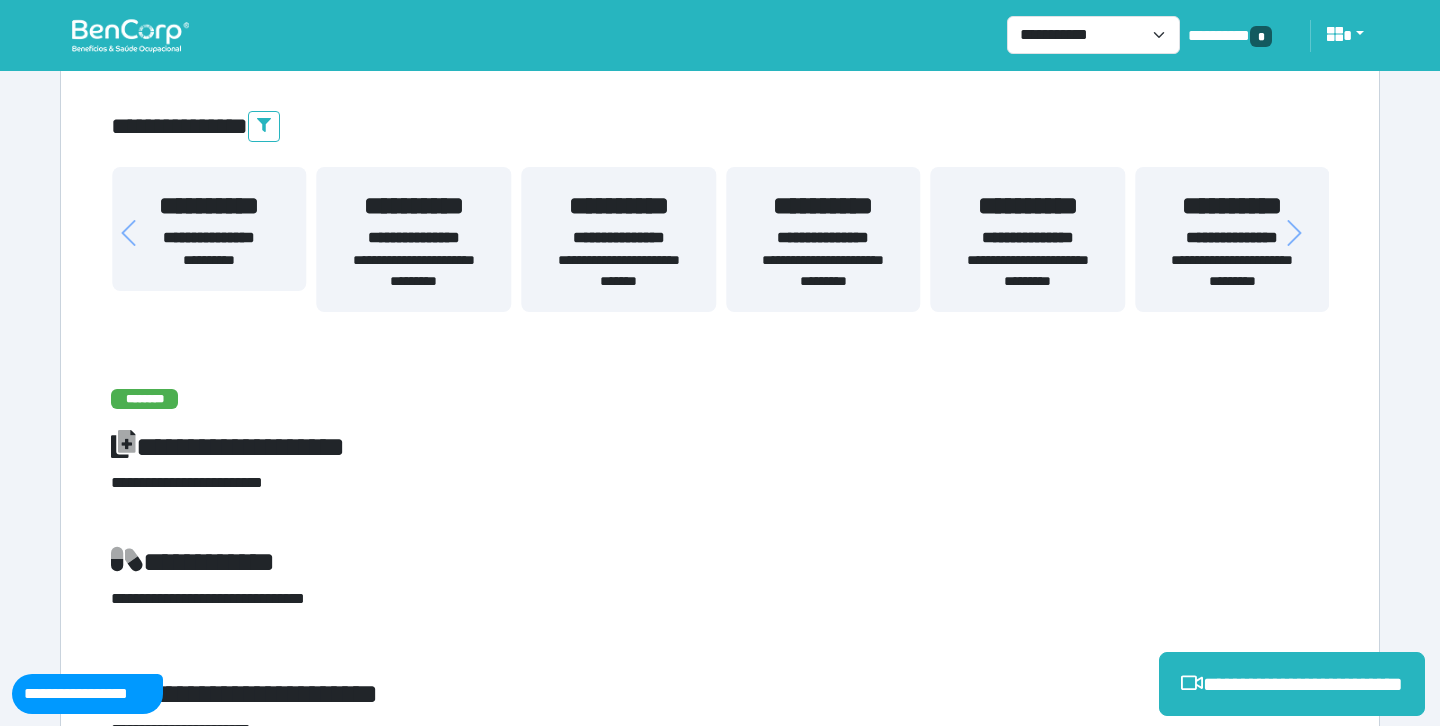 click on "**********" at bounding box center [618, 238] 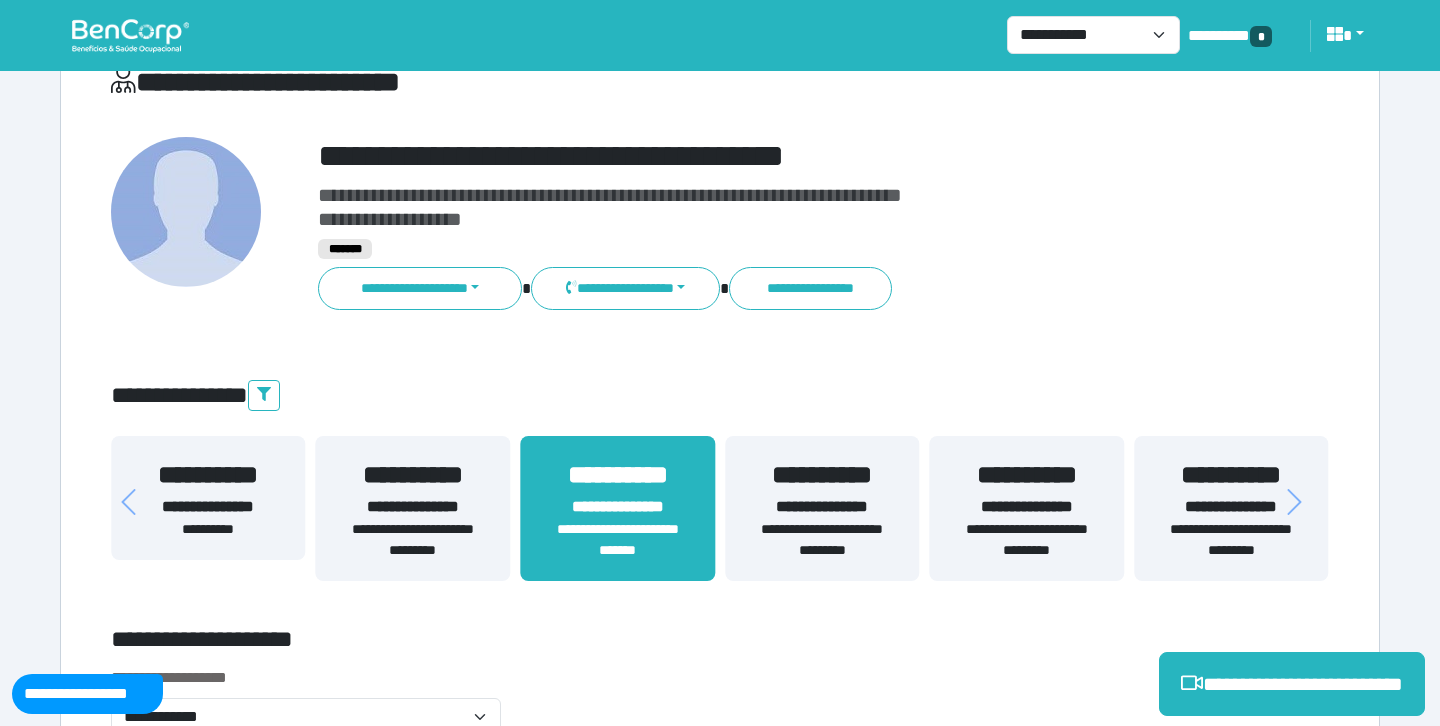 scroll, scrollTop: 0, scrollLeft: 0, axis: both 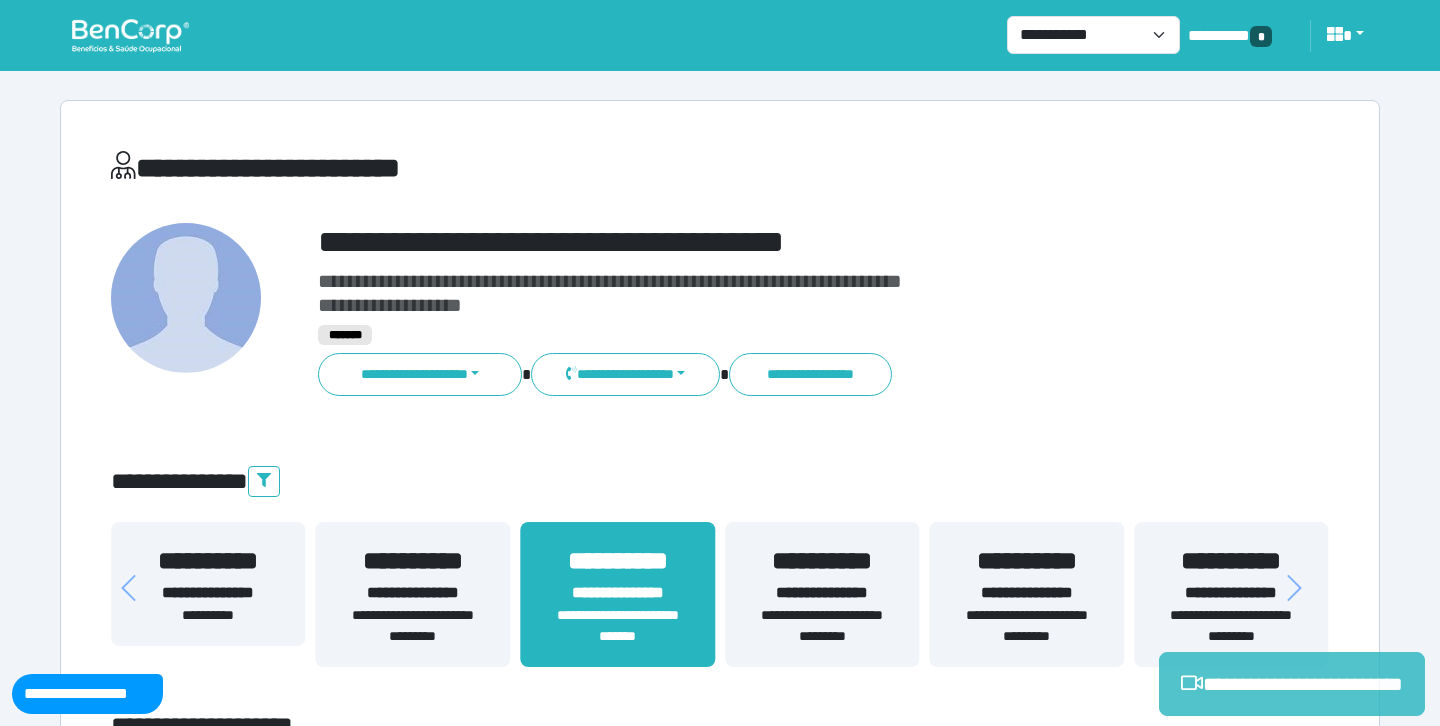 click on "**********" at bounding box center (1292, 684) 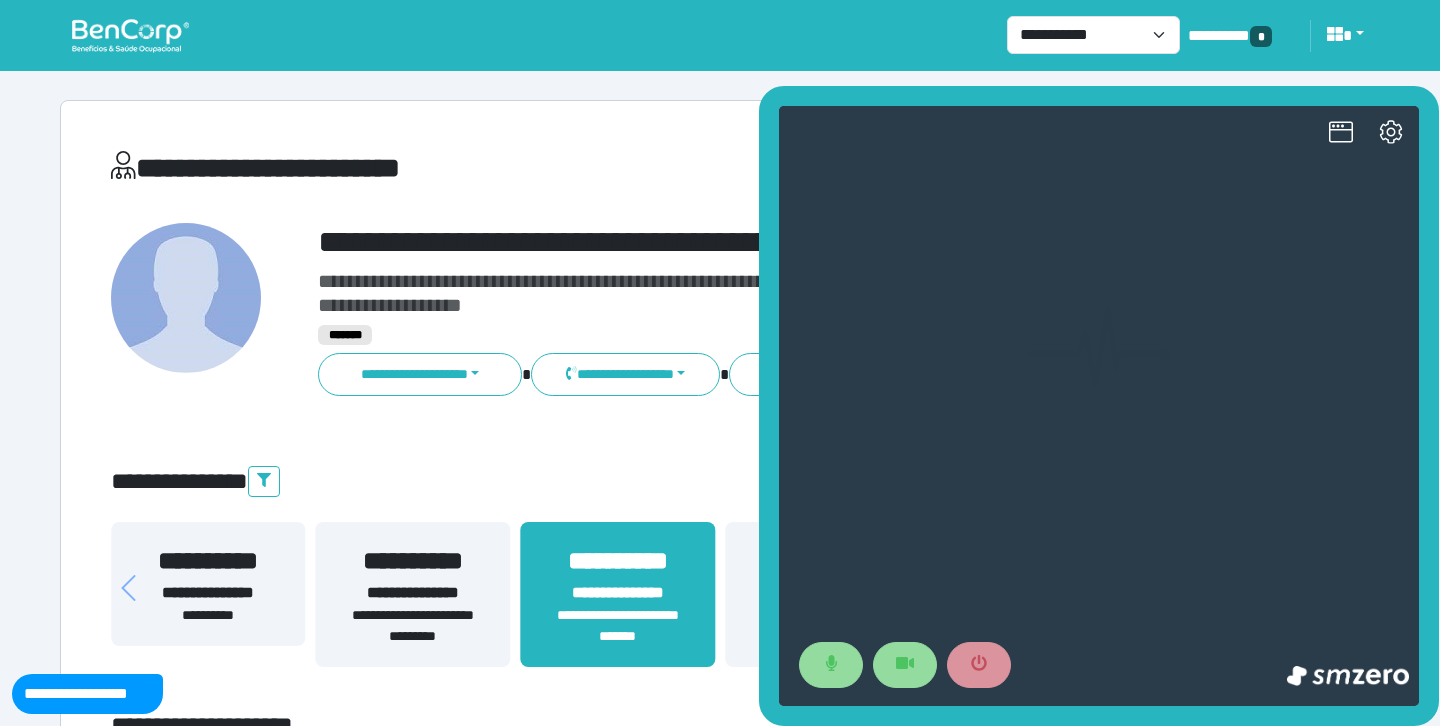 scroll, scrollTop: 0, scrollLeft: 0, axis: both 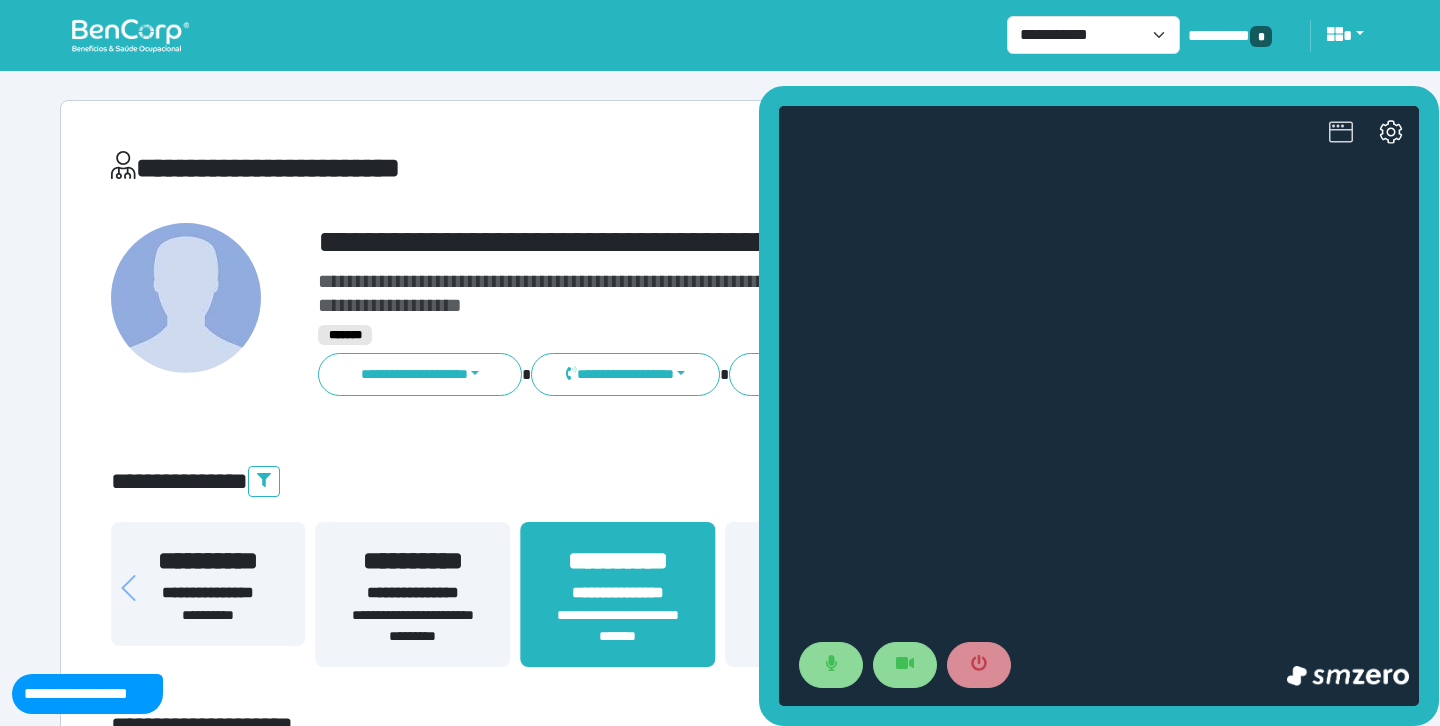 click 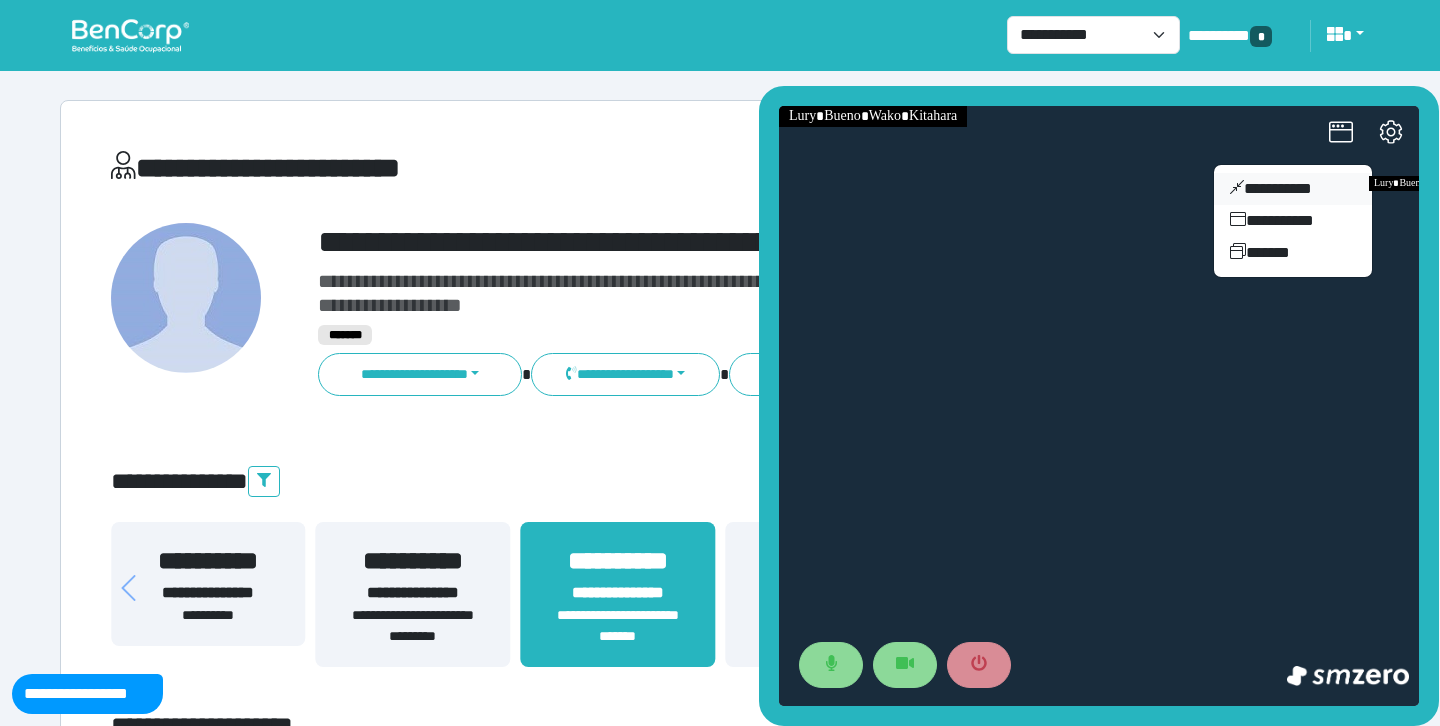 click on "**********" at bounding box center (1293, 189) 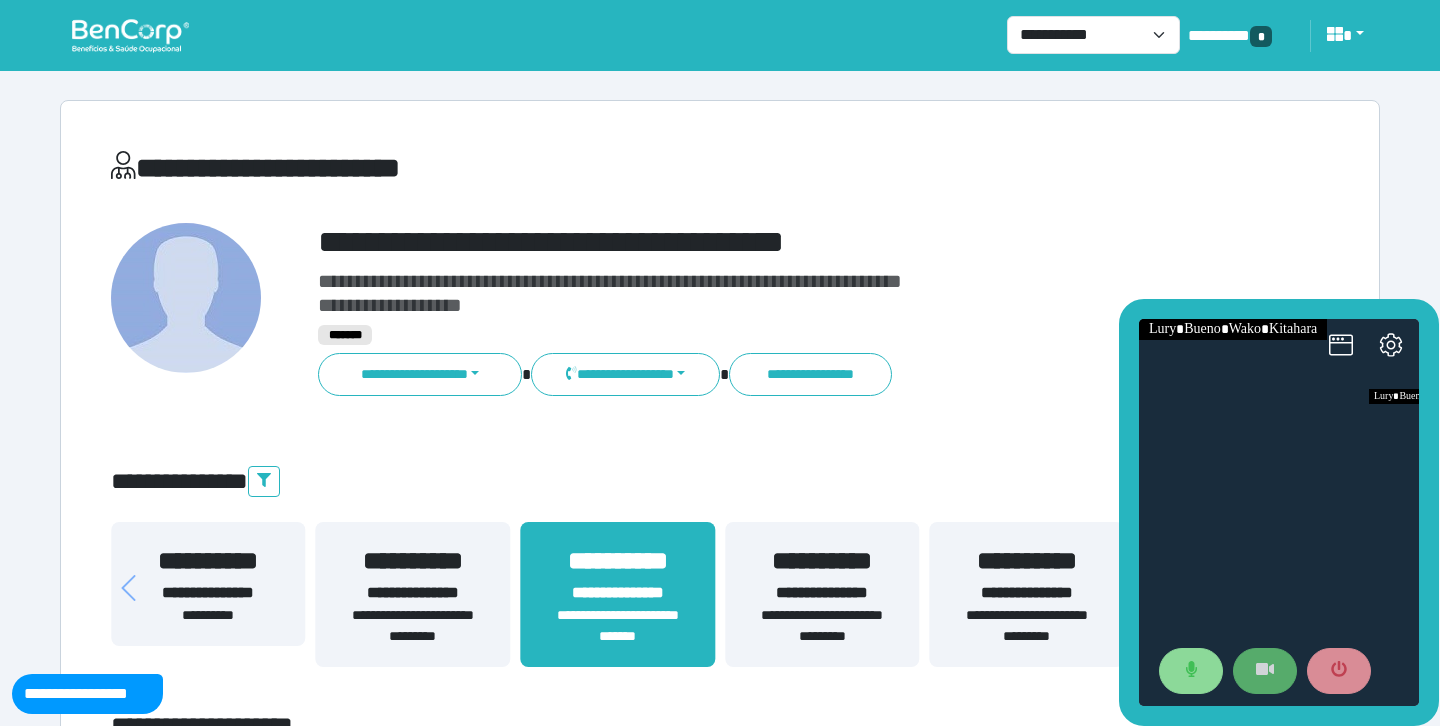 click at bounding box center [1265, 671] 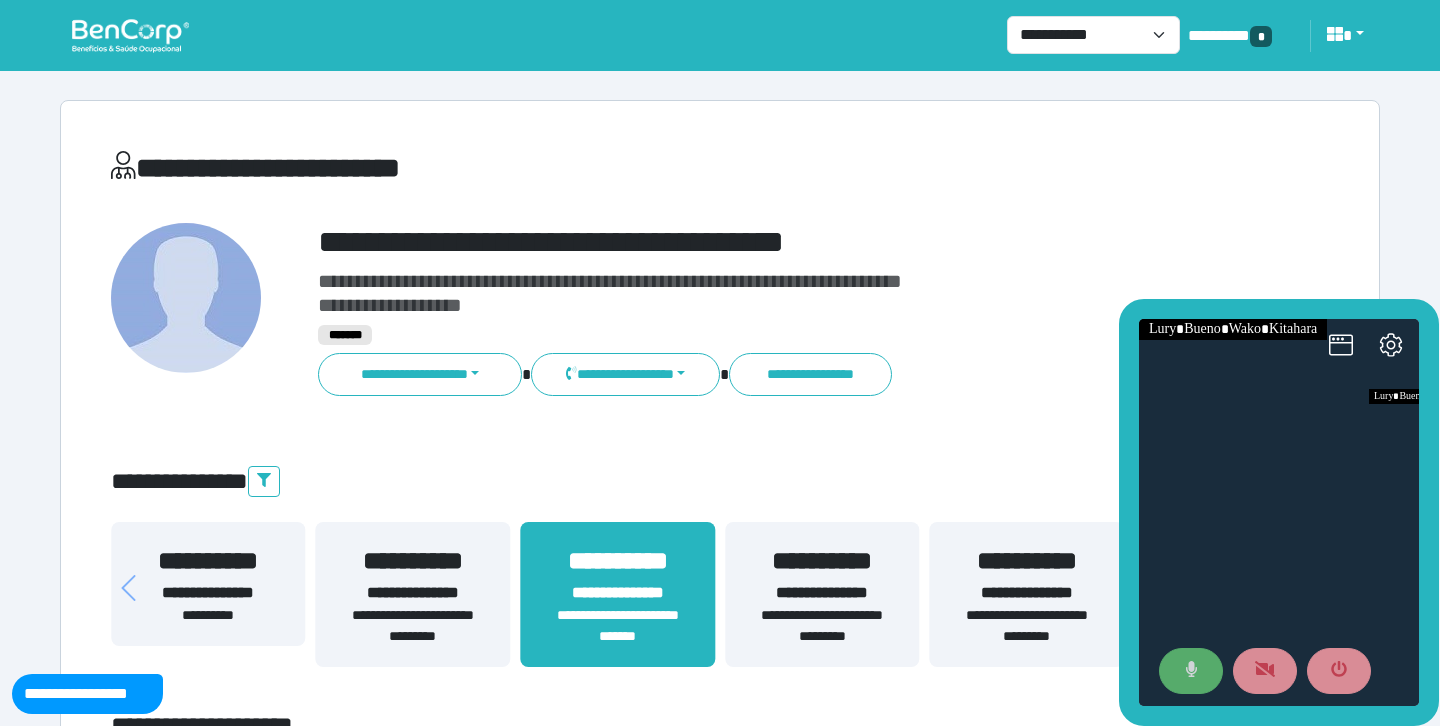 click at bounding box center (1191, 671) 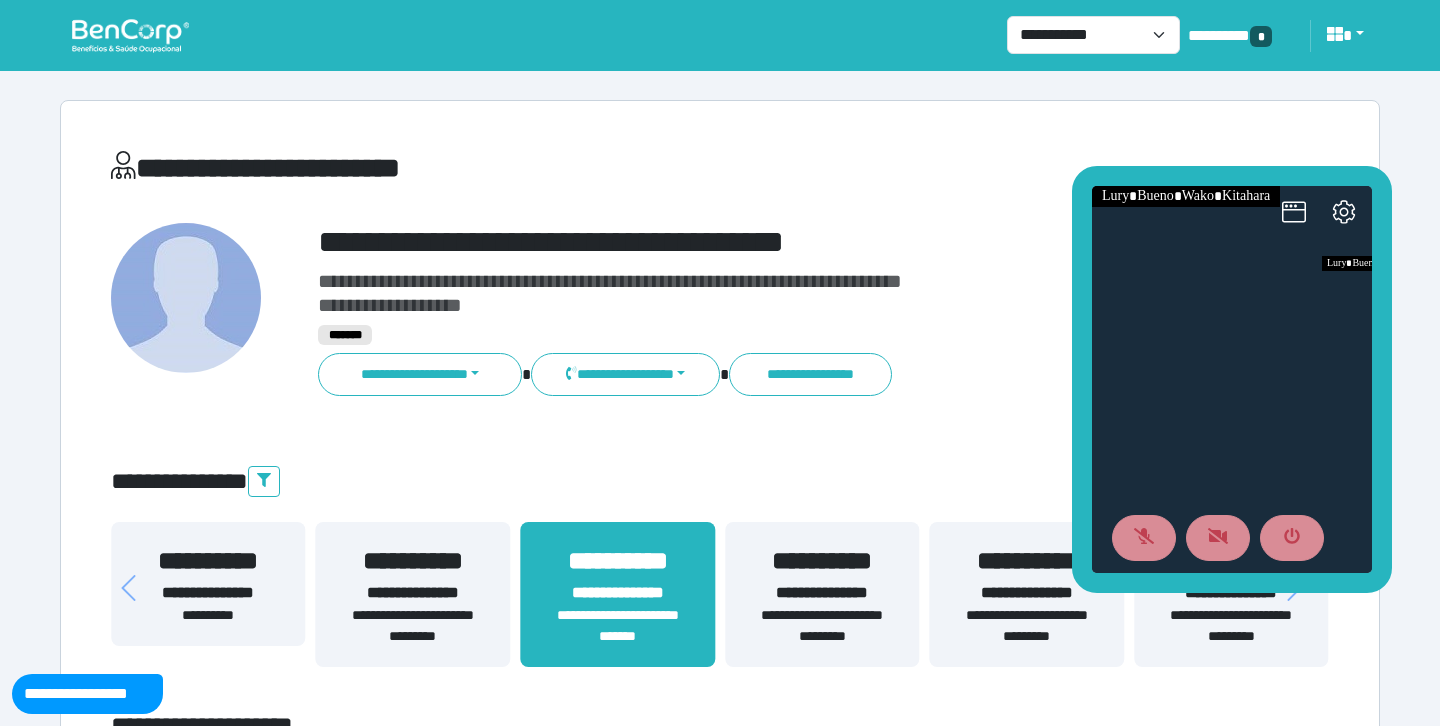 drag, startPoint x: 1132, startPoint y: 493, endPoint x: 1084, endPoint y: 355, distance: 146.10954 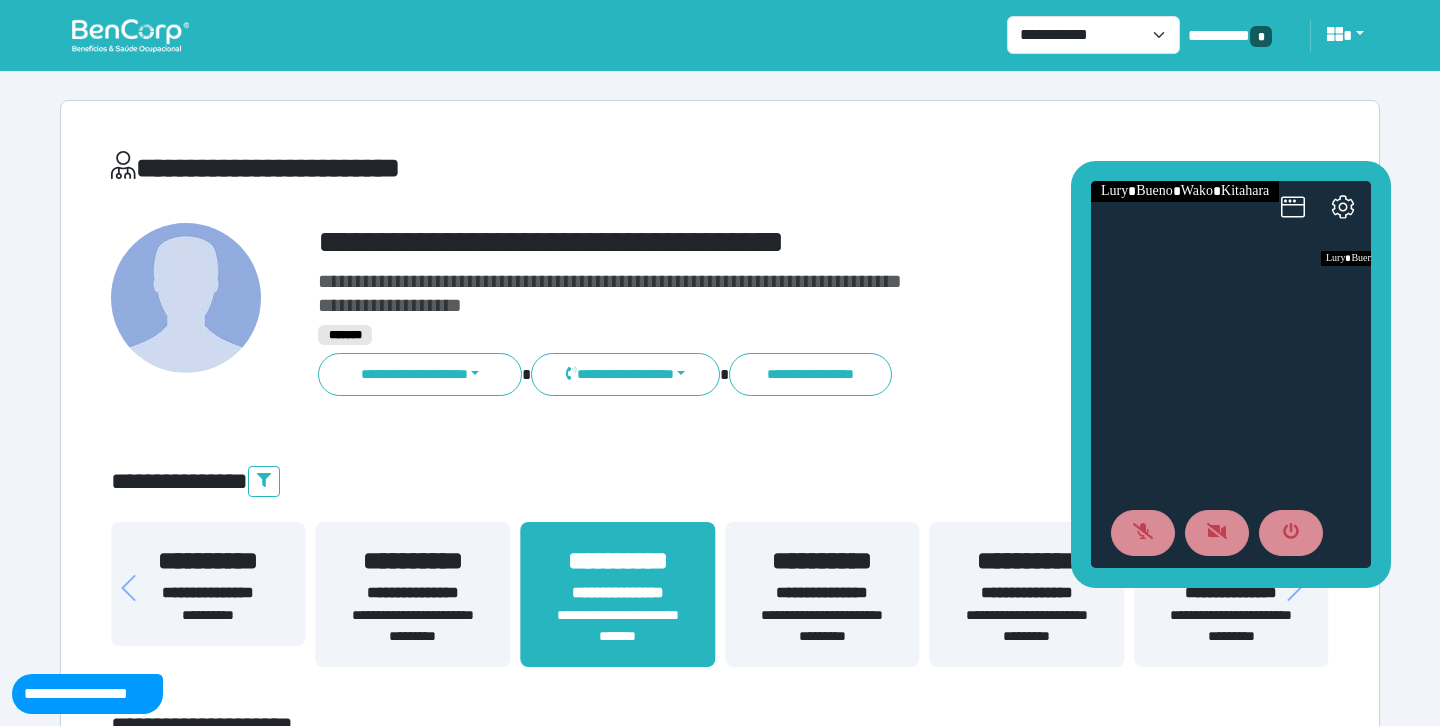 click on "**********" at bounding box center [720, 4352] 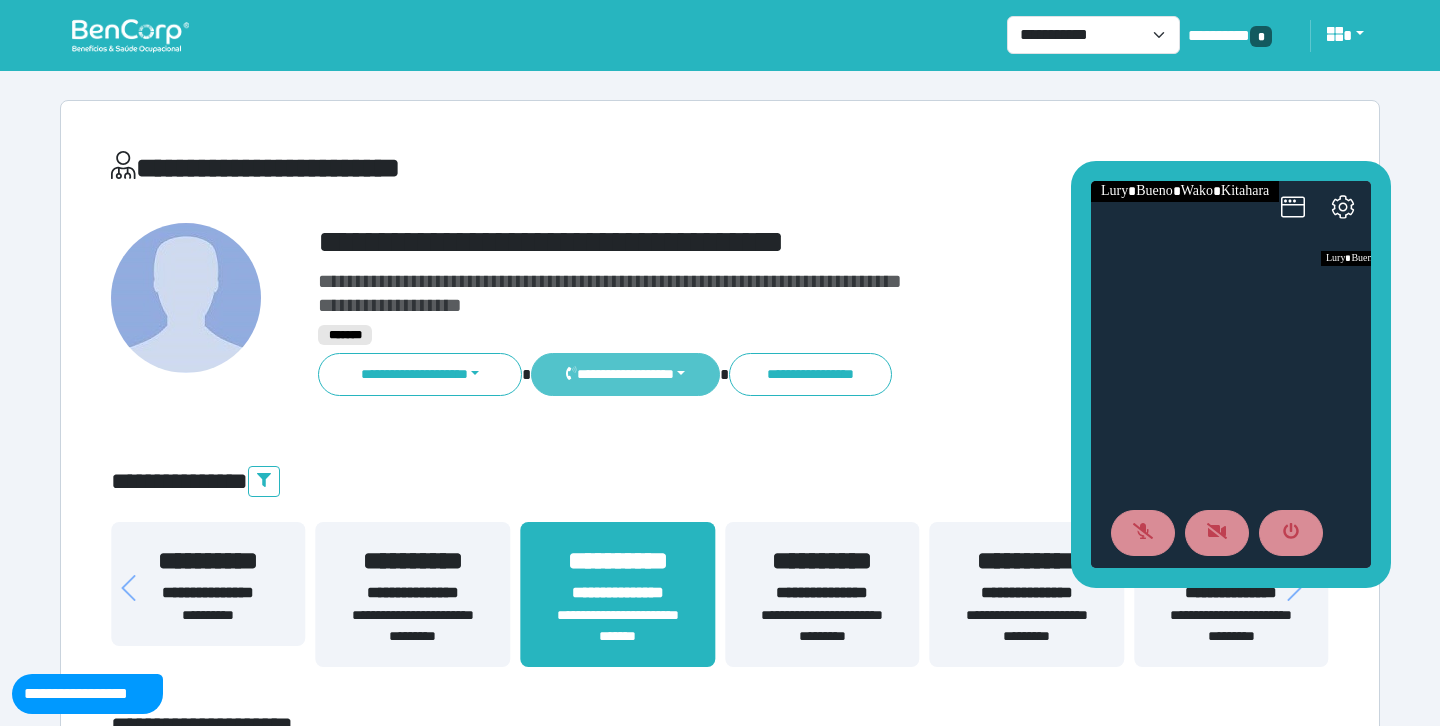 click on "**********" at bounding box center (625, 374) 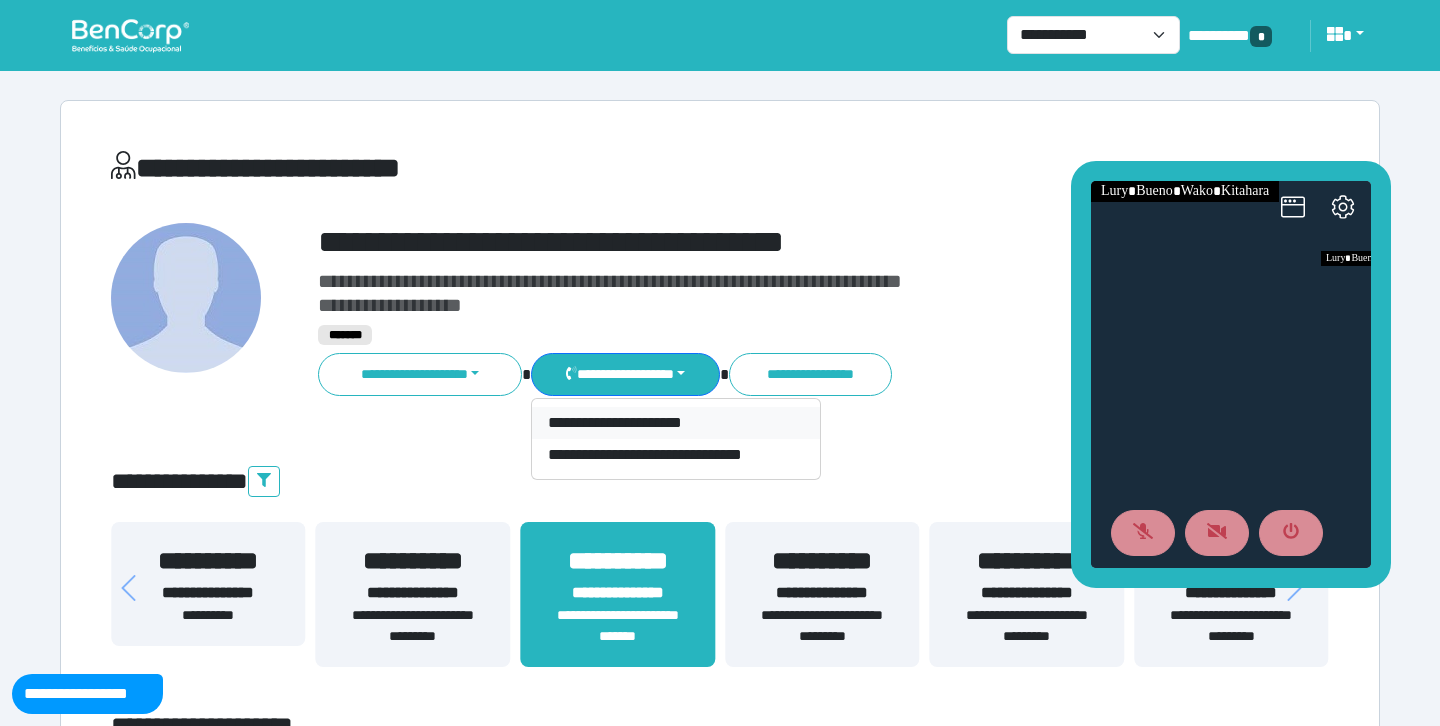 click on "**********" at bounding box center [676, 423] 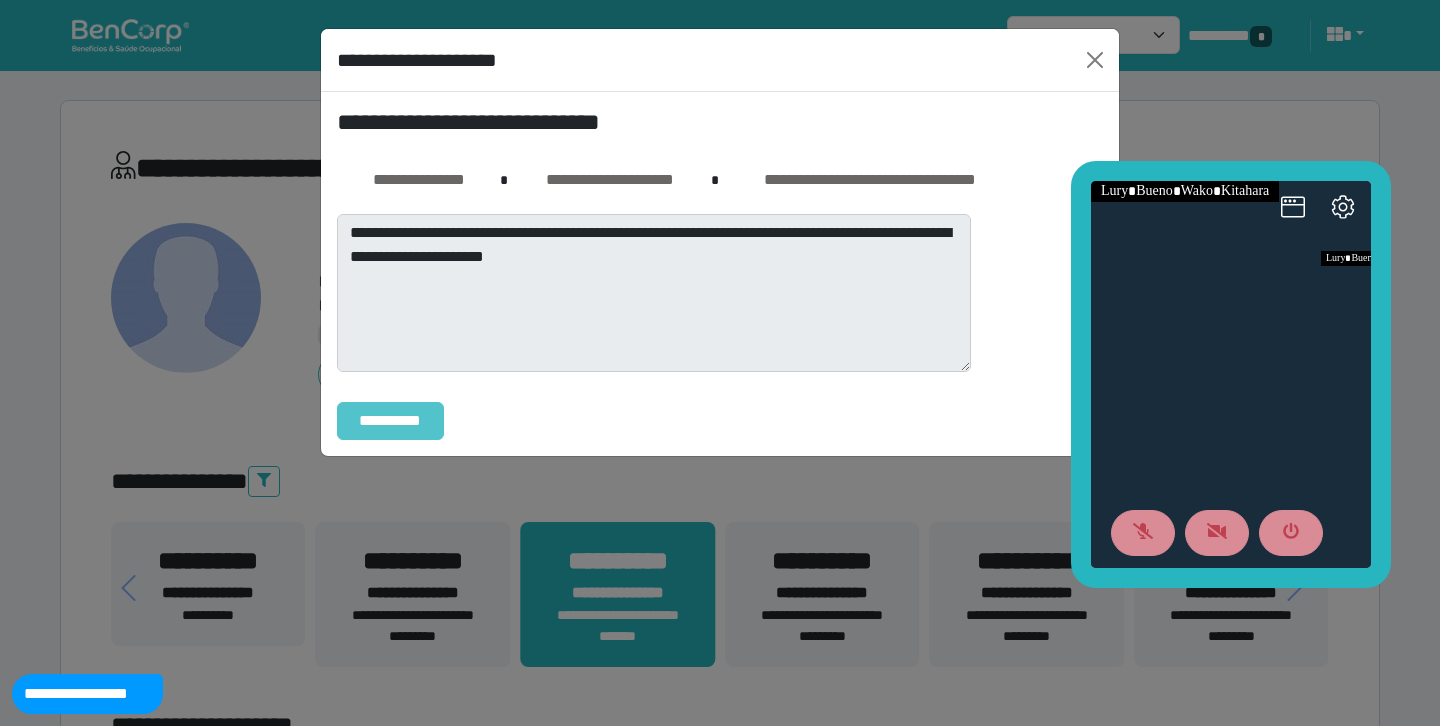 click on "**********" at bounding box center [390, 421] 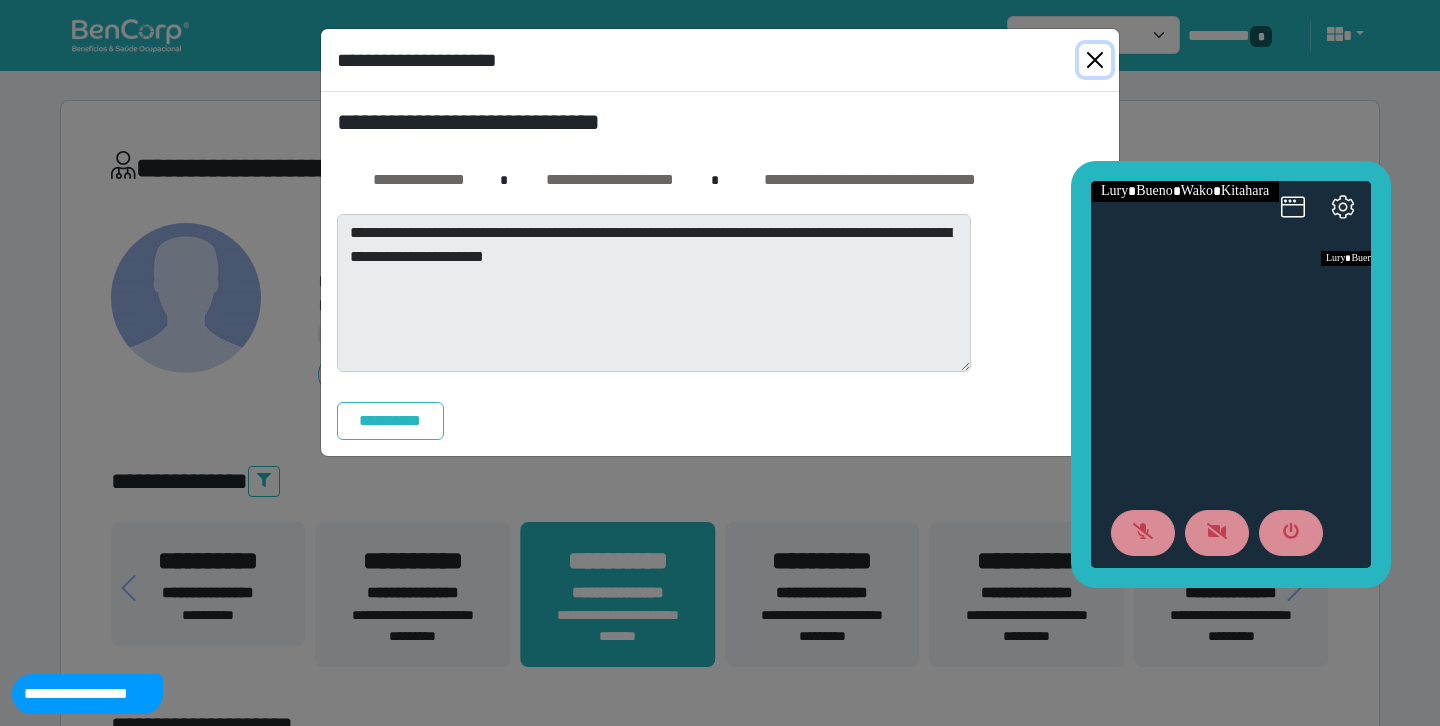 click at bounding box center (1095, 60) 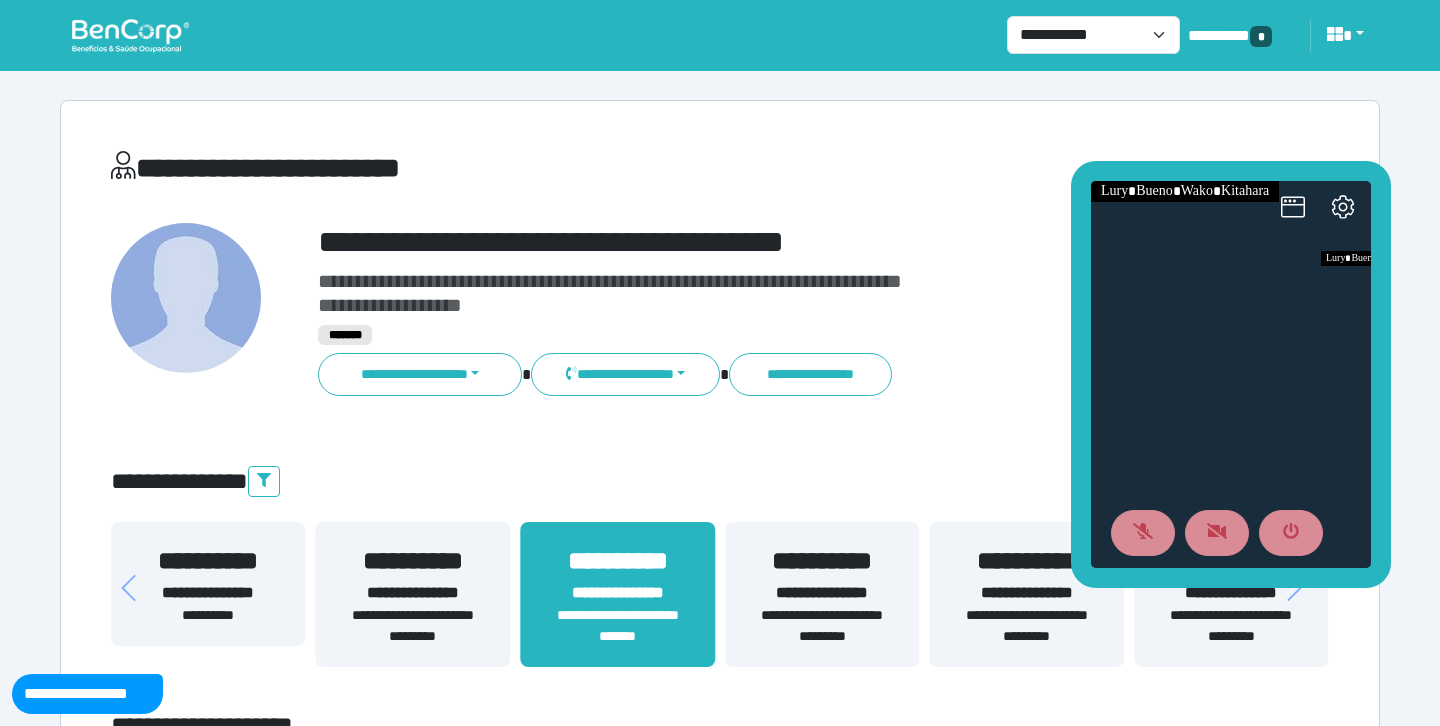 click on "**********" at bounding box center (720, 4352) 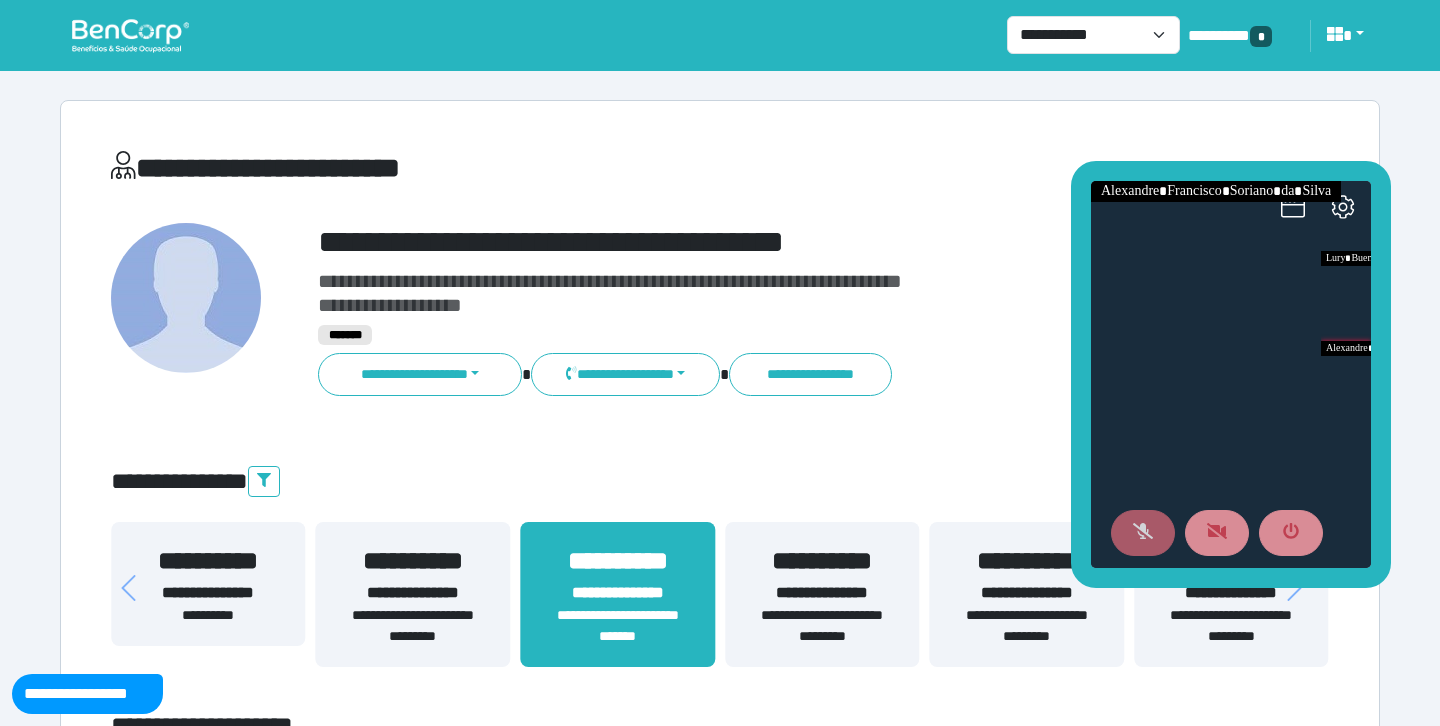 click 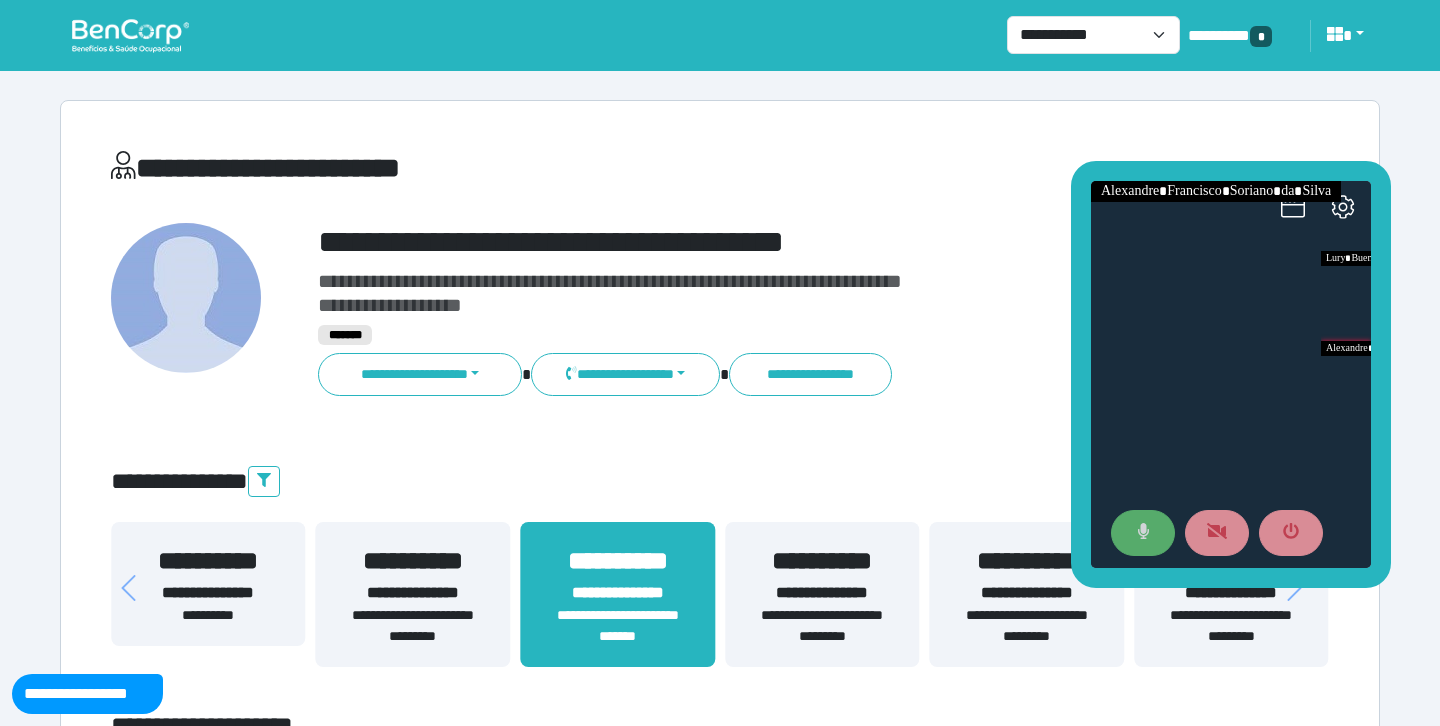 click on "**********" at bounding box center (772, 242) 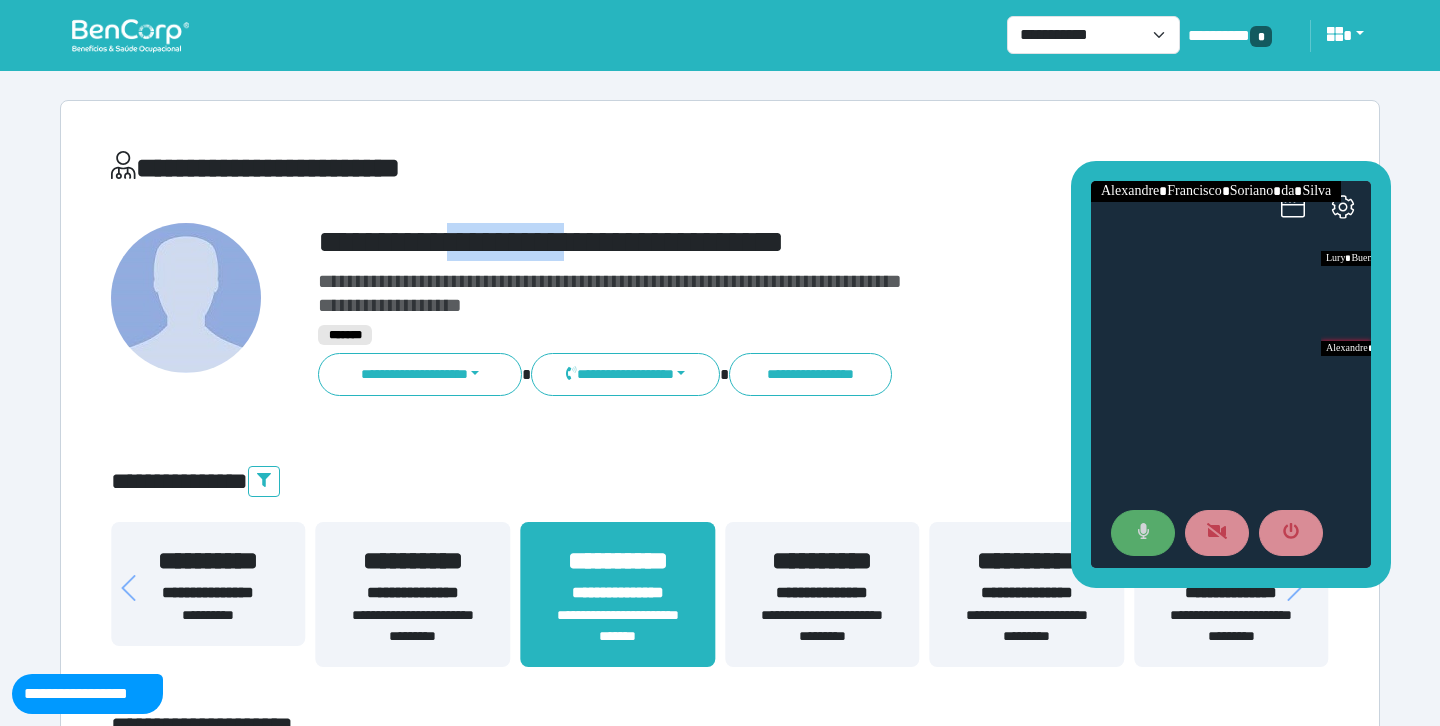 click on "**********" at bounding box center [772, 242] 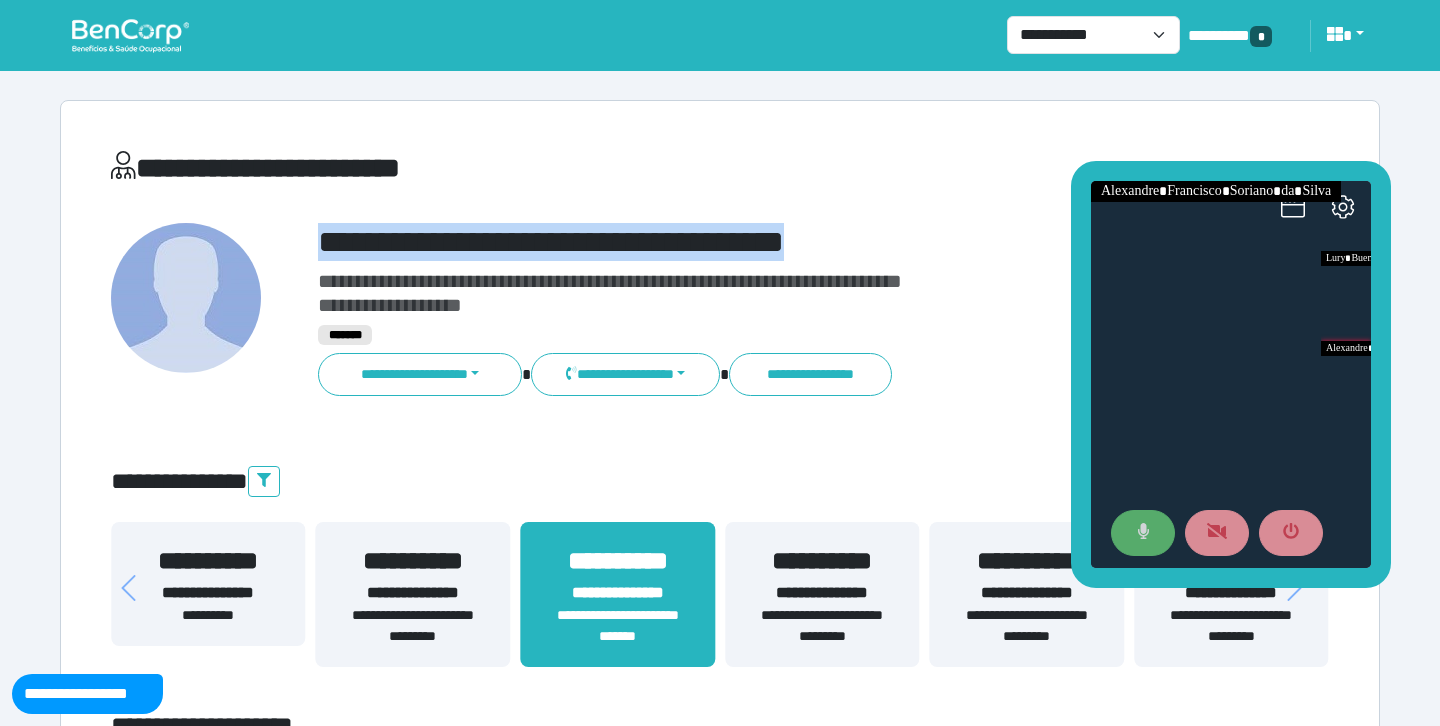 click on "**********" at bounding box center [772, 242] 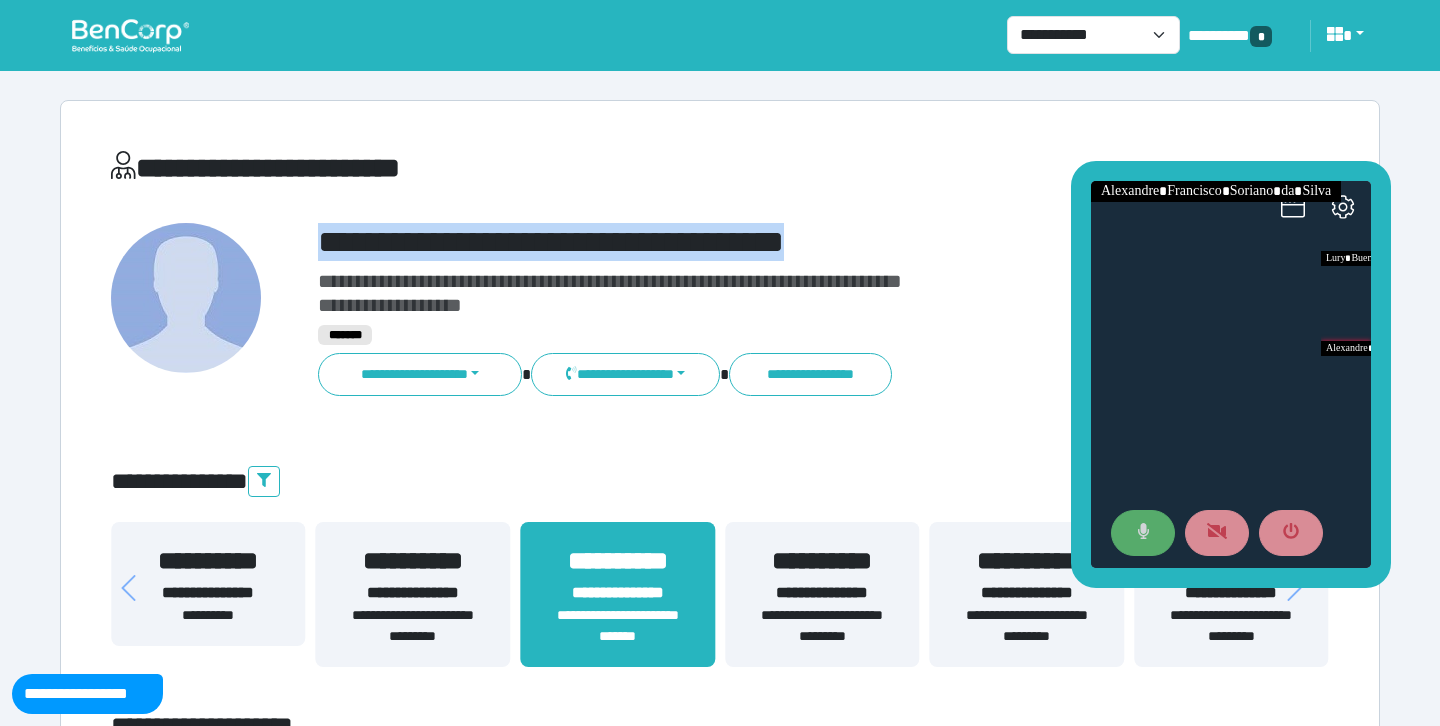 copy on "**********" 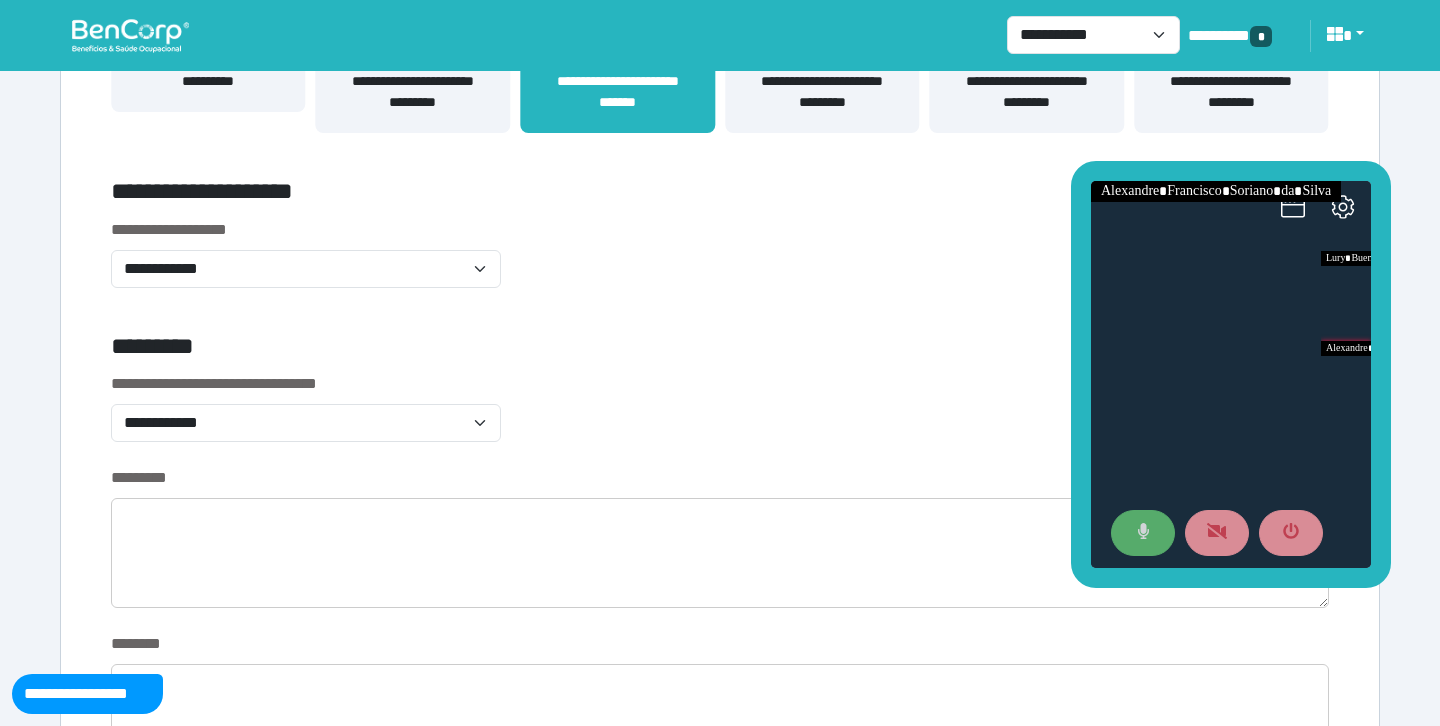 scroll, scrollTop: 537, scrollLeft: 0, axis: vertical 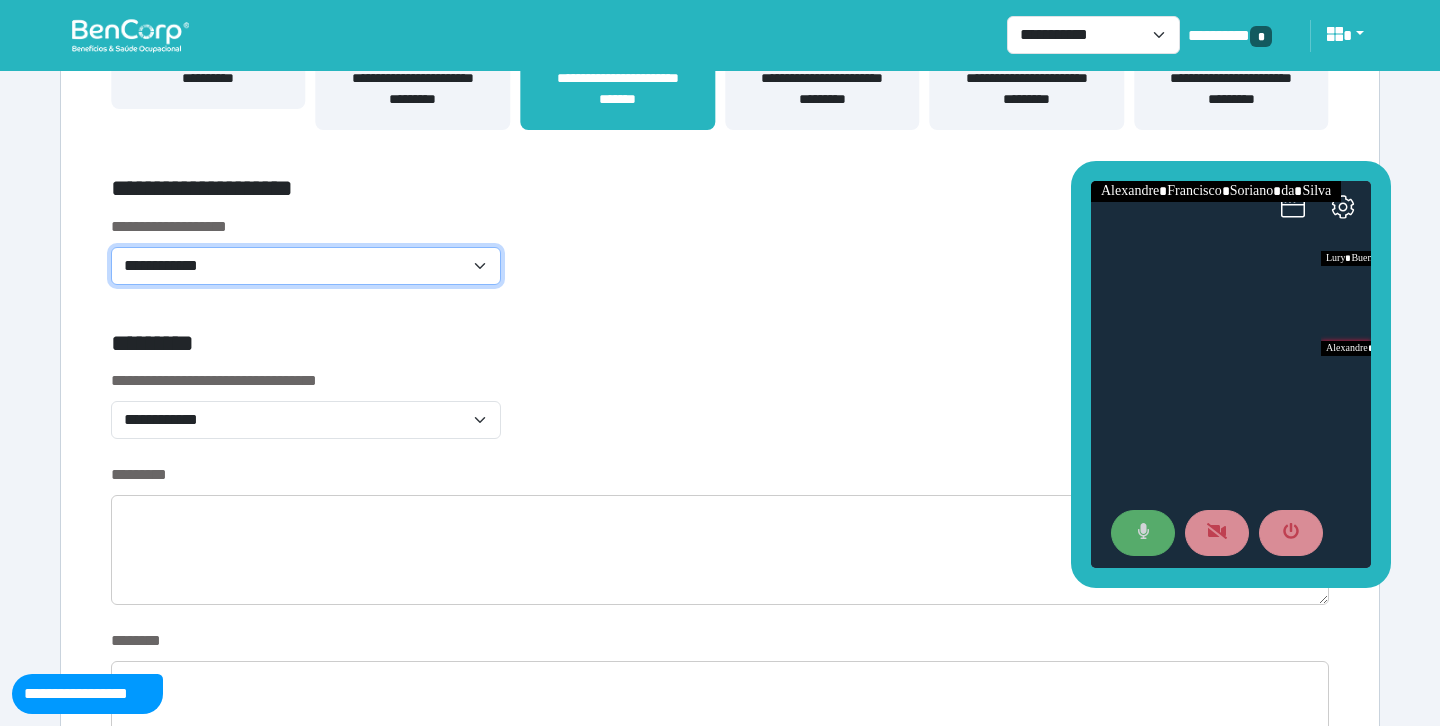 click on "**********" at bounding box center (306, 266) 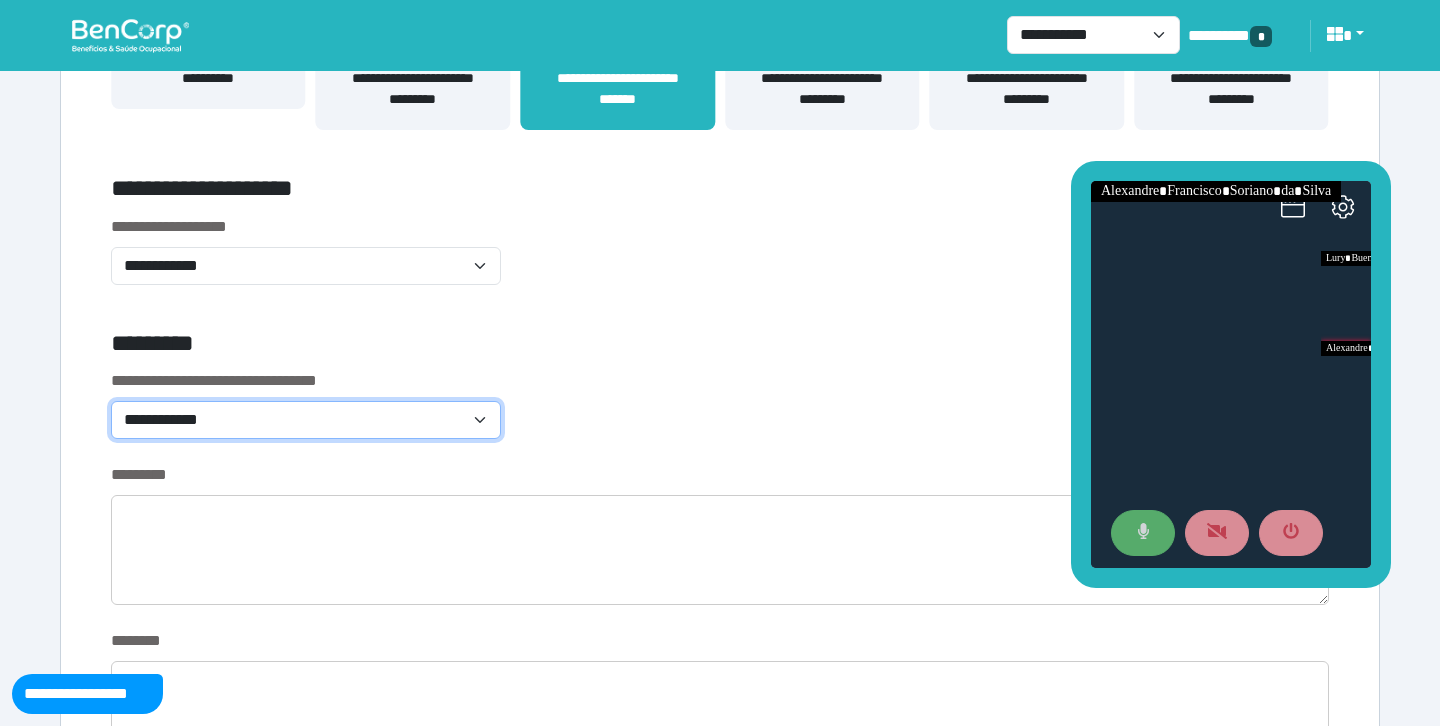 click on "**********" at bounding box center (306, 420) 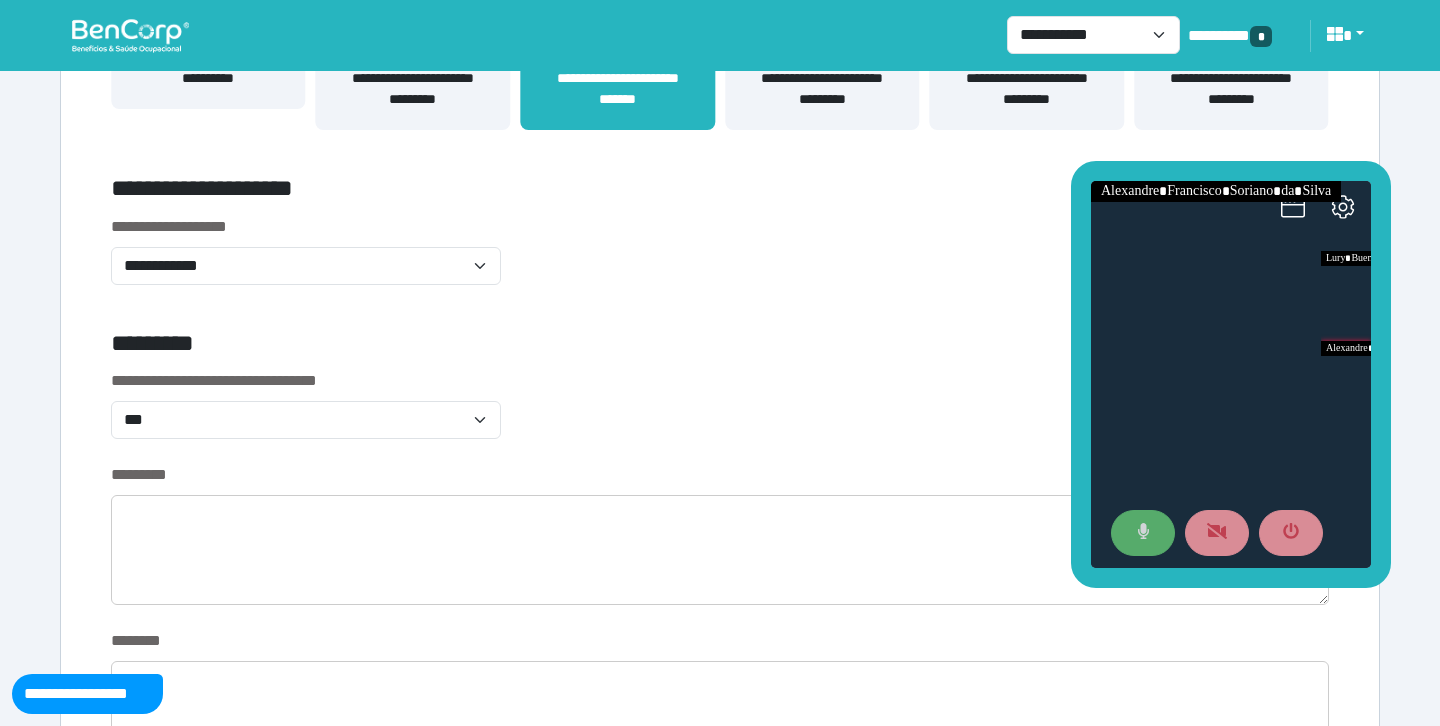 click on "**********" at bounding box center [720, 416] 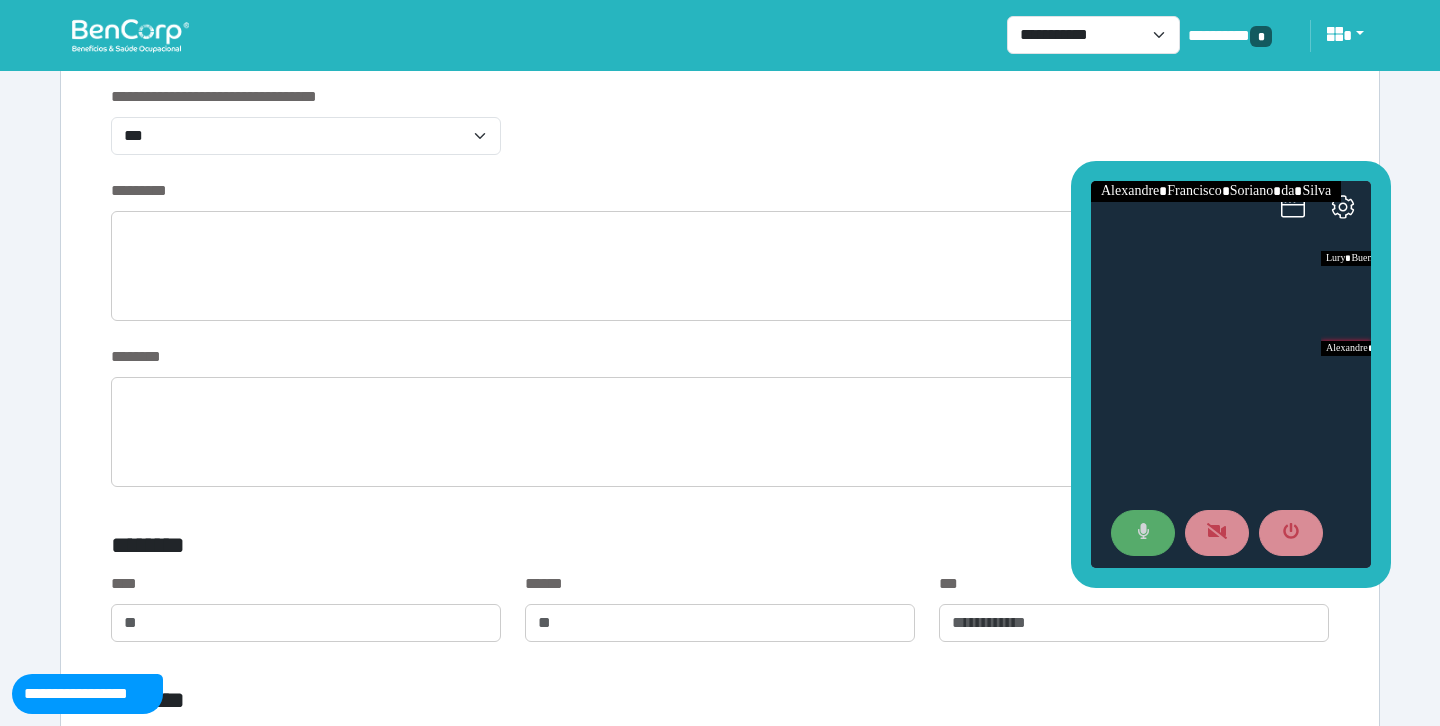 scroll, scrollTop: 845, scrollLeft: 0, axis: vertical 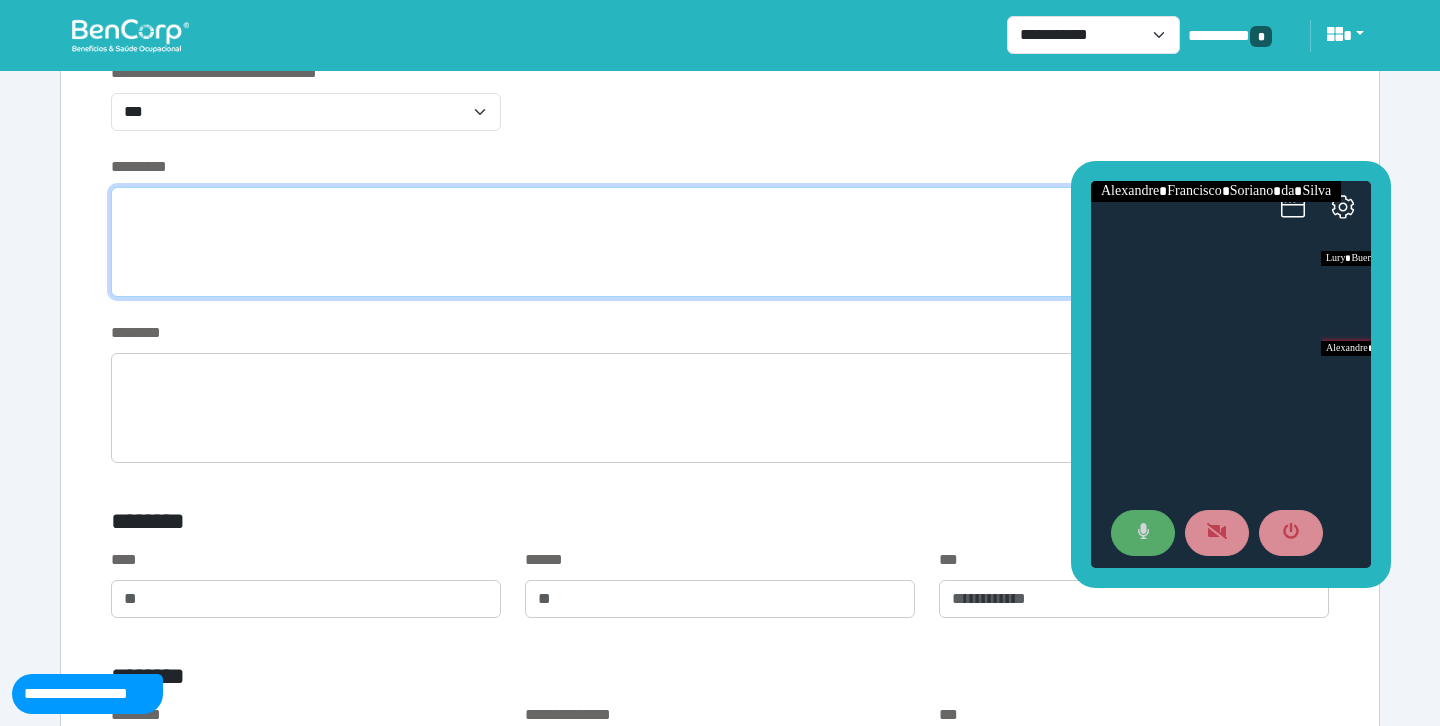 click at bounding box center (720, 242) 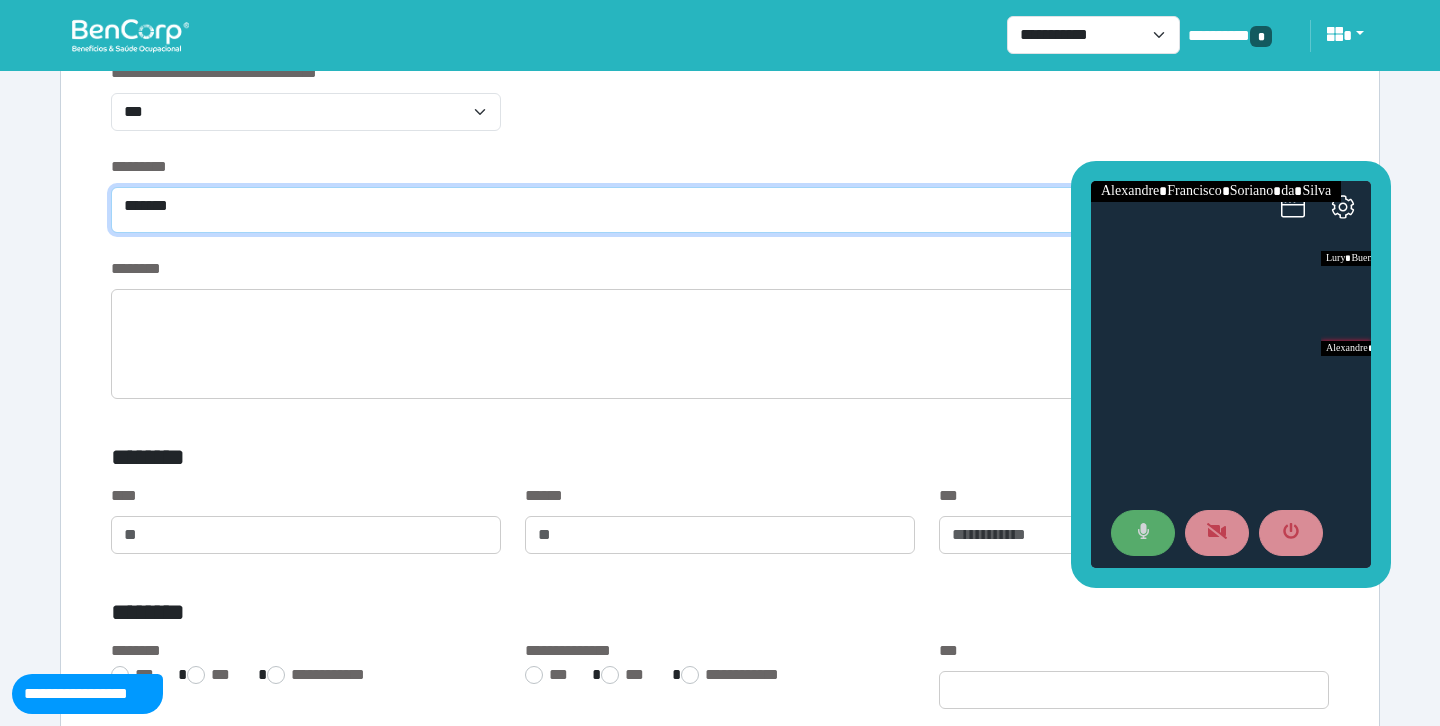 type on "******" 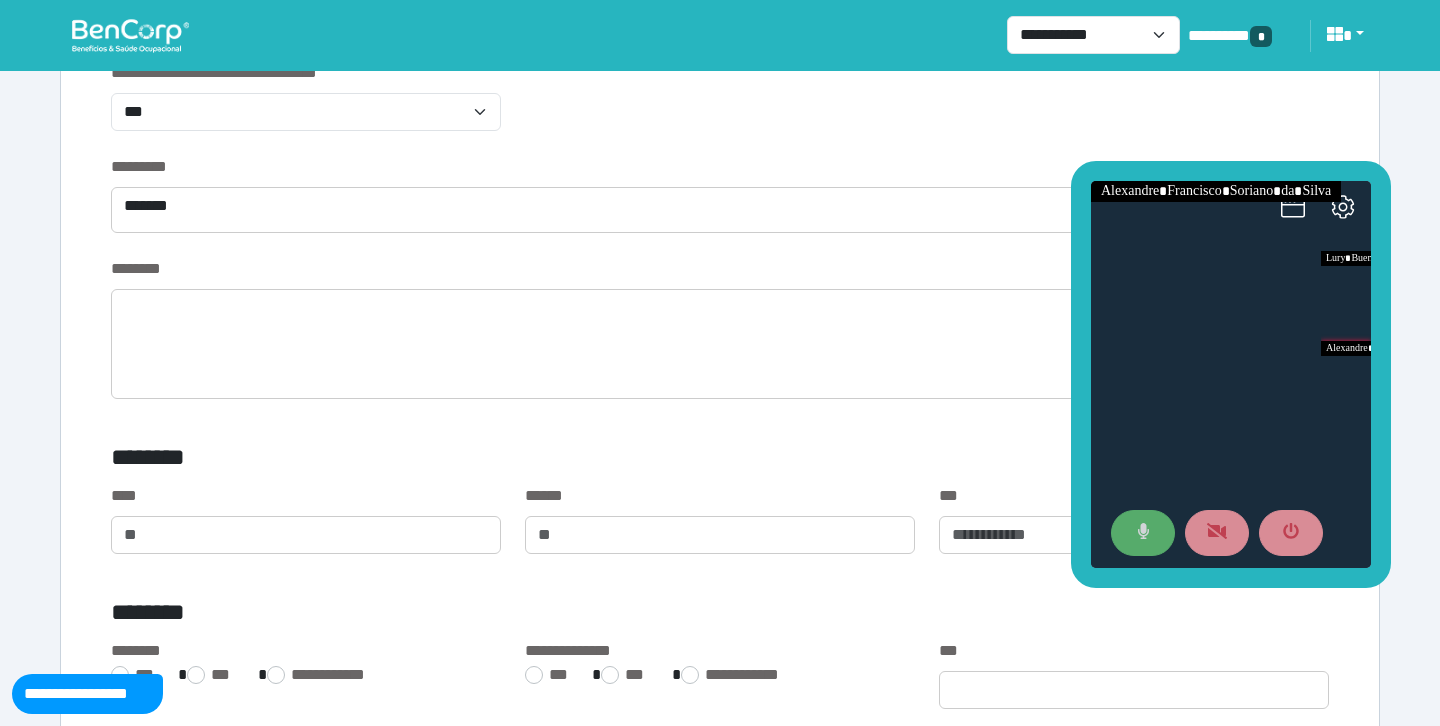click on "********" at bounding box center [720, 269] 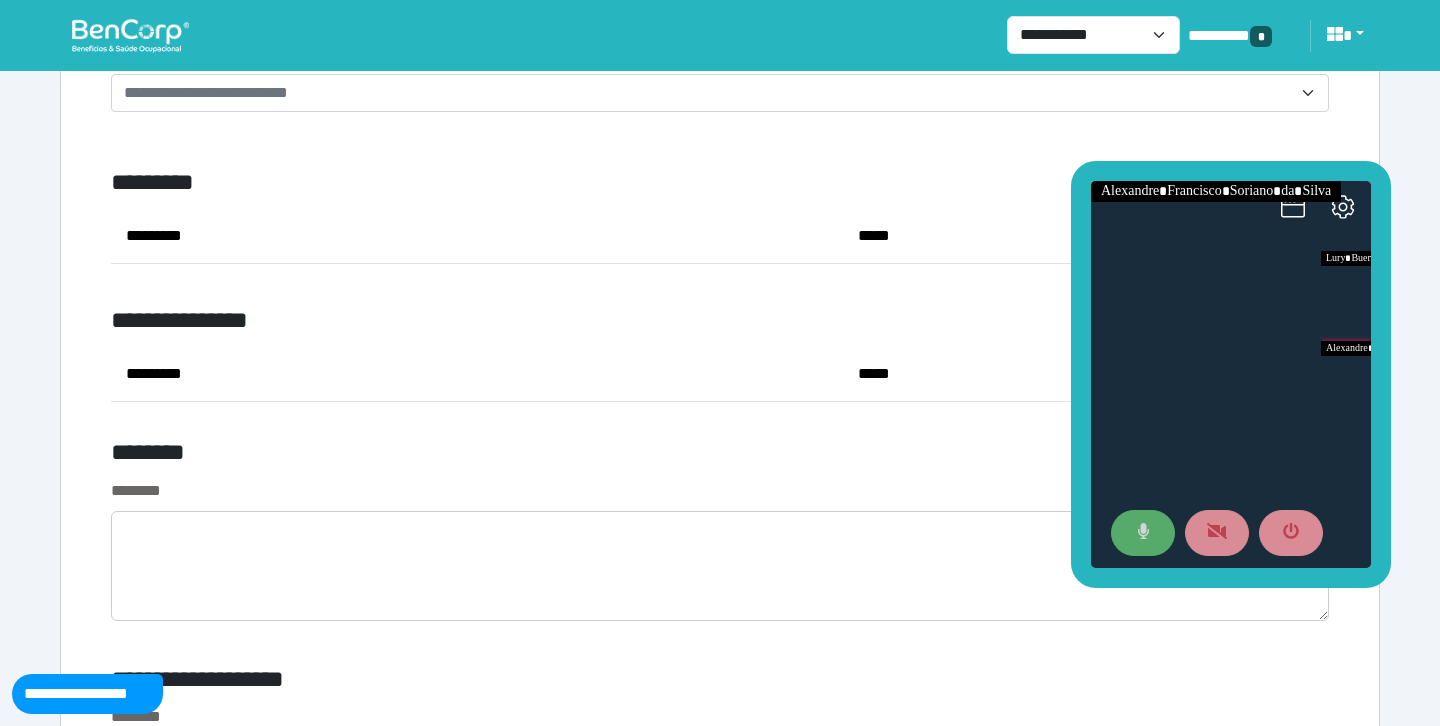scroll, scrollTop: 7574, scrollLeft: 0, axis: vertical 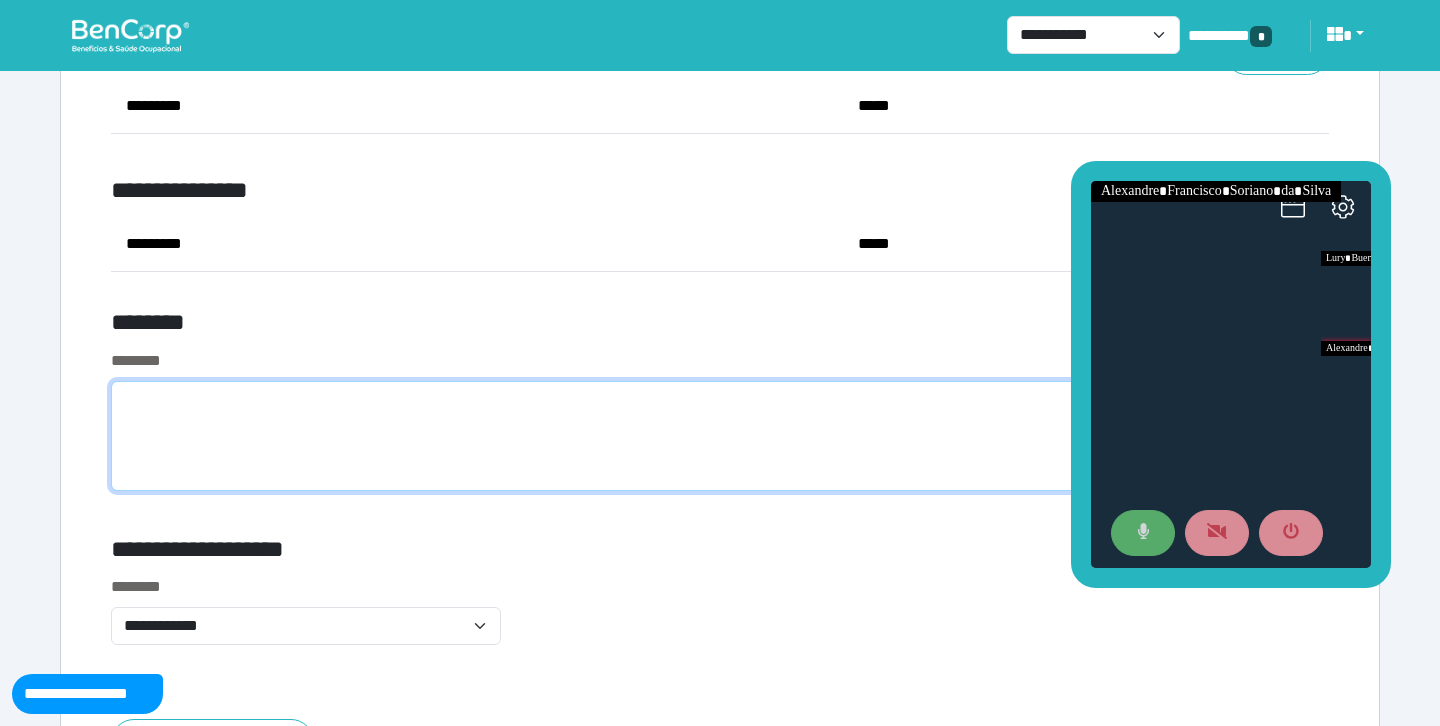 click at bounding box center (720, 436) 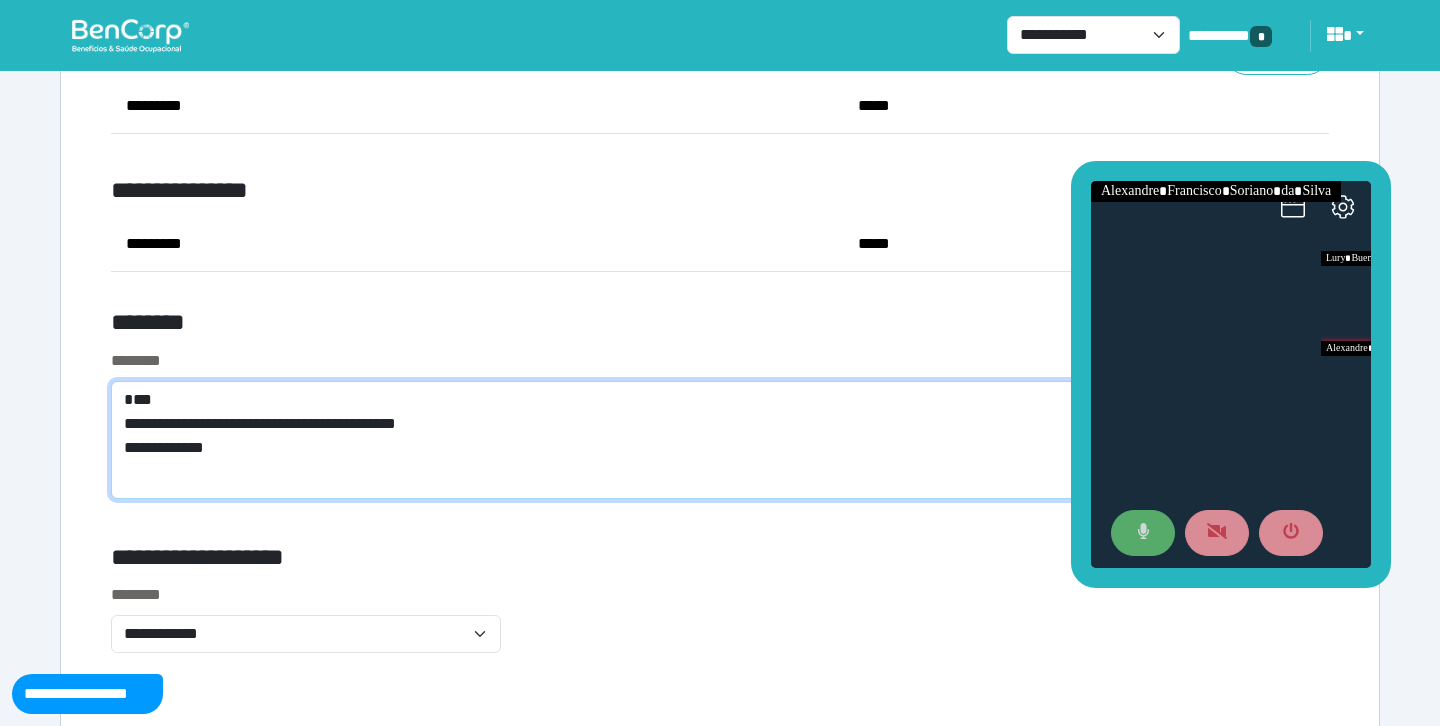 scroll, scrollTop: 0, scrollLeft: 0, axis: both 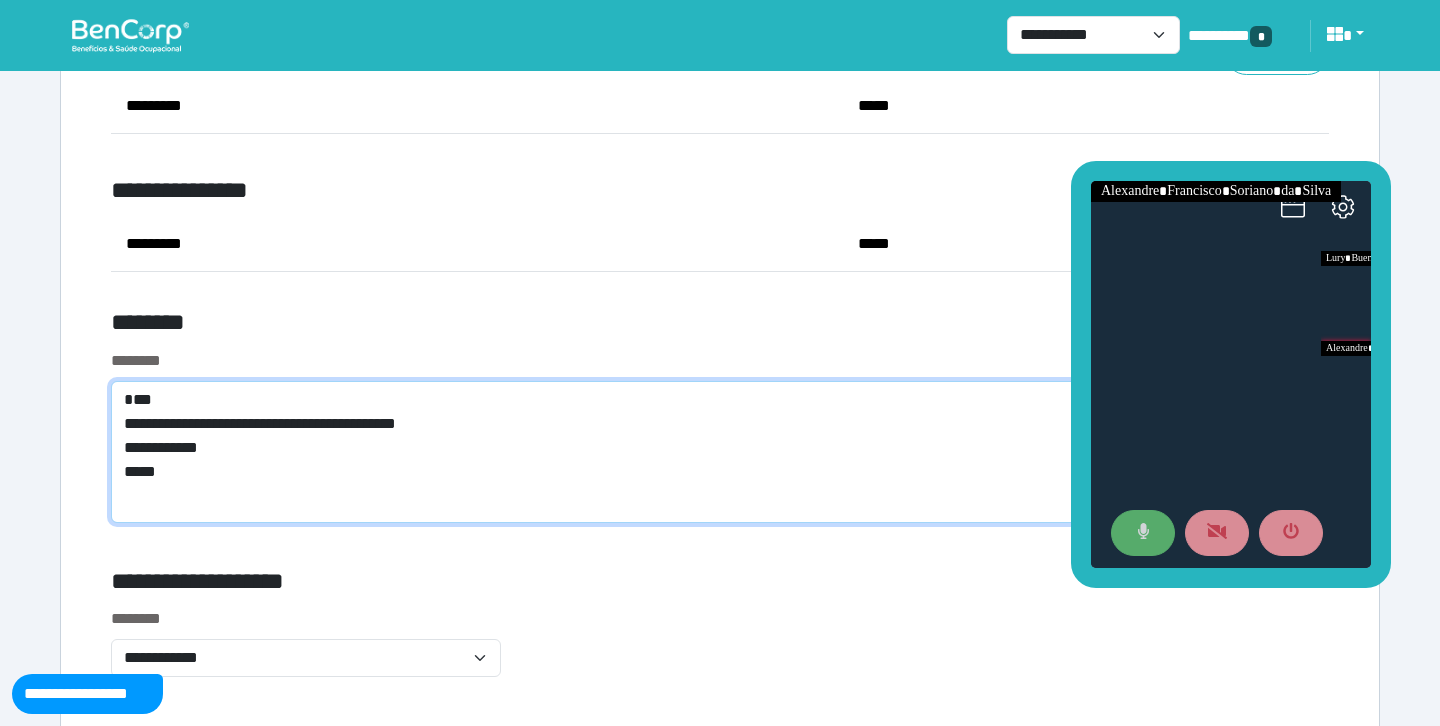 click on "**********" at bounding box center (720, 452) 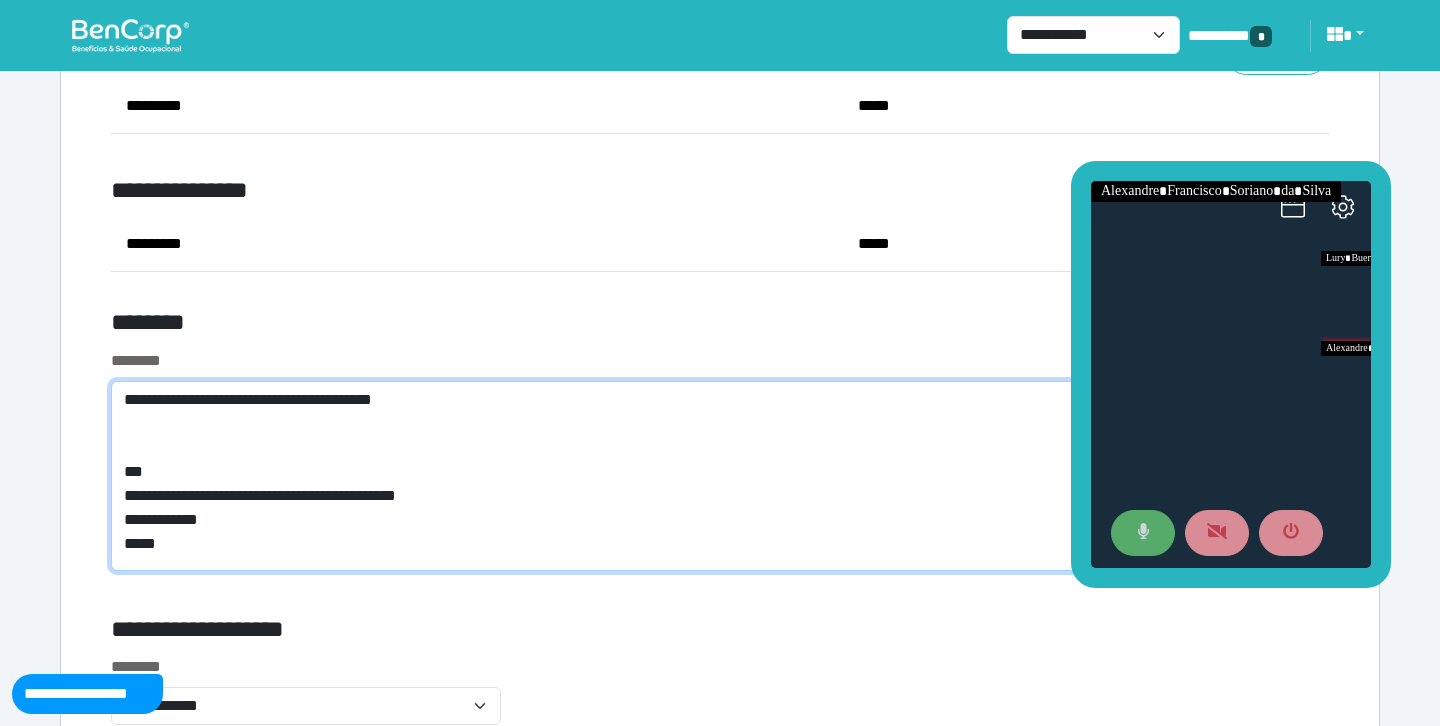 click on "**********" at bounding box center [720, 476] 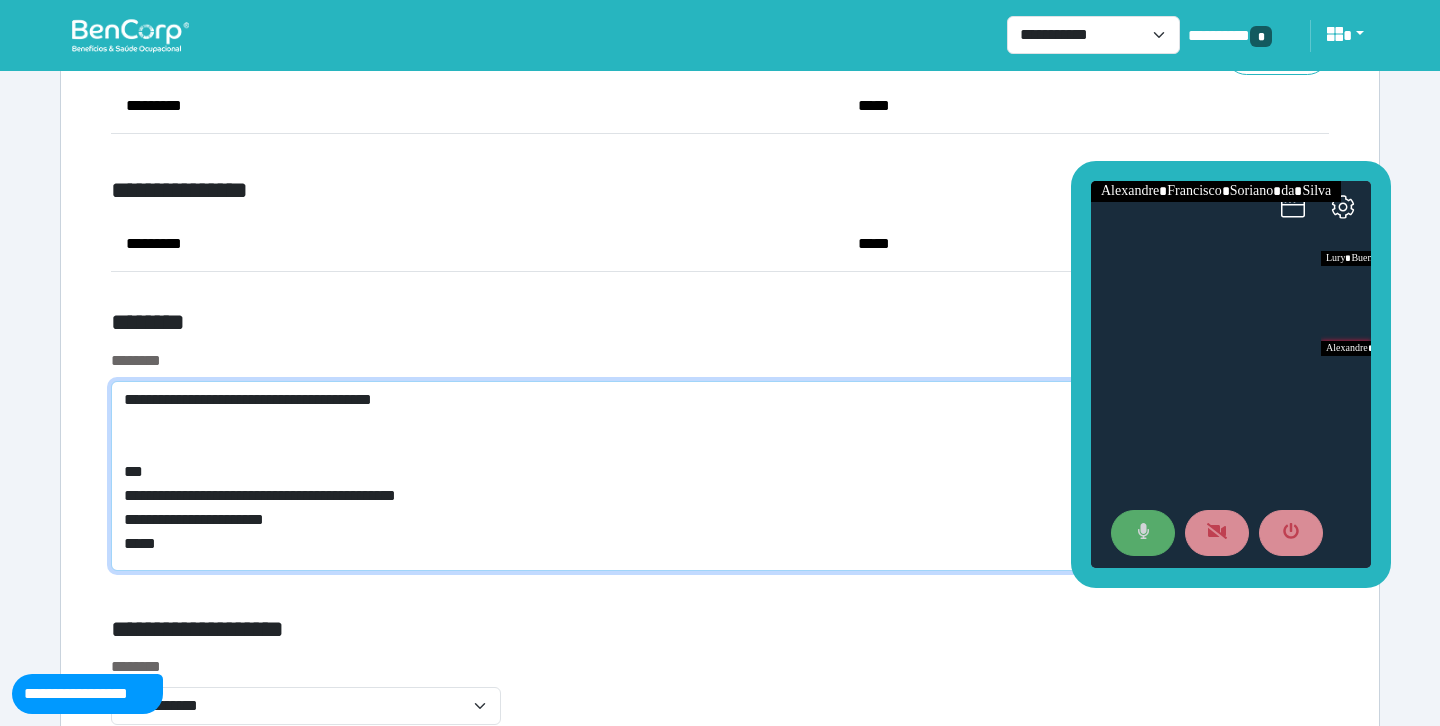 click on "**********" at bounding box center (720, 476) 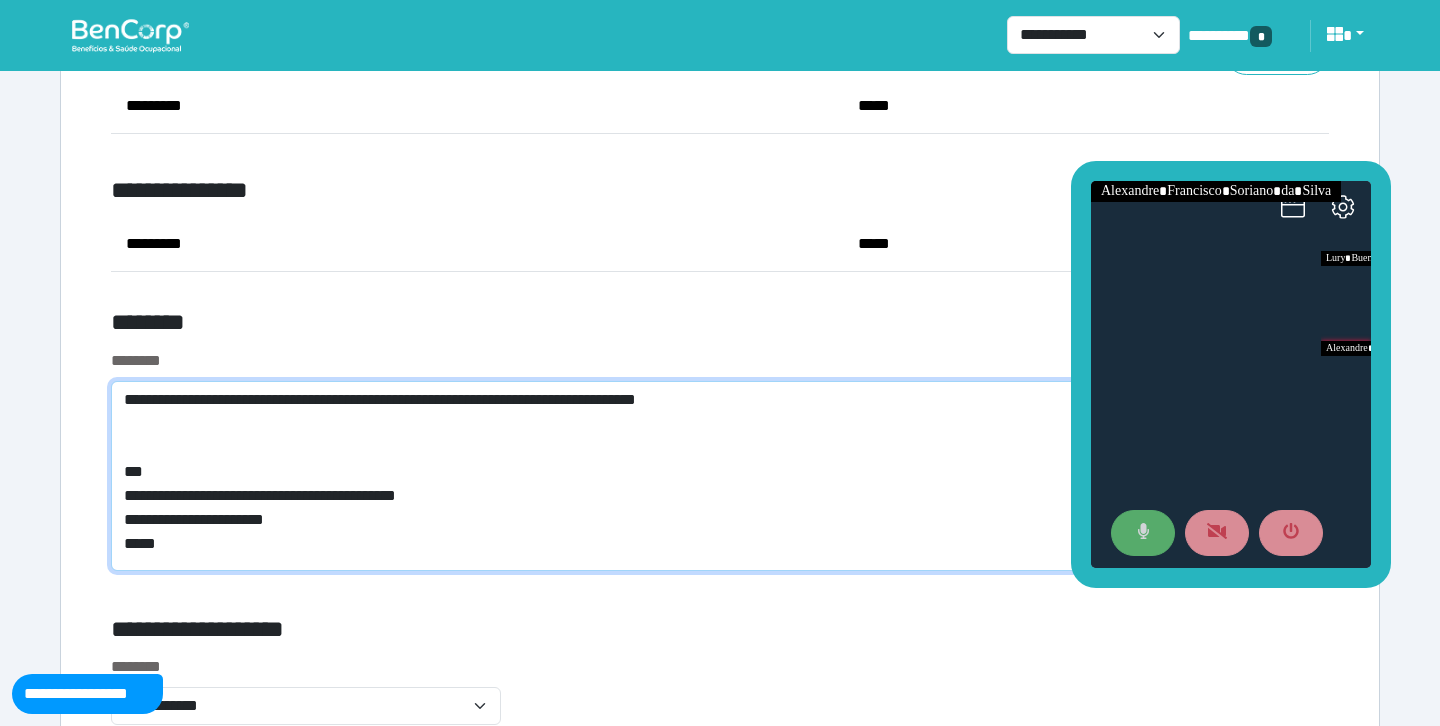 type on "**********" 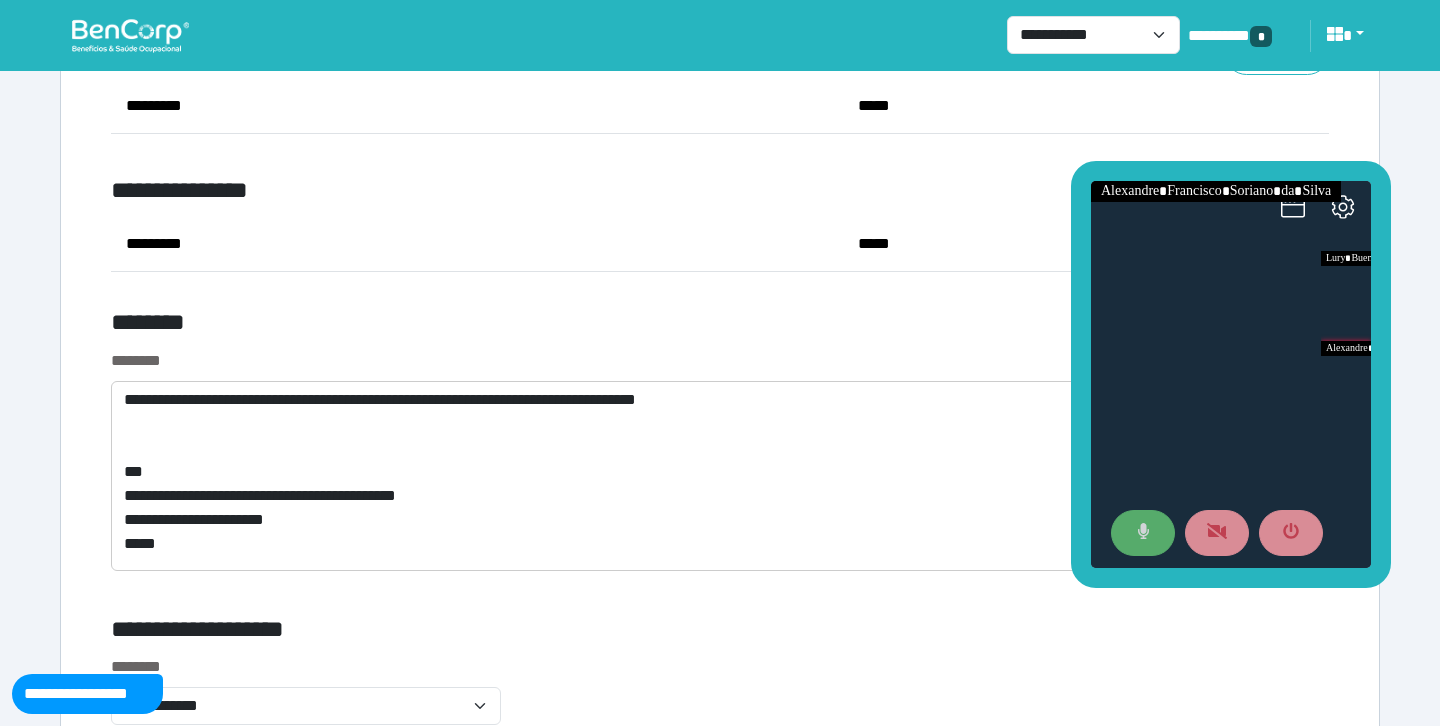 click on "********" at bounding box center (513, 326) 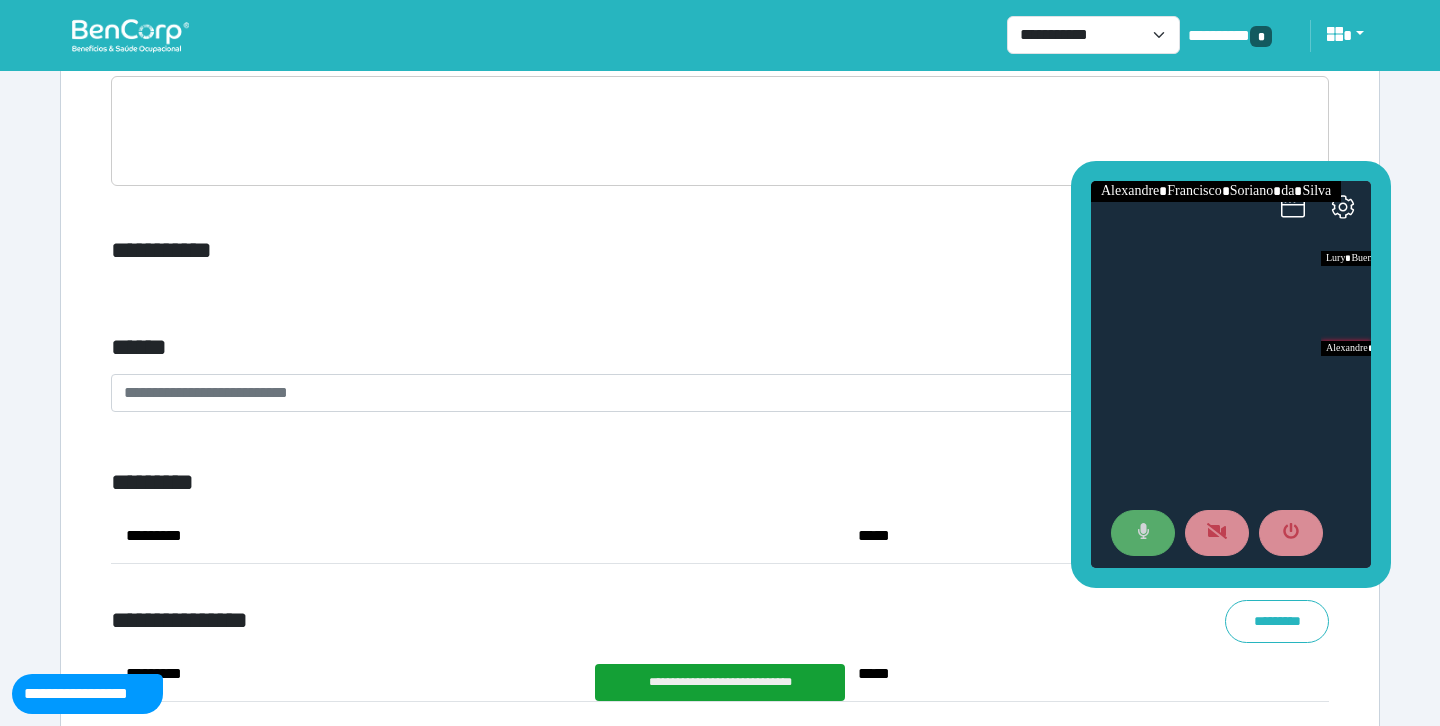 scroll, scrollTop: 7141, scrollLeft: 0, axis: vertical 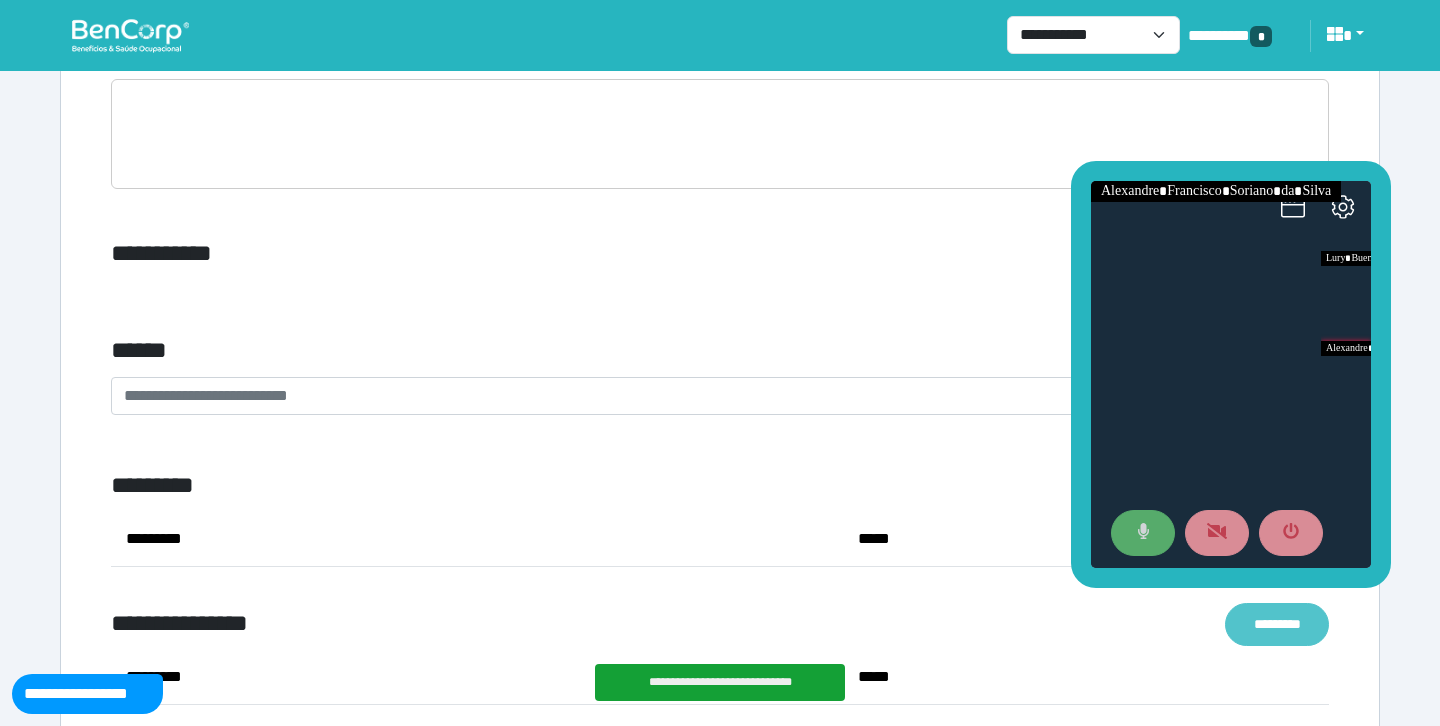 click on "*********" at bounding box center (1277, 624) 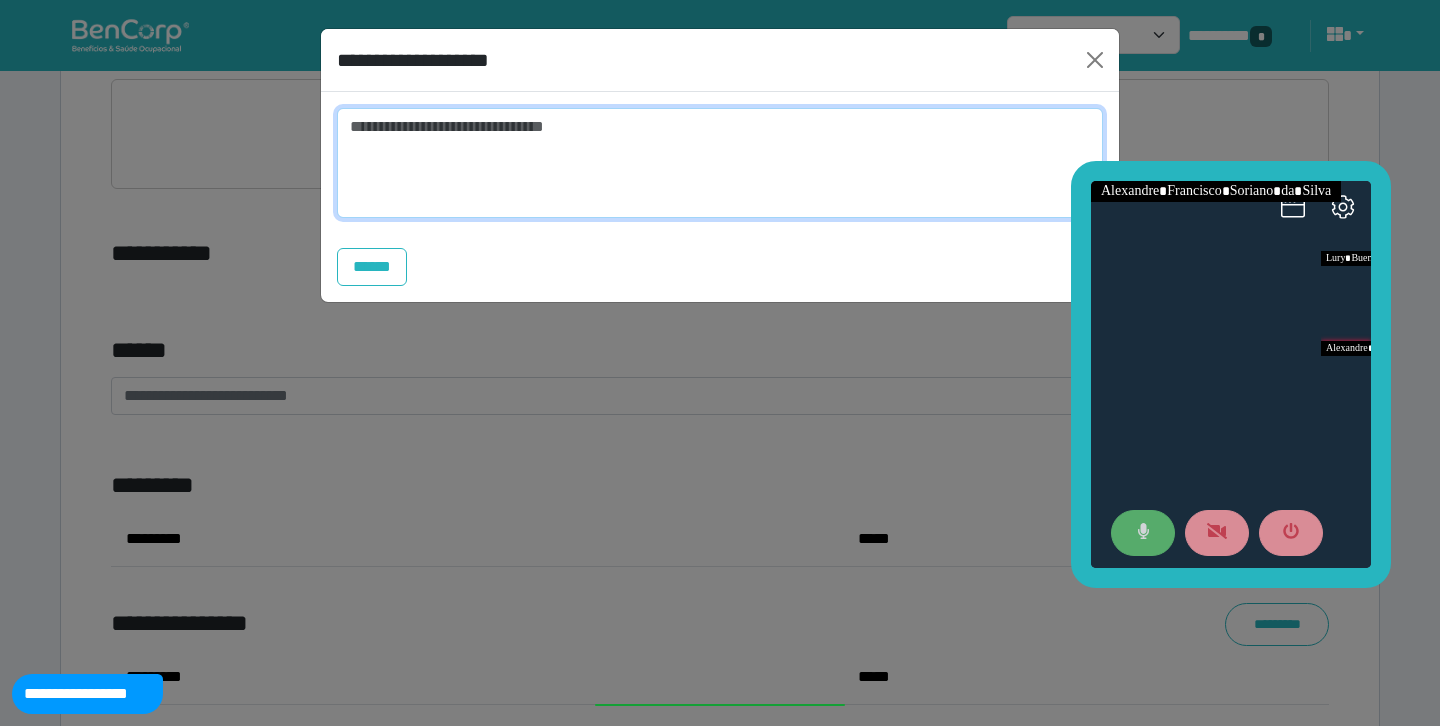 click at bounding box center (720, 163) 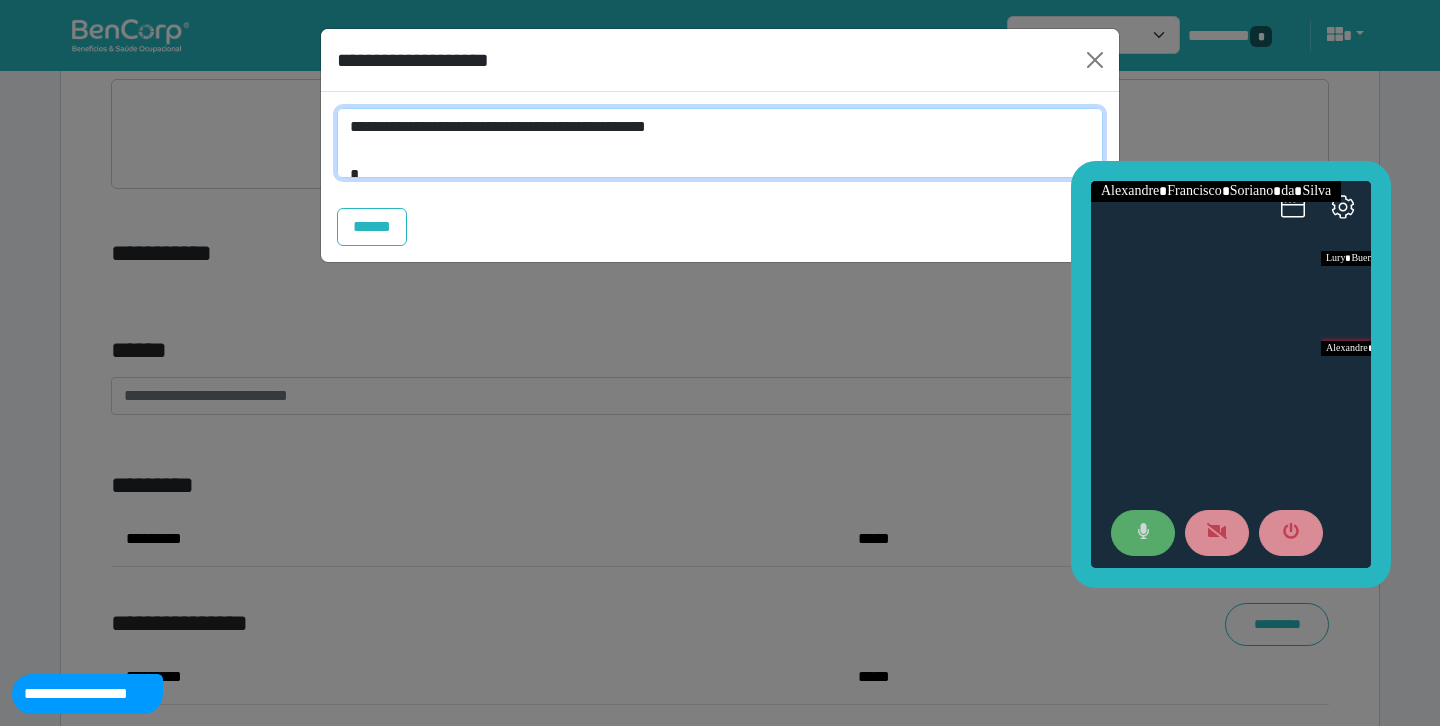 scroll, scrollTop: 0, scrollLeft: 0, axis: both 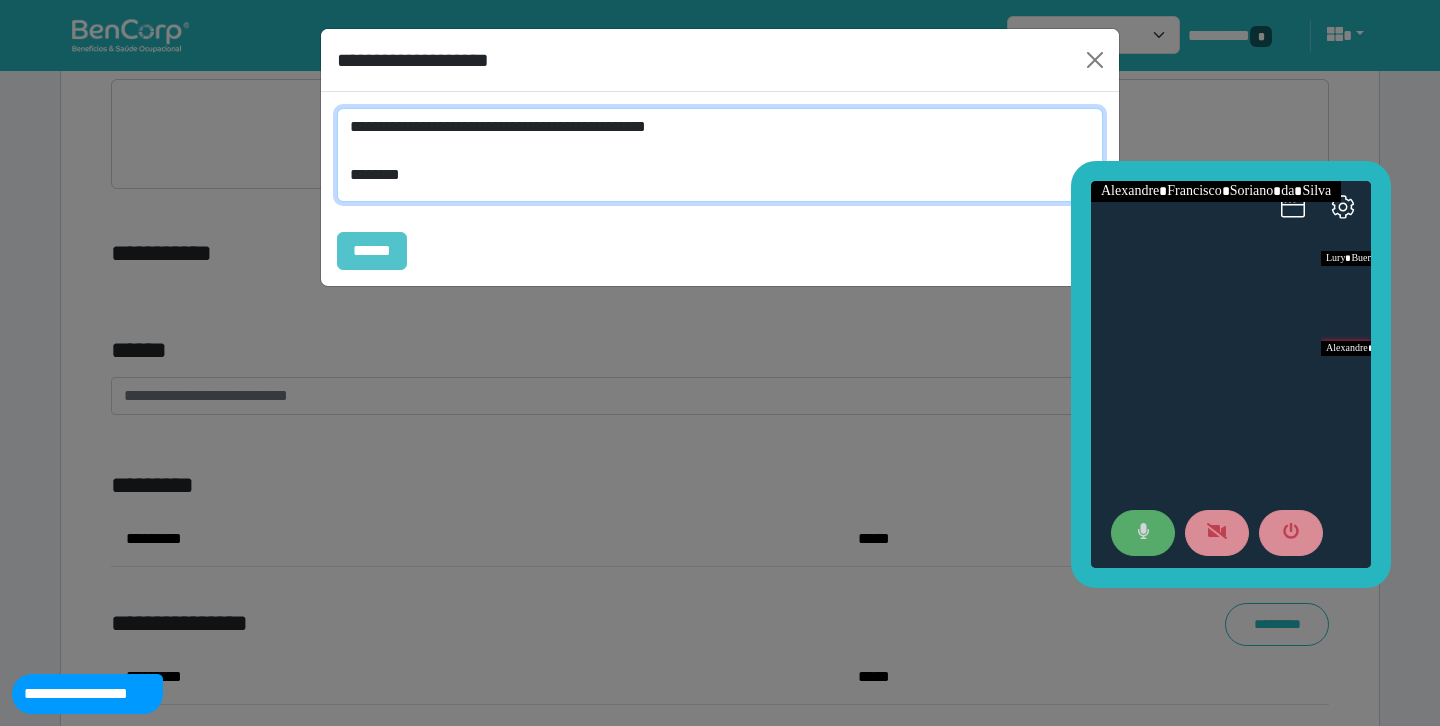 type on "**********" 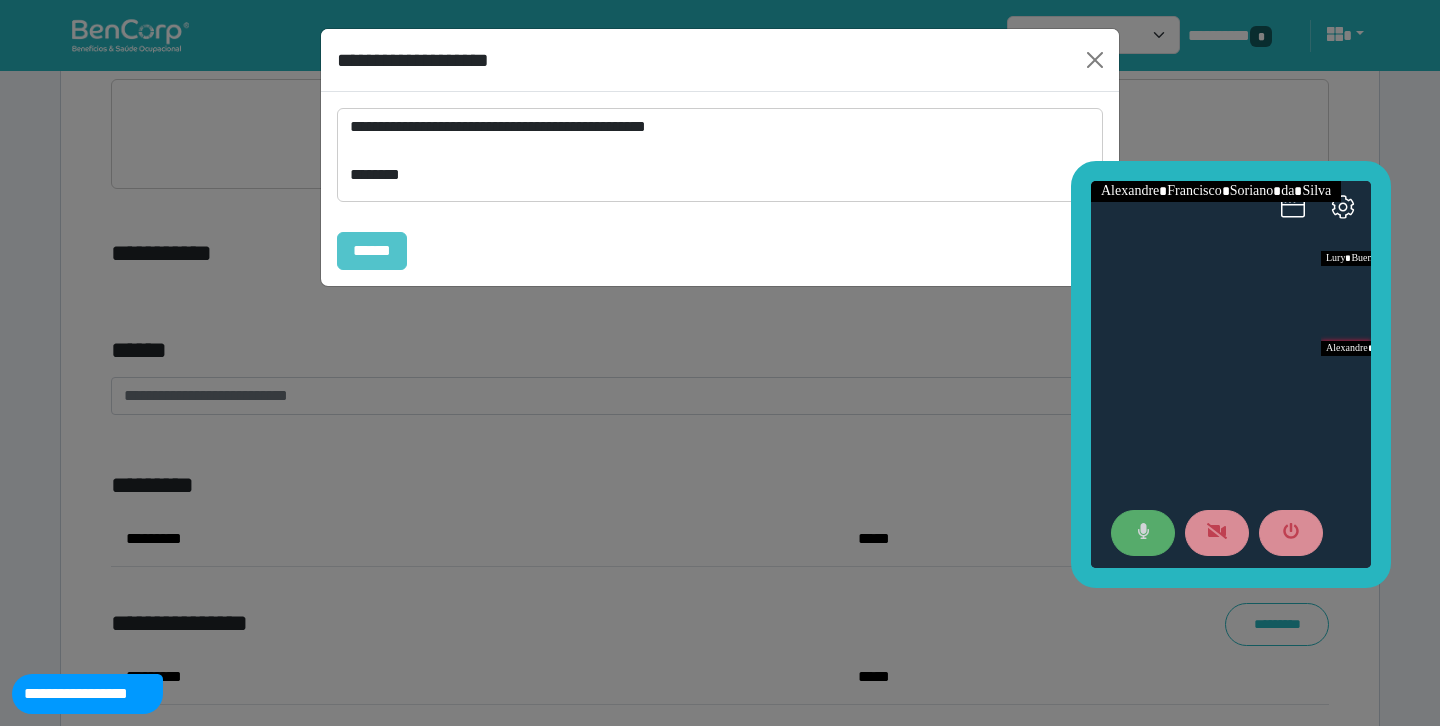 click on "******" at bounding box center (372, 251) 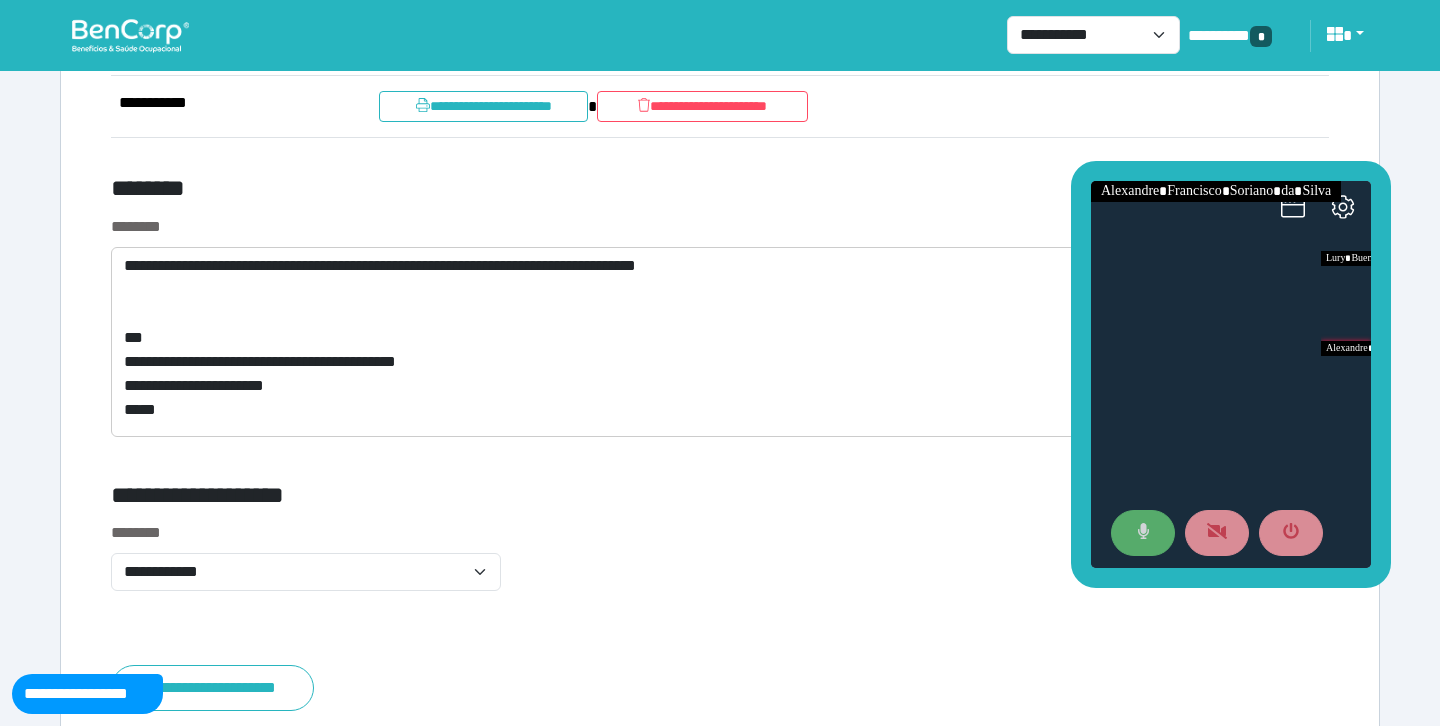scroll, scrollTop: 7800, scrollLeft: 0, axis: vertical 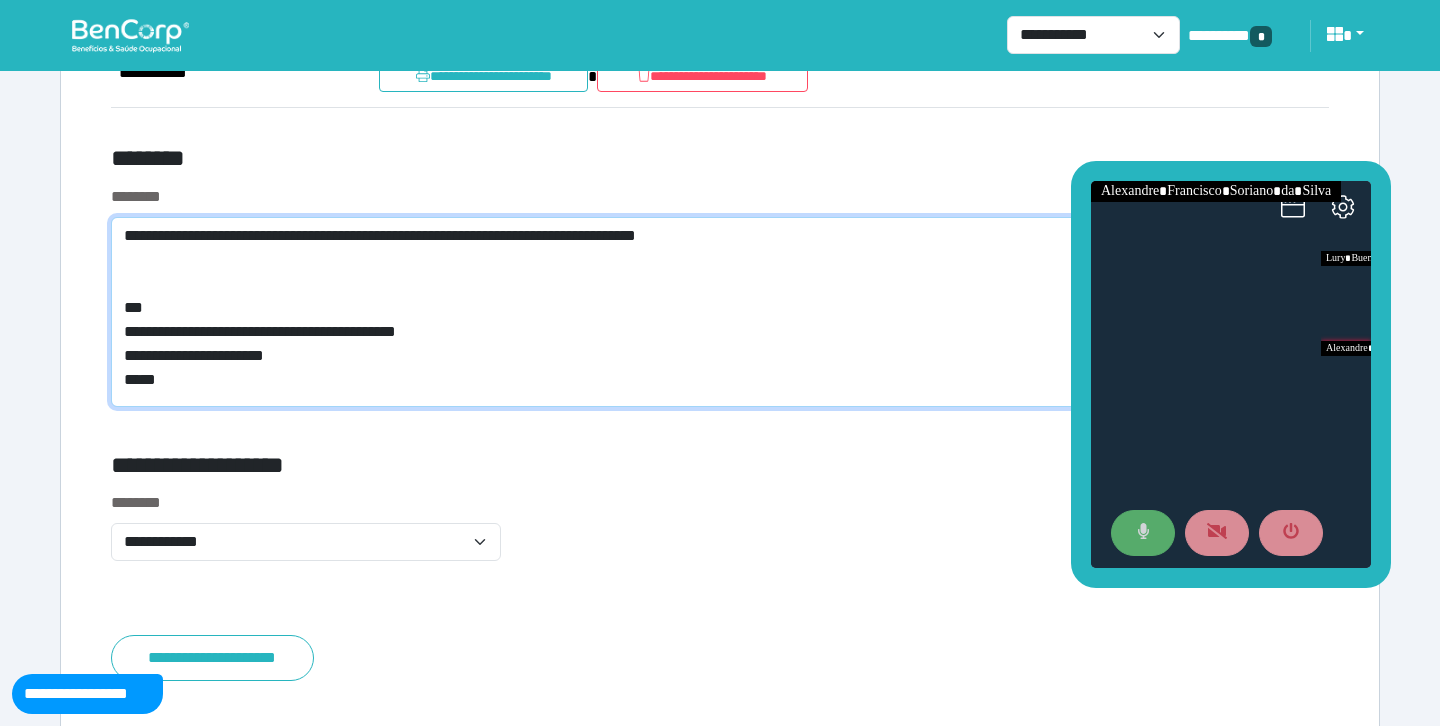 click on "**********" at bounding box center (720, 312) 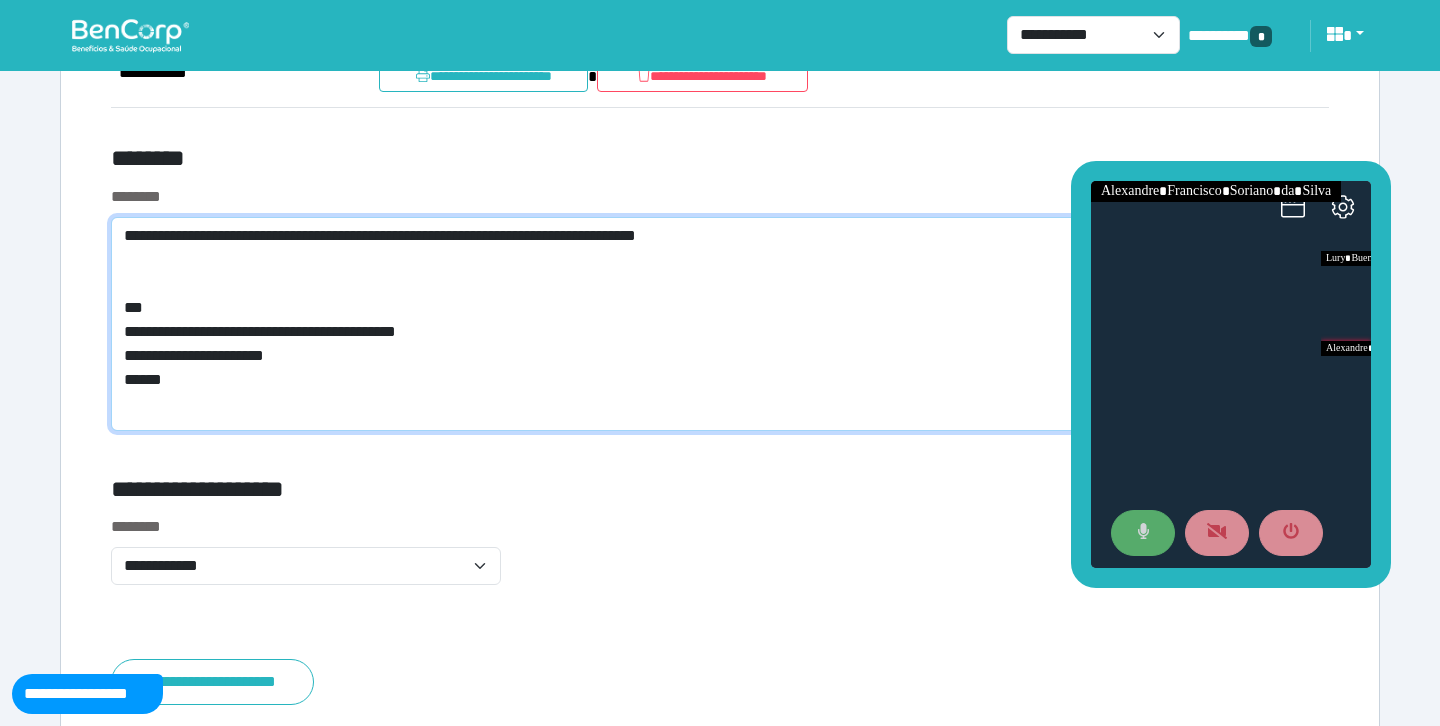 scroll, scrollTop: 0, scrollLeft: 0, axis: both 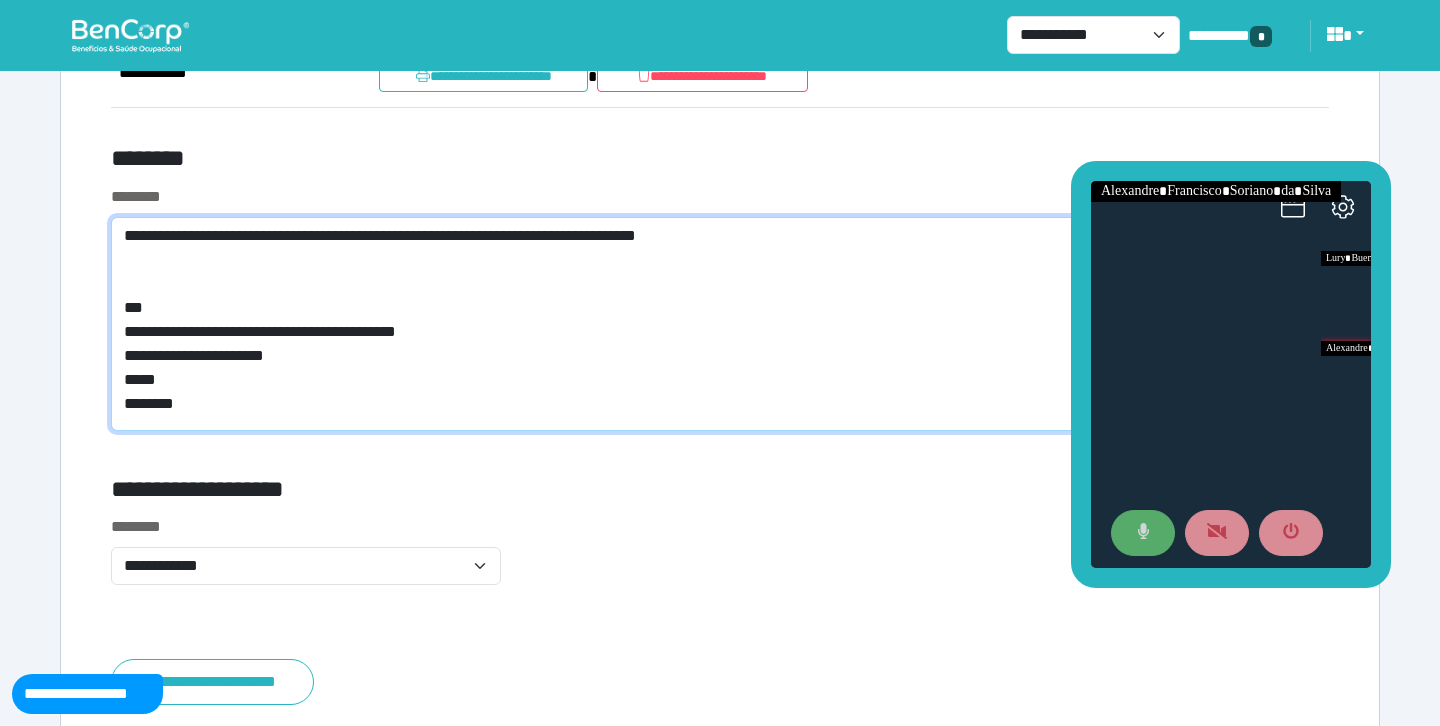 click on "**********" at bounding box center [720, 324] 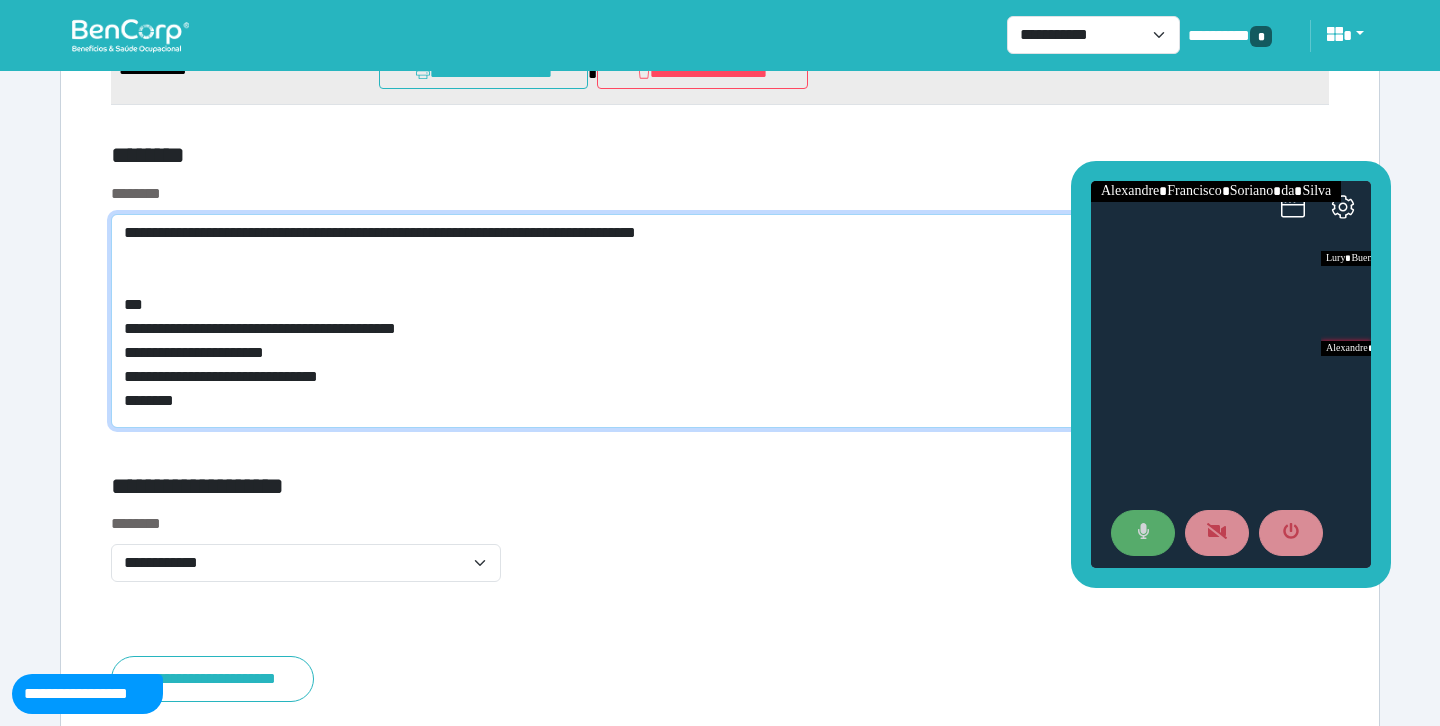 scroll, scrollTop: 7808, scrollLeft: 0, axis: vertical 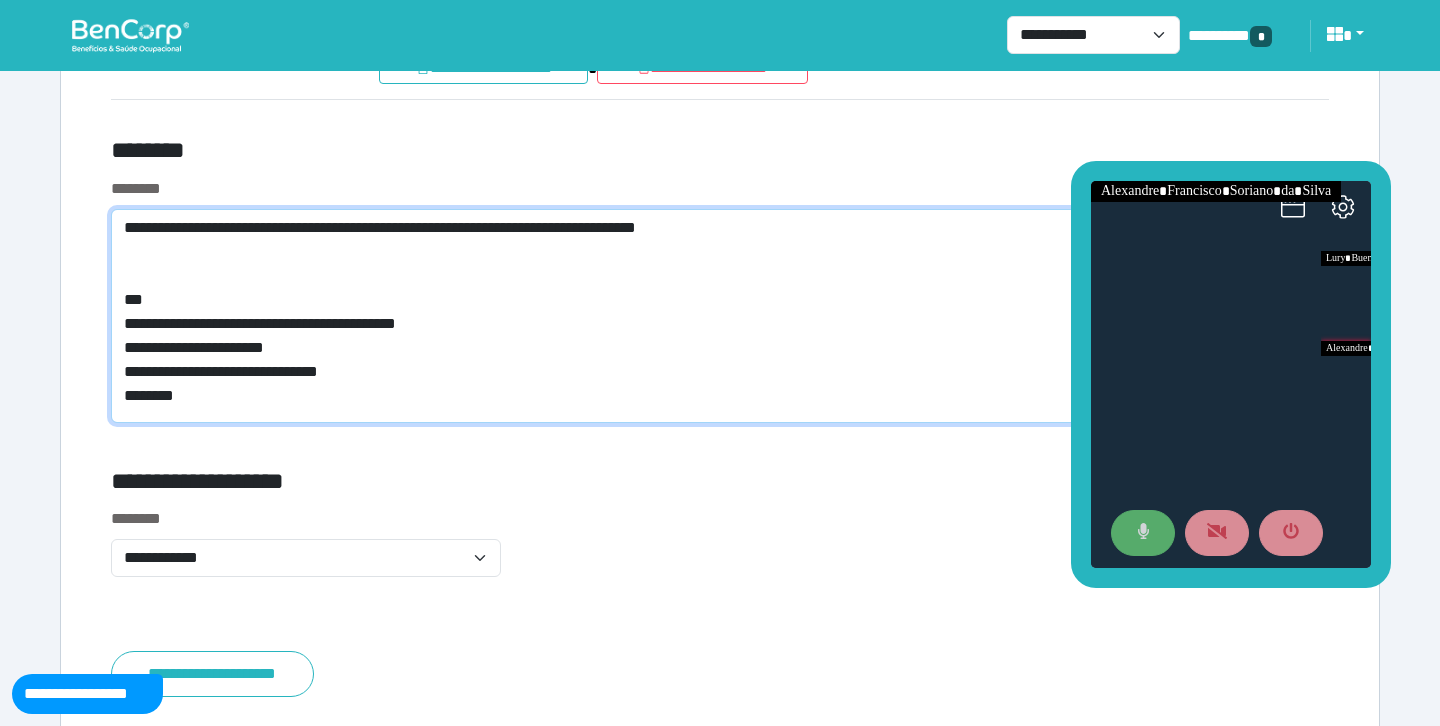 click on "**********" at bounding box center (720, 316) 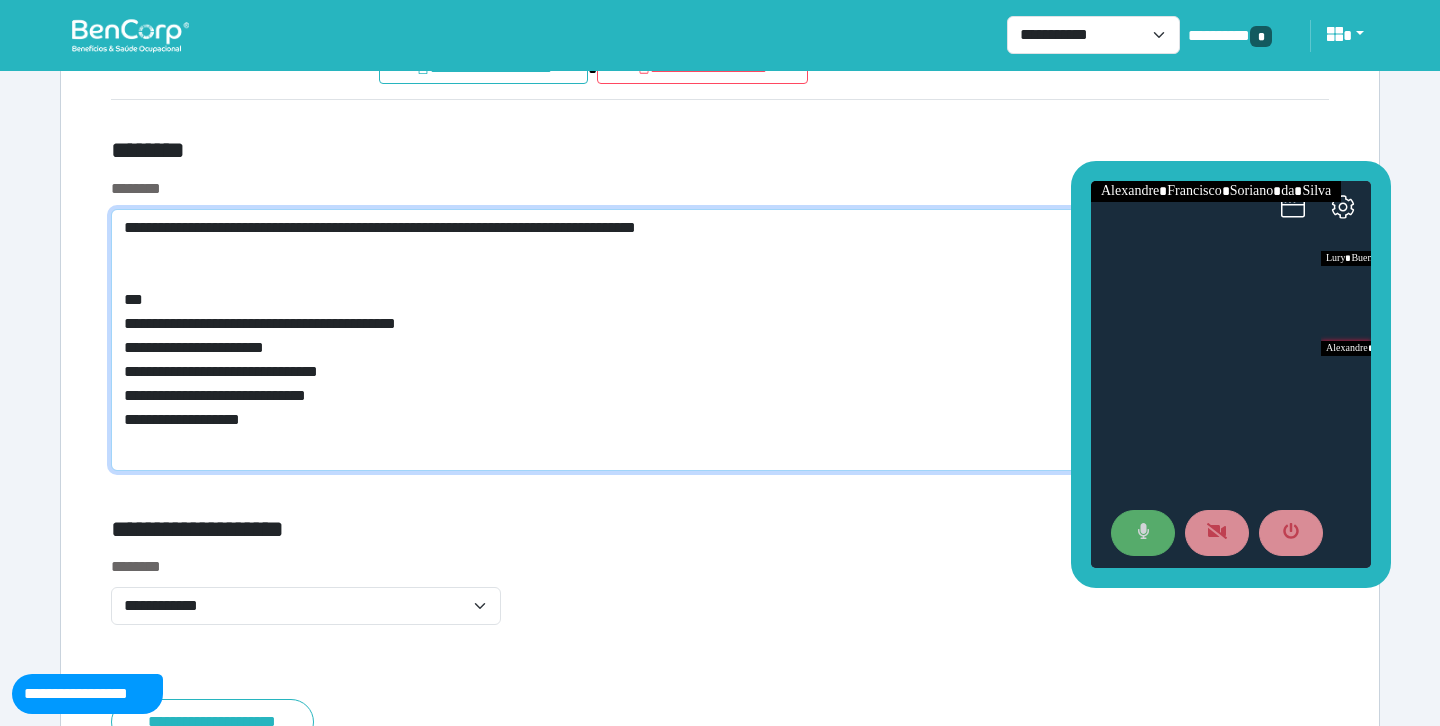 scroll, scrollTop: 0, scrollLeft: 0, axis: both 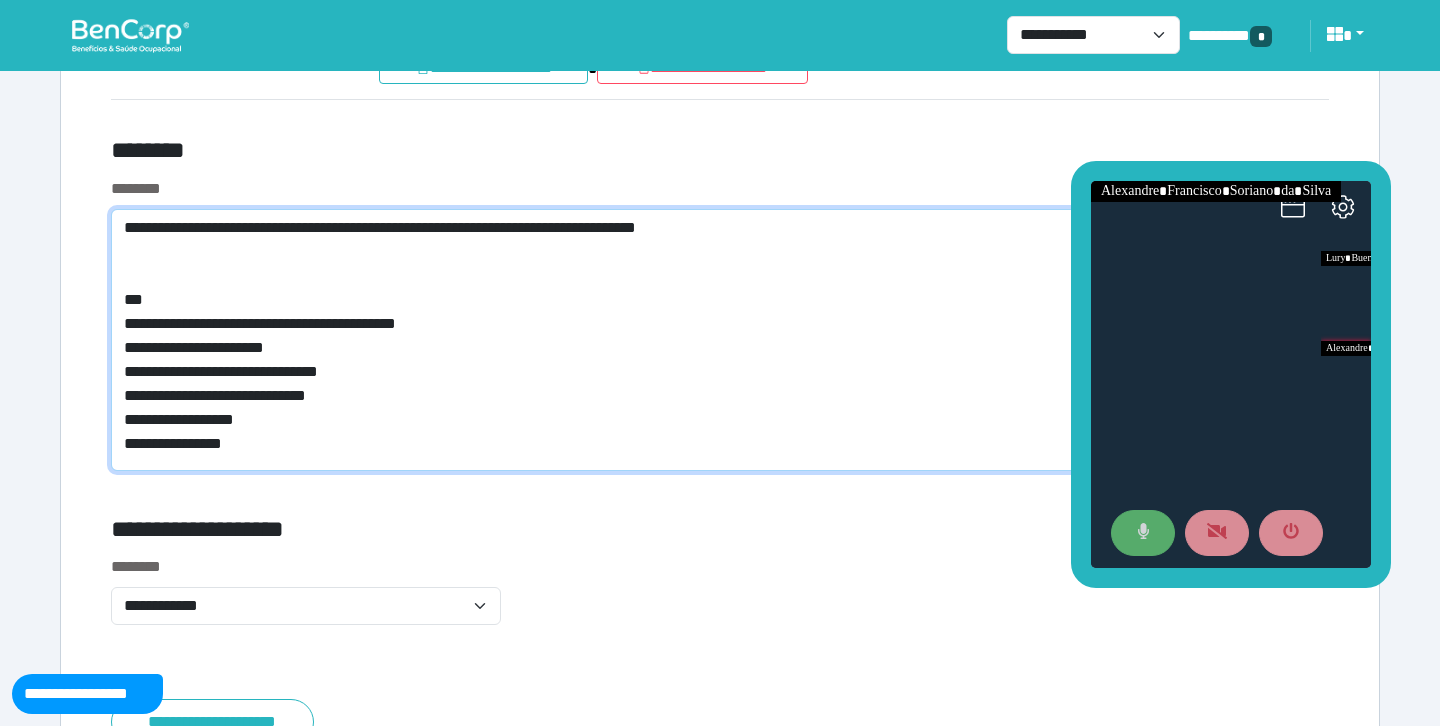 click on "**********" at bounding box center (720, 340) 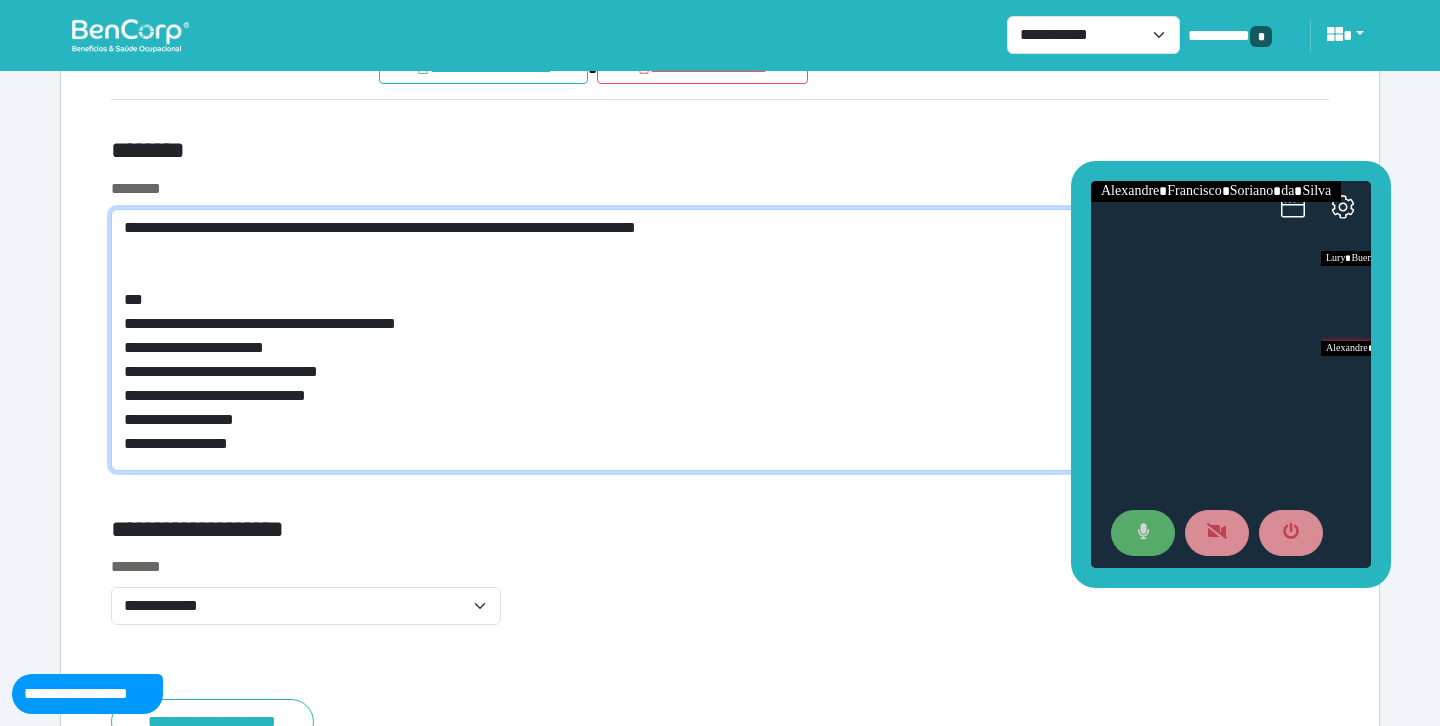 scroll, scrollTop: 0, scrollLeft: 0, axis: both 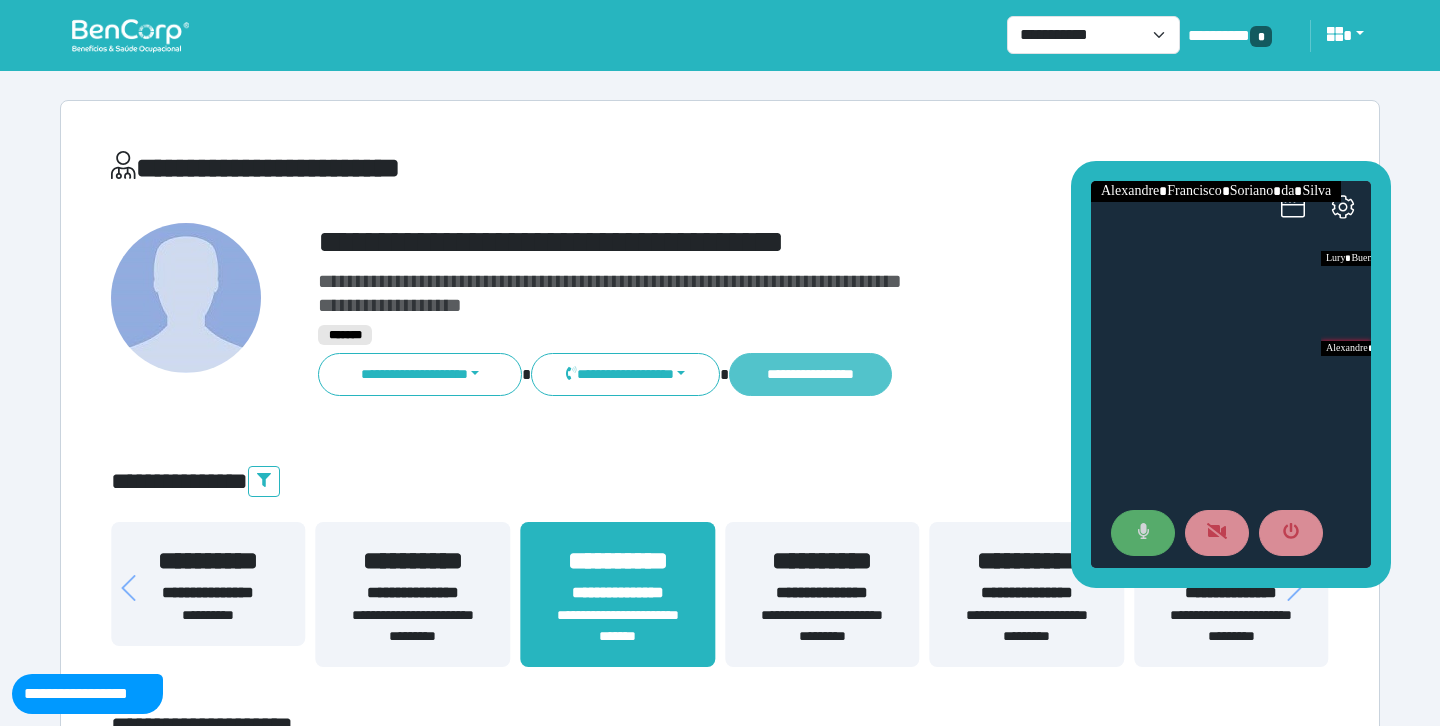 type on "**********" 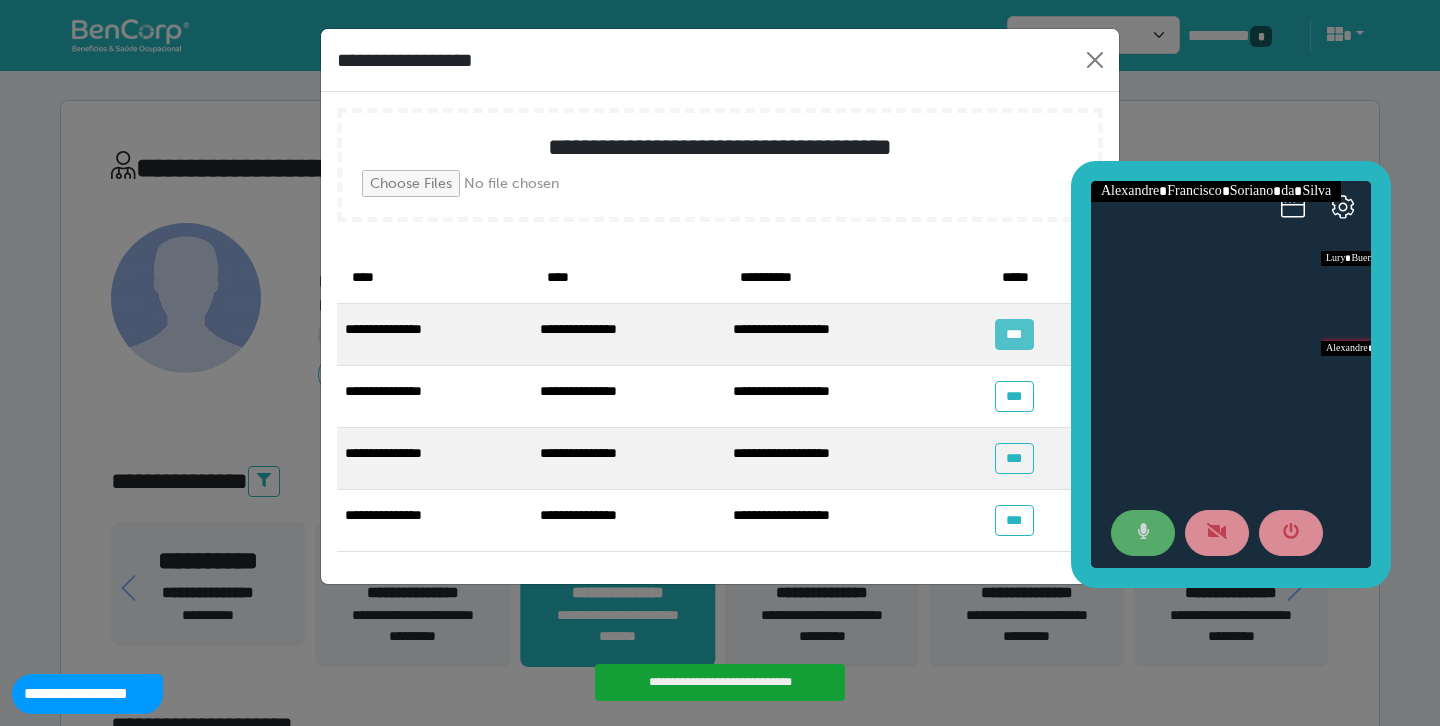 click on "***" at bounding box center (1014, 334) 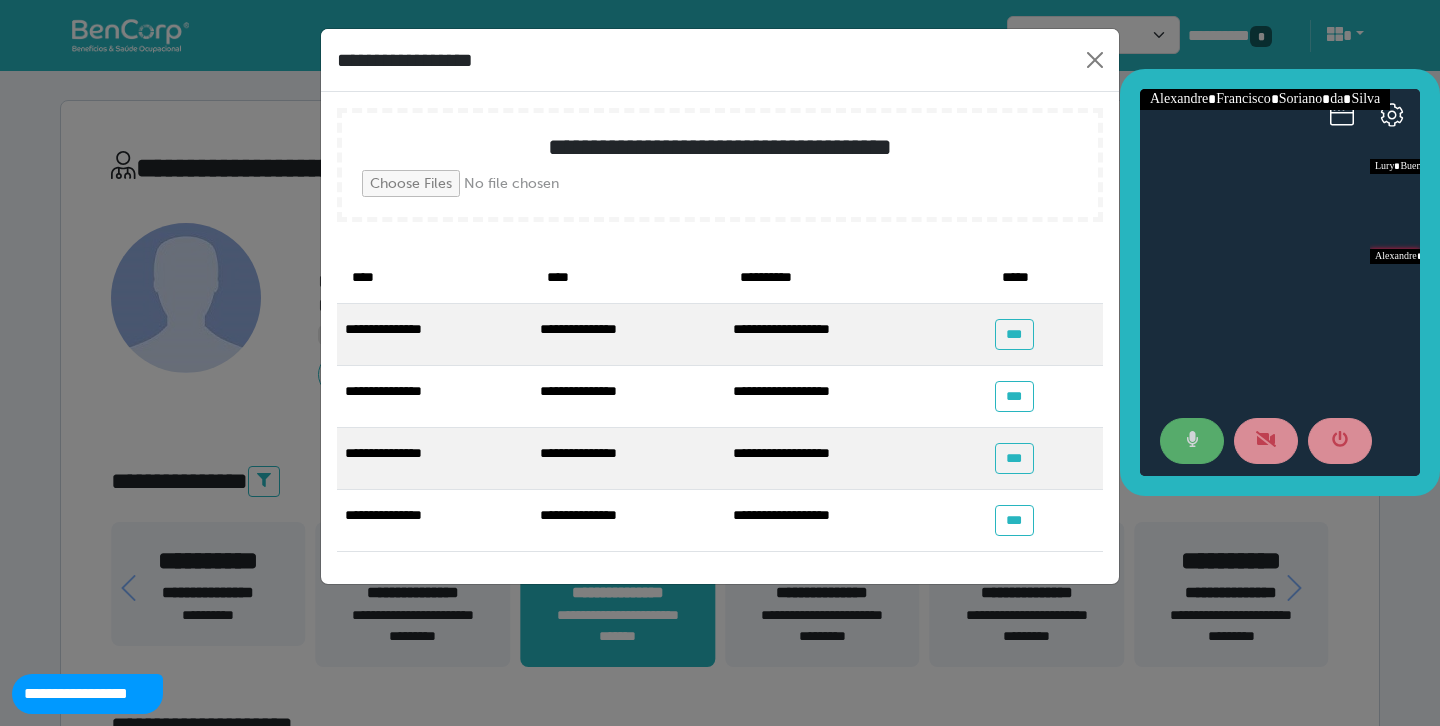 drag, startPoint x: 1222, startPoint y: 172, endPoint x: 1269, endPoint y: 79, distance: 104.20173 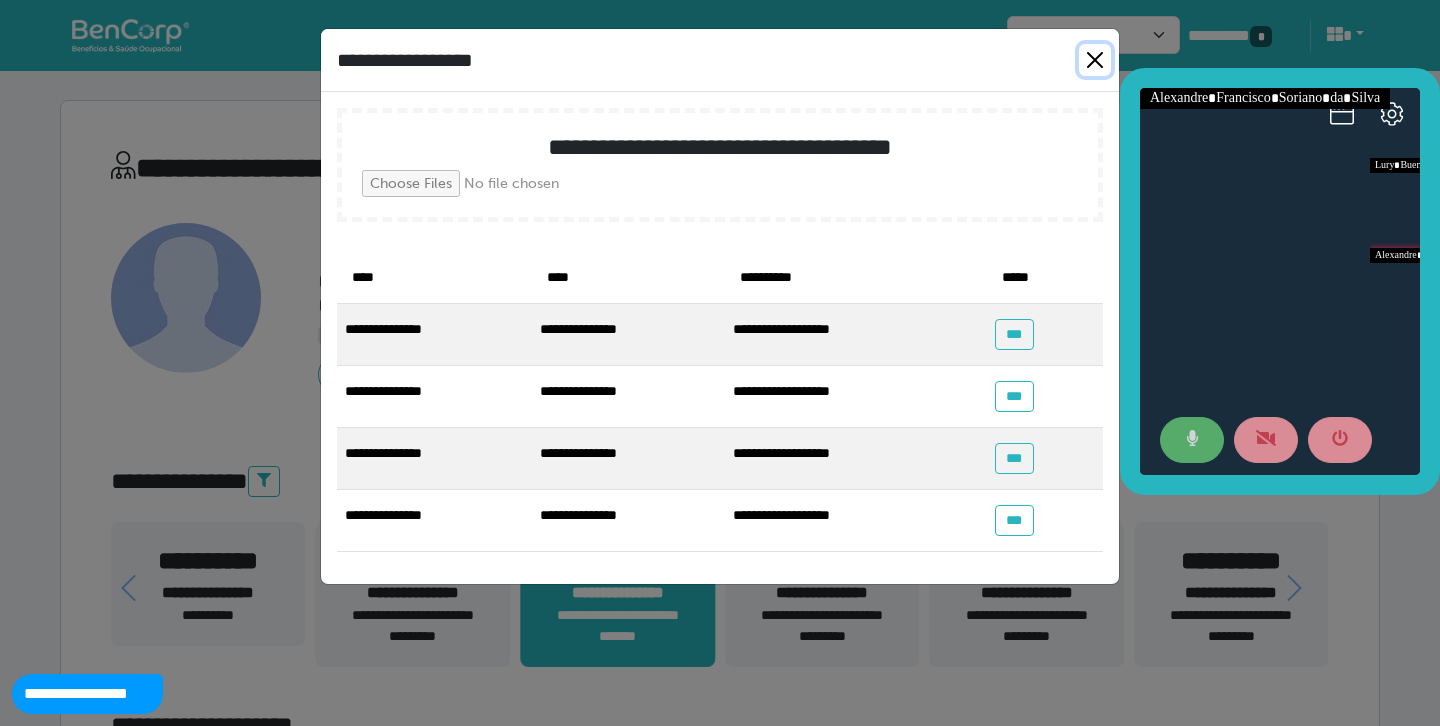 click at bounding box center [1095, 60] 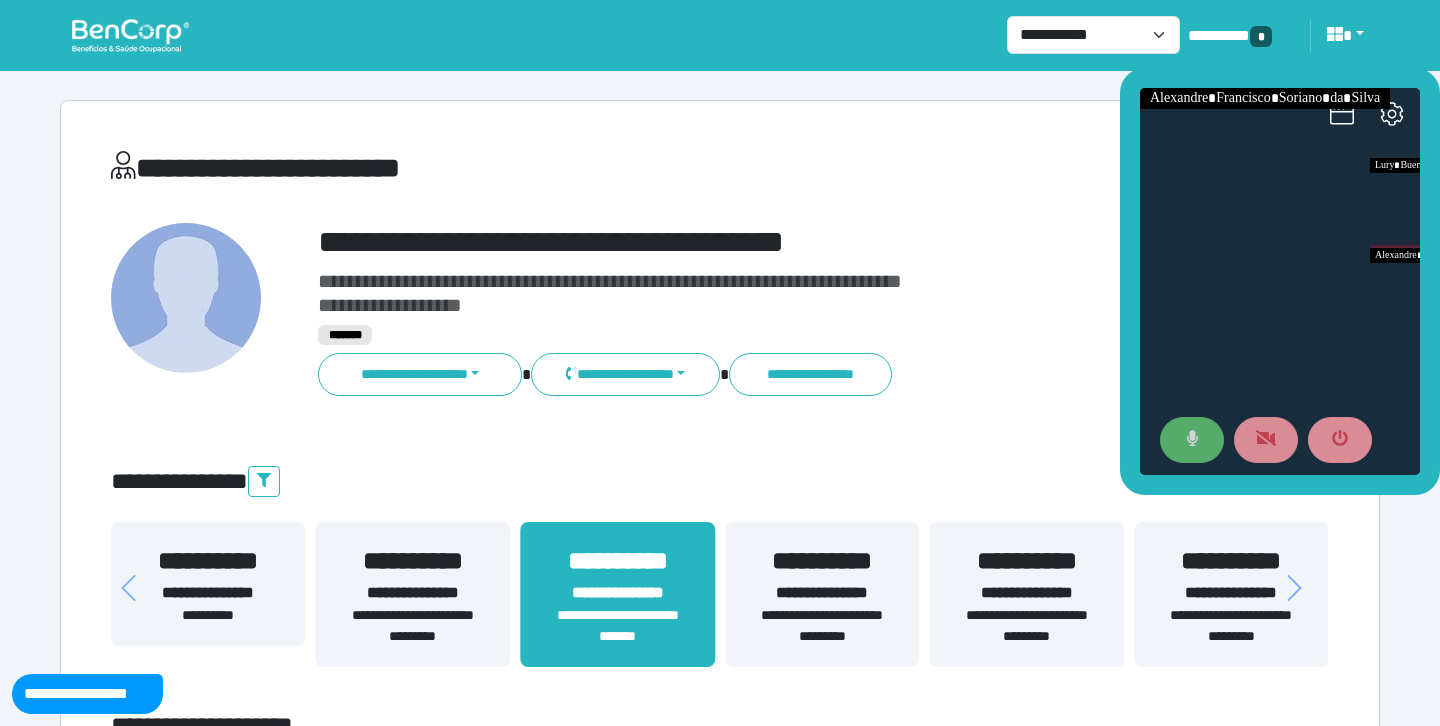 click on "**********" at bounding box center (720, 4439) 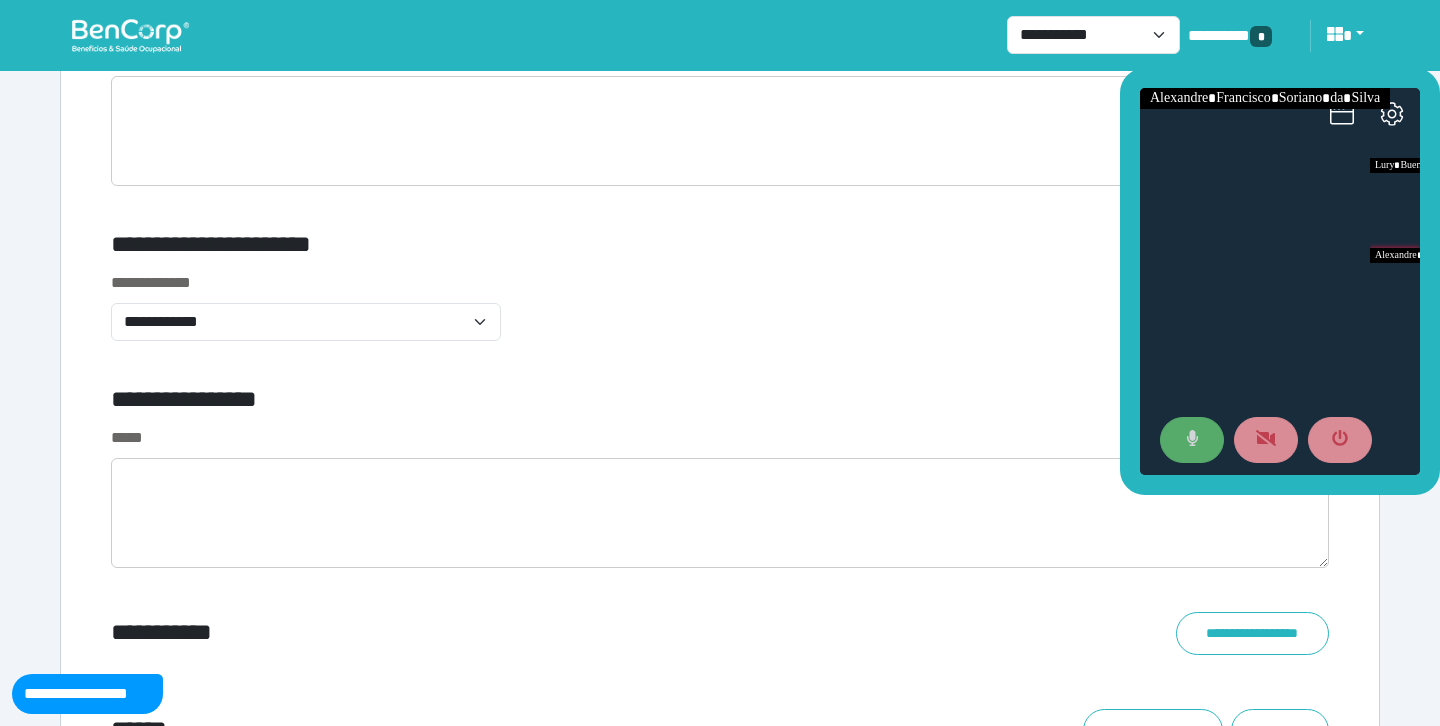 scroll, scrollTop: 6756, scrollLeft: 0, axis: vertical 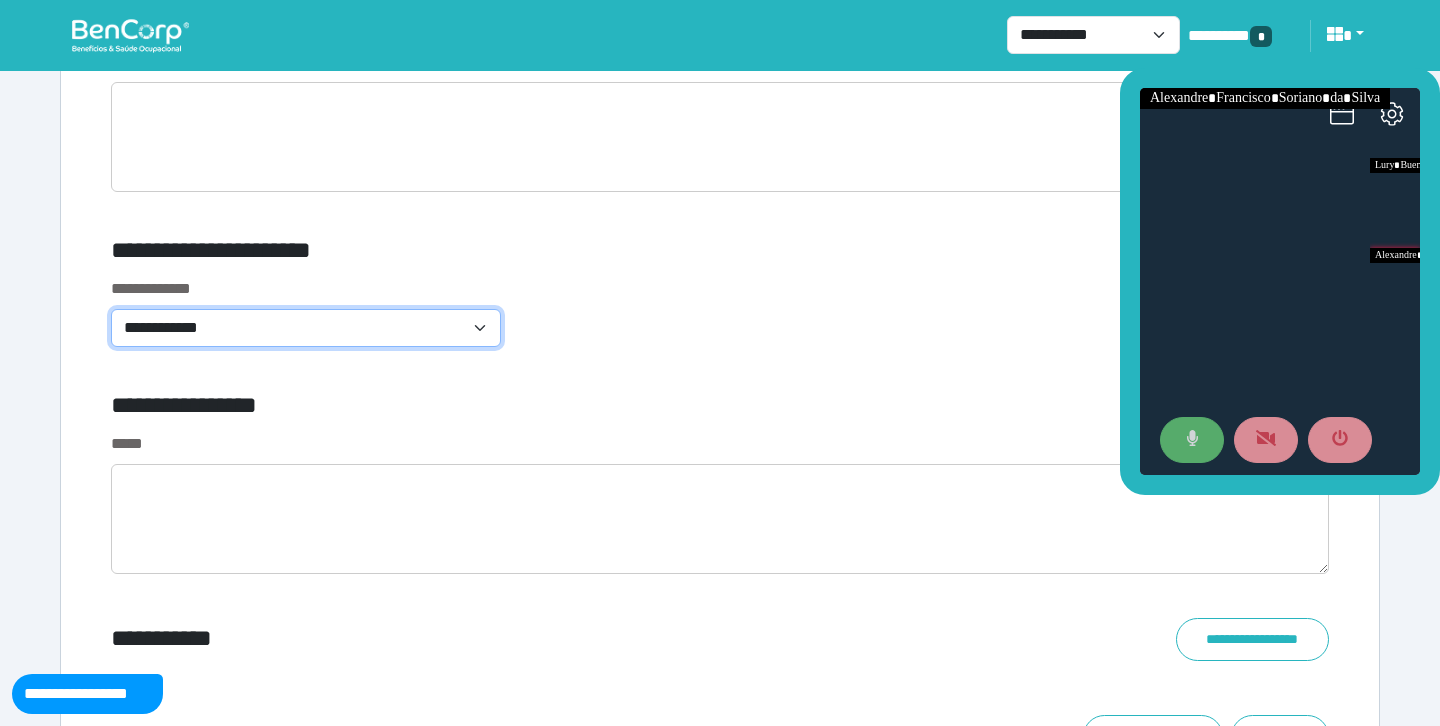 click on "**********" at bounding box center (306, 328) 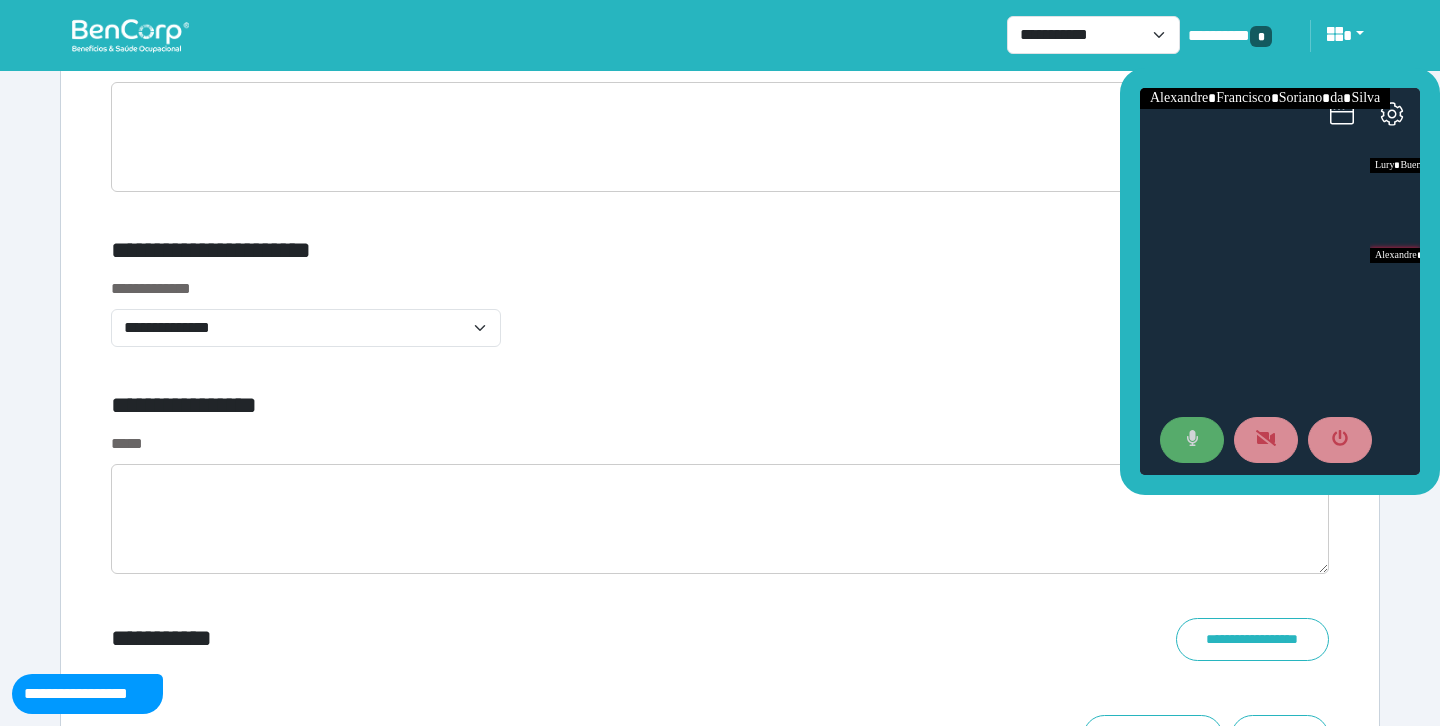 click on "**********" at bounding box center (513, 409) 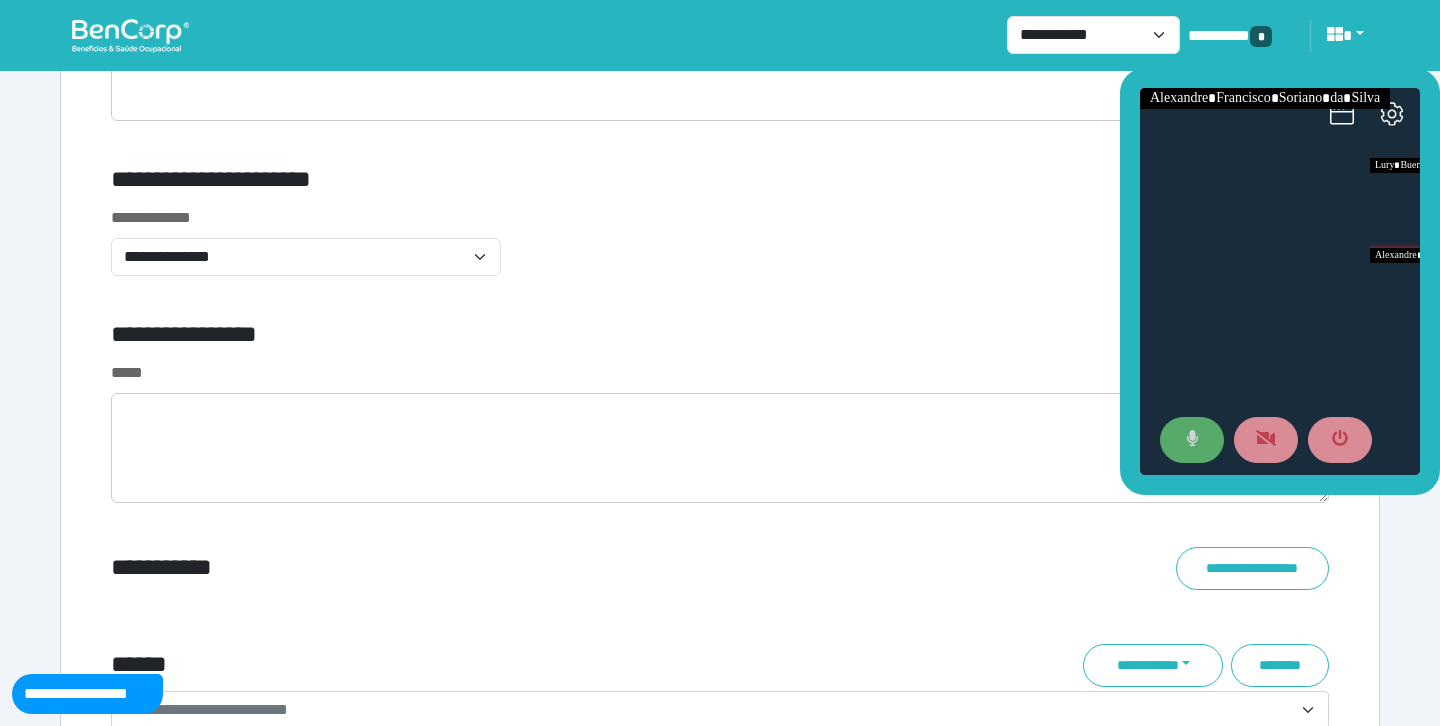 scroll, scrollTop: 6890, scrollLeft: 0, axis: vertical 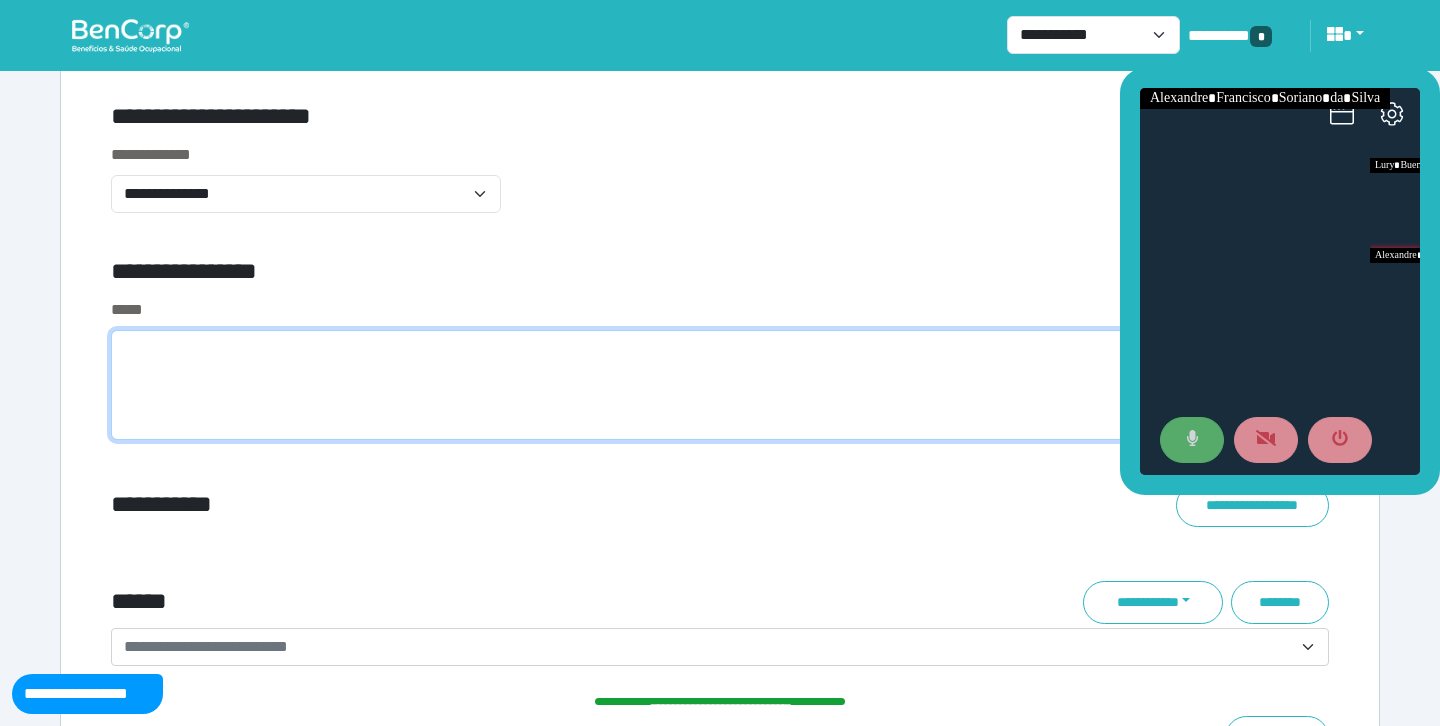 click at bounding box center (720, 385) 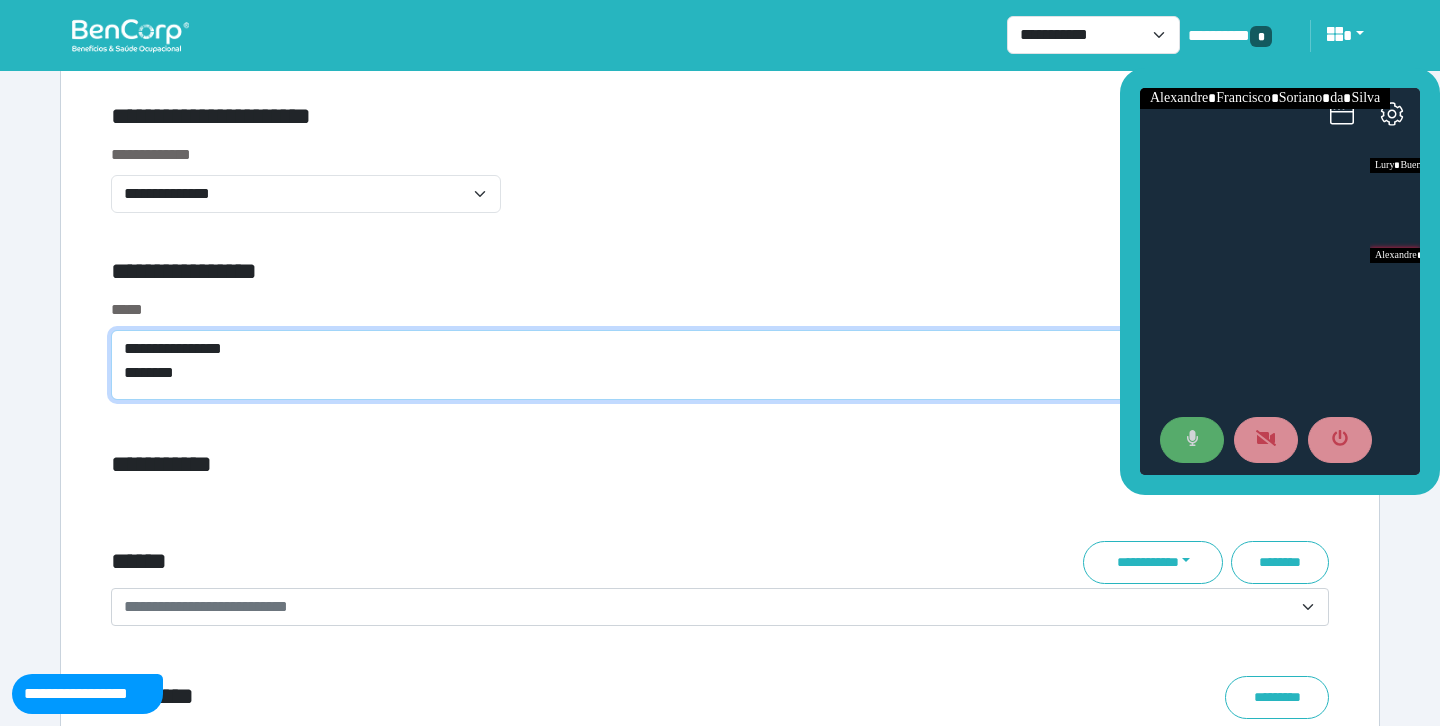 scroll, scrollTop: 0, scrollLeft: 0, axis: both 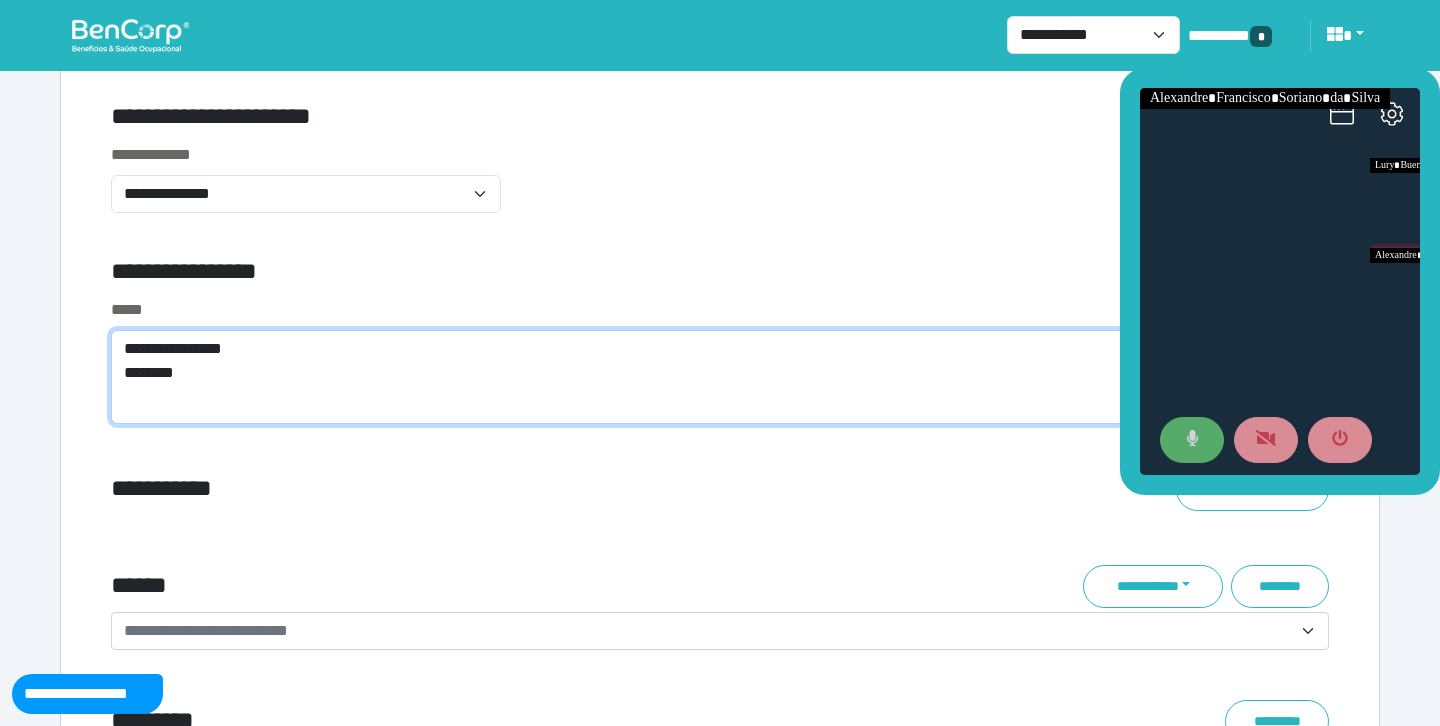 type on "**********" 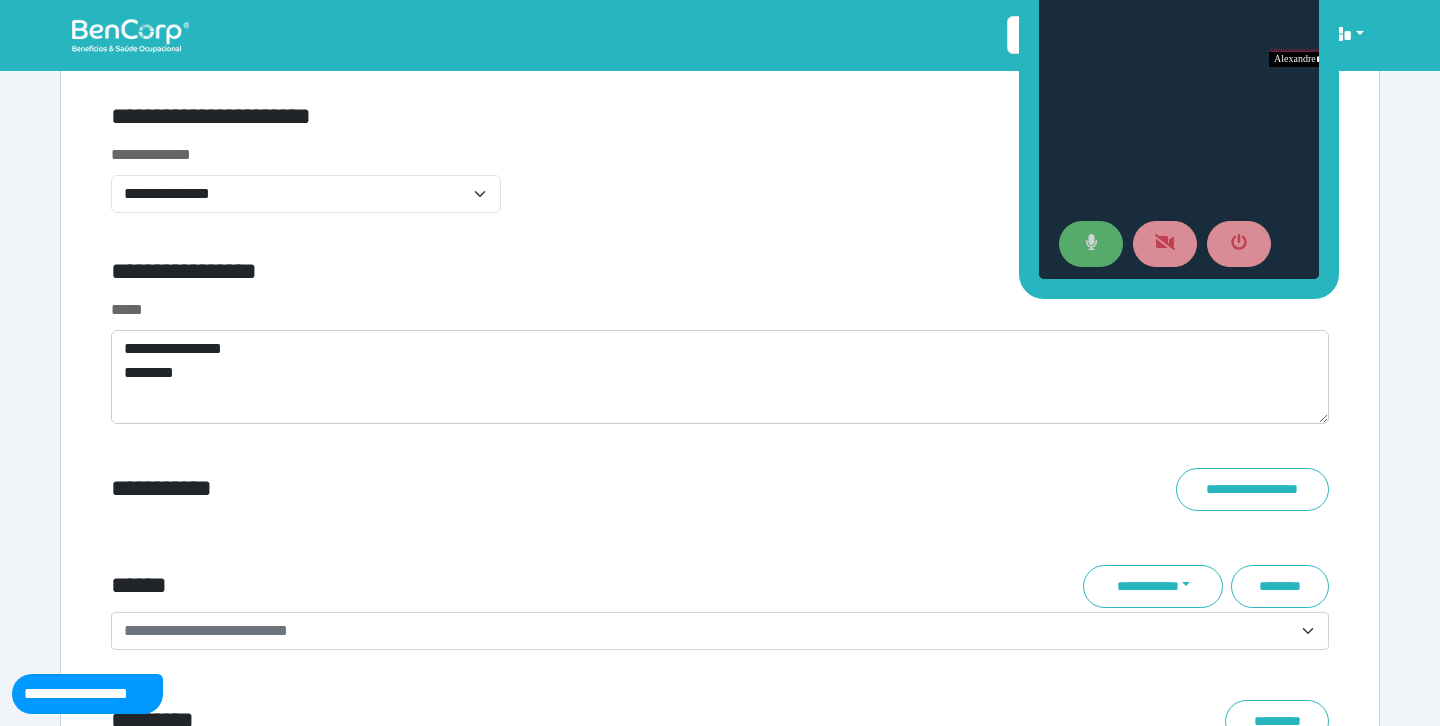 drag, startPoint x: 1133, startPoint y: 366, endPoint x: 1032, endPoint y: 163, distance: 226.73773 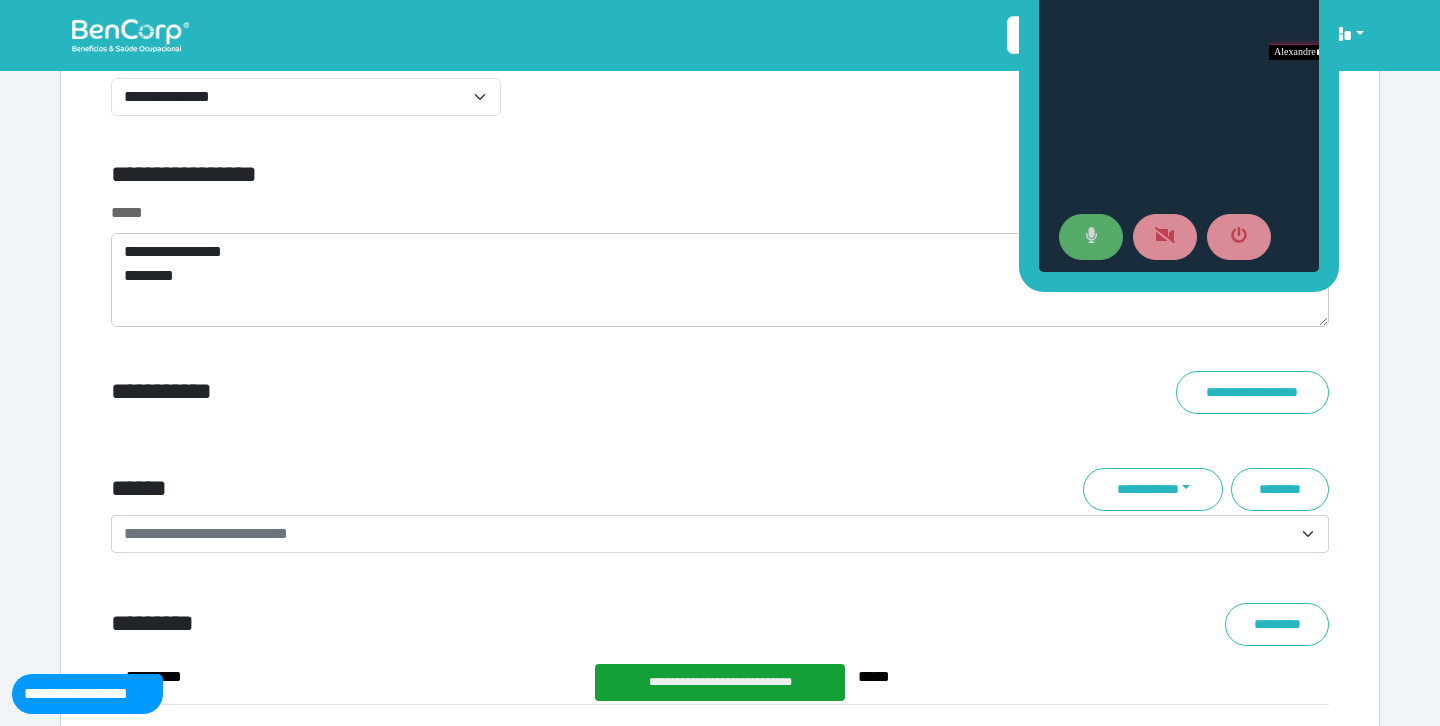 scroll, scrollTop: 6994, scrollLeft: 0, axis: vertical 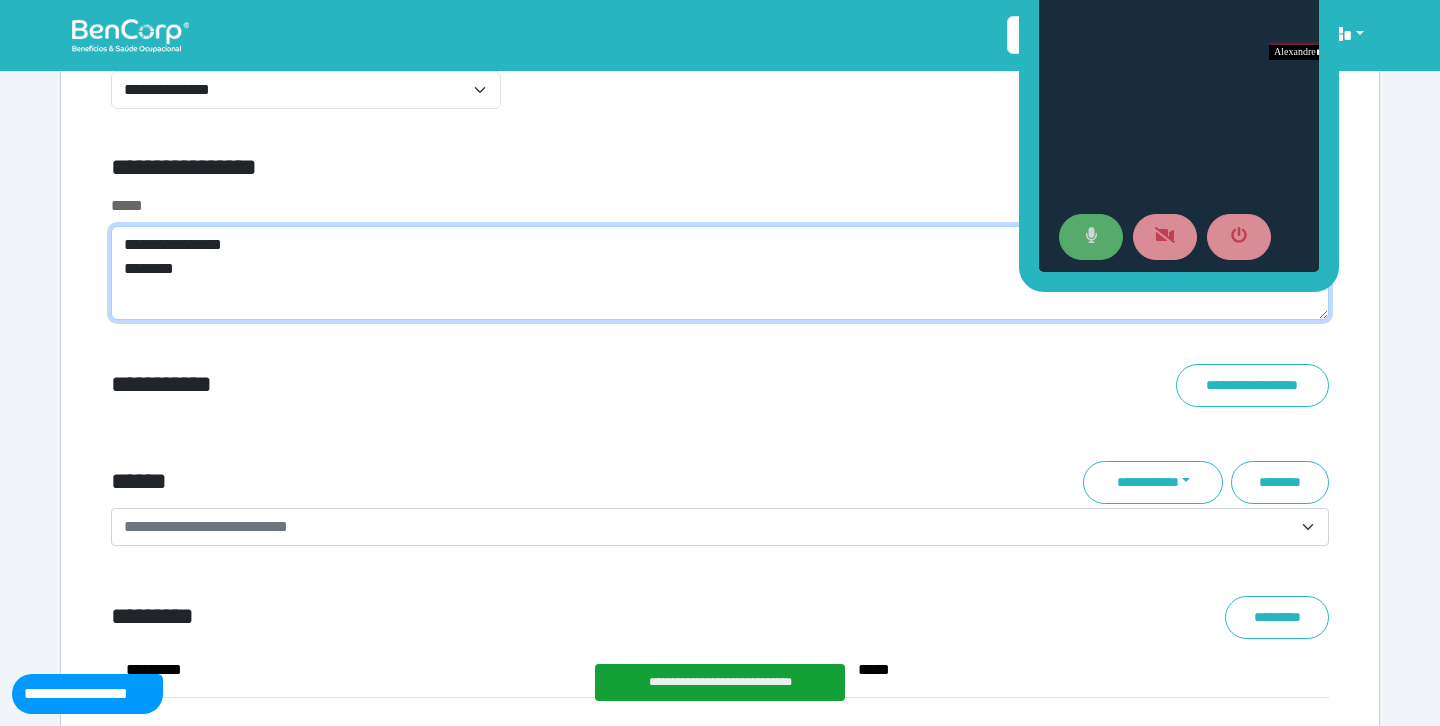 click on "**********" at bounding box center (720, 273) 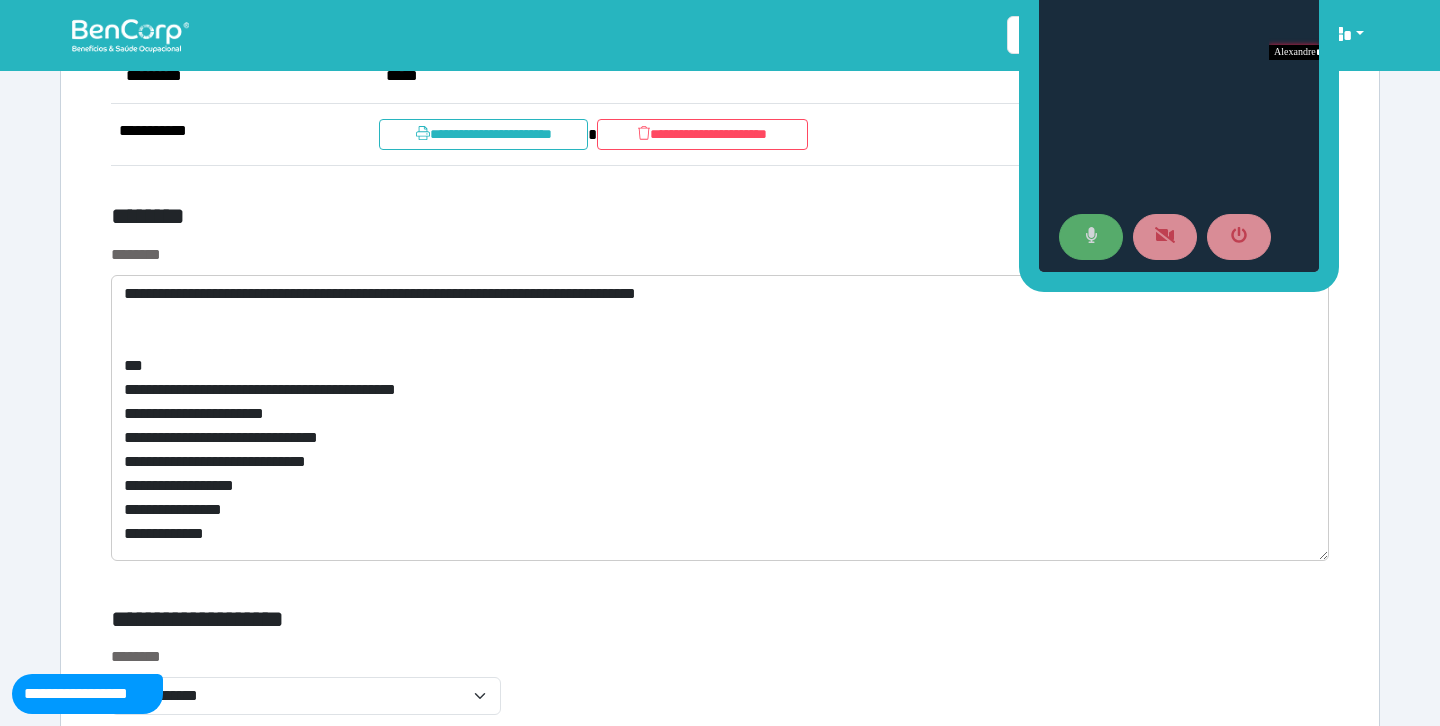 scroll, scrollTop: 7761, scrollLeft: 0, axis: vertical 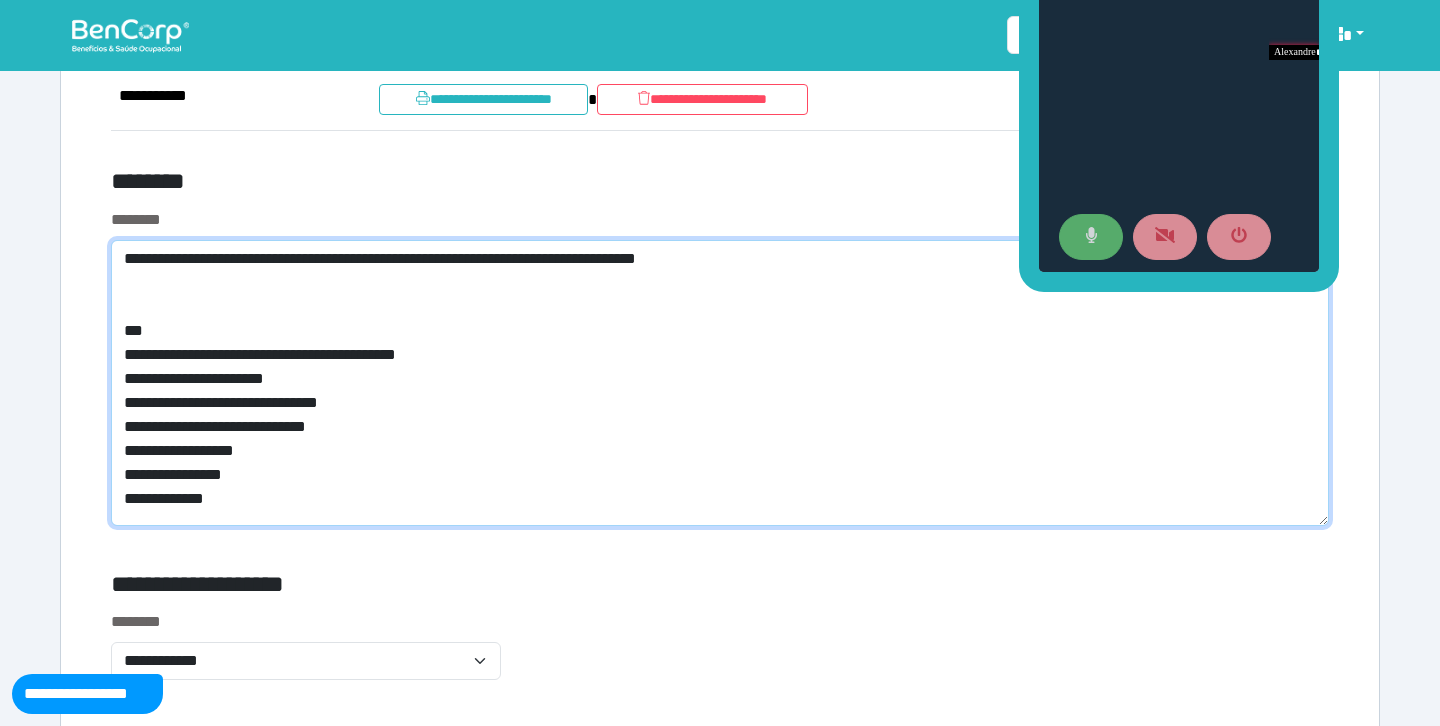 click on "**********" at bounding box center (720, 383) 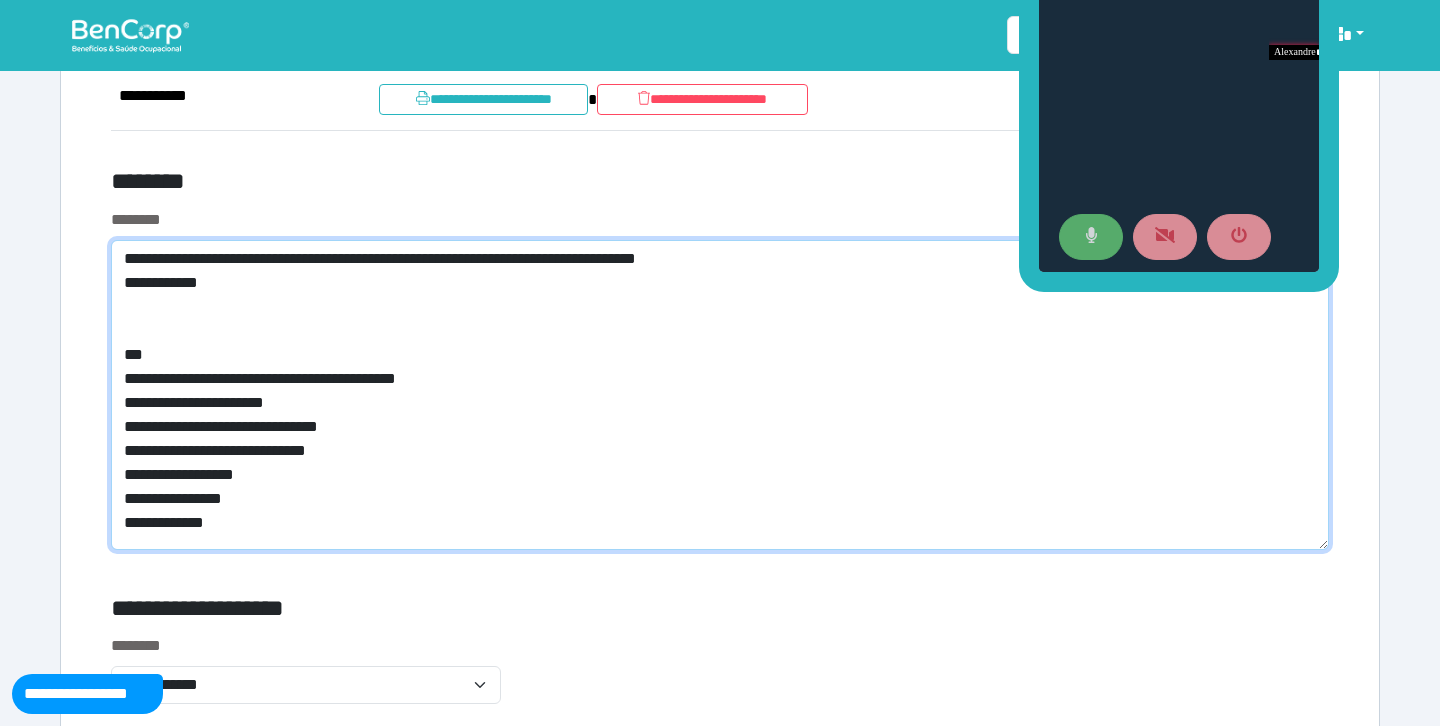 type on "**********" 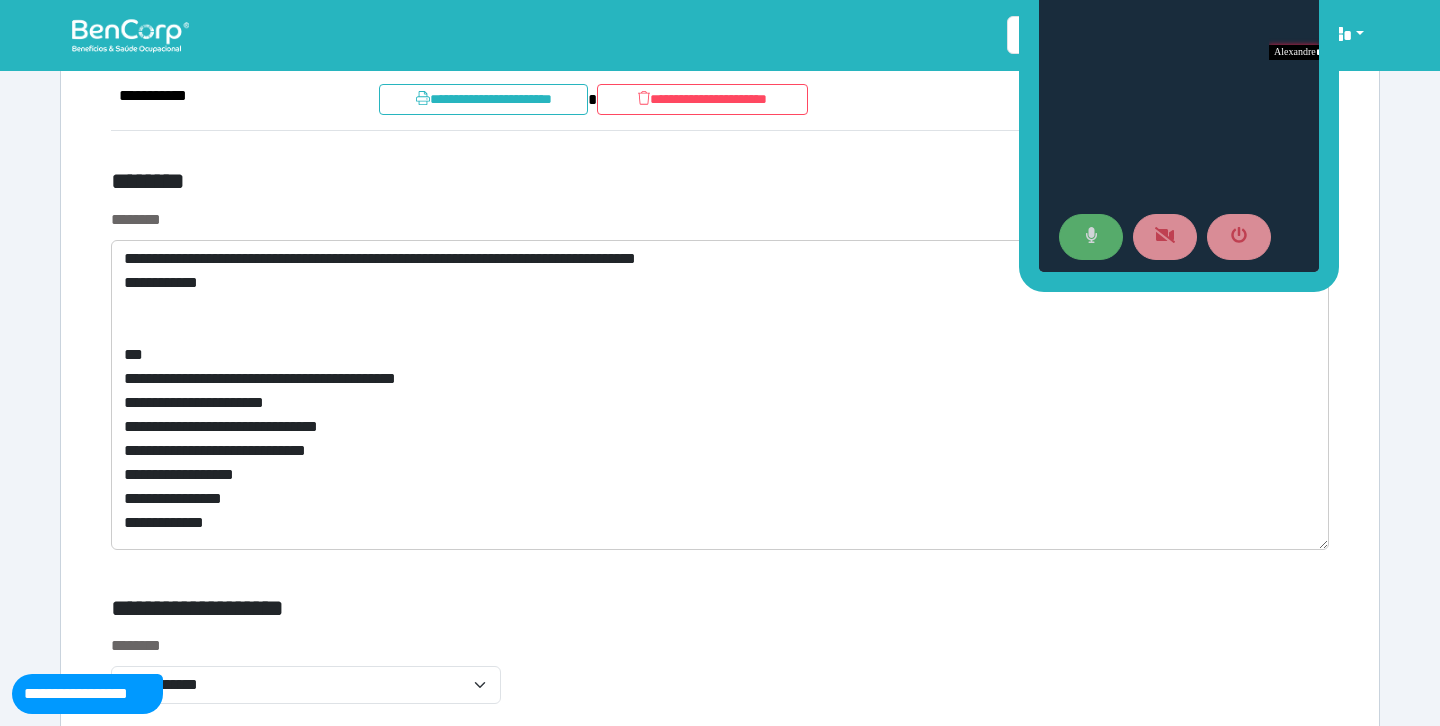 click on "********" at bounding box center [513, 185] 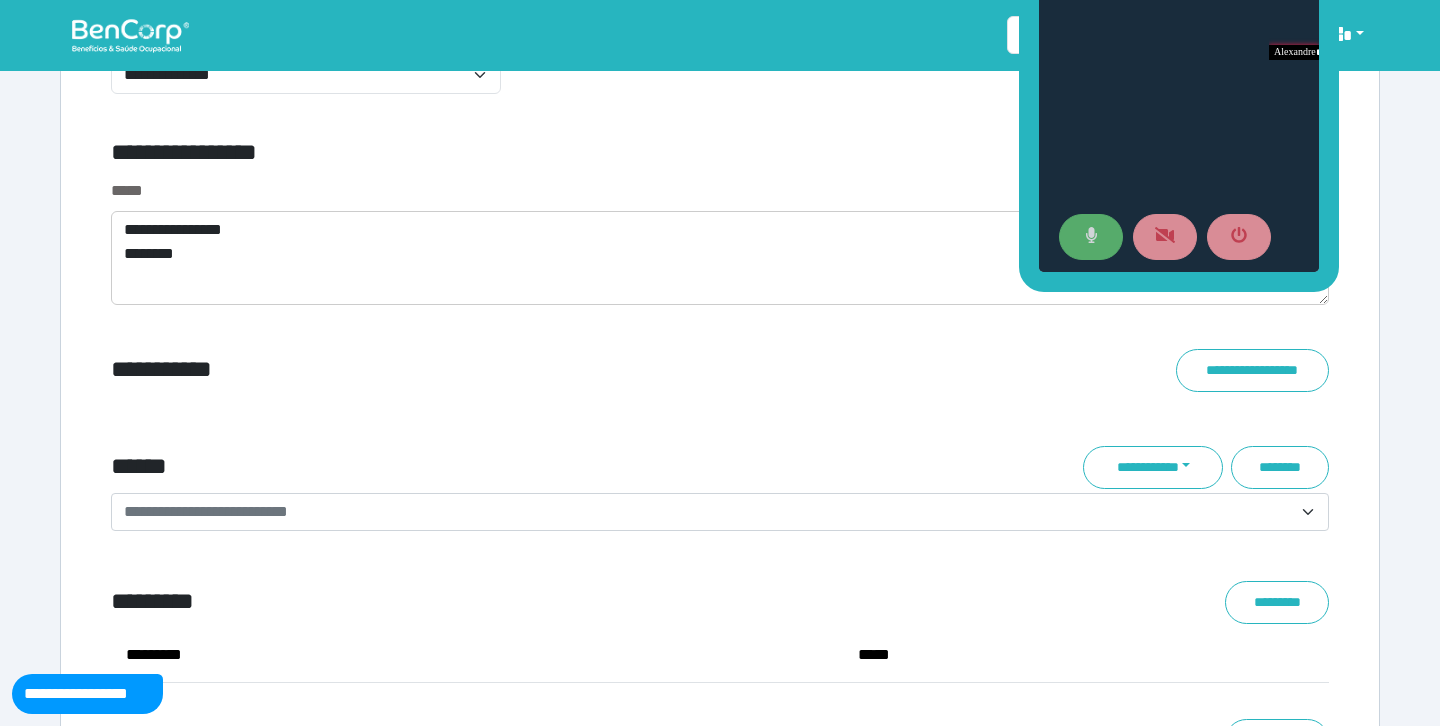 scroll, scrollTop: 7018, scrollLeft: 0, axis: vertical 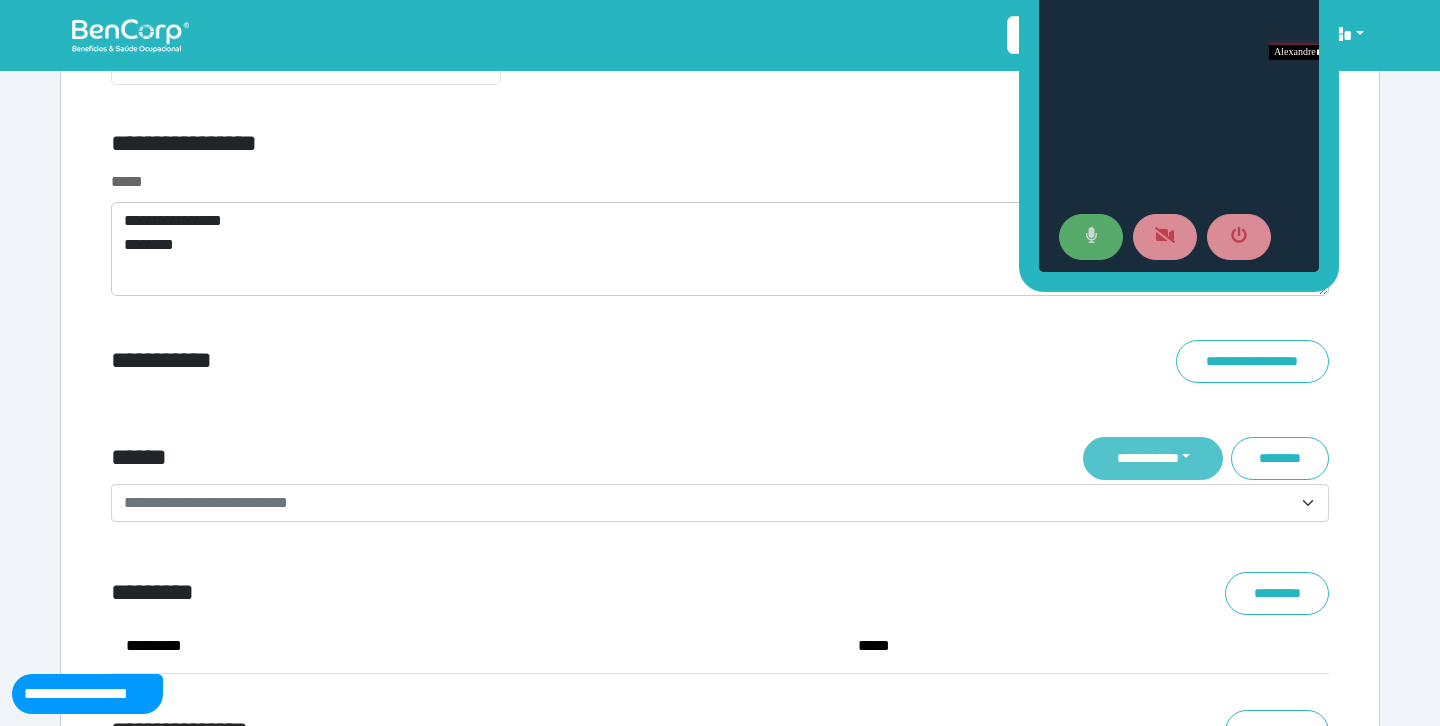 click on "**********" at bounding box center (1153, 458) 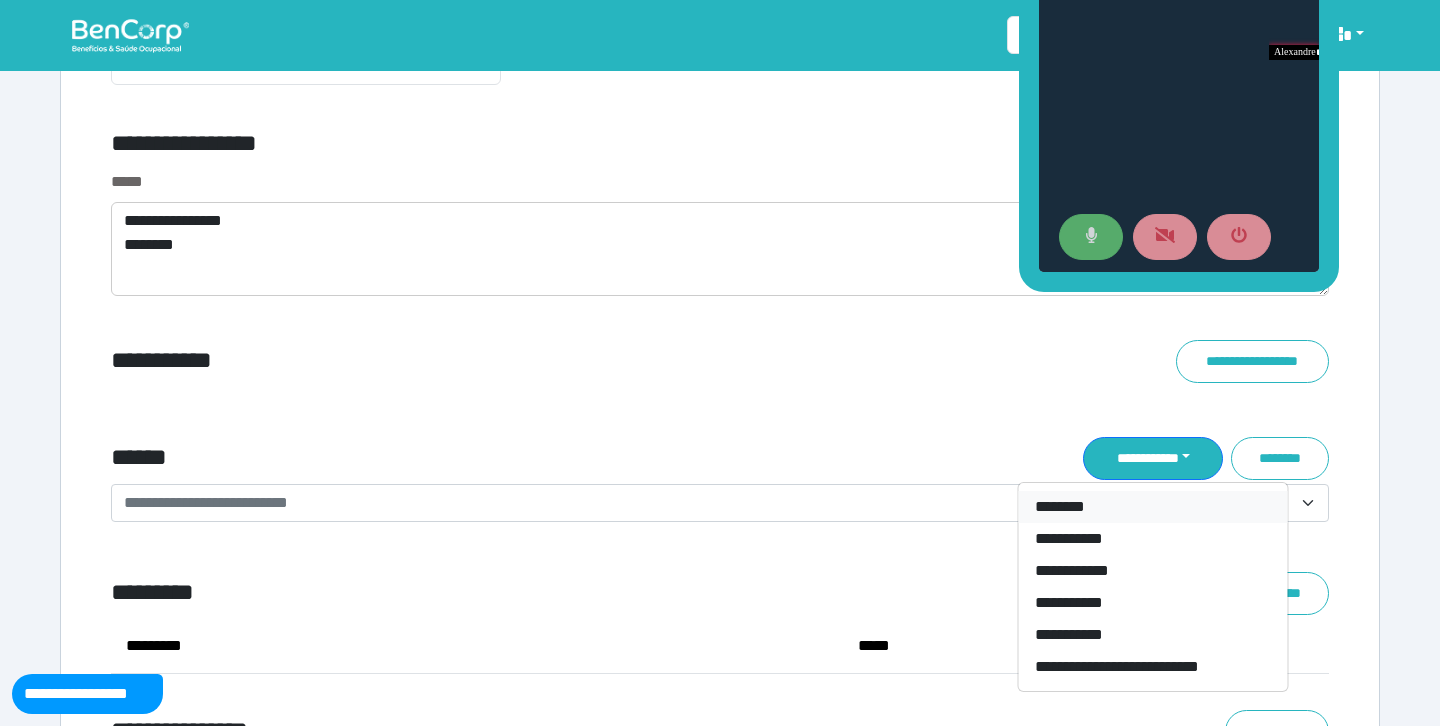 click on "********" at bounding box center [1153, 507] 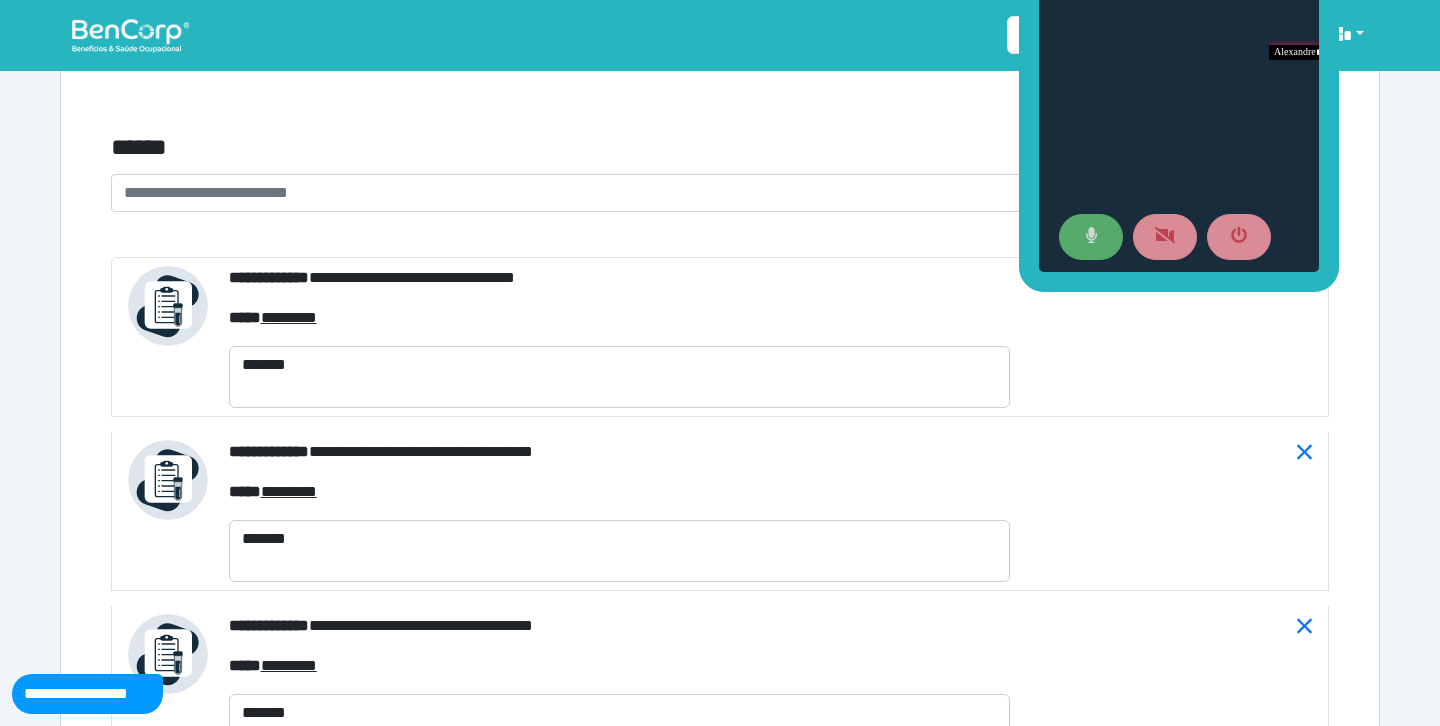 scroll, scrollTop: 7366, scrollLeft: 0, axis: vertical 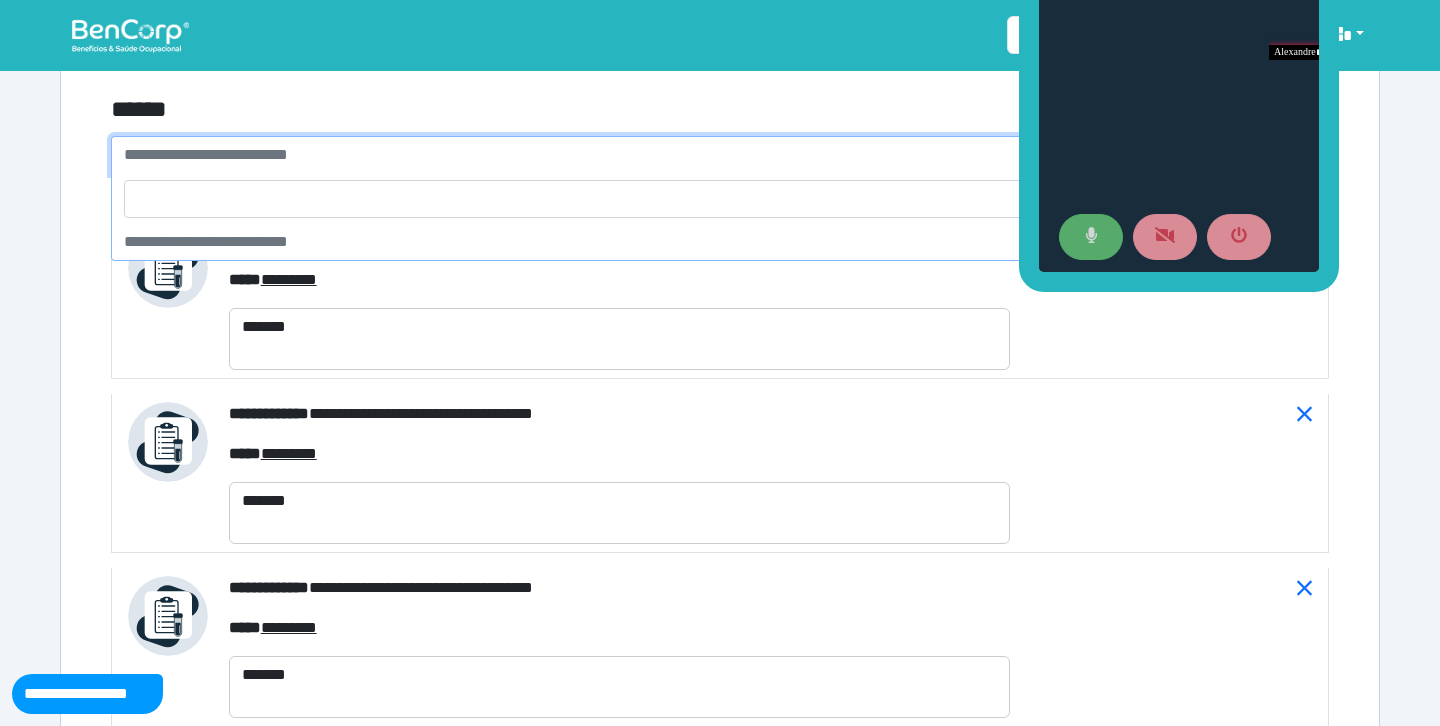 click on "**********" at bounding box center (720, 155) 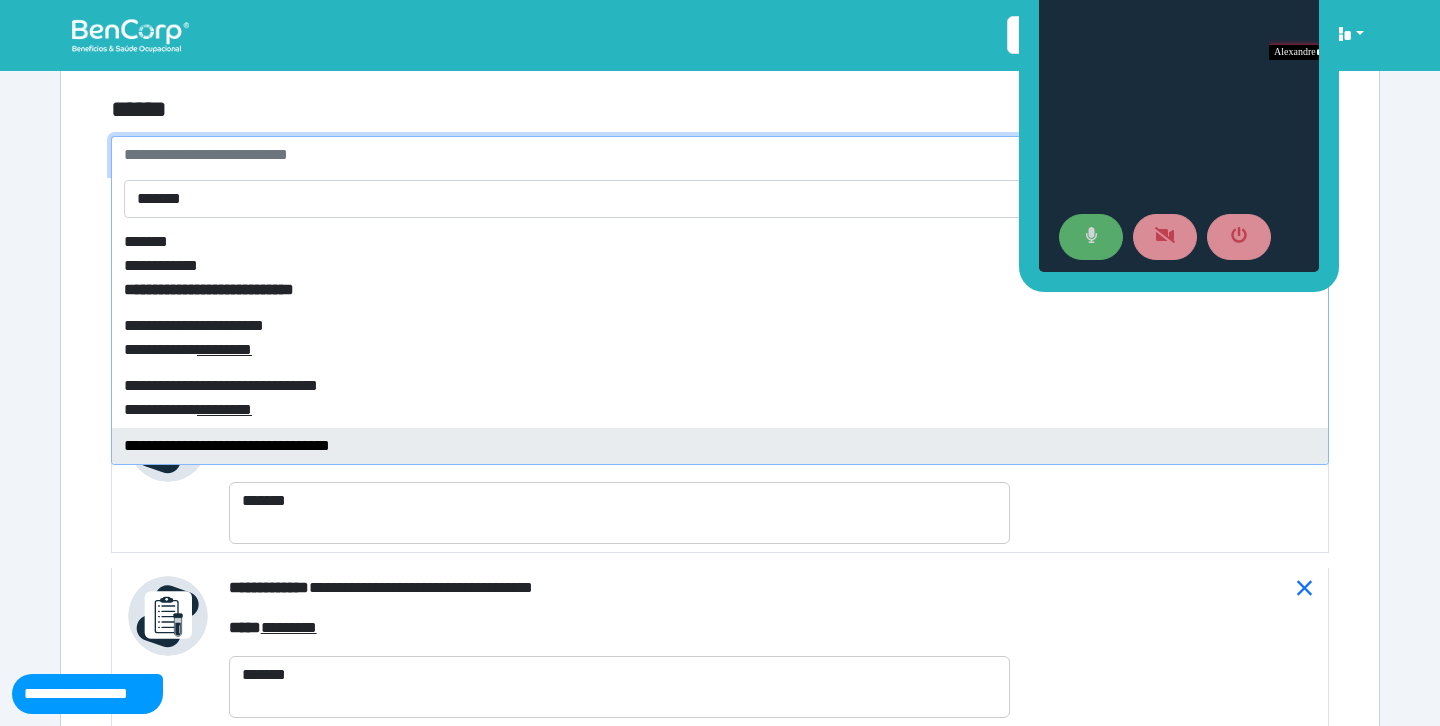 type on "*******" 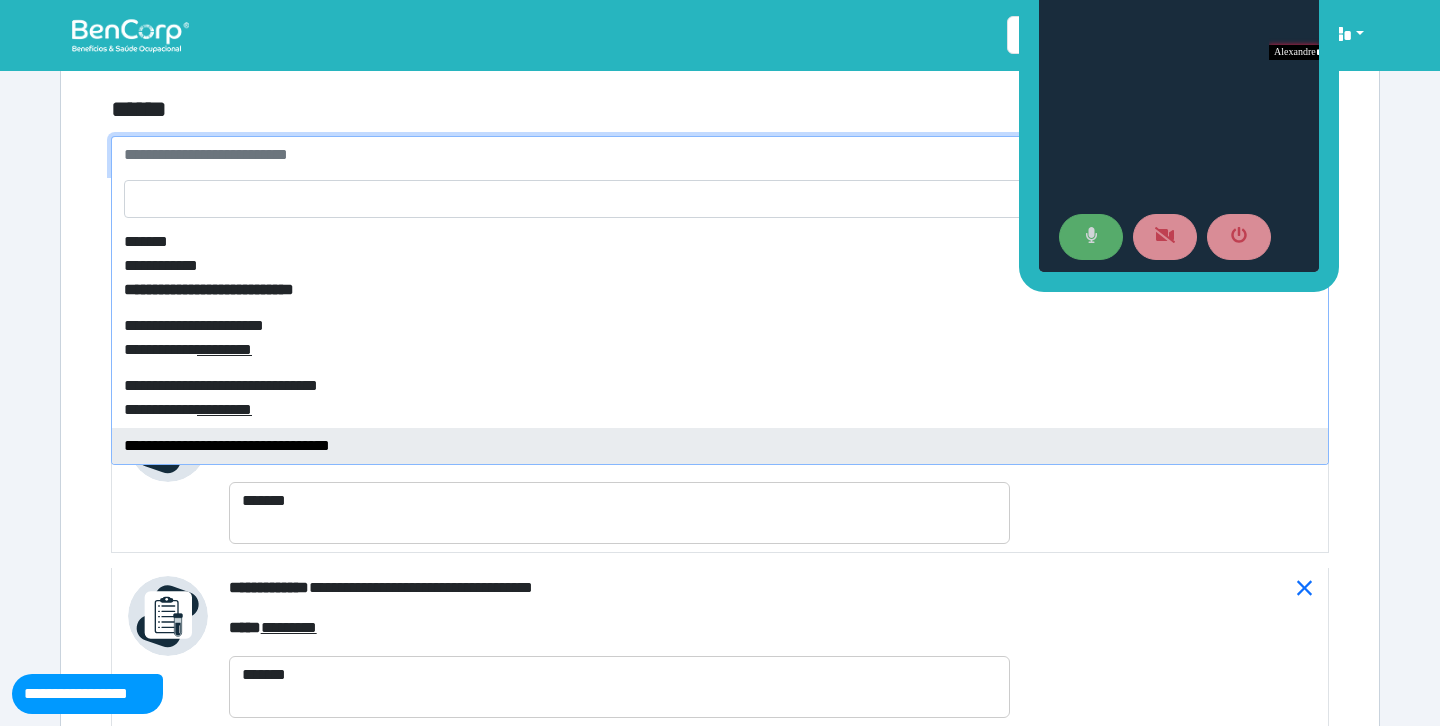 select on "****" 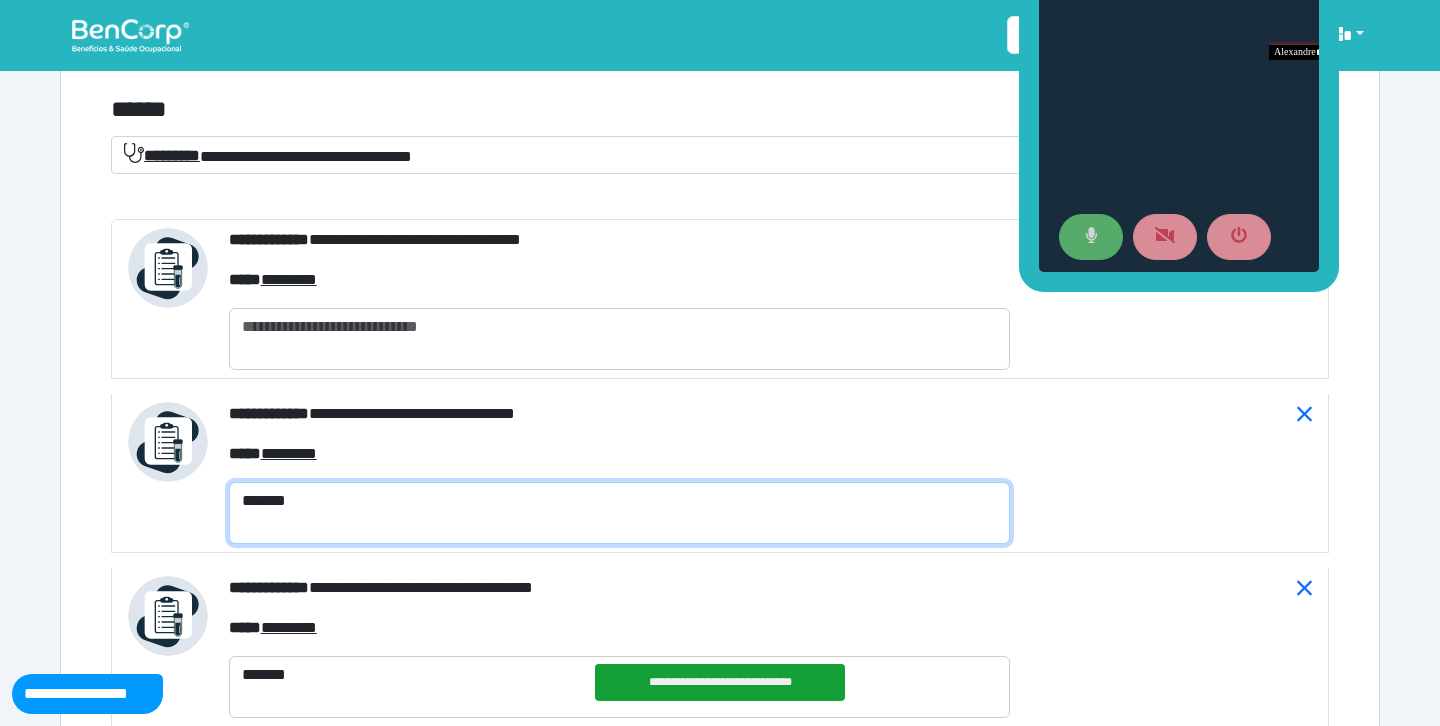 drag, startPoint x: 326, startPoint y: 498, endPoint x: 183, endPoint y: 493, distance: 143.08739 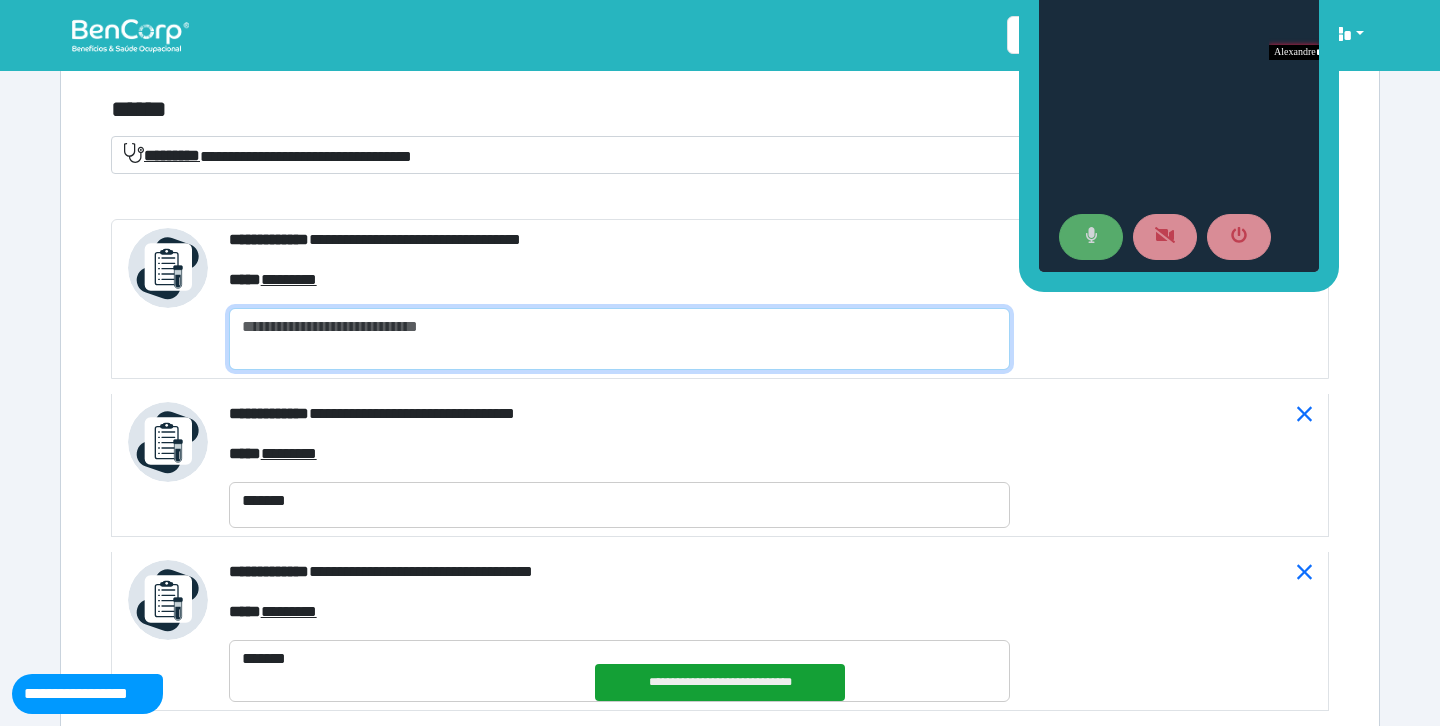click at bounding box center (619, 339) 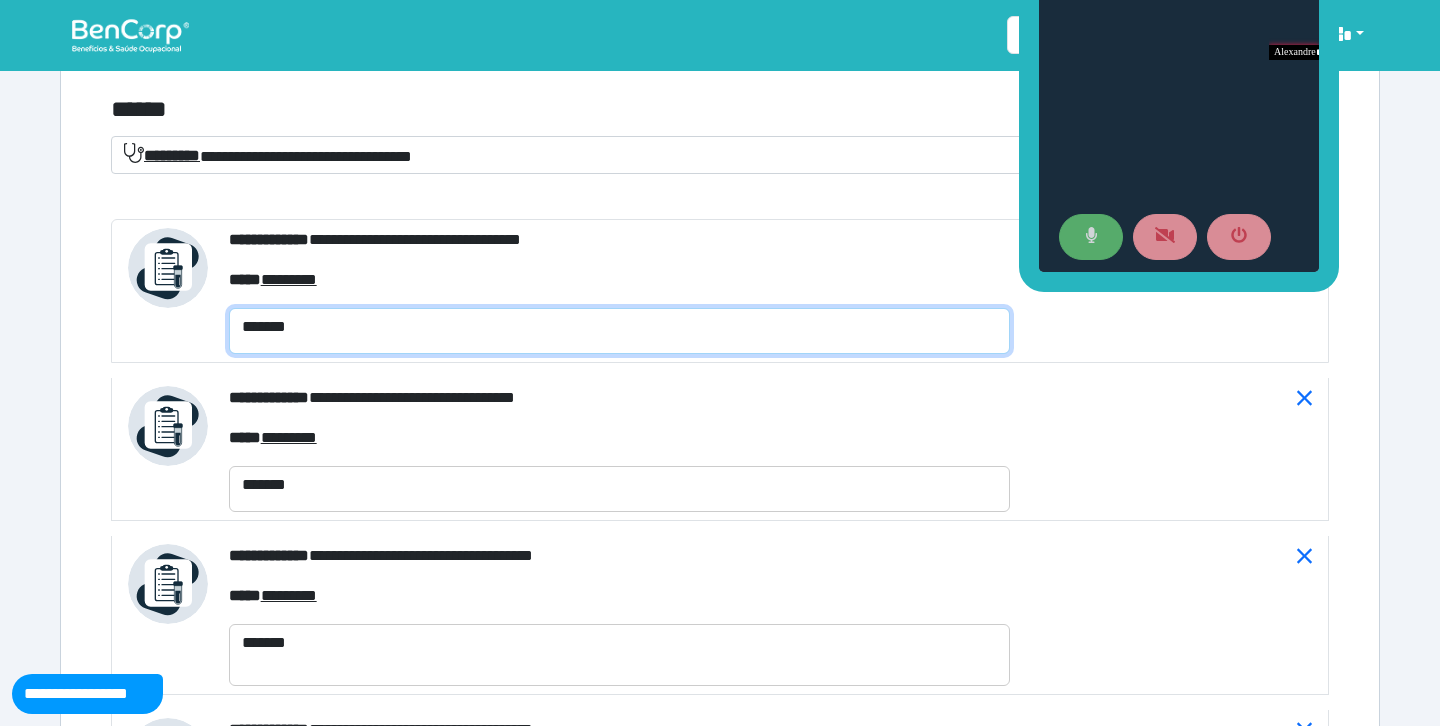 type on "*******" 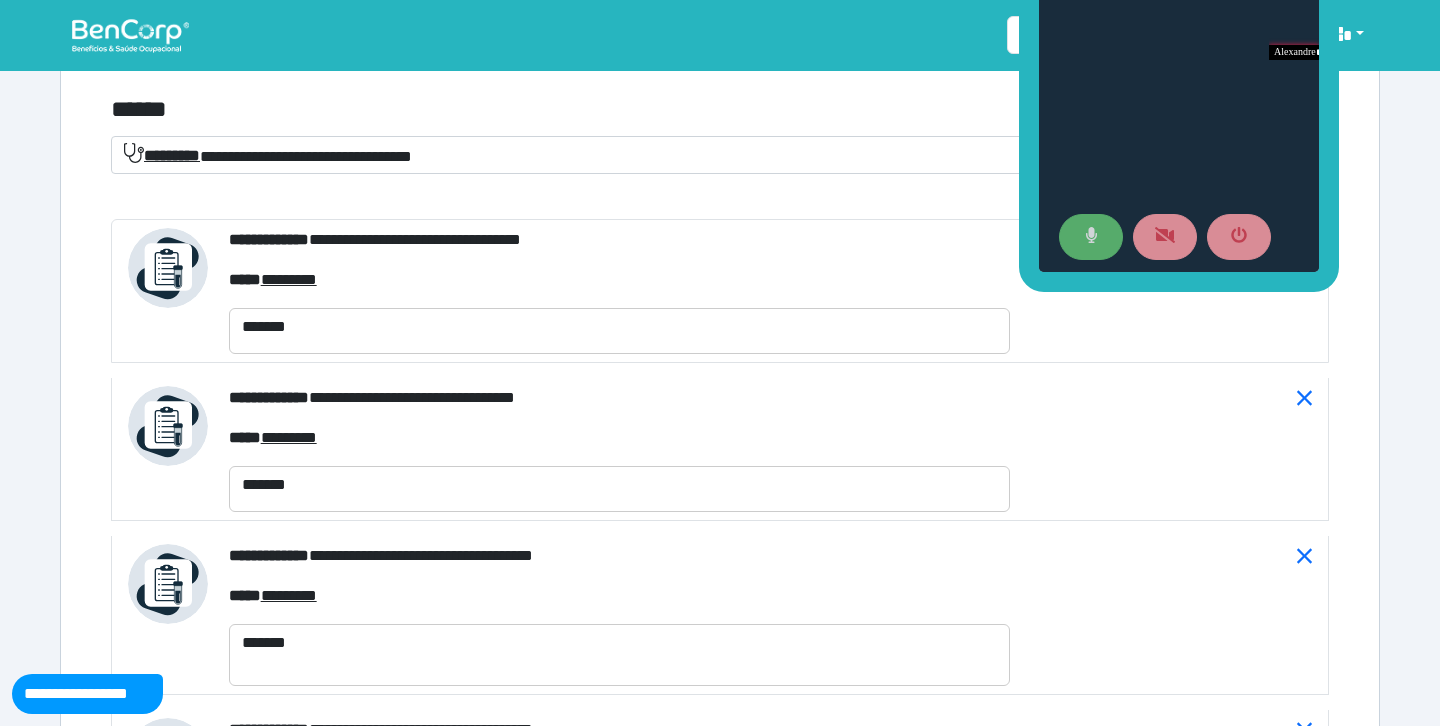click on "******" at bounding box center [513, 110] 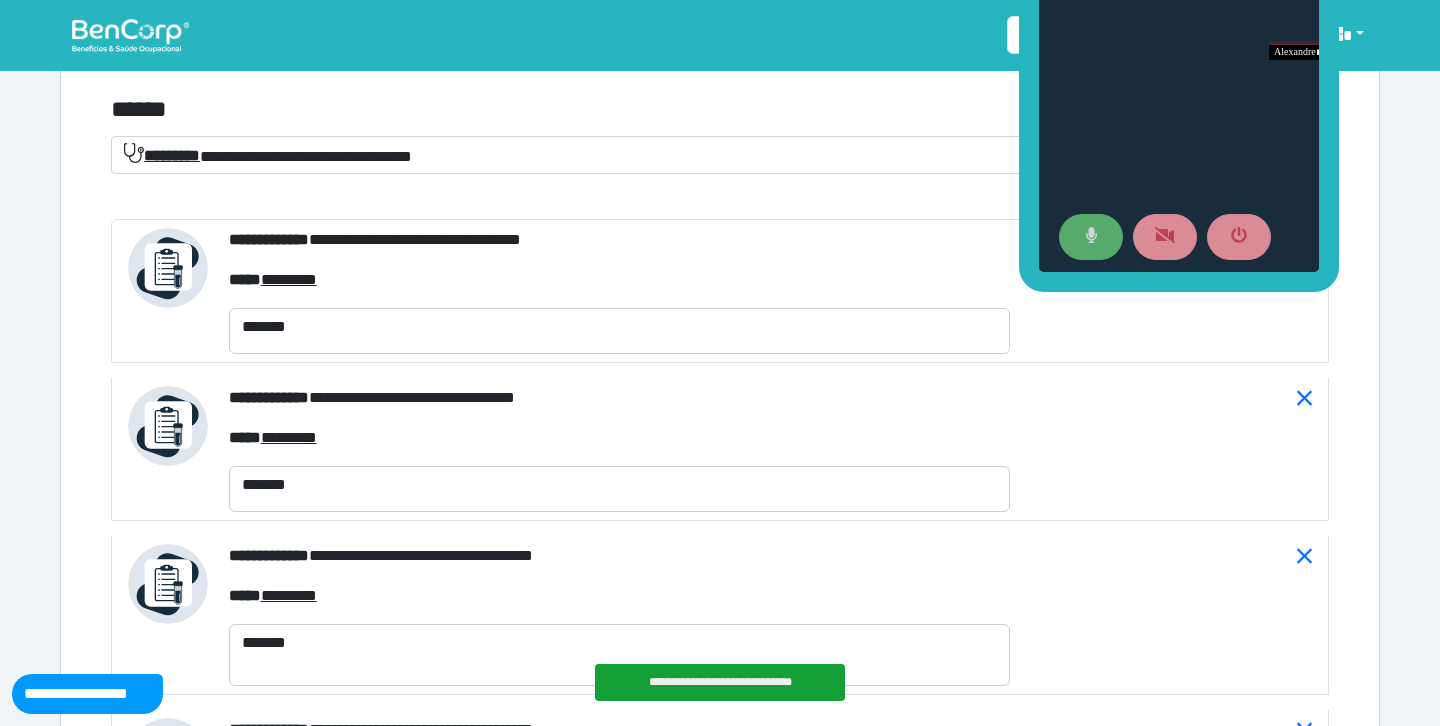 click on "**********" at bounding box center (708, 156) 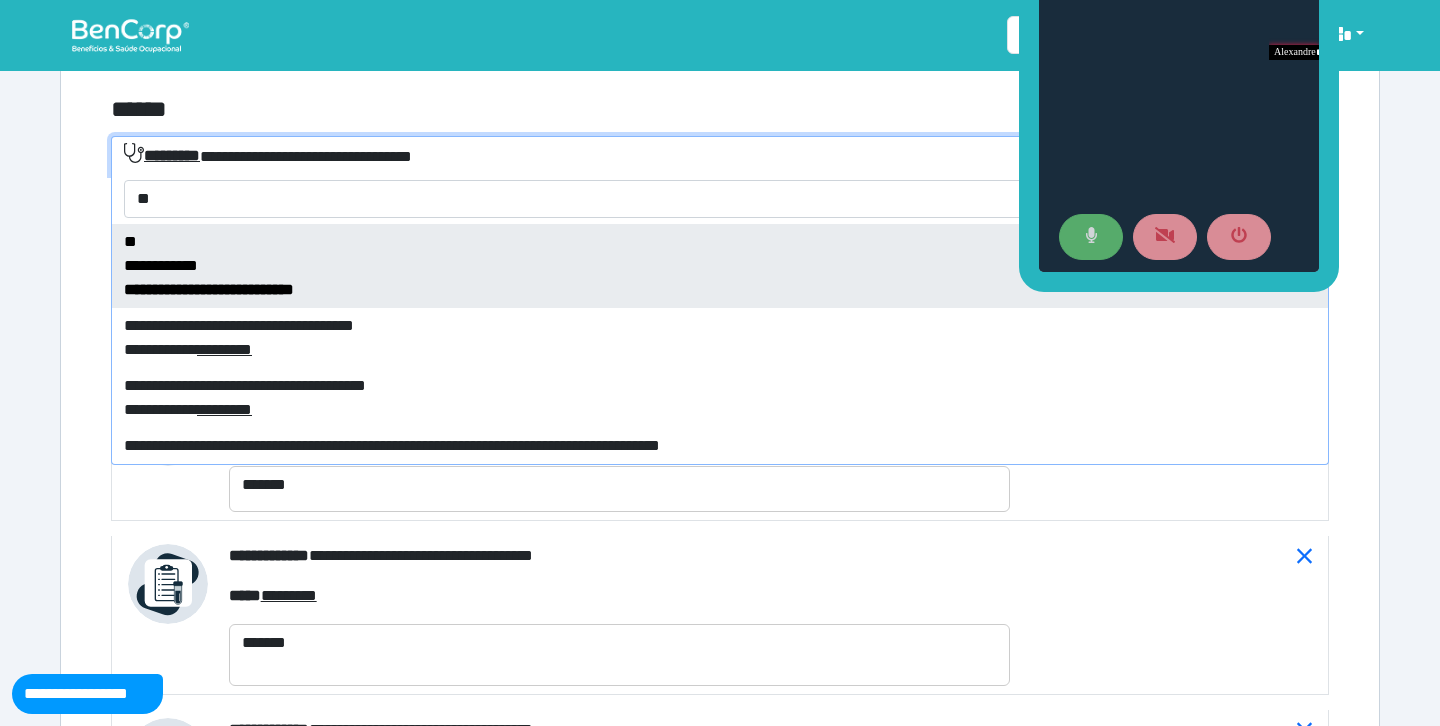 type on "*" 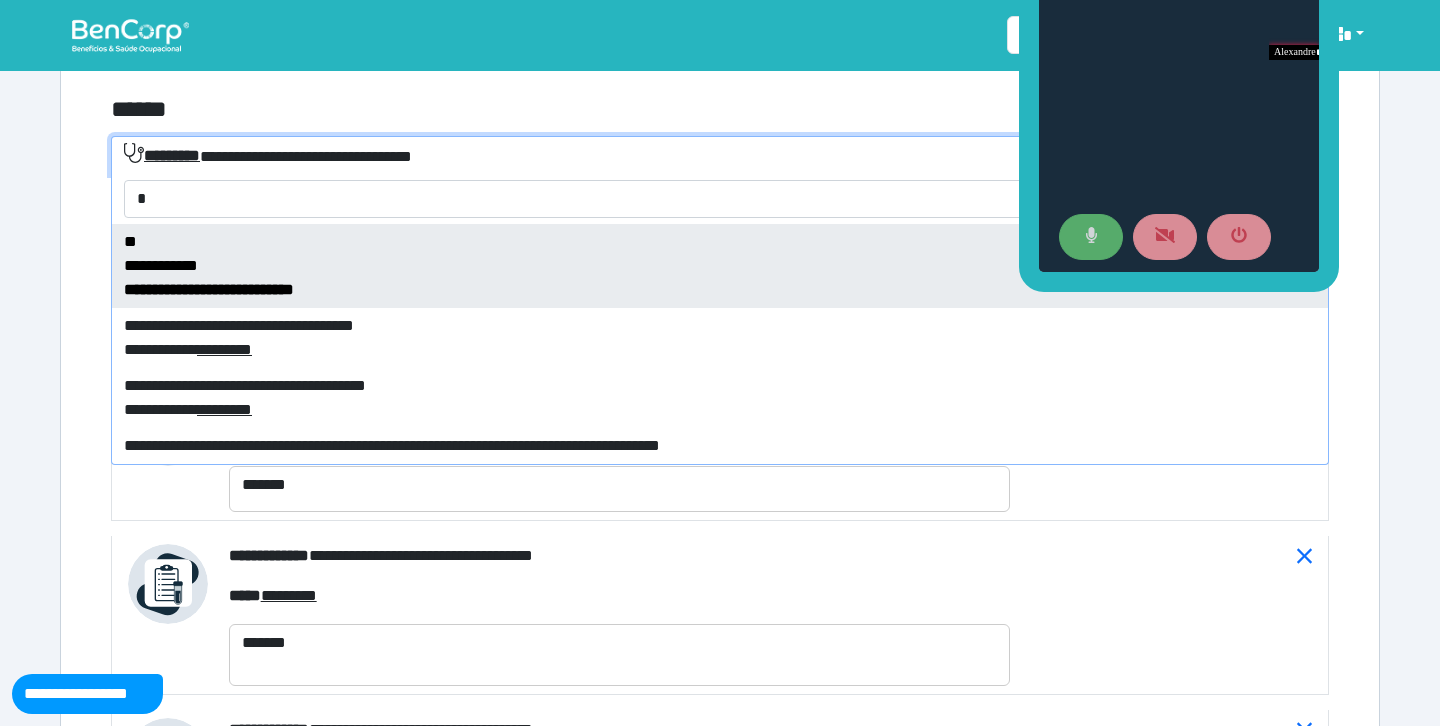 type 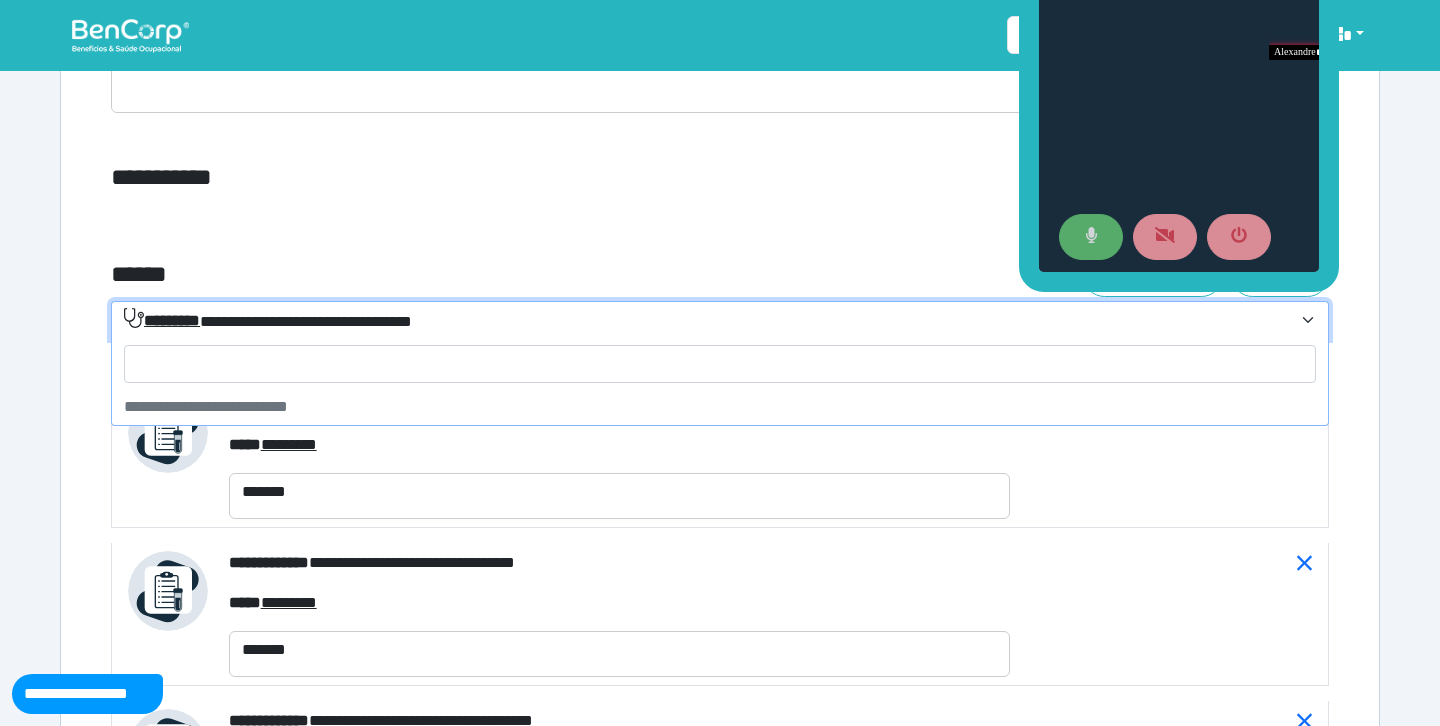 scroll, scrollTop: 7129, scrollLeft: 0, axis: vertical 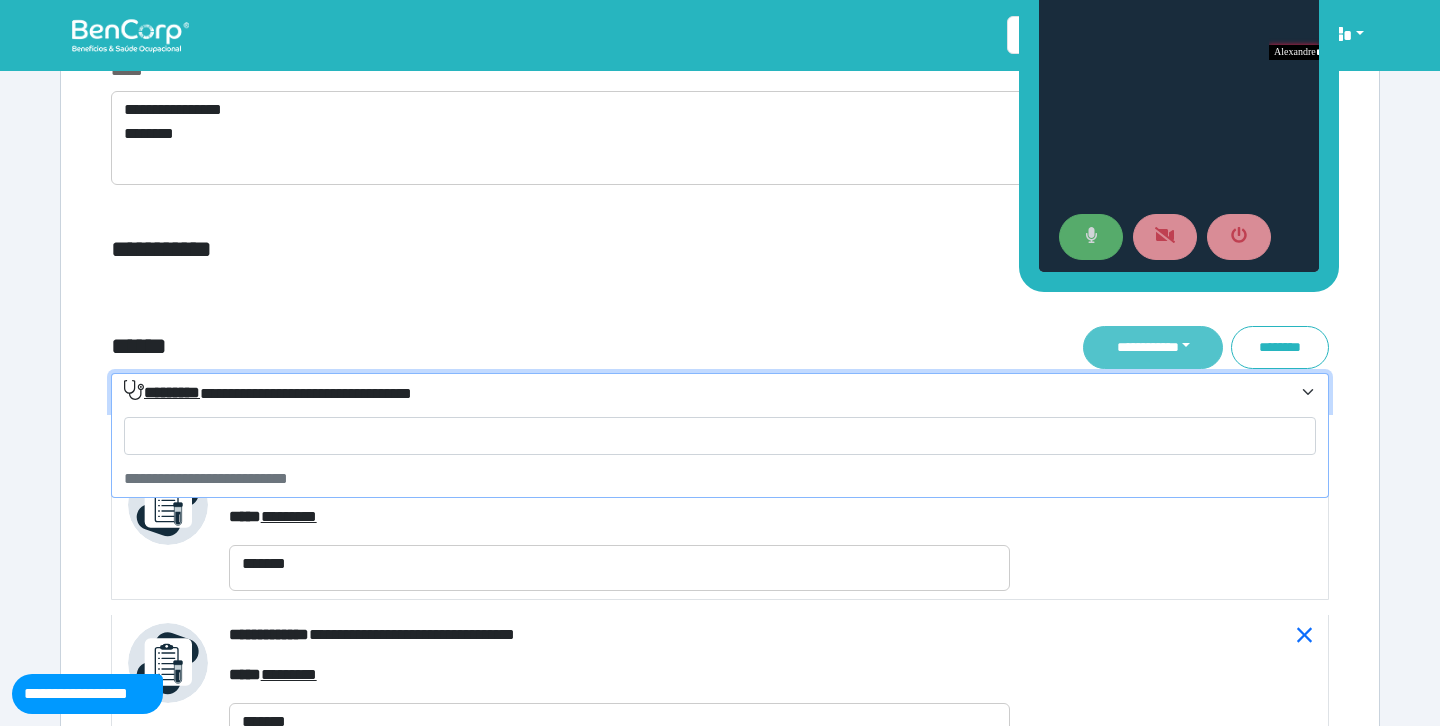 click on "**********" at bounding box center (1153, 347) 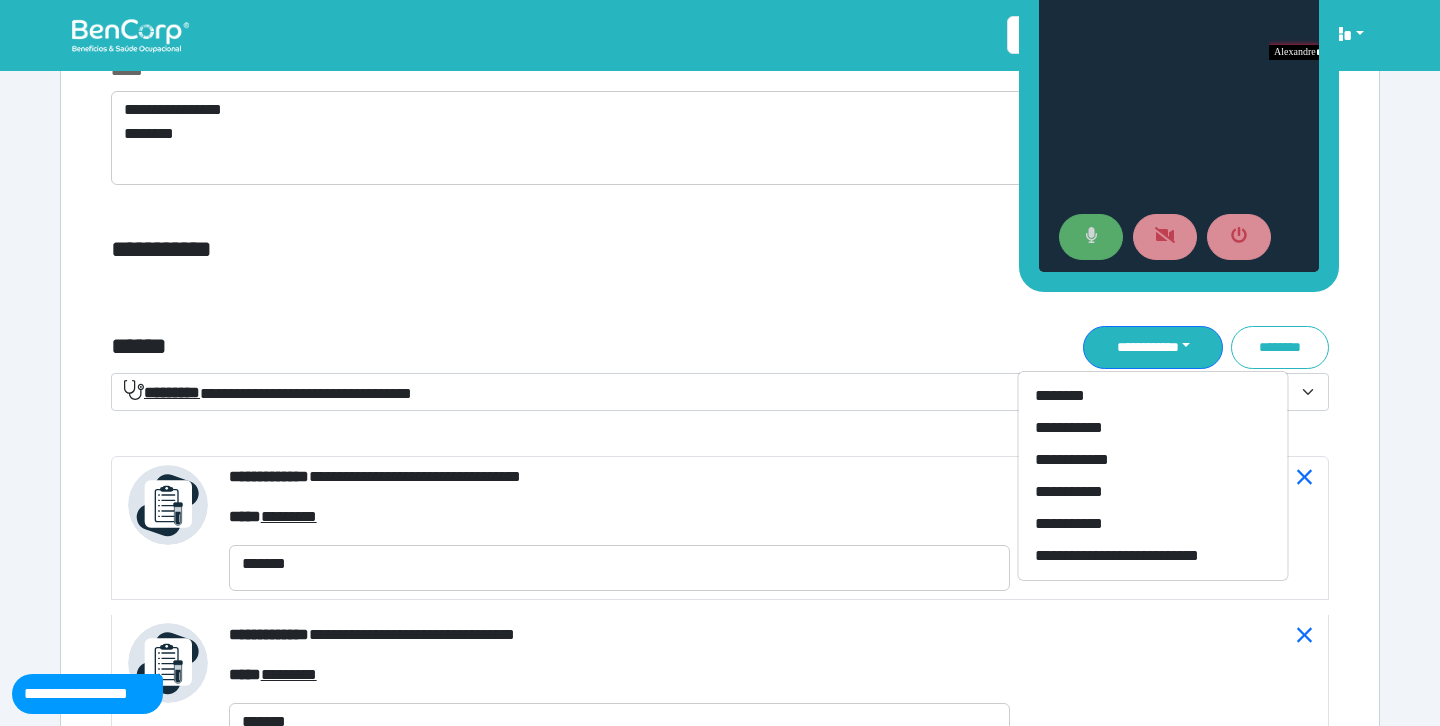 click on "******" at bounding box center [513, 347] 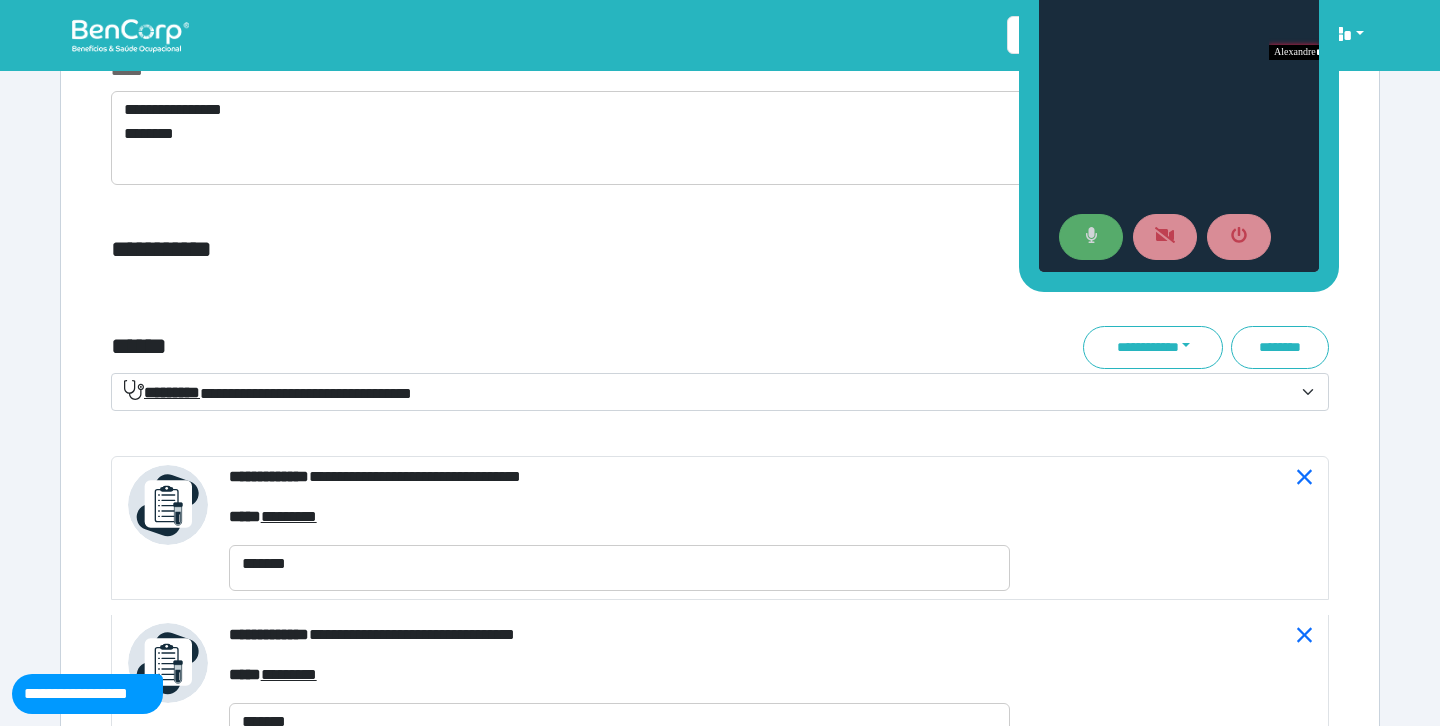 click on "**********" at bounding box center (708, 393) 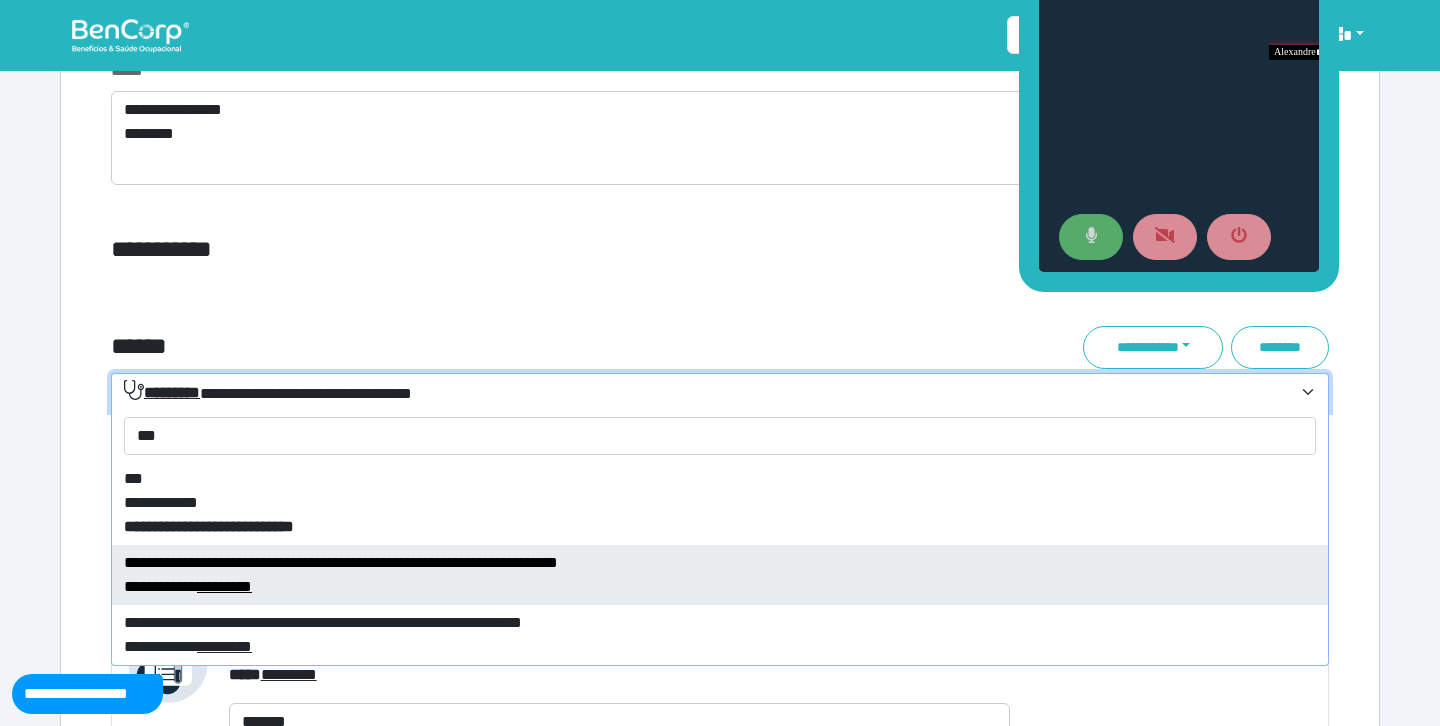 type on "***" 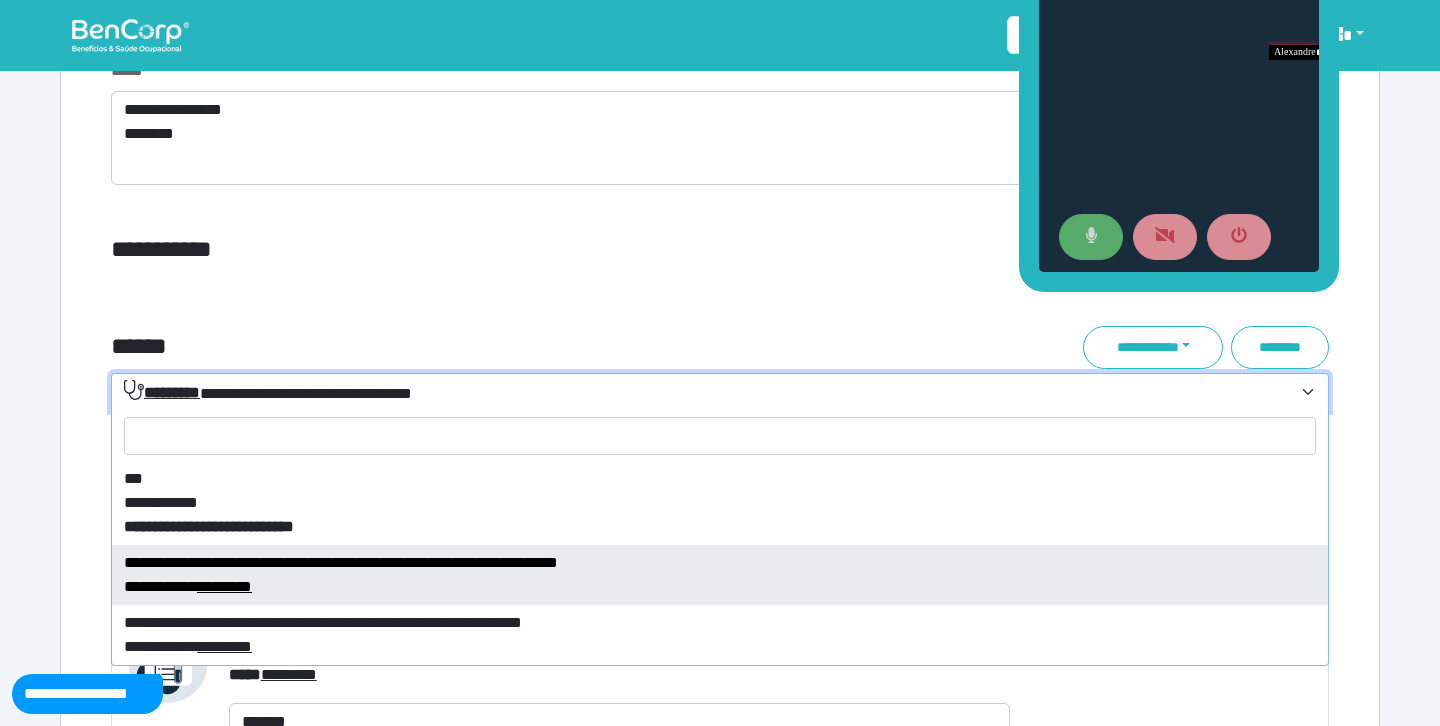 select on "****" 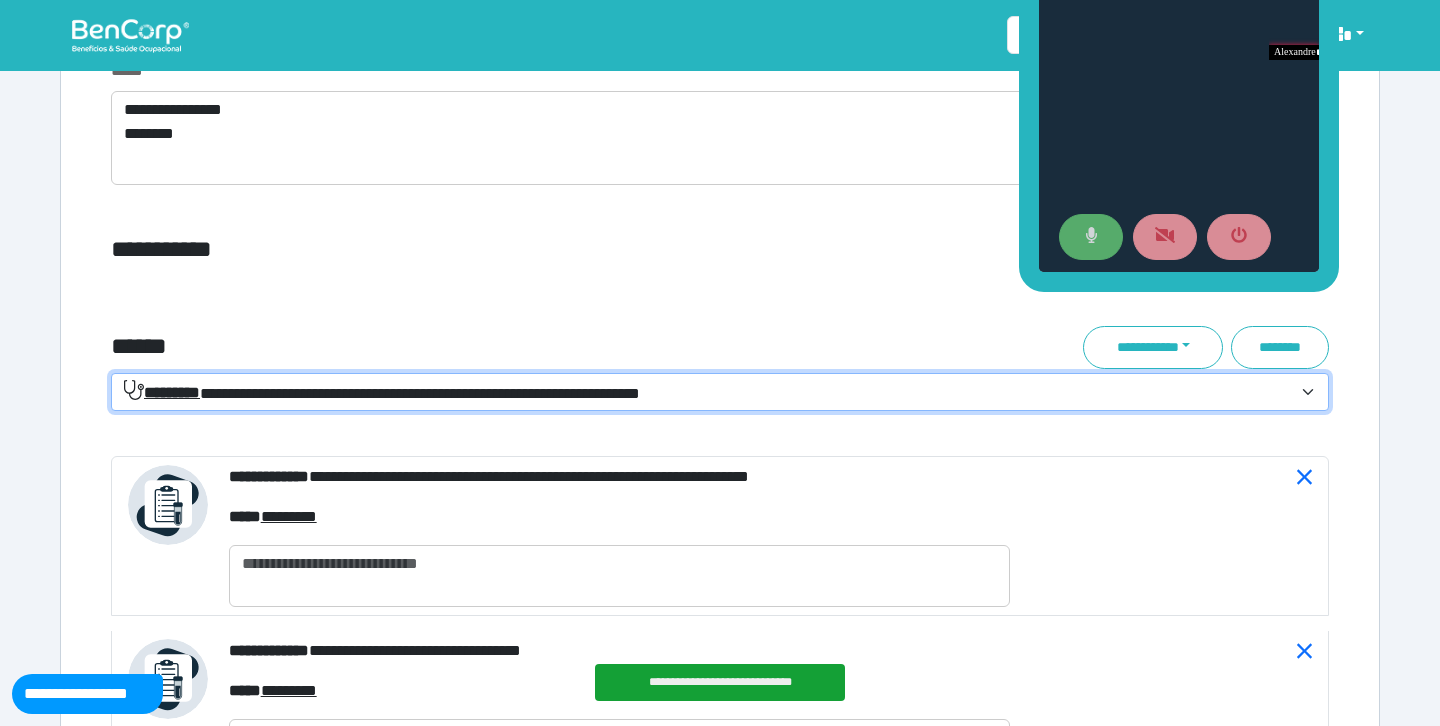 click on "**********" at bounding box center [708, 393] 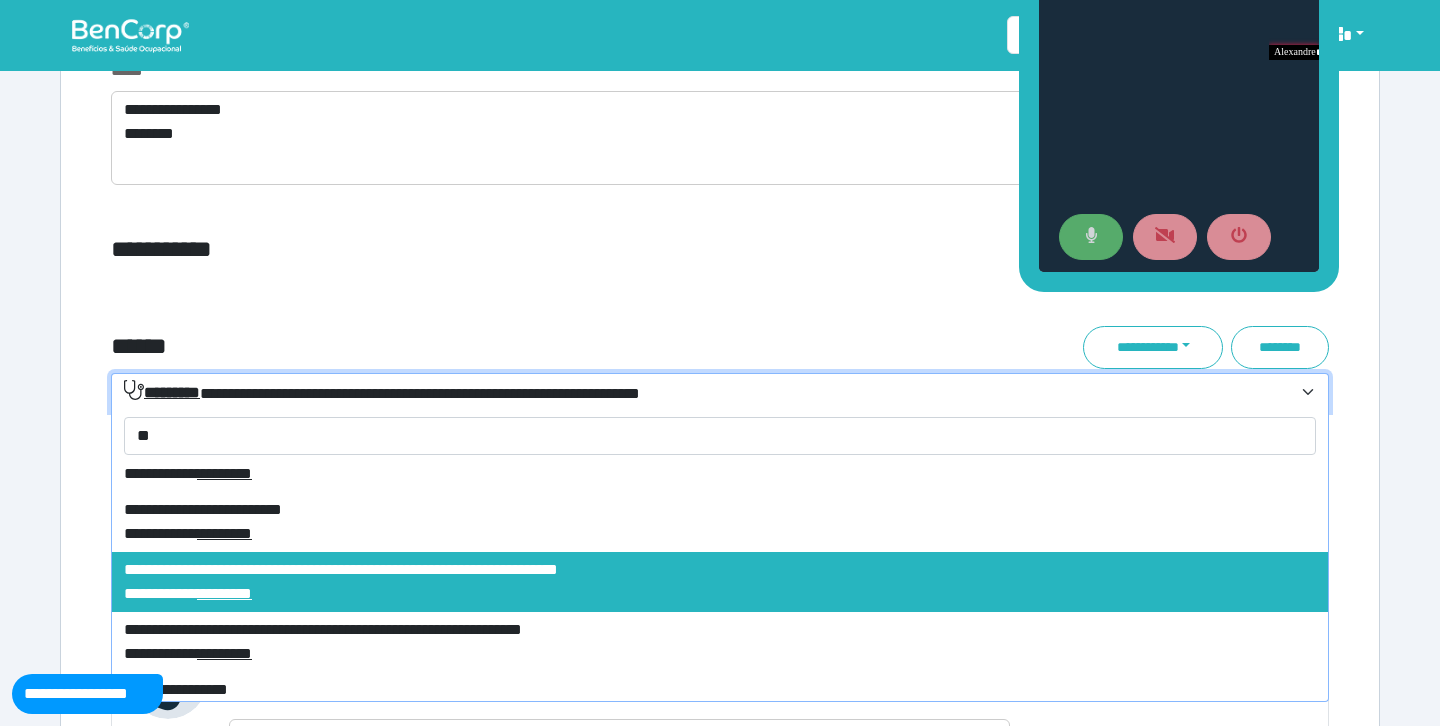 scroll, scrollTop: 11514, scrollLeft: 0, axis: vertical 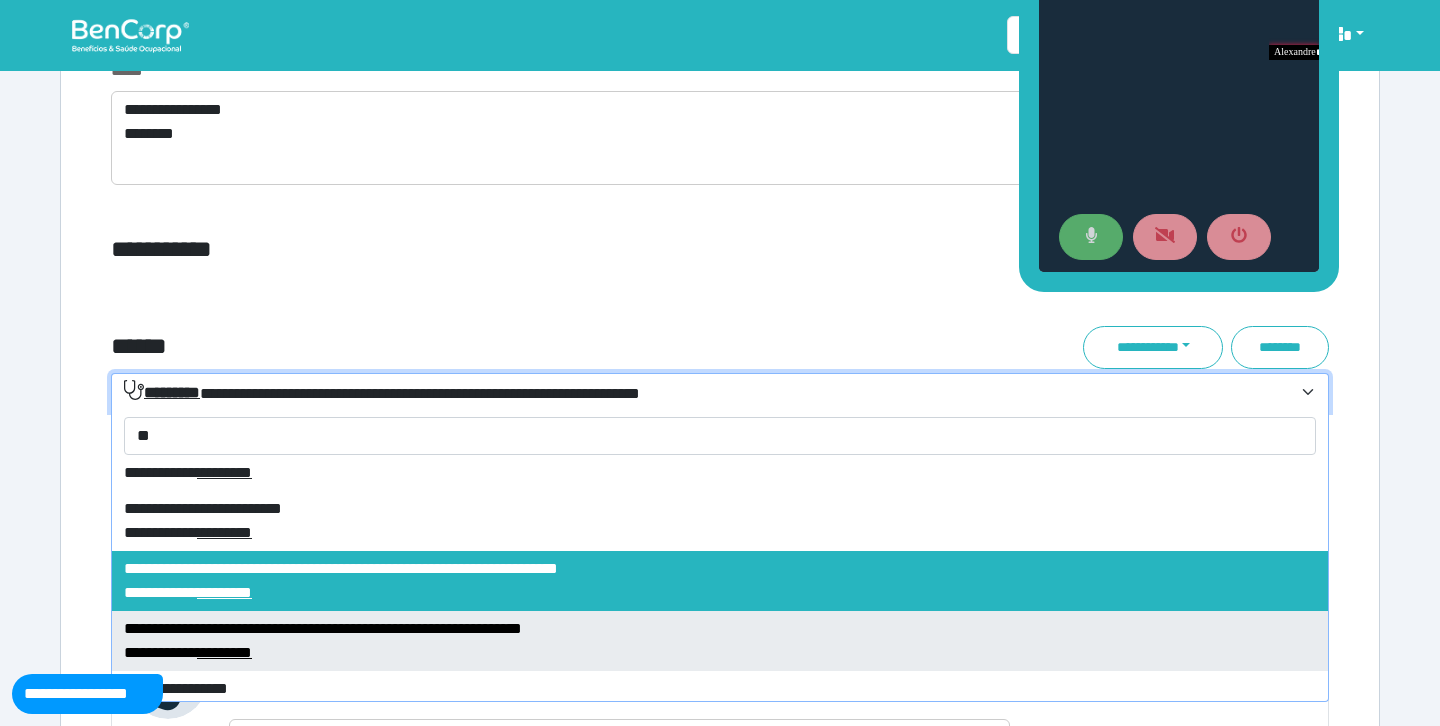 type on "**" 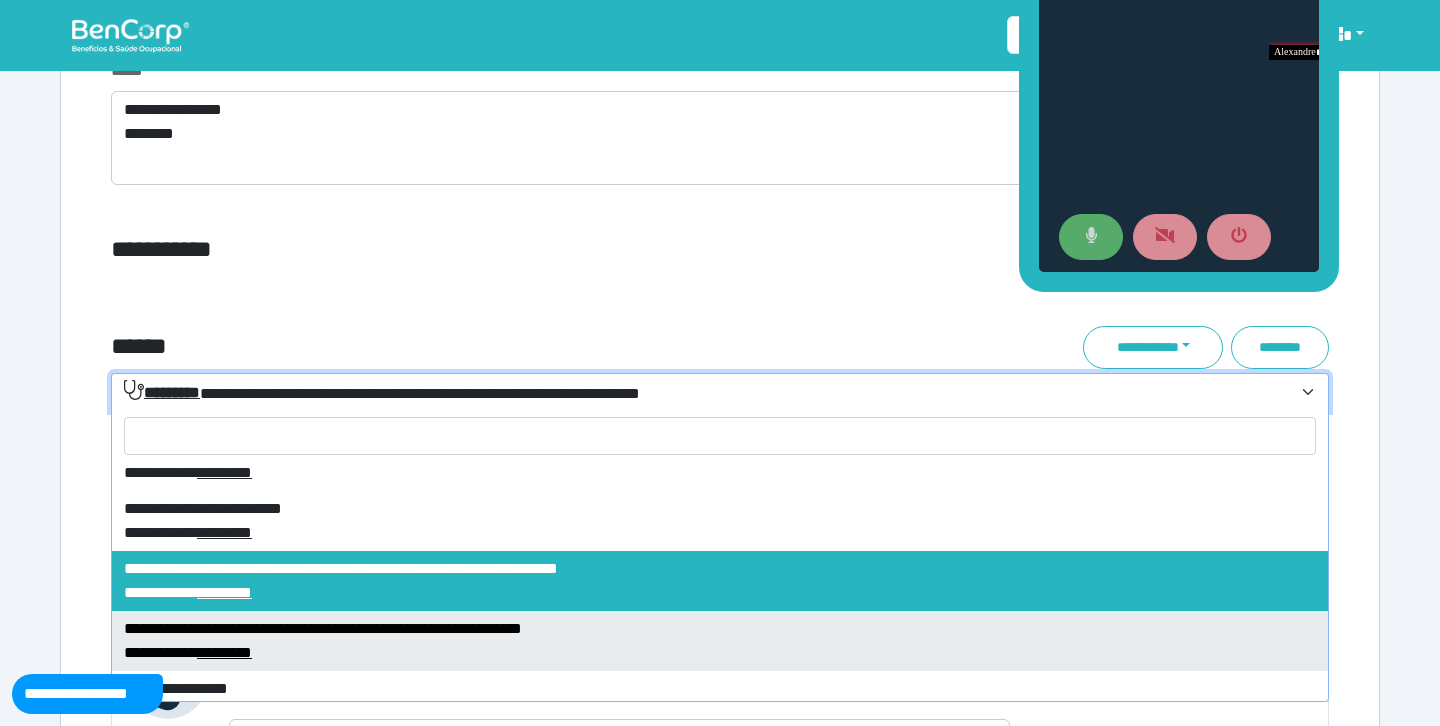select on "****" 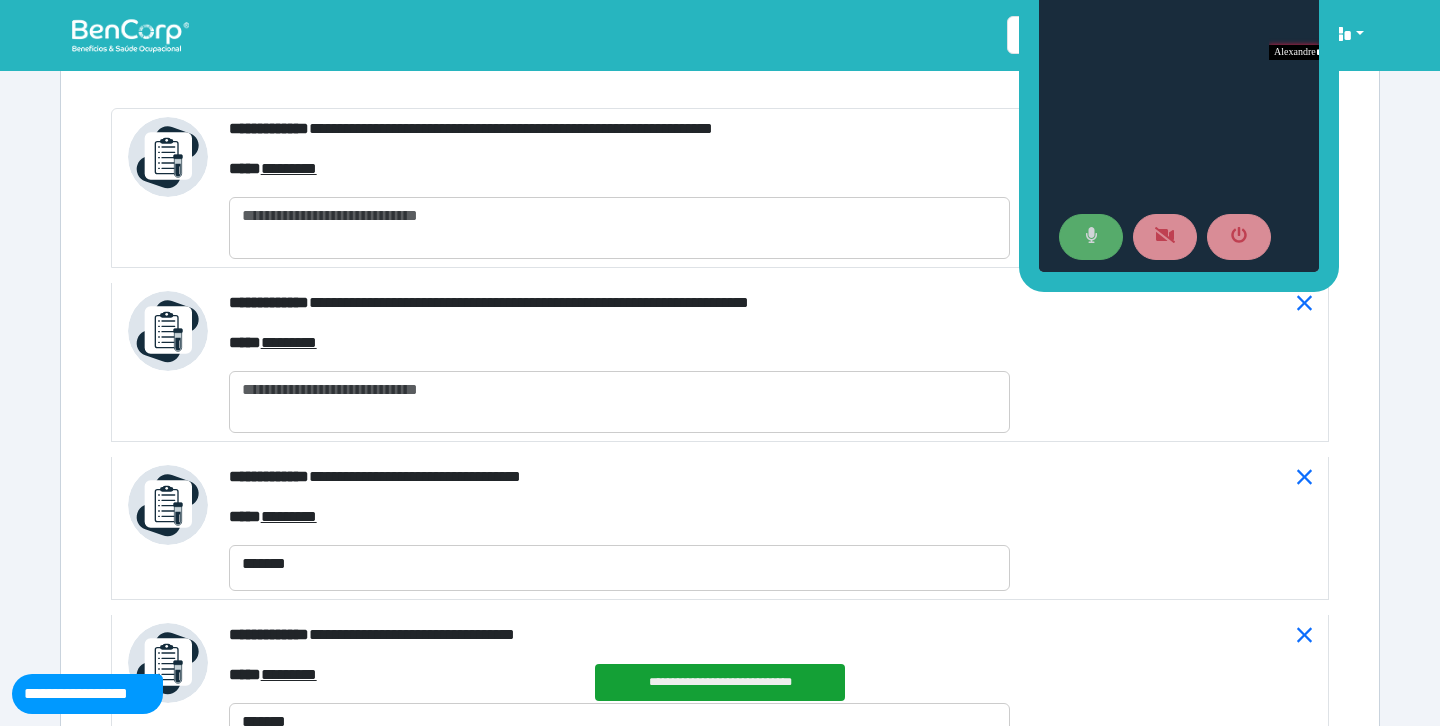 scroll, scrollTop: 7479, scrollLeft: 0, axis: vertical 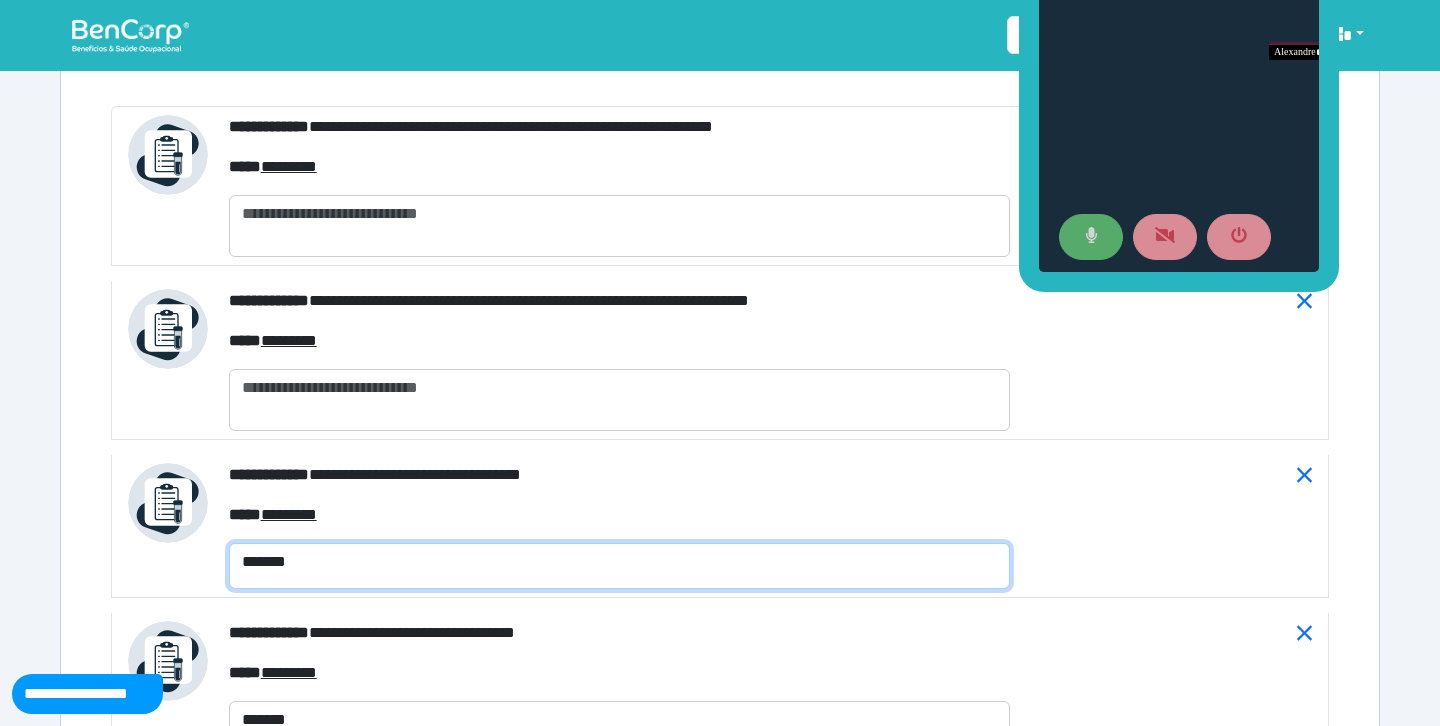 click on "*******" at bounding box center [619, 566] 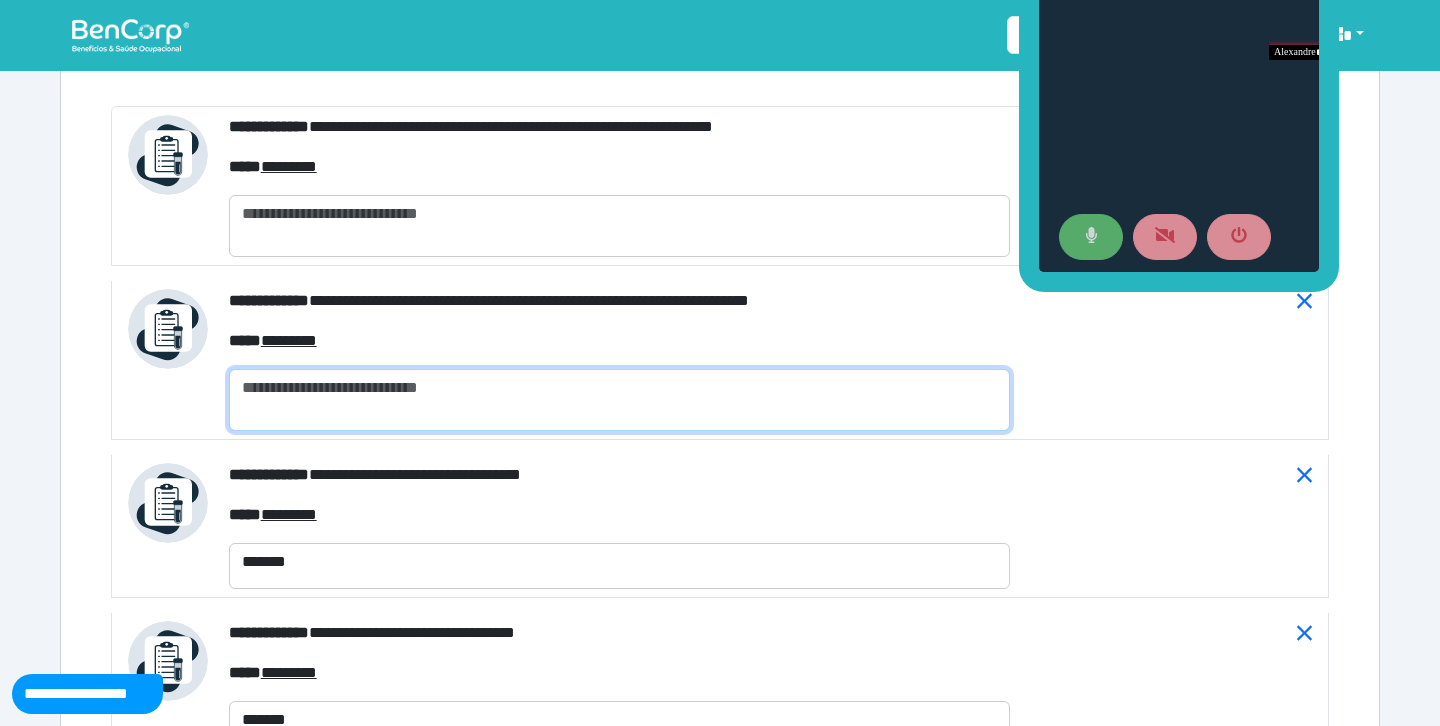 click at bounding box center (619, 400) 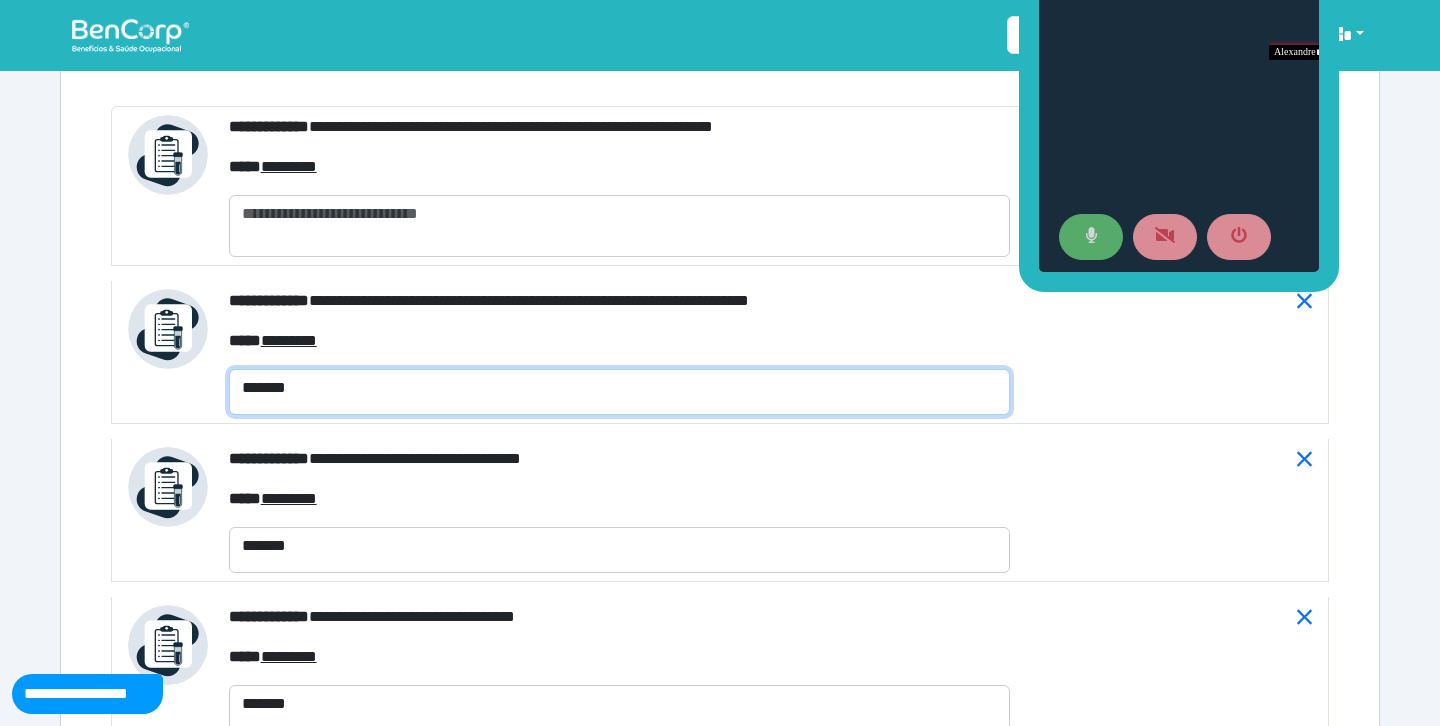 type on "*******" 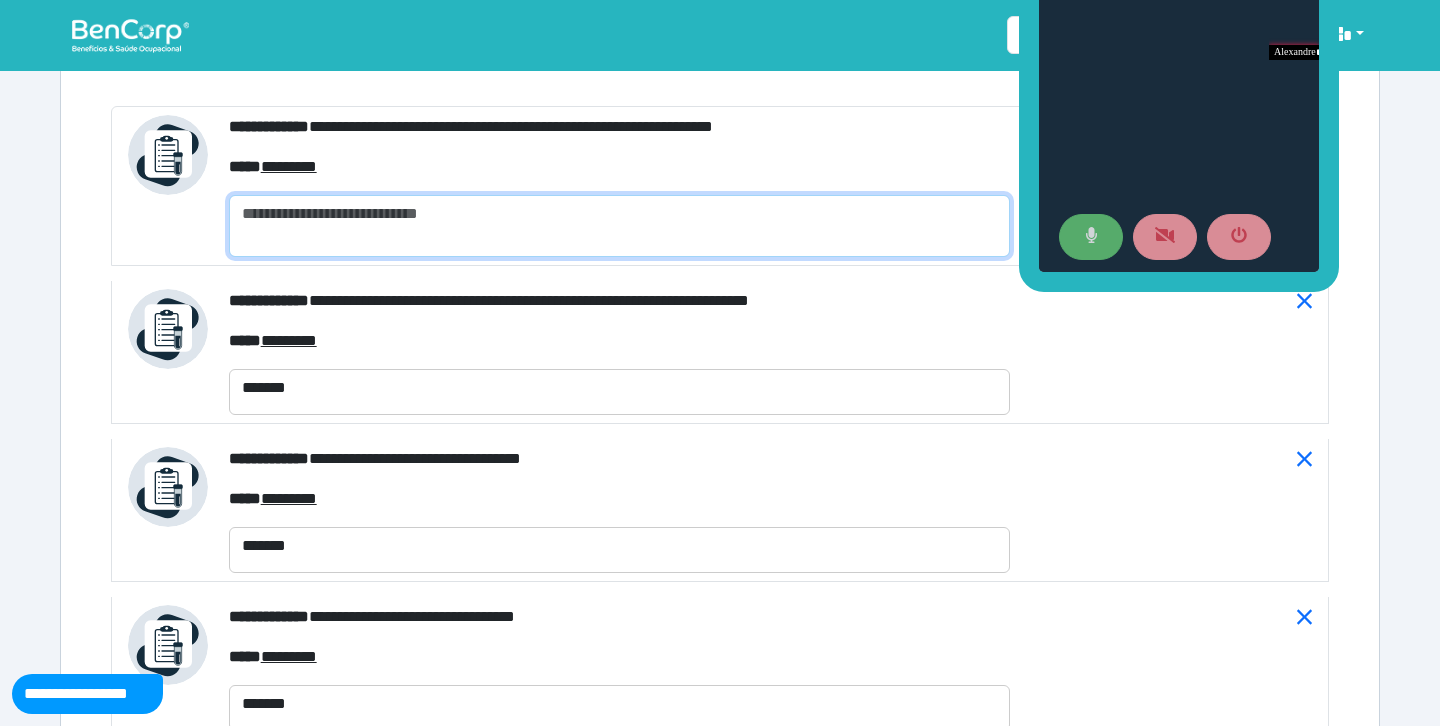 click at bounding box center [619, 226] 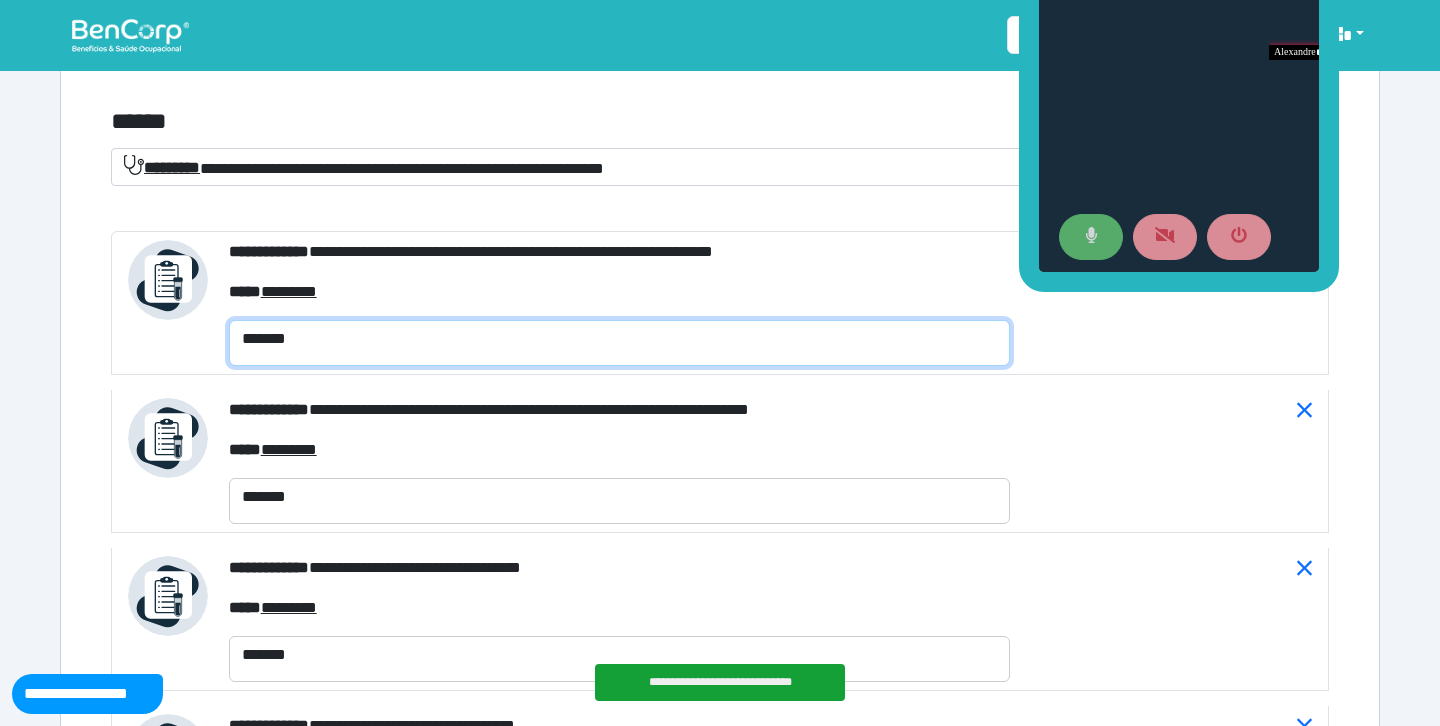 scroll, scrollTop: 7316, scrollLeft: 0, axis: vertical 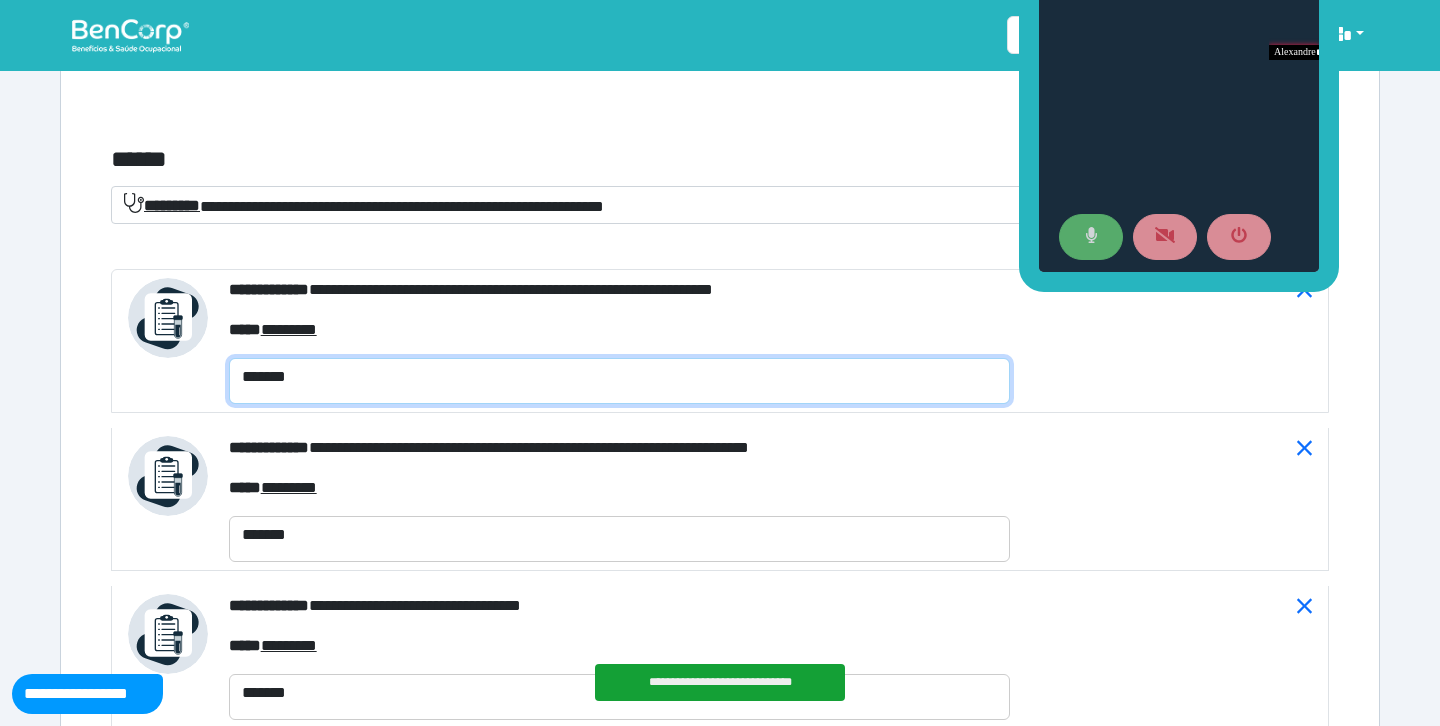 type on "*******" 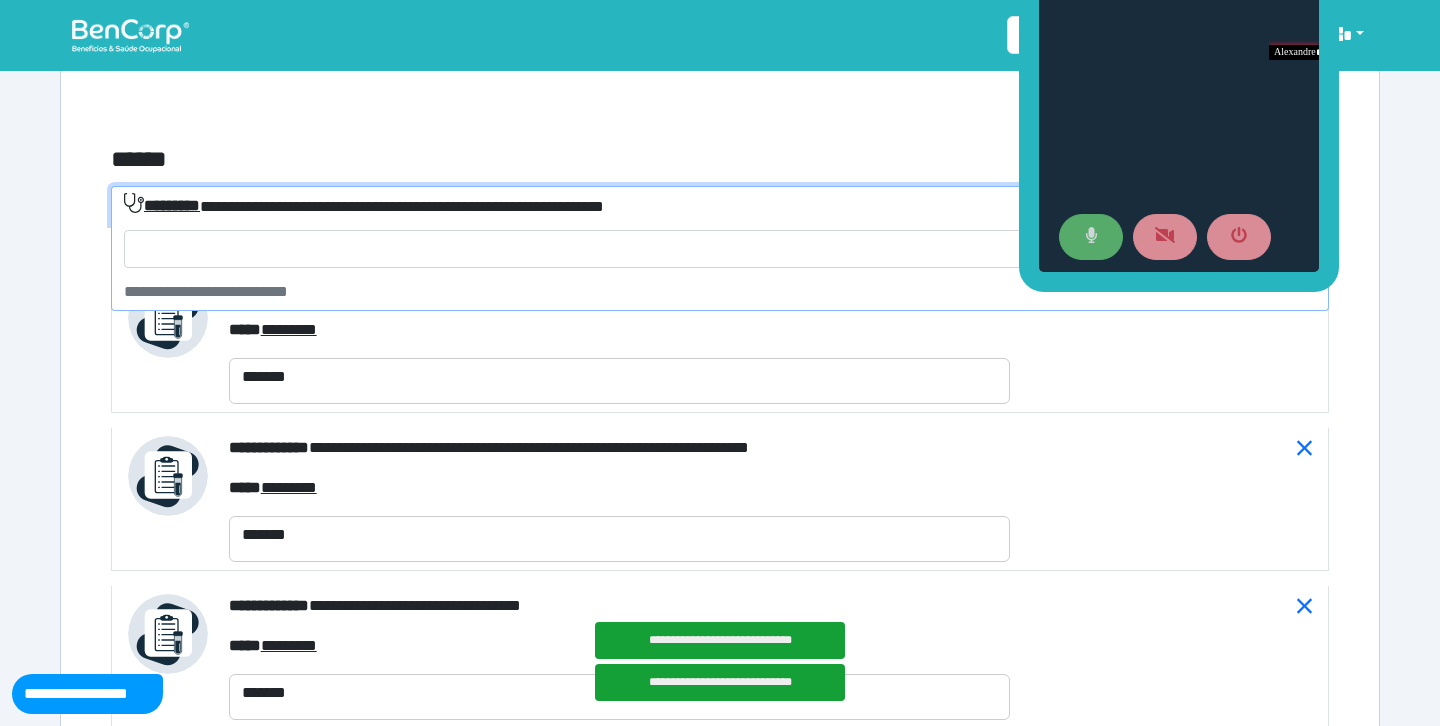 click on "**********" at bounding box center [364, 205] 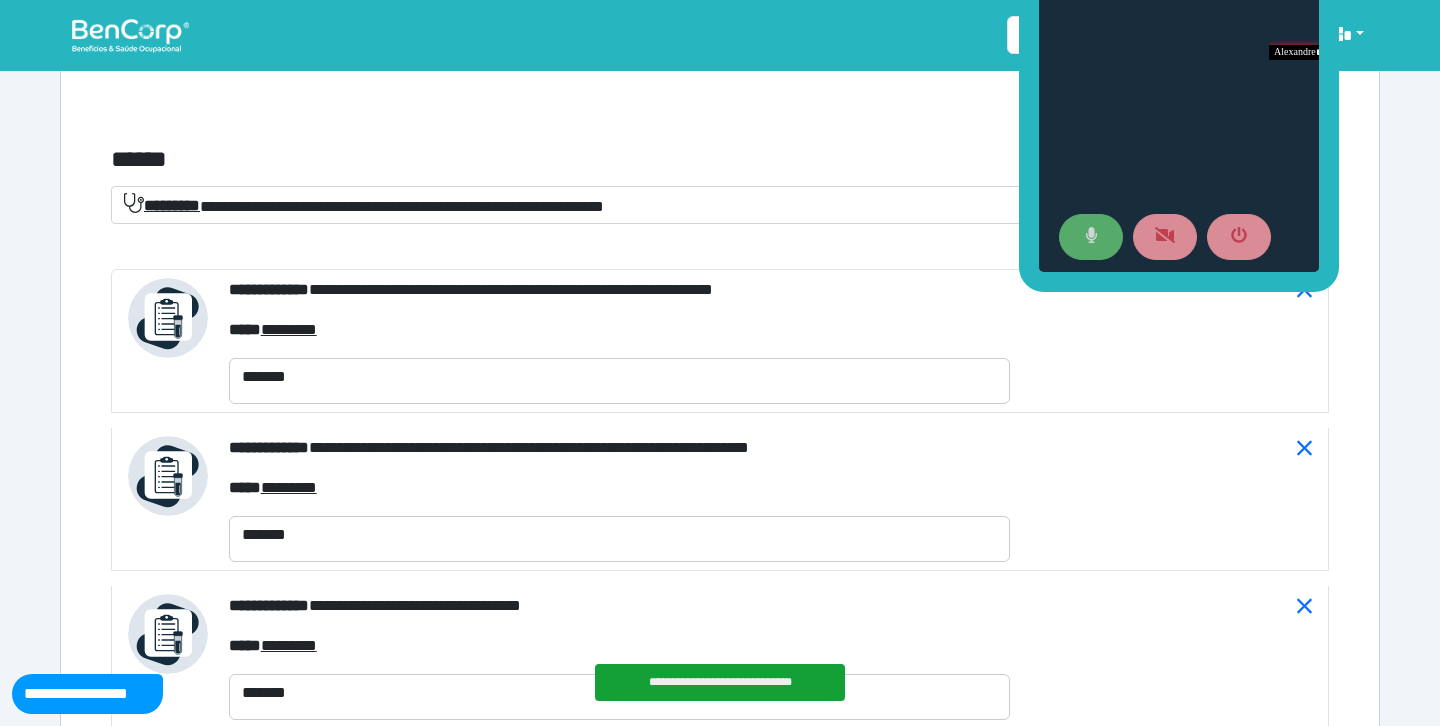 click on "**********" at bounding box center (720, -1184) 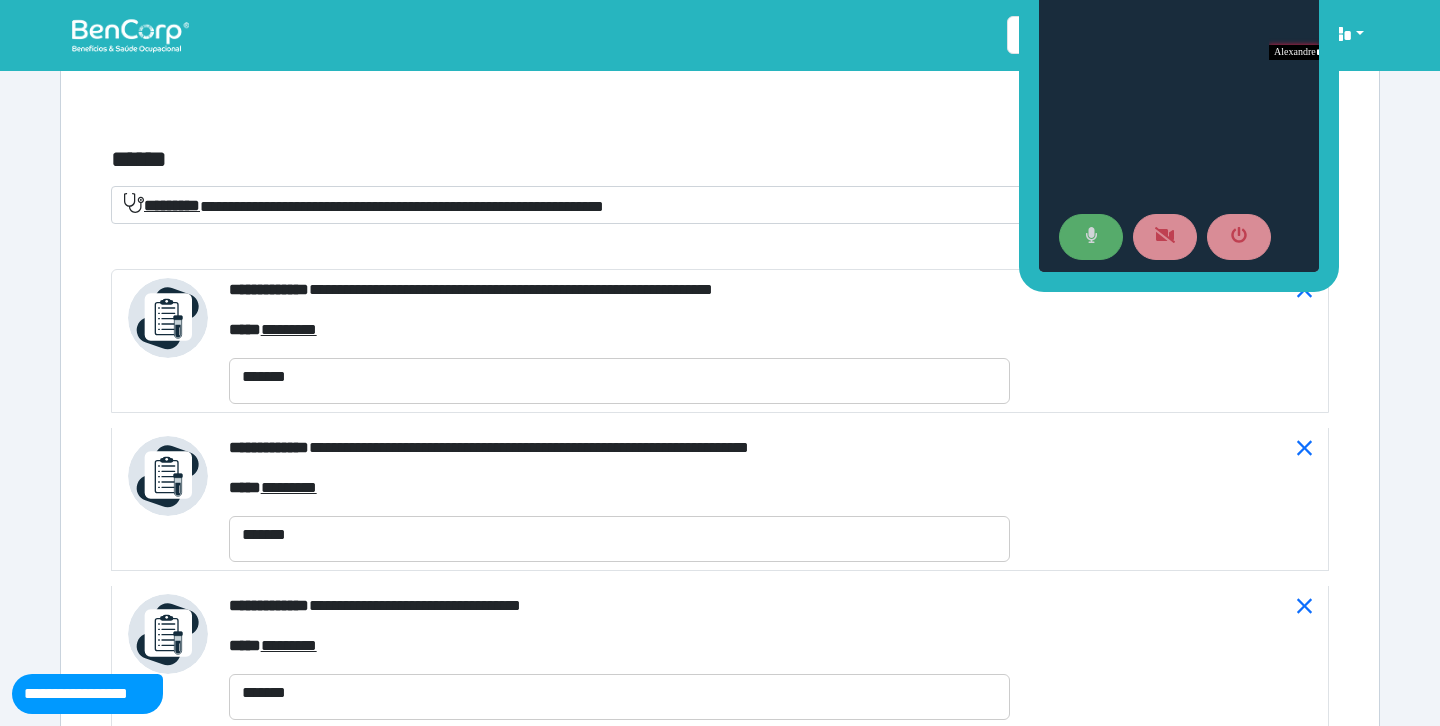 click on "**********" at bounding box center (720, 205) 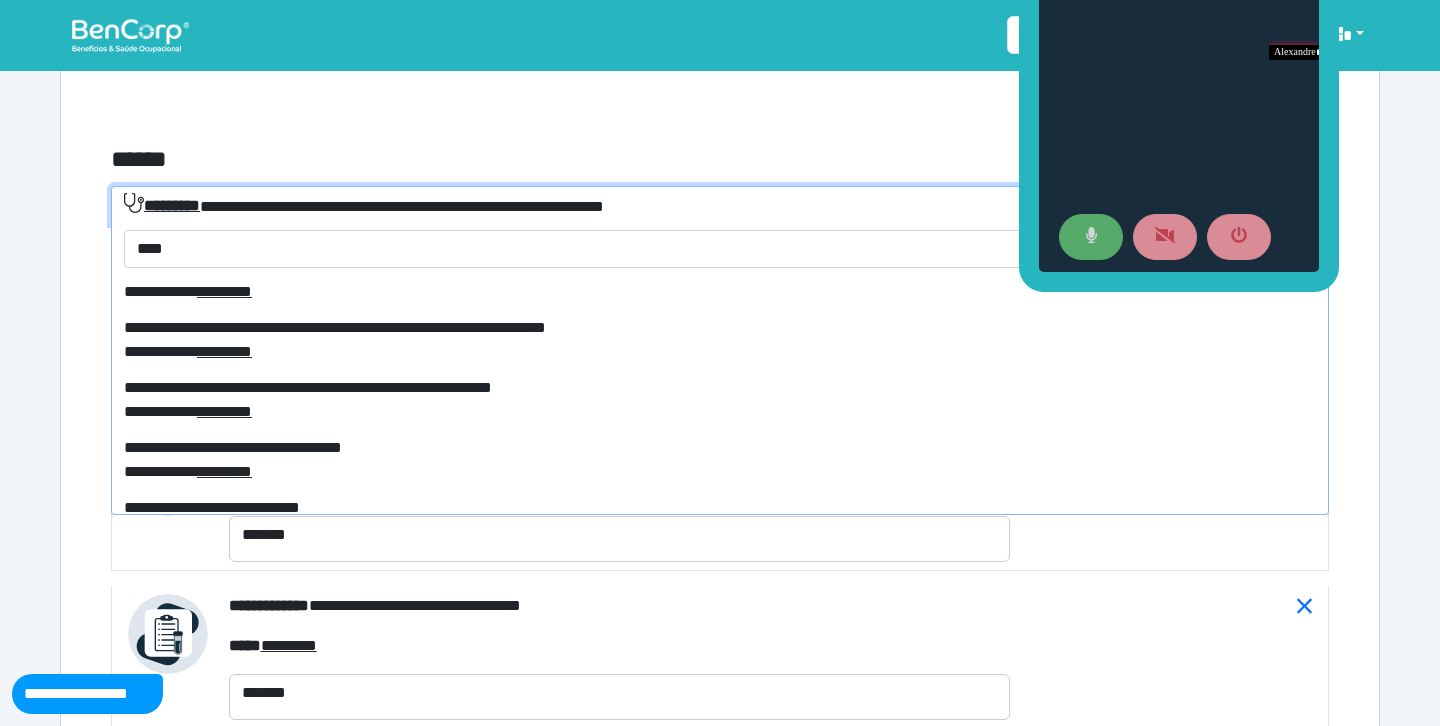 scroll, scrollTop: 408, scrollLeft: 0, axis: vertical 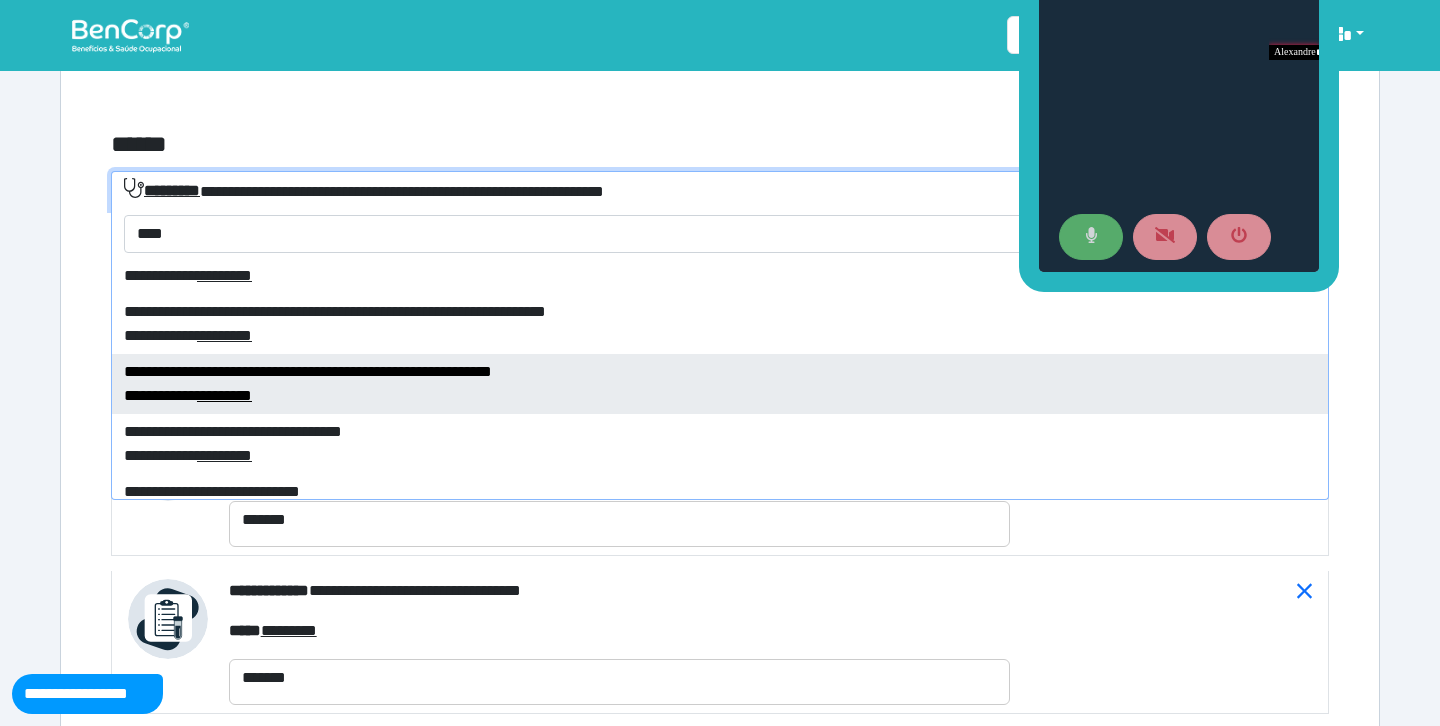 type on "****" 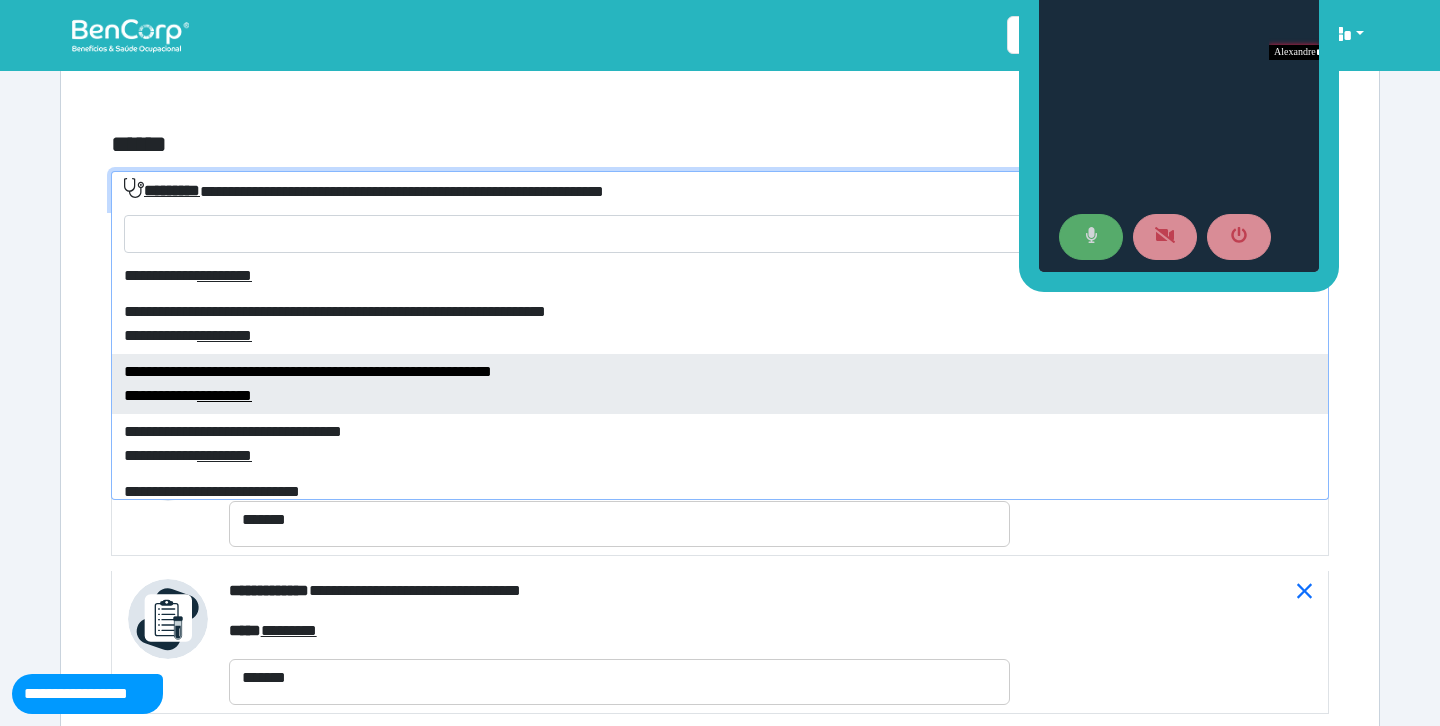 select on "****" 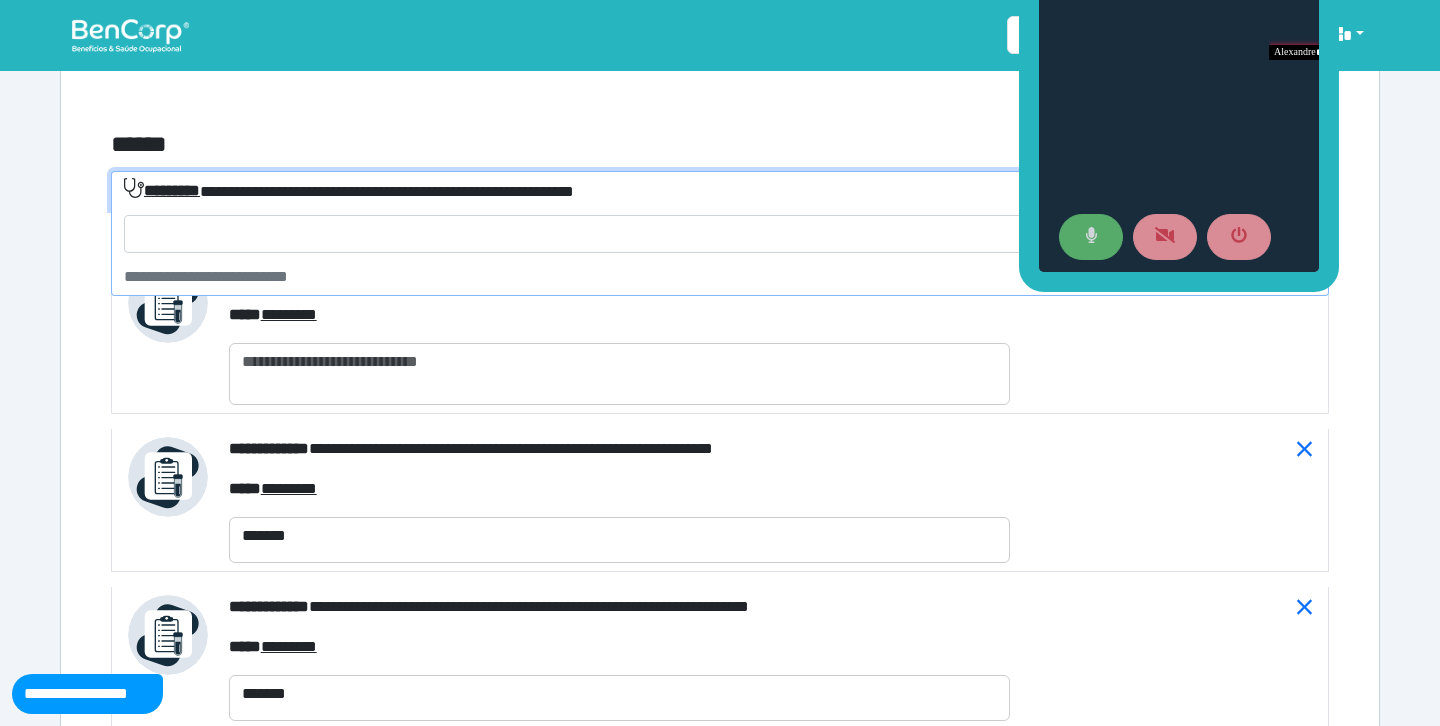 click on "**********" at bounding box center (349, 190) 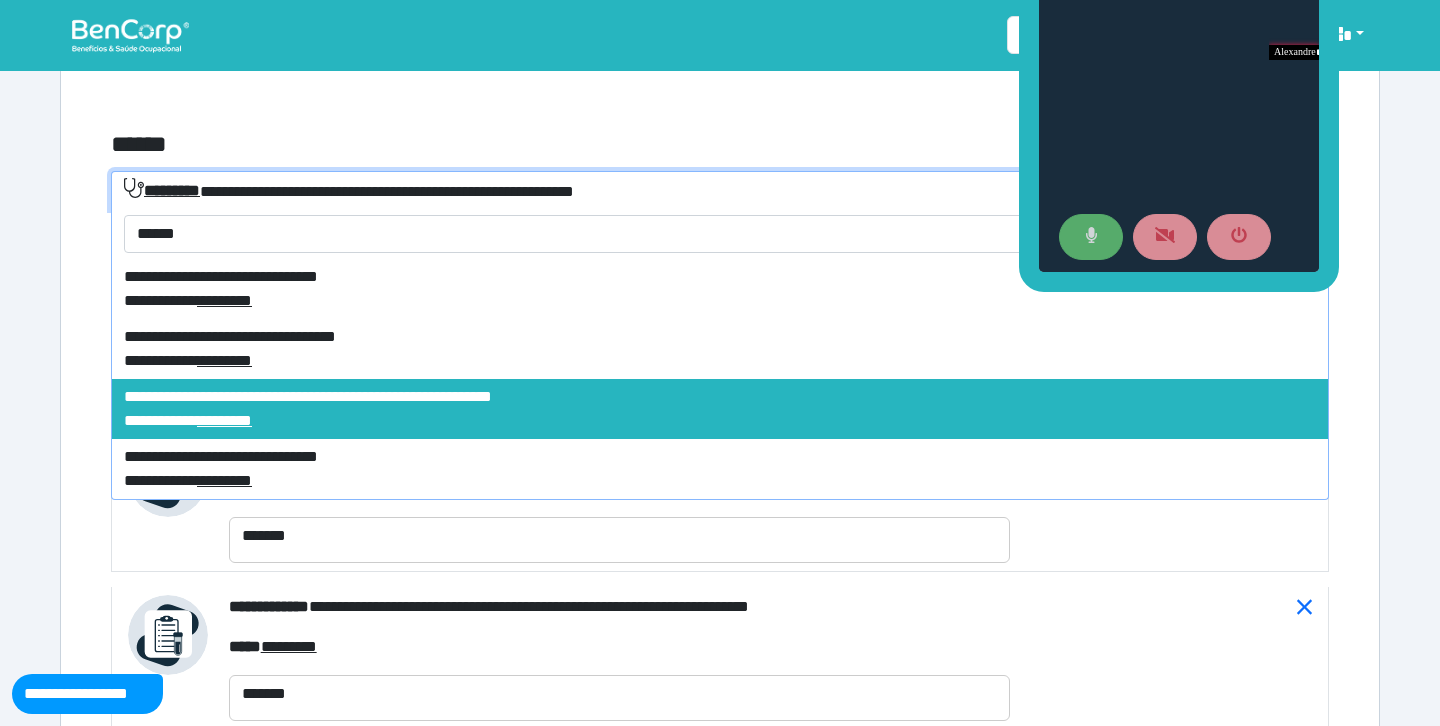 scroll, scrollTop: 0, scrollLeft: 0, axis: both 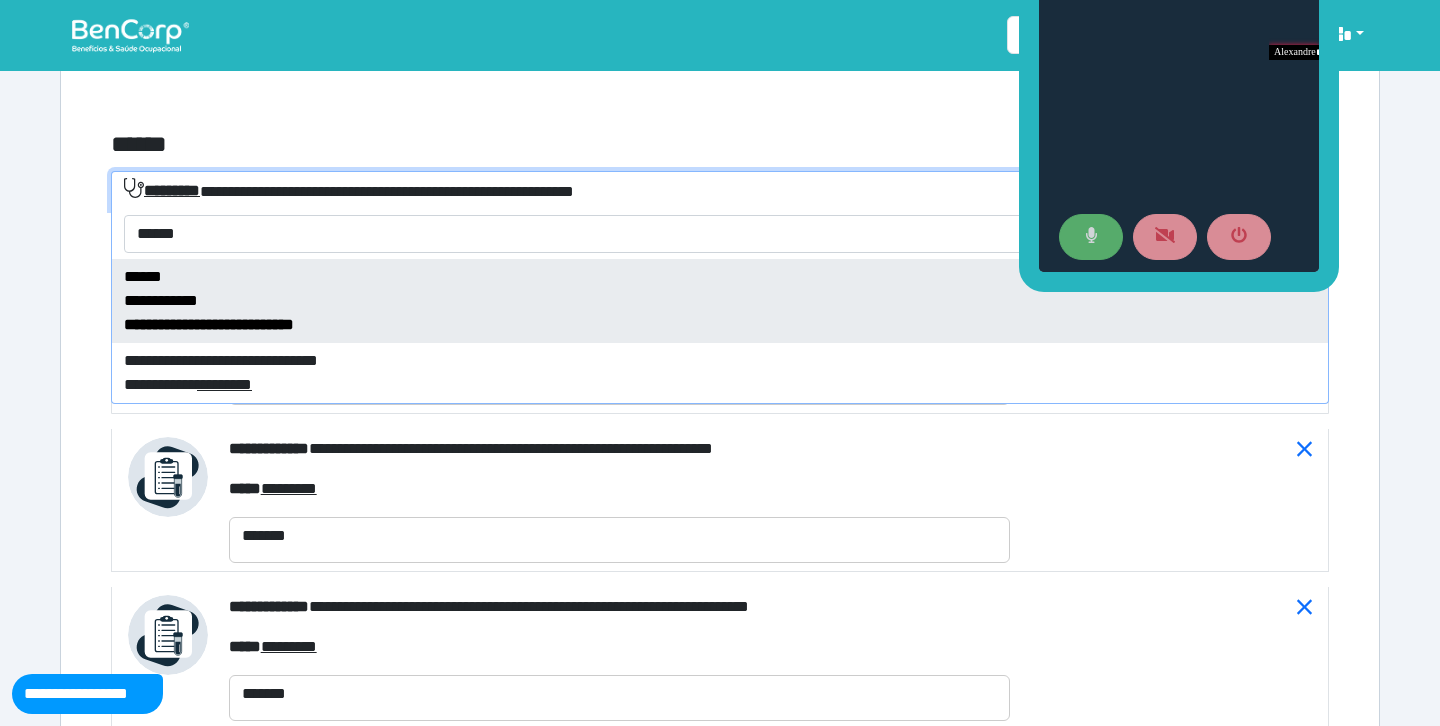 type on "******" 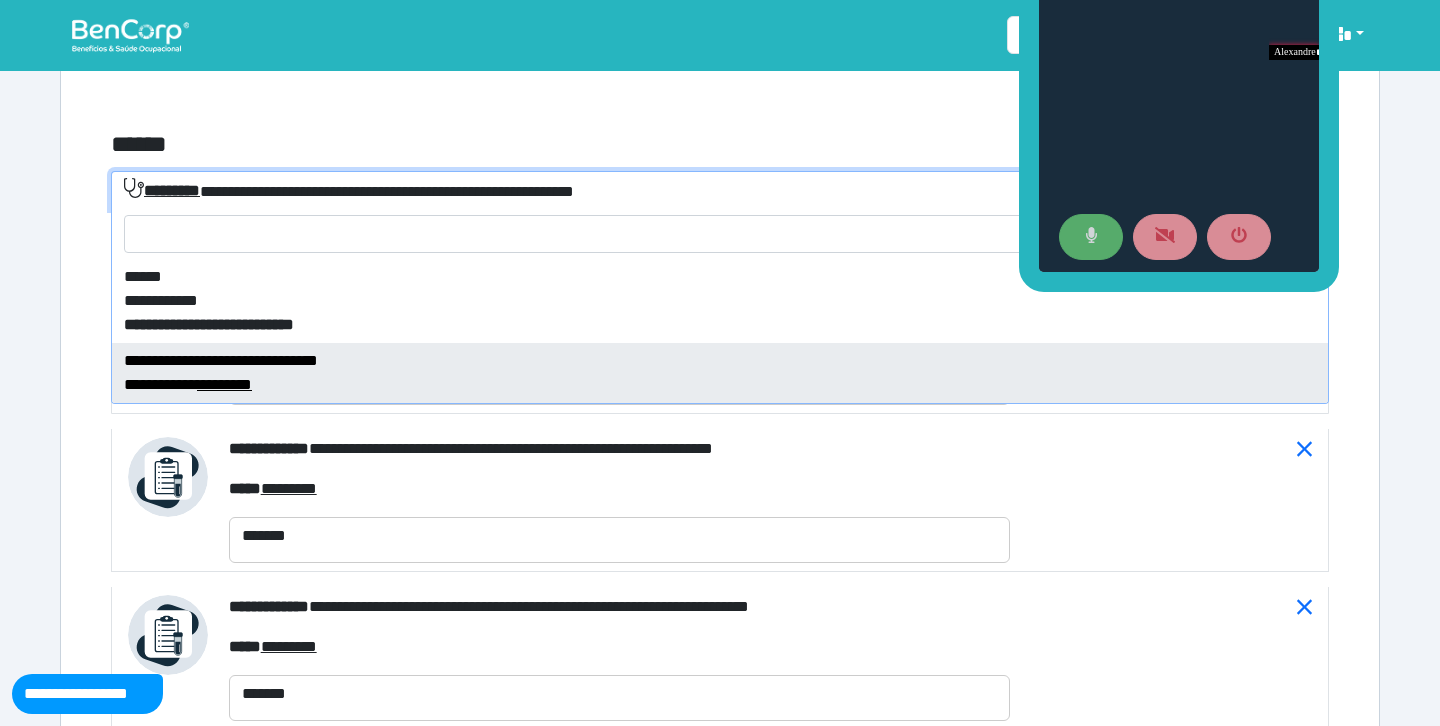 select on "****" 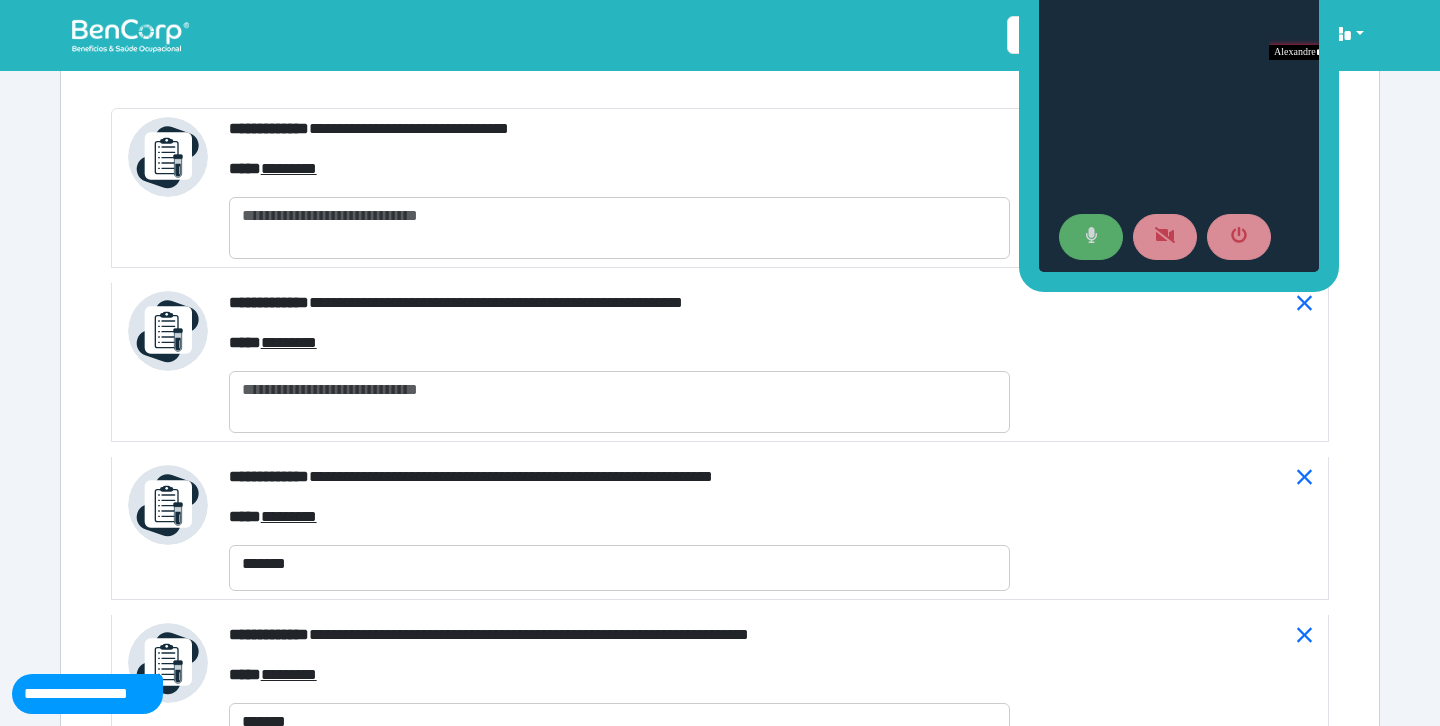 scroll, scrollTop: 7487, scrollLeft: 0, axis: vertical 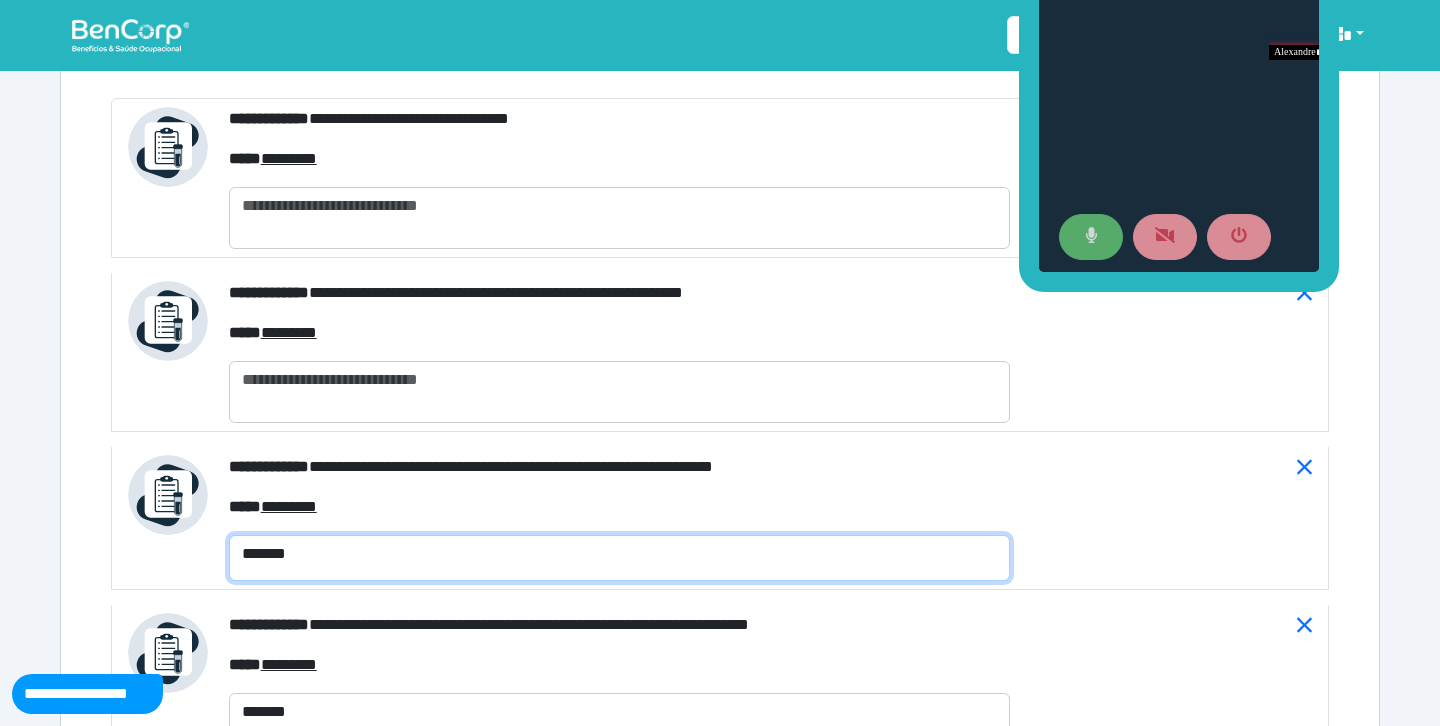click on "*******" at bounding box center [619, 558] 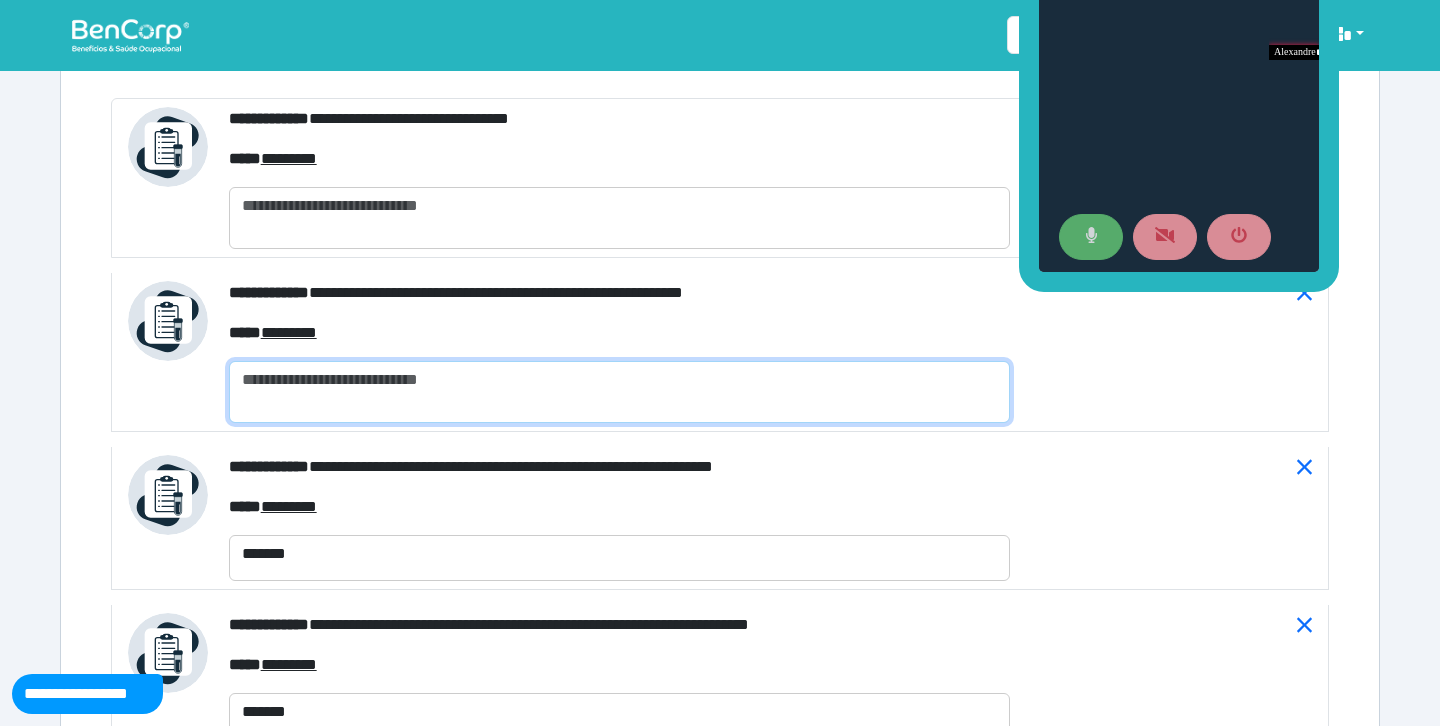 click at bounding box center [619, 392] 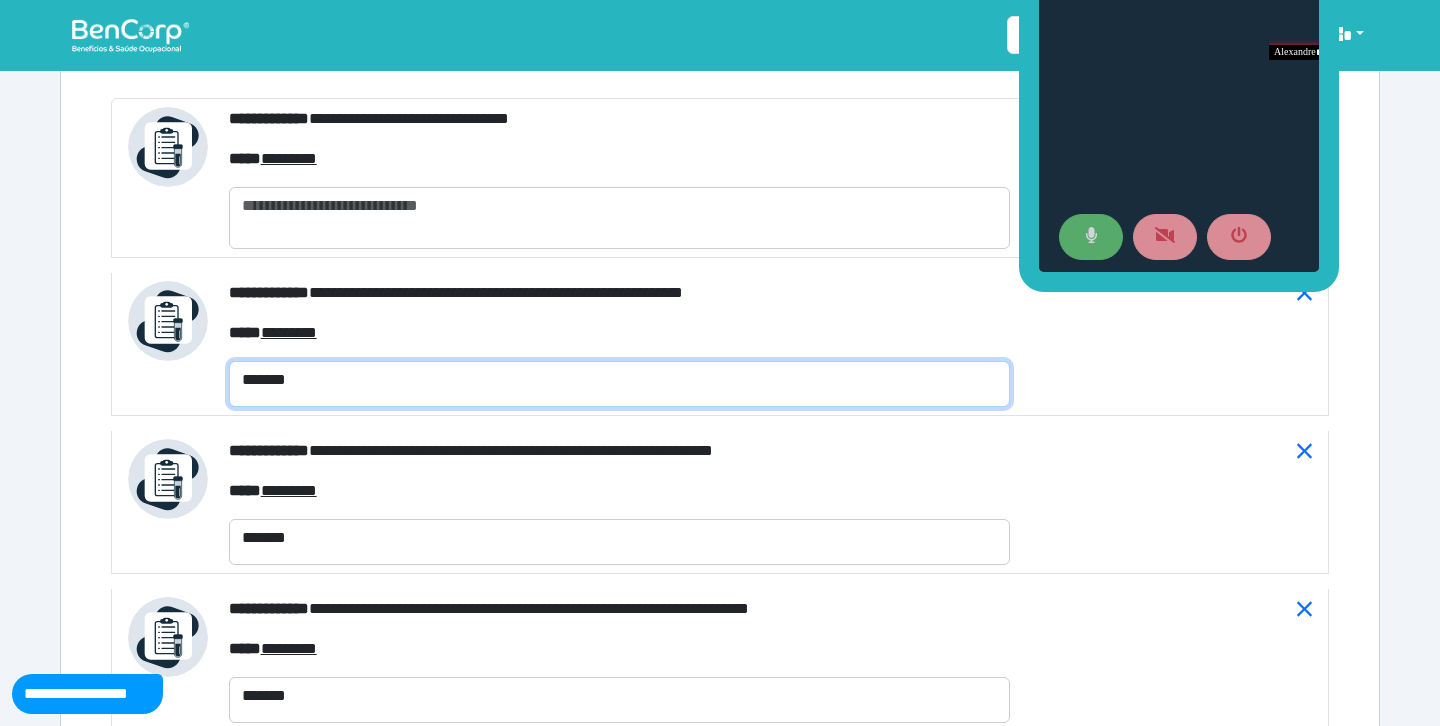 type on "*******" 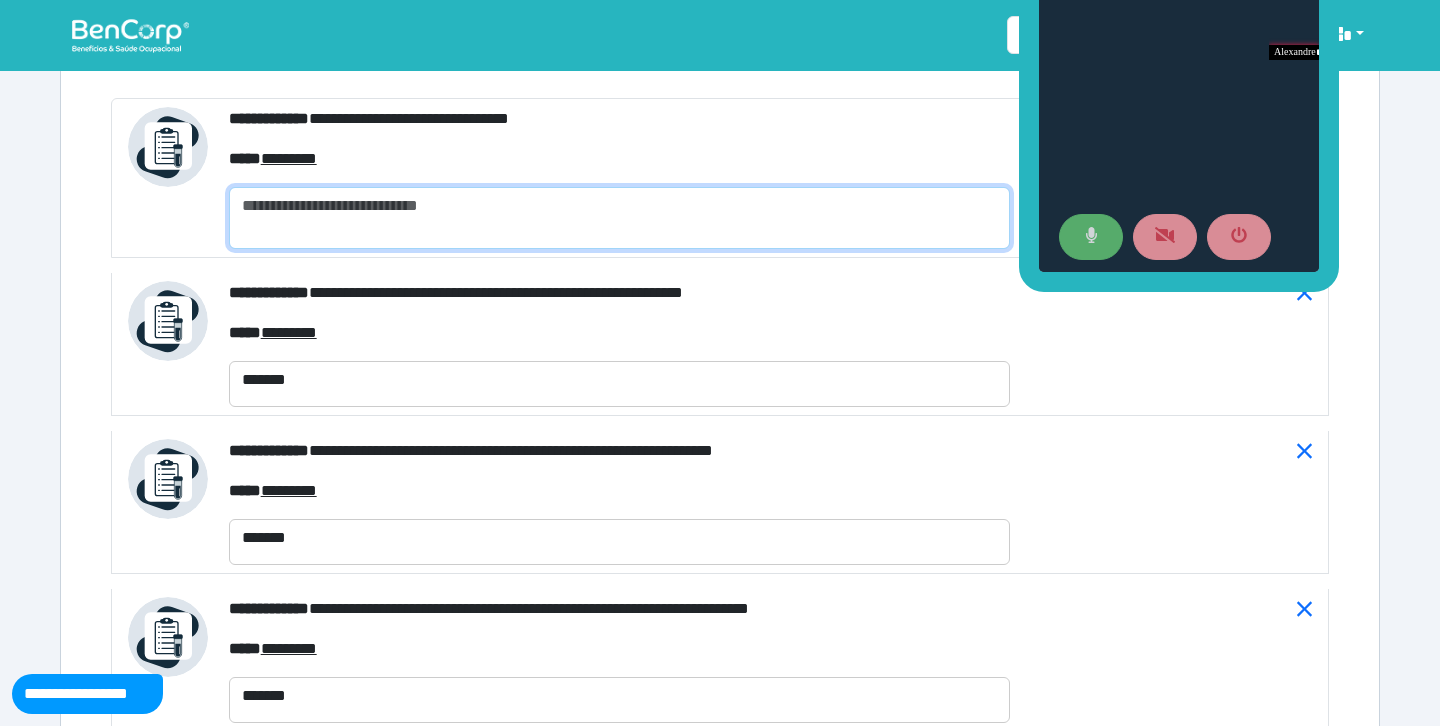 click at bounding box center (619, 218) 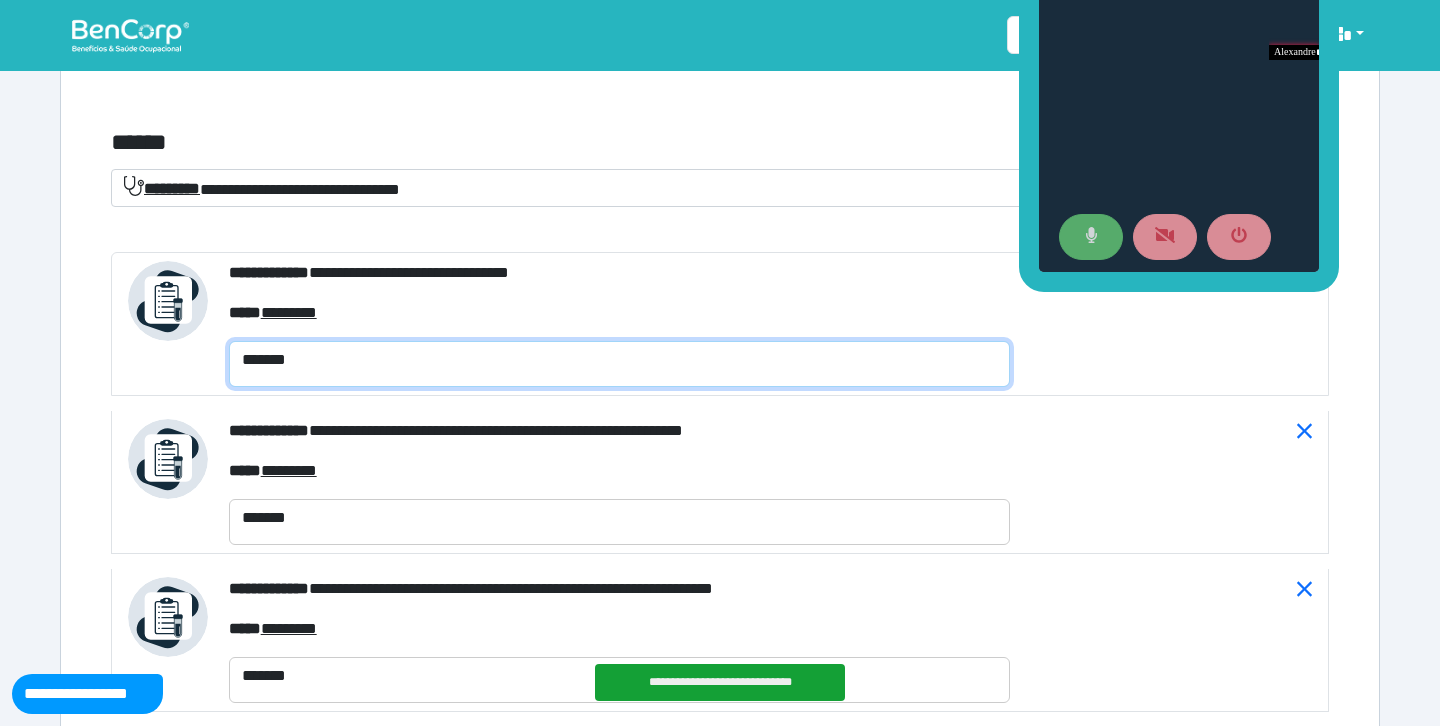 scroll, scrollTop: 7274, scrollLeft: 0, axis: vertical 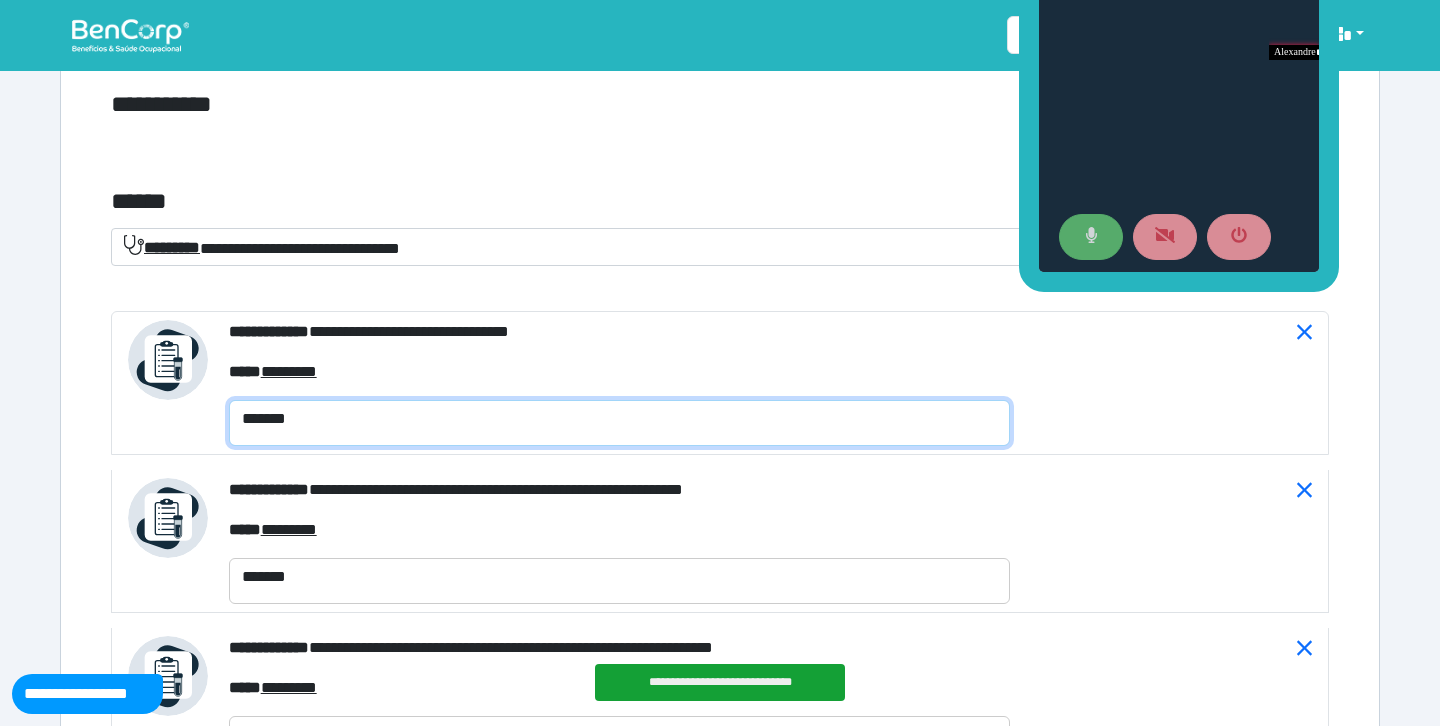 type on "*******" 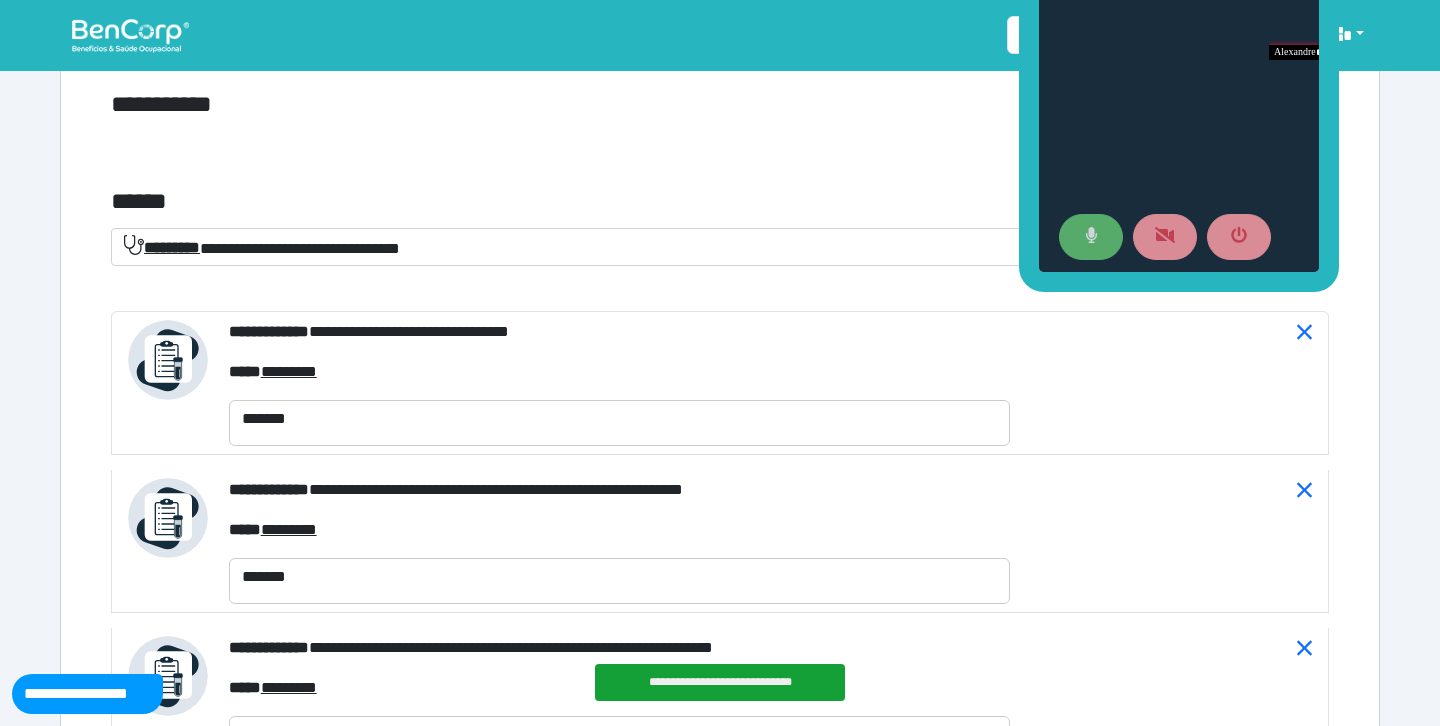 click on "**********" at bounding box center [720, 146] 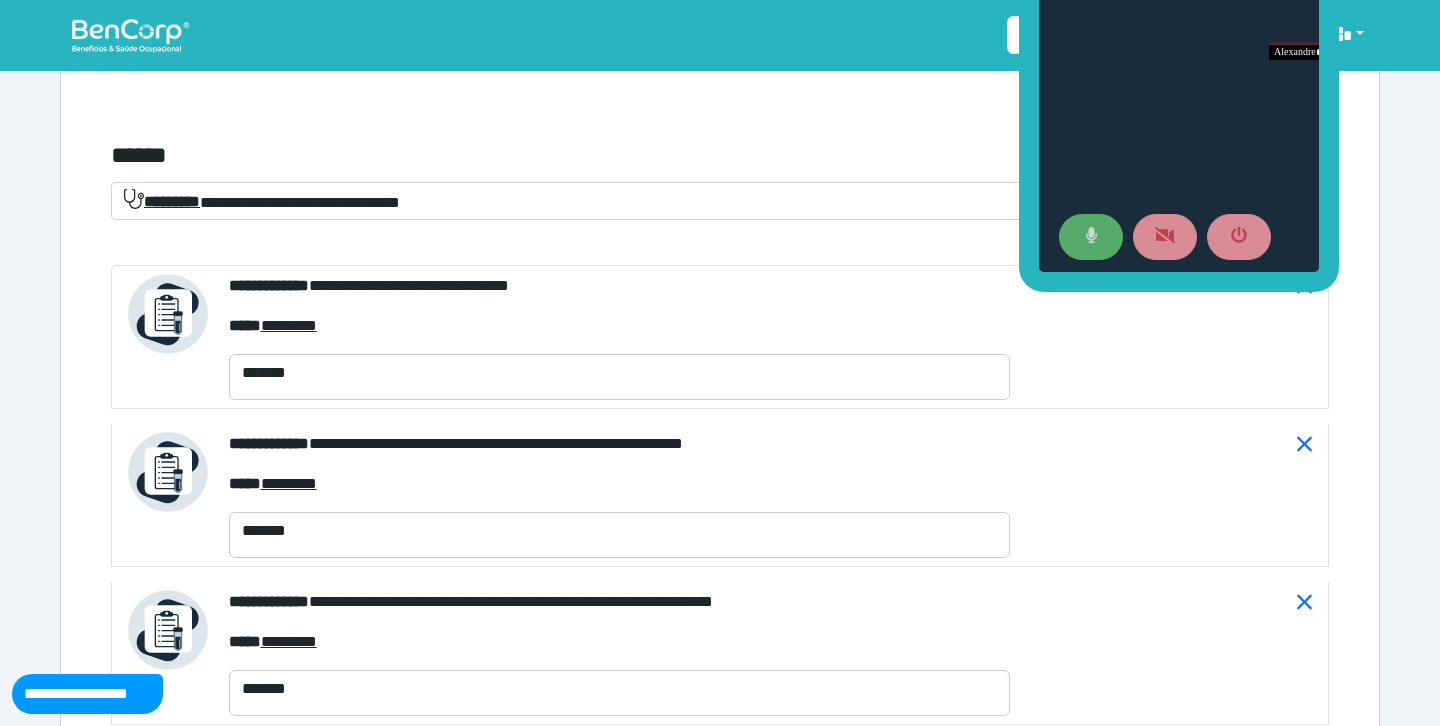 scroll, scrollTop: 7326, scrollLeft: 0, axis: vertical 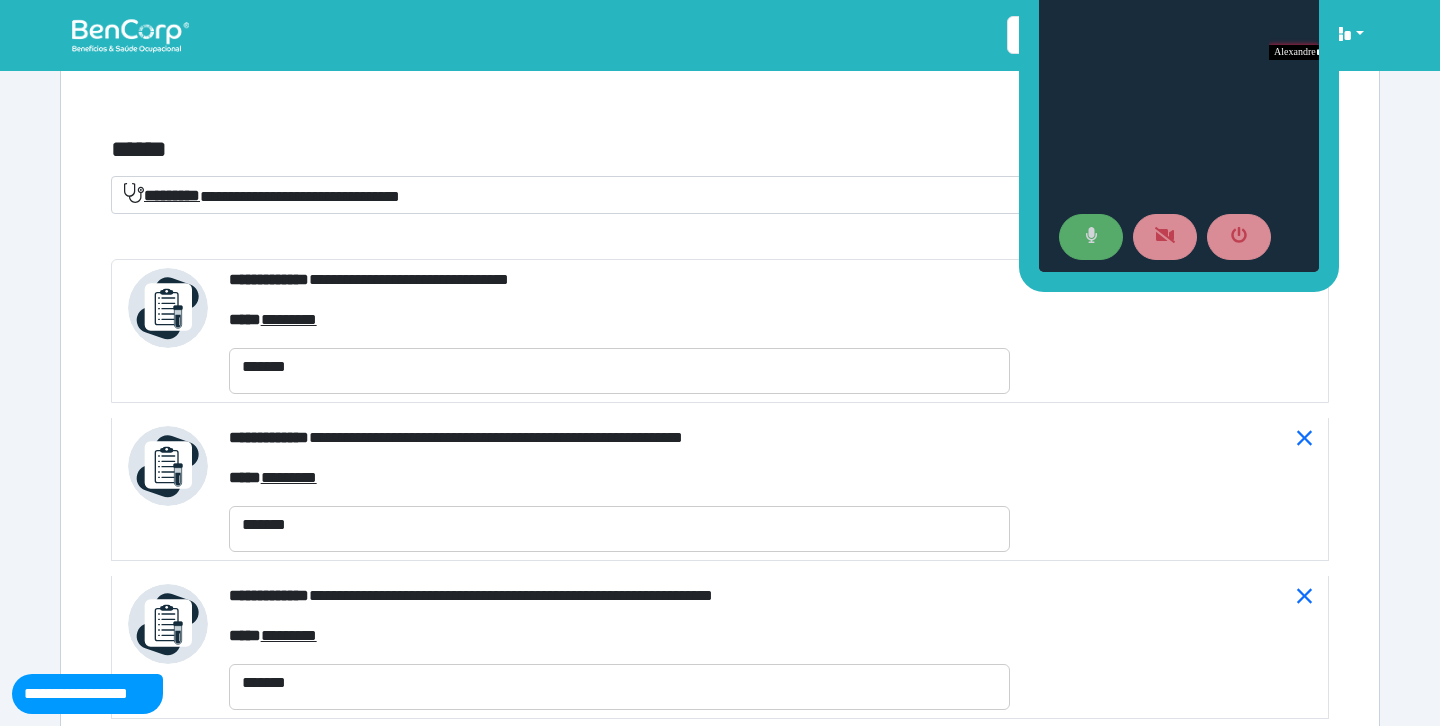click on "******" at bounding box center [513, 150] 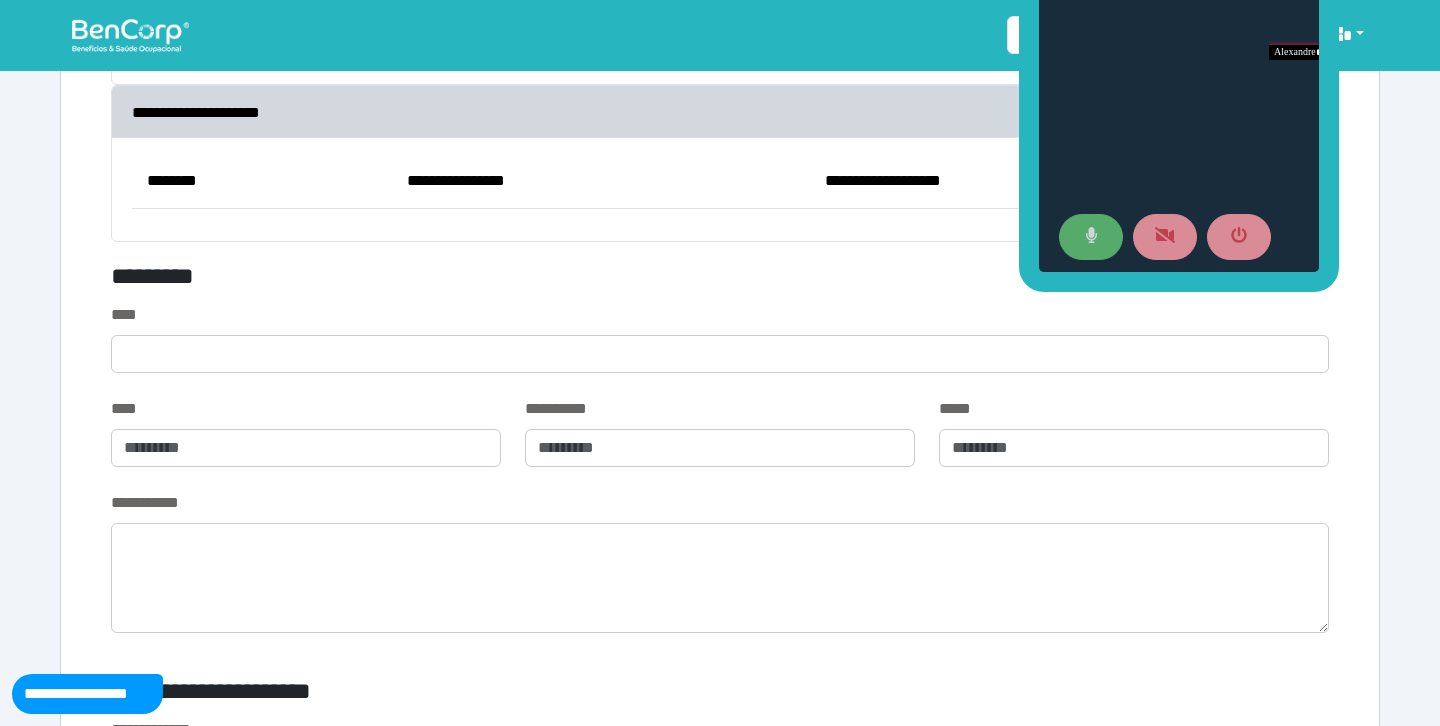 scroll, scrollTop: 6318, scrollLeft: 0, axis: vertical 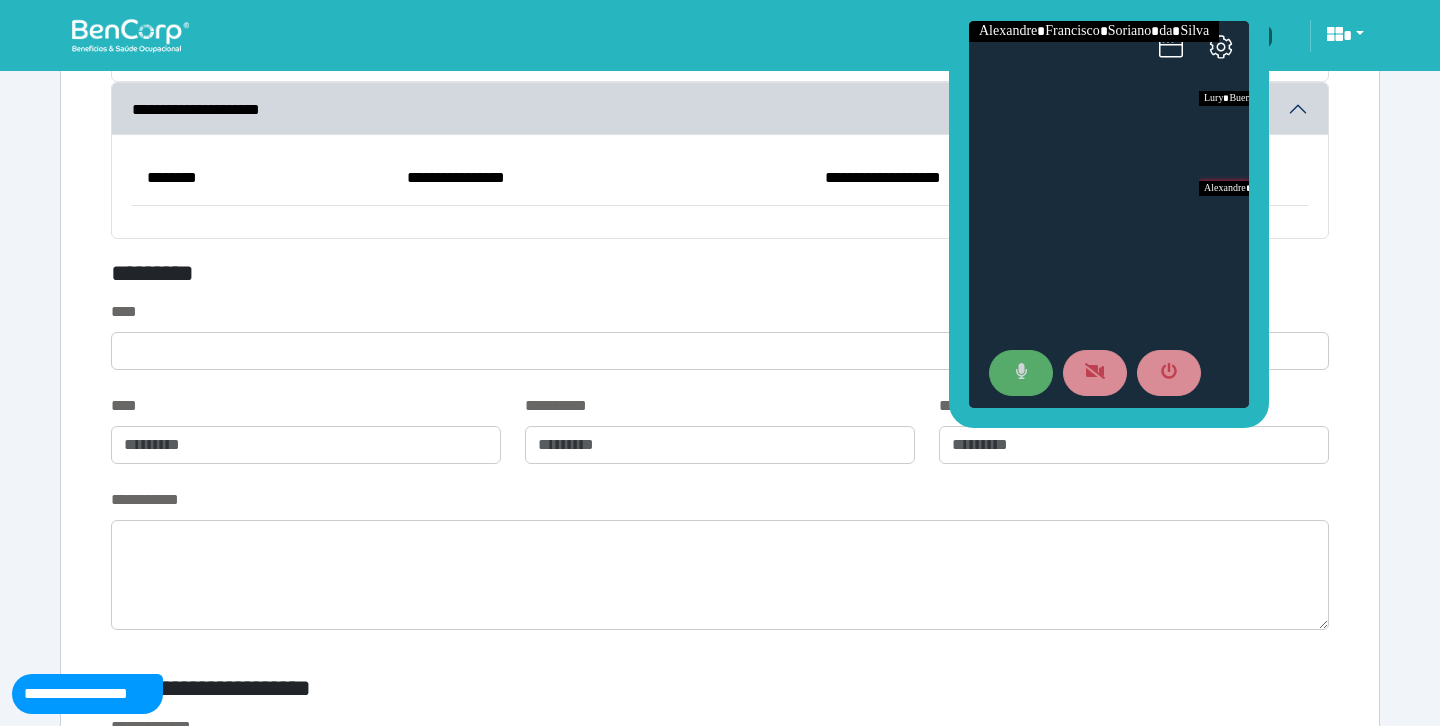 drag, startPoint x: 1029, startPoint y: 90, endPoint x: 945, endPoint y: 249, distance: 179.82492 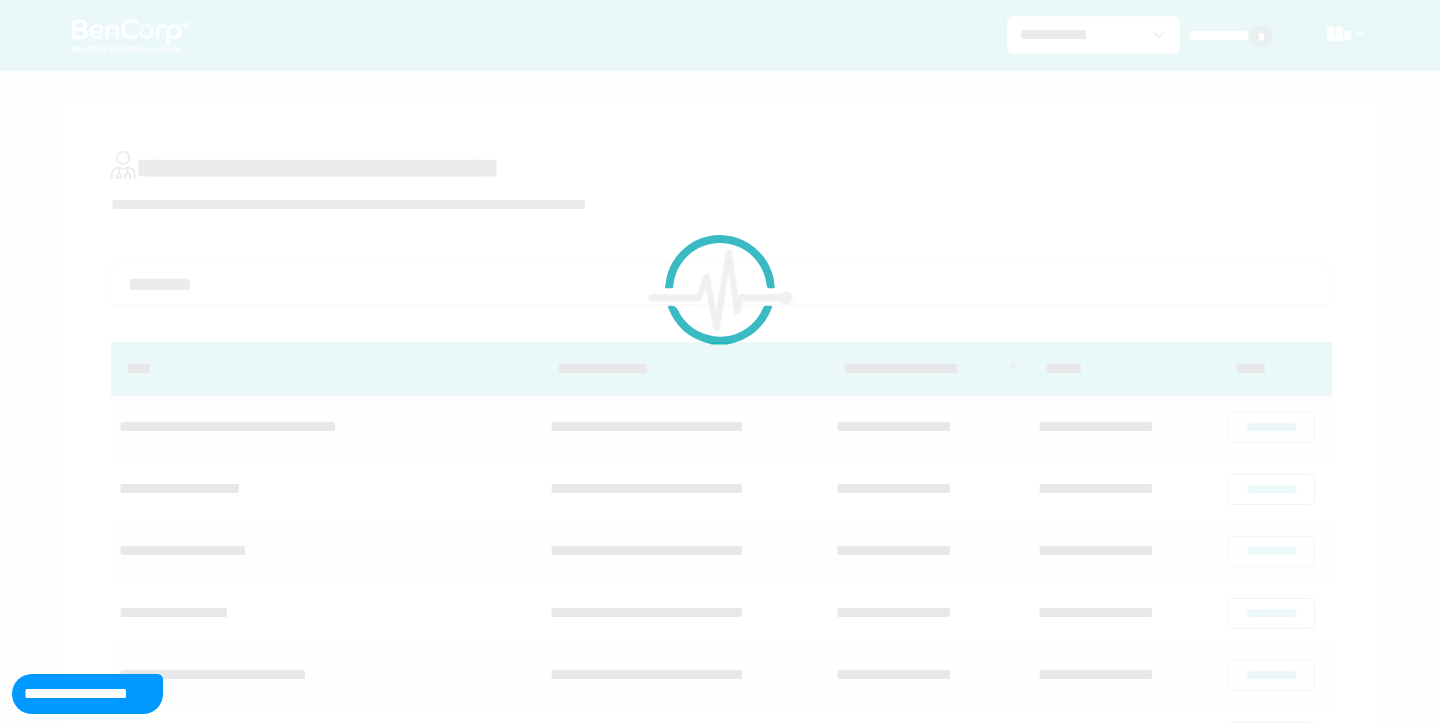 scroll, scrollTop: 31, scrollLeft: 0, axis: vertical 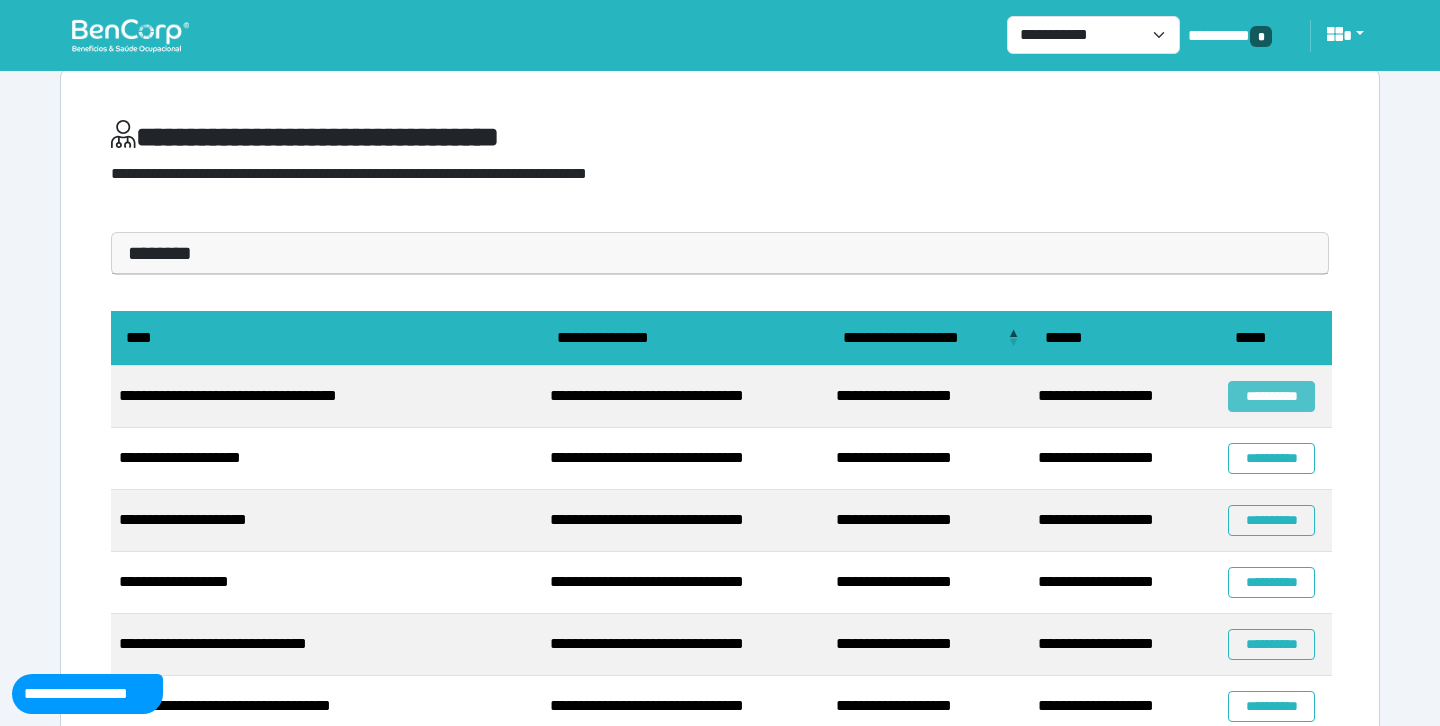 click on "**********" at bounding box center [1271, 396] 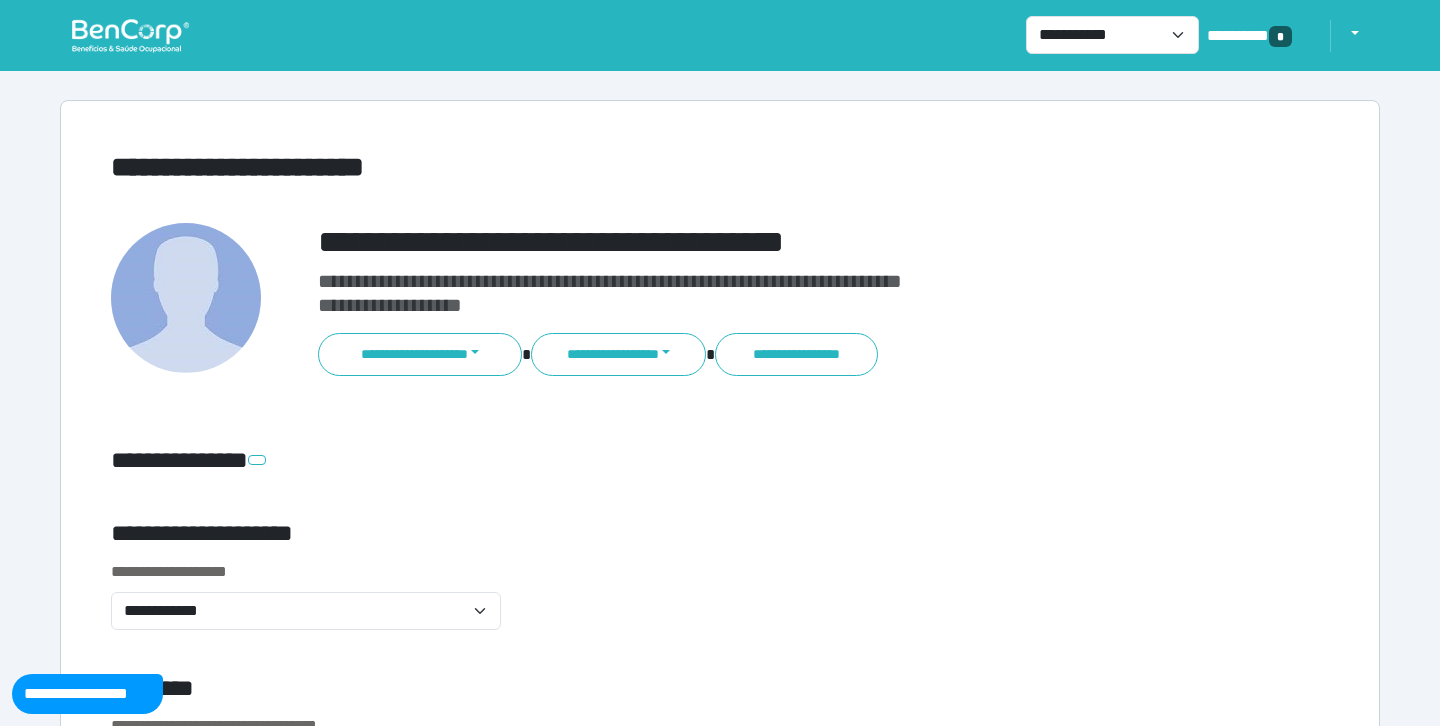 scroll, scrollTop: 0, scrollLeft: 0, axis: both 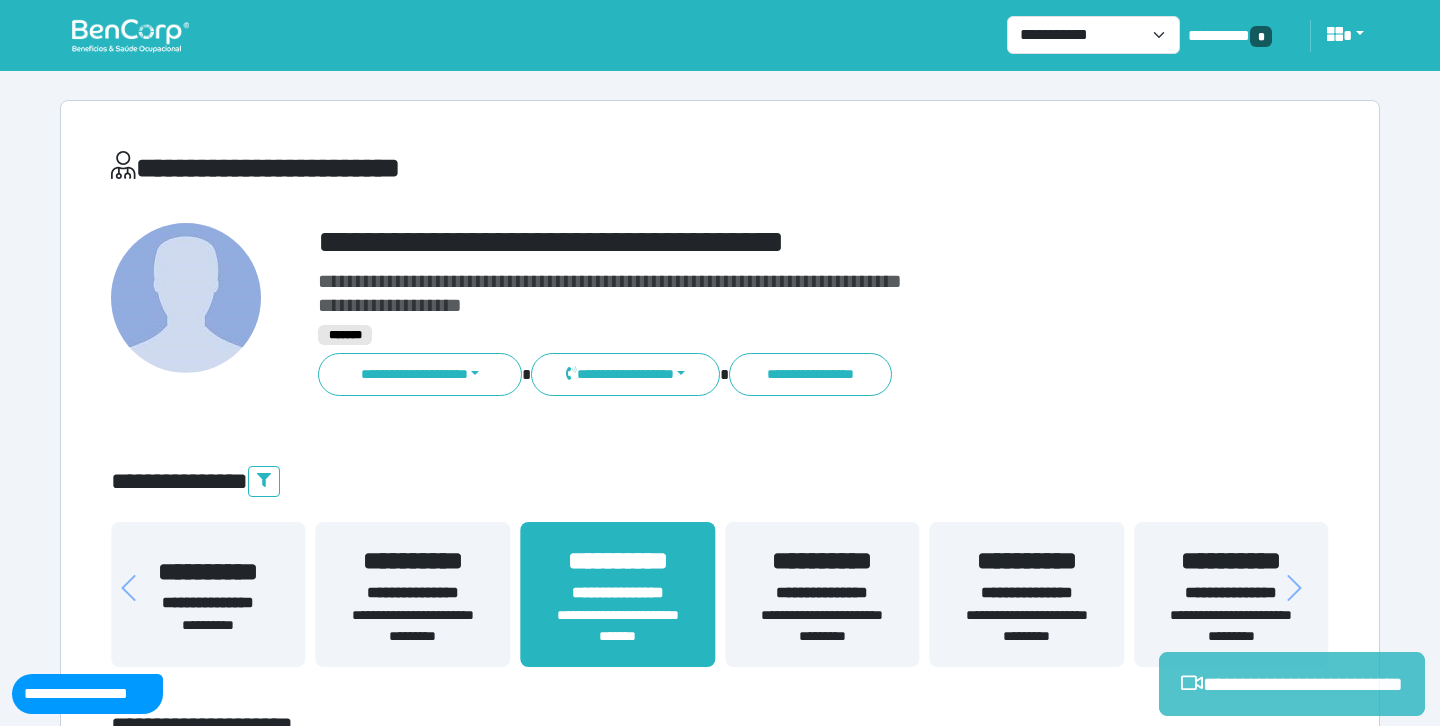 click on "**********" at bounding box center (1292, 684) 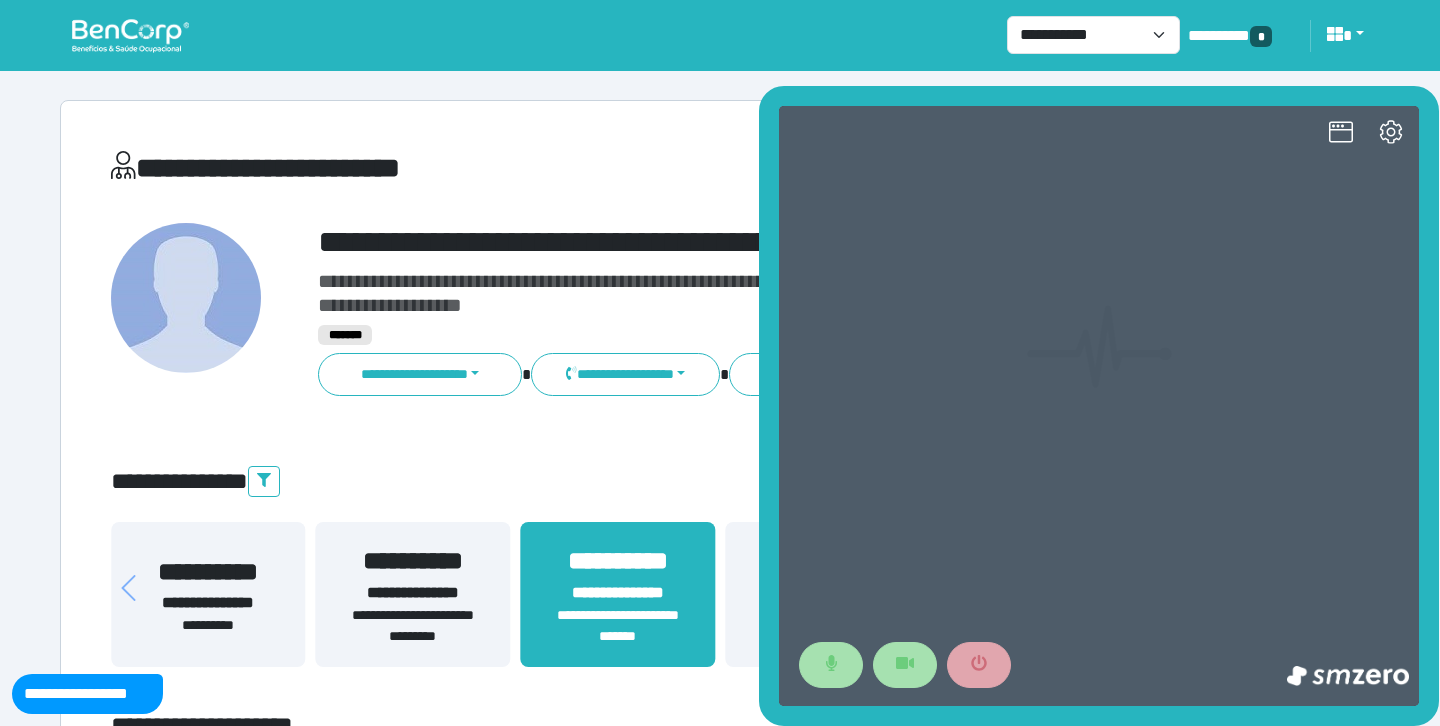 scroll, scrollTop: 0, scrollLeft: 0, axis: both 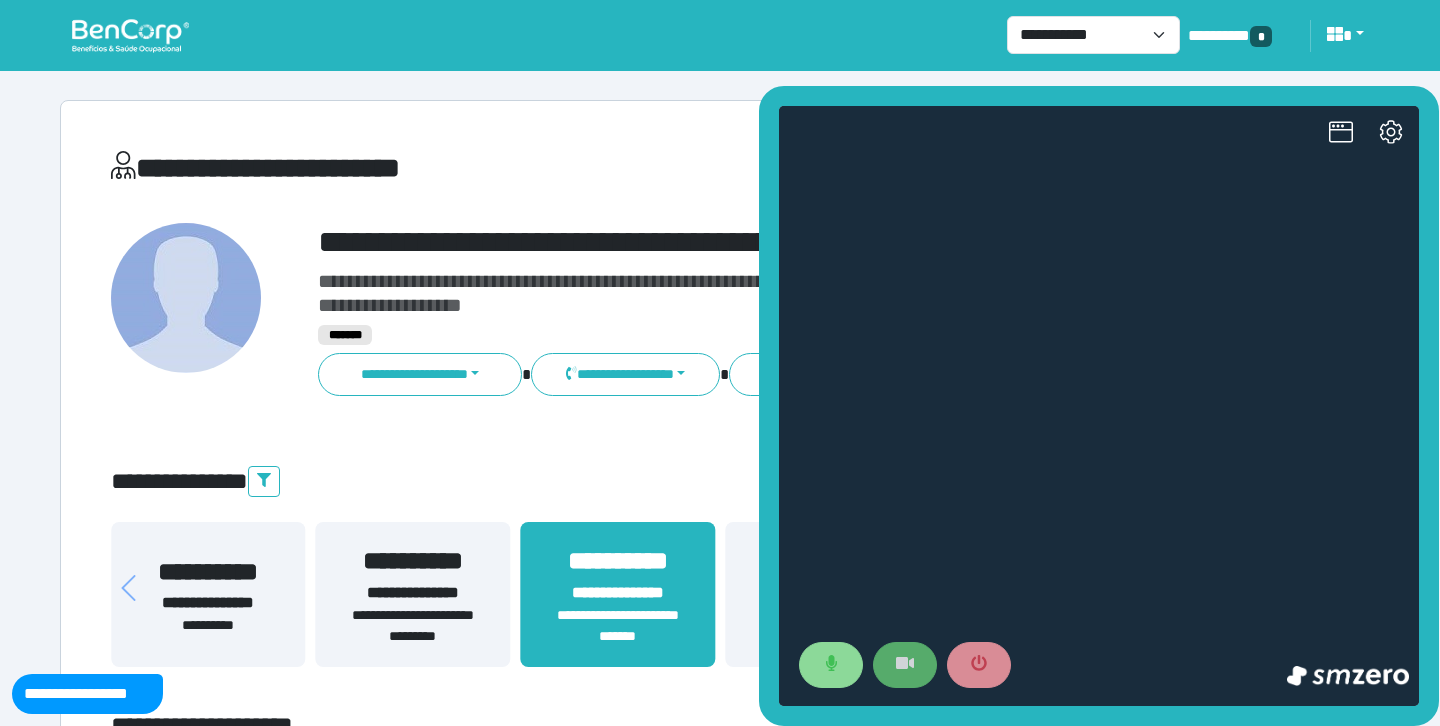 click 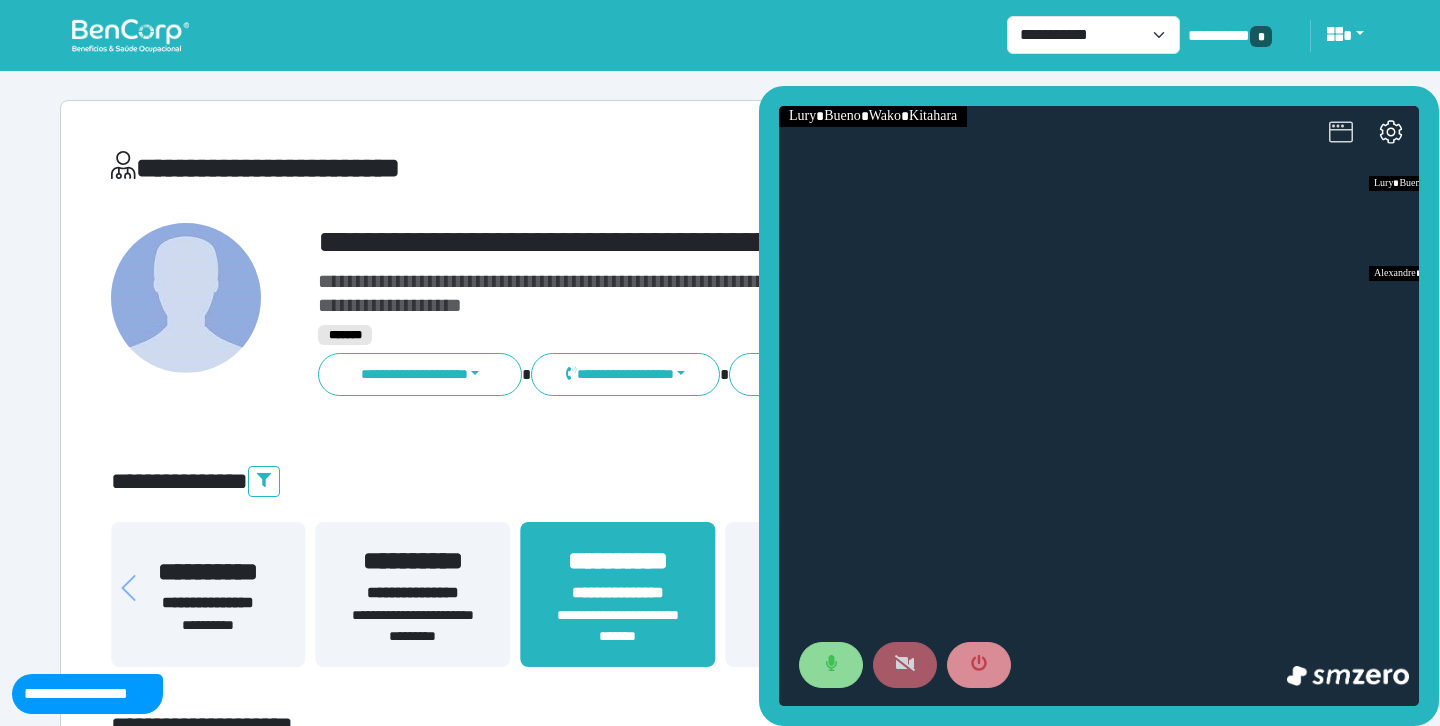click 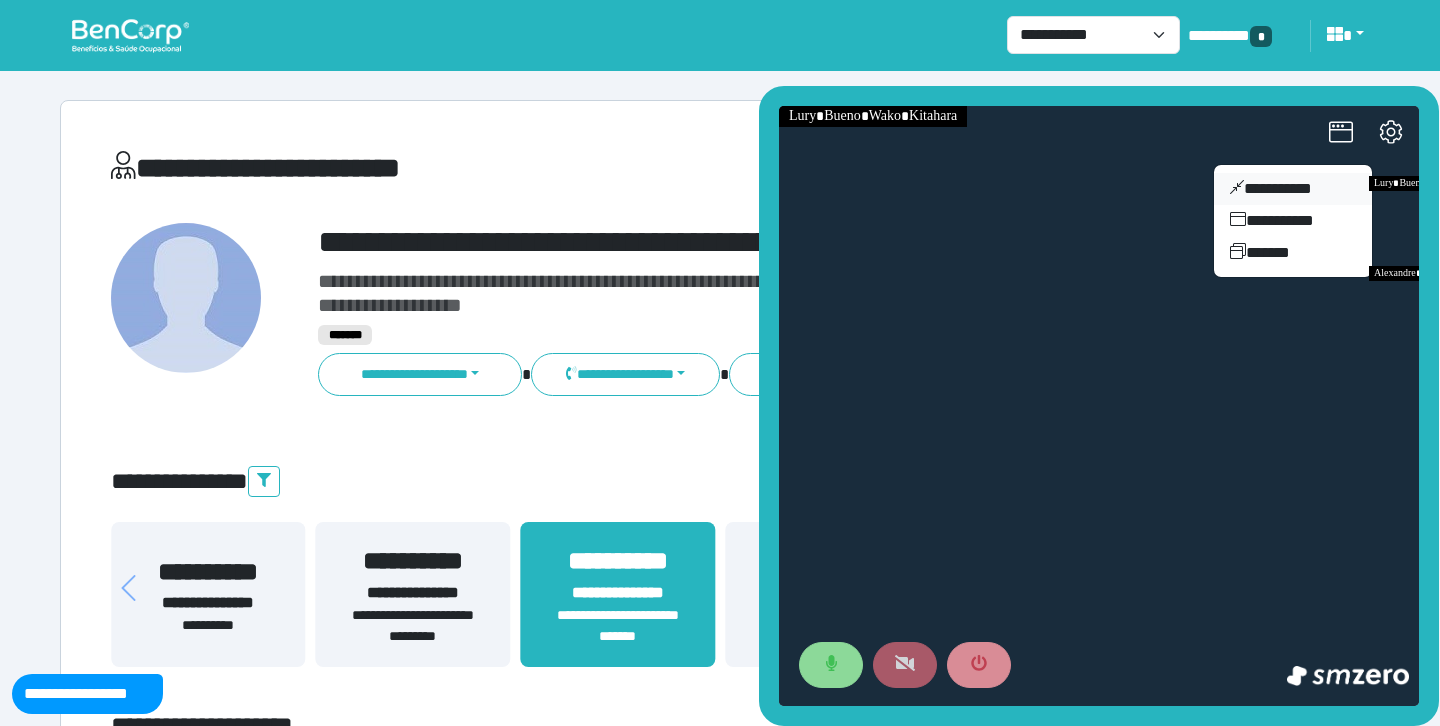 click on "**********" at bounding box center (1293, 189) 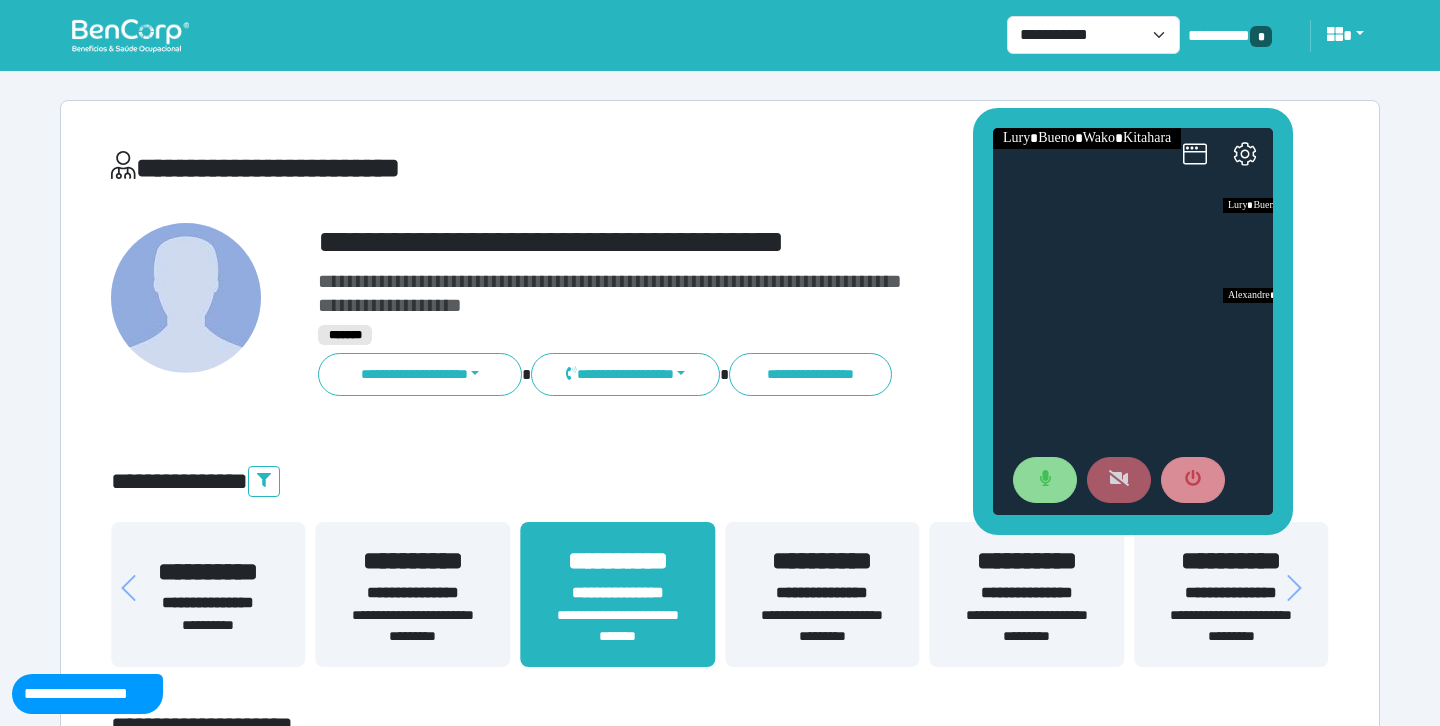 drag, startPoint x: 1261, startPoint y: 310, endPoint x: 1110, endPoint y: 98, distance: 260.2787 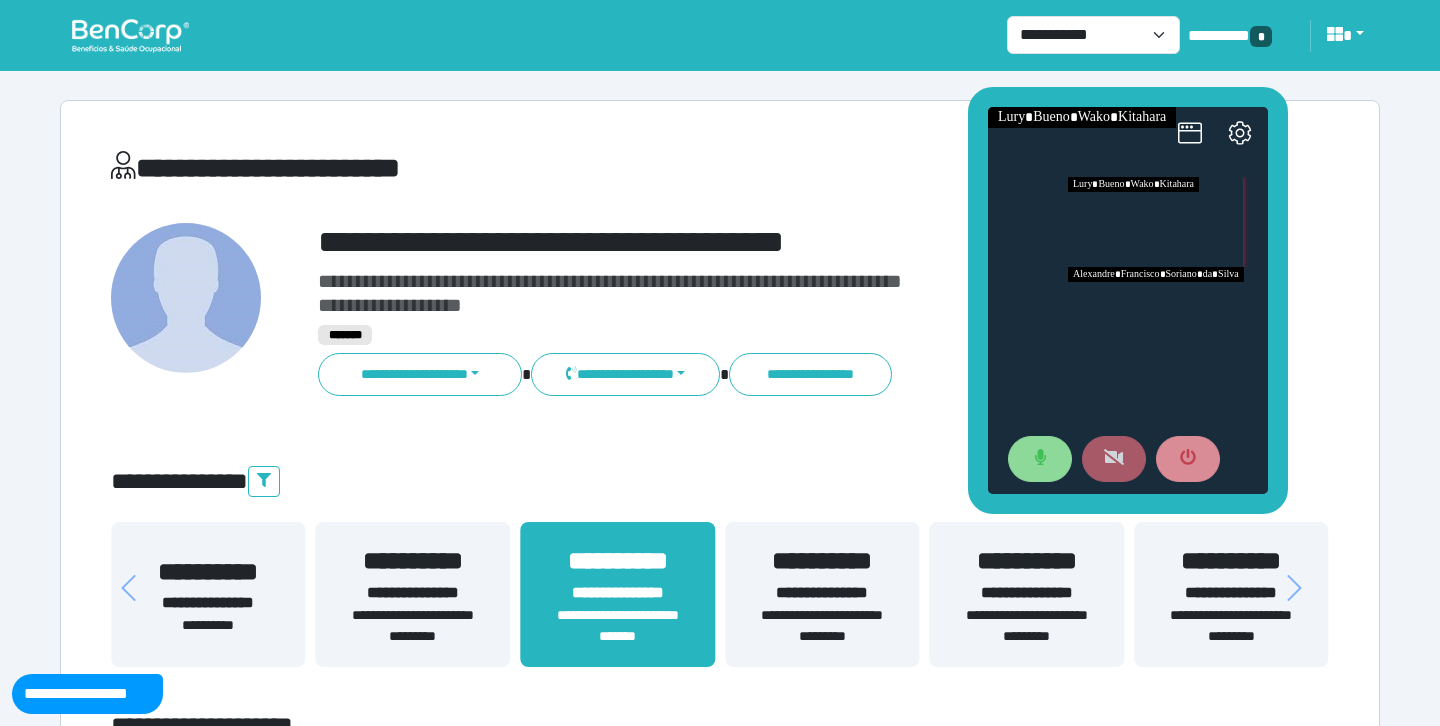 click at bounding box center [1168, 312] 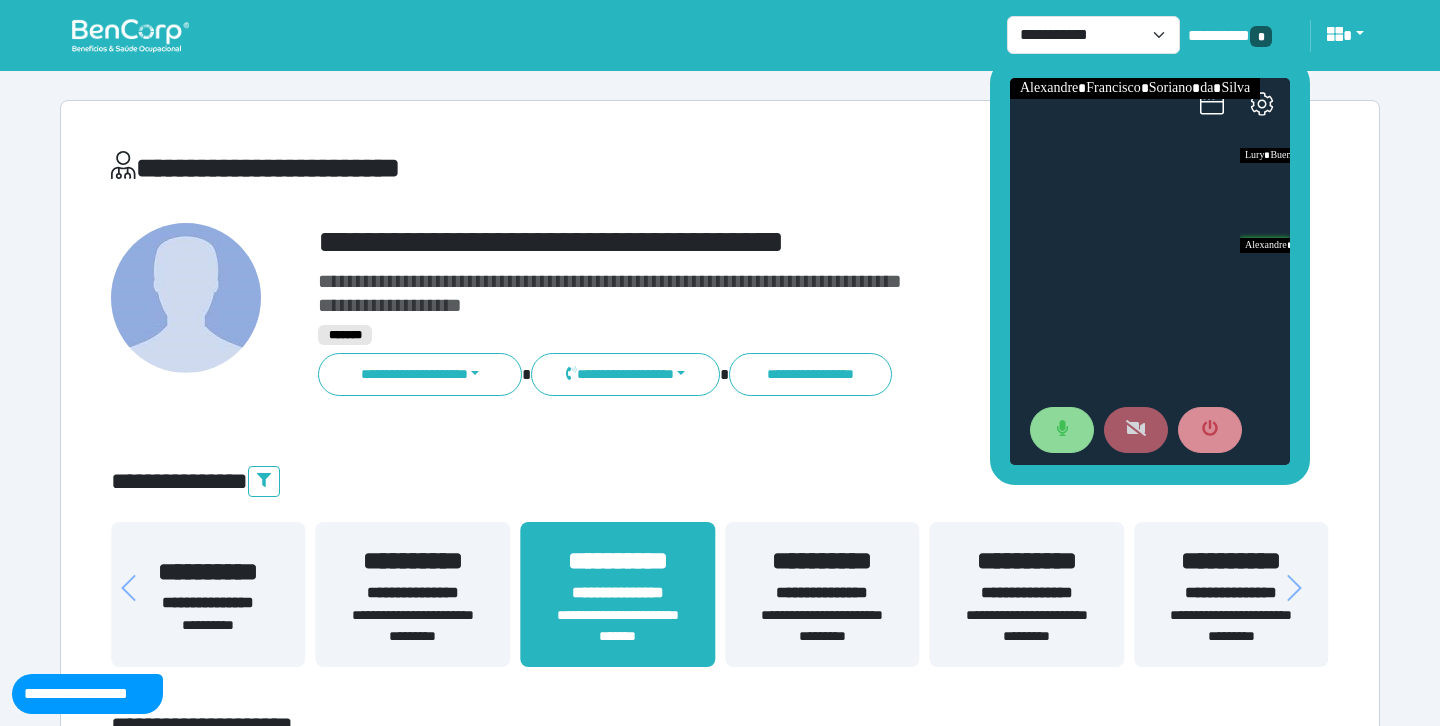 drag, startPoint x: 974, startPoint y: 273, endPoint x: 996, endPoint y: 244, distance: 36.40055 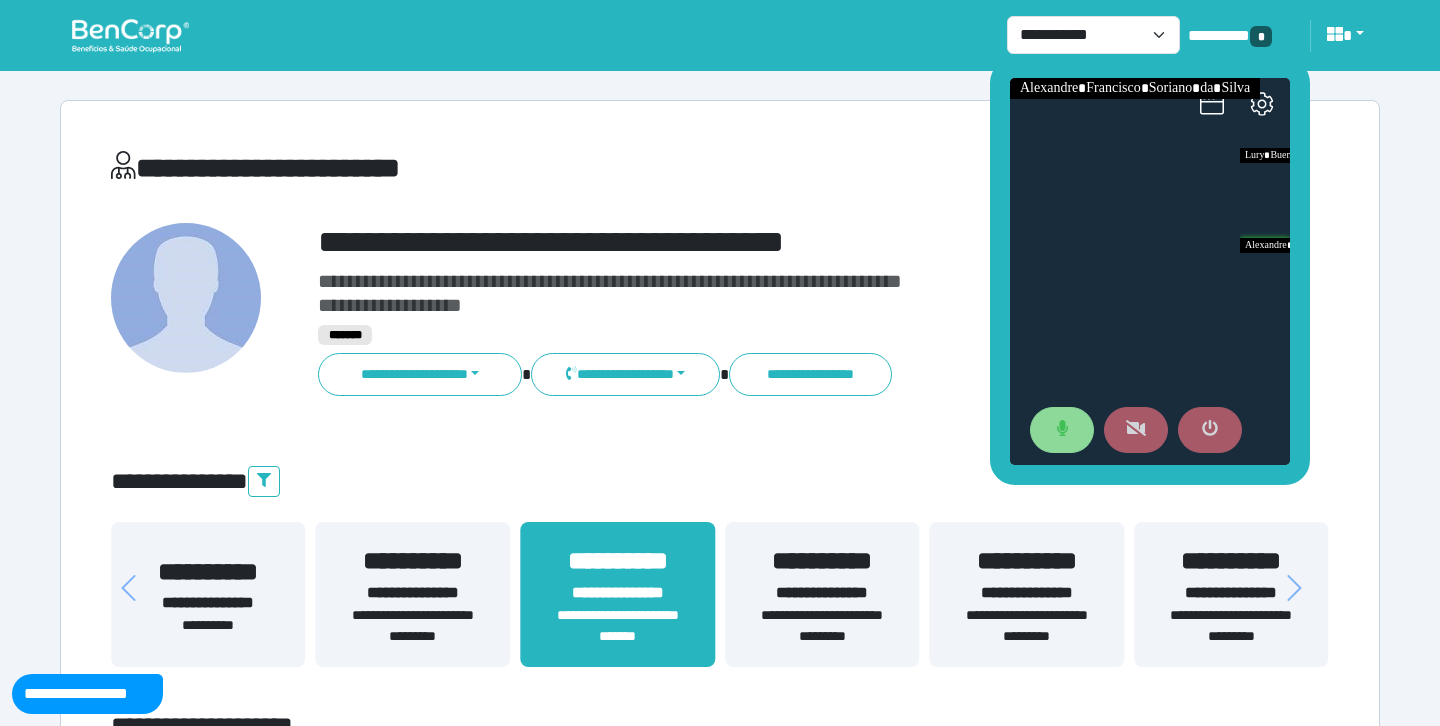 click at bounding box center (1210, 430) 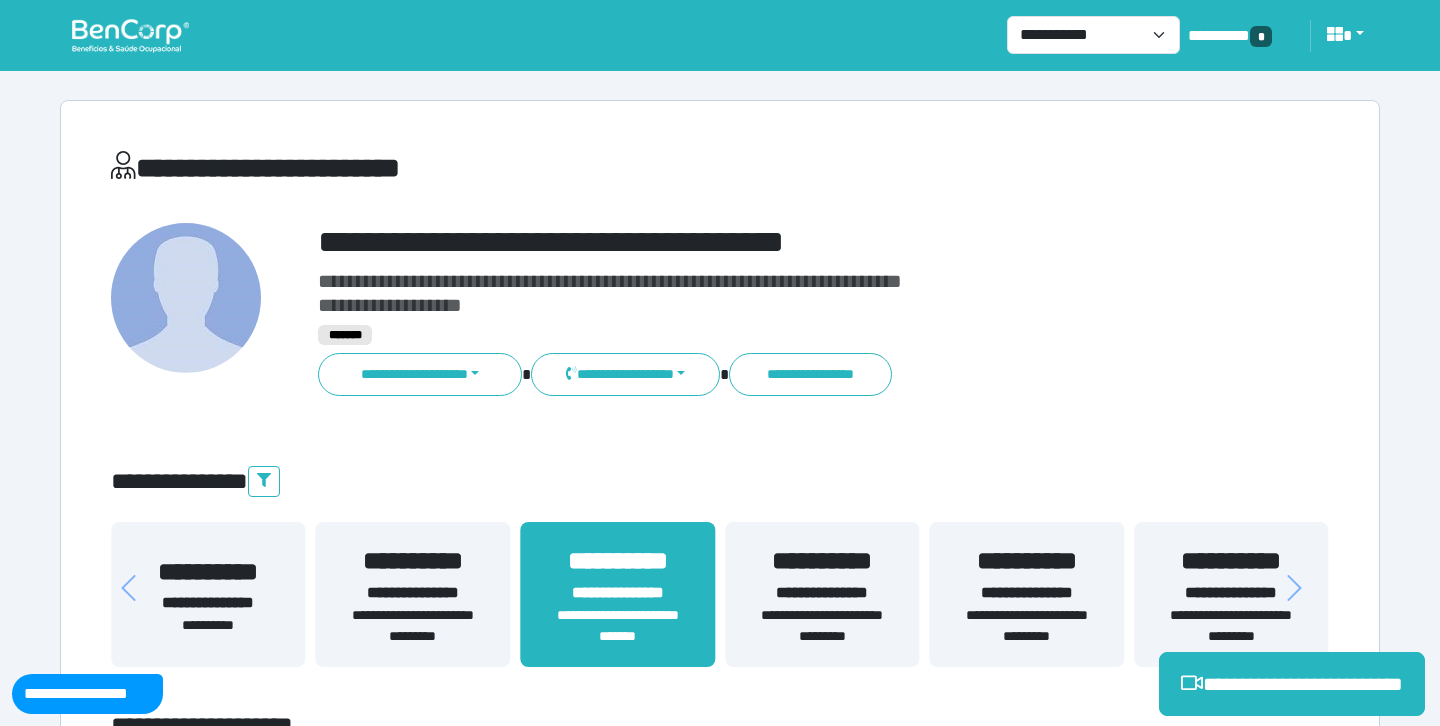 click on "**********" at bounding box center (610, 281) 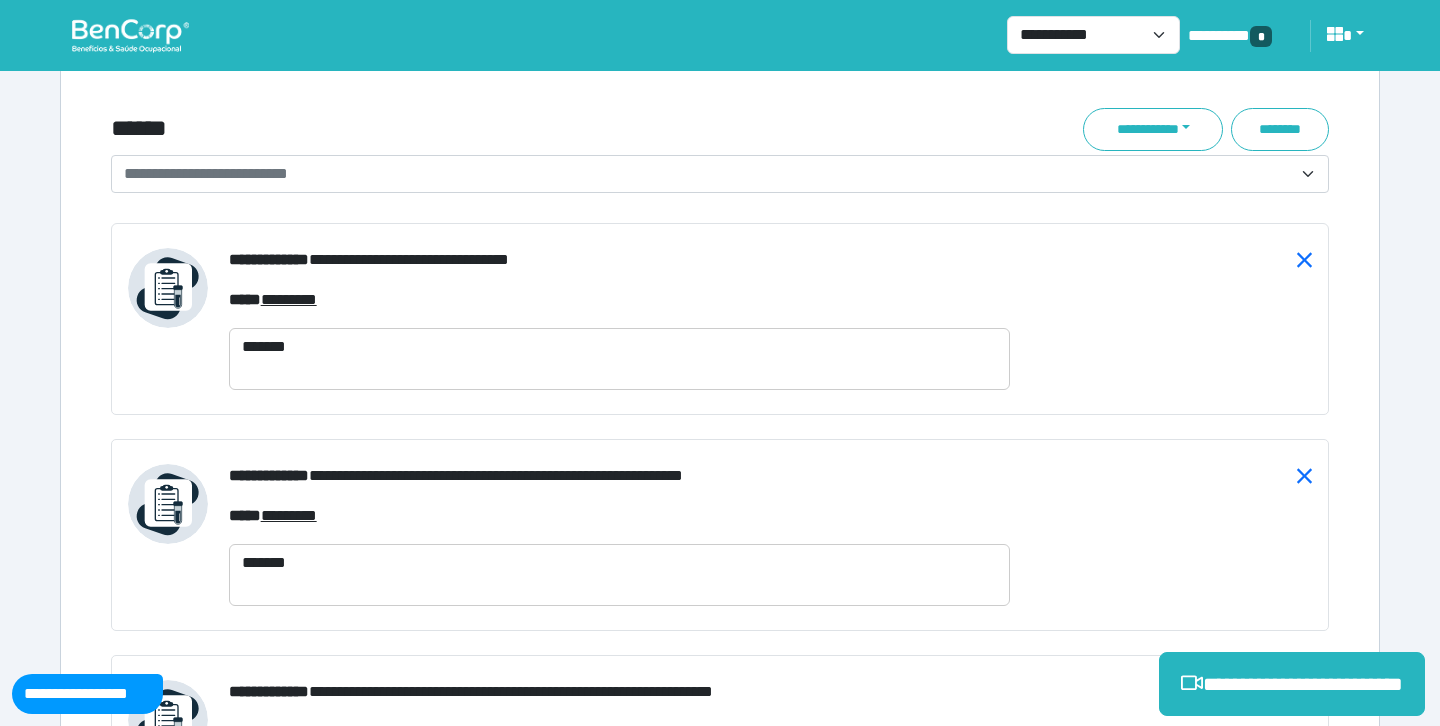 scroll, scrollTop: 7433, scrollLeft: 0, axis: vertical 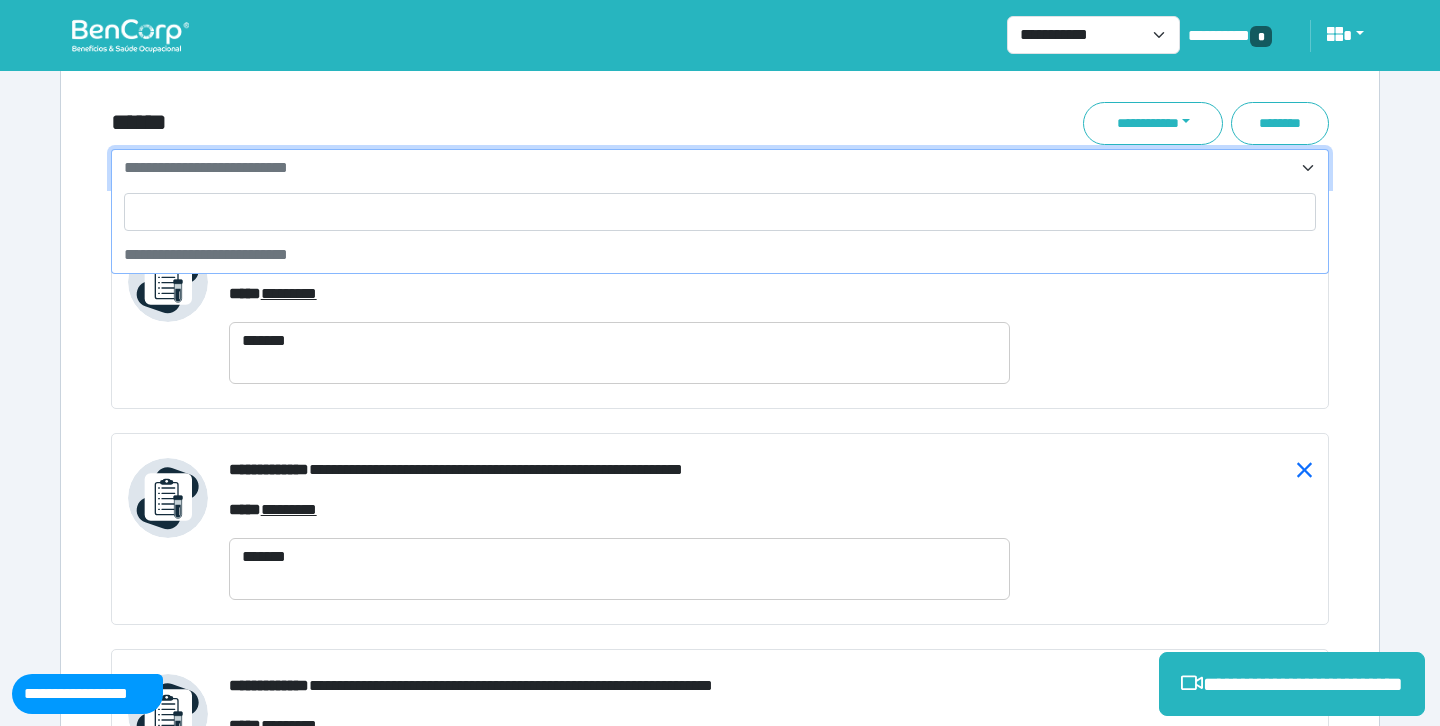 click on "**********" at bounding box center [708, 168] 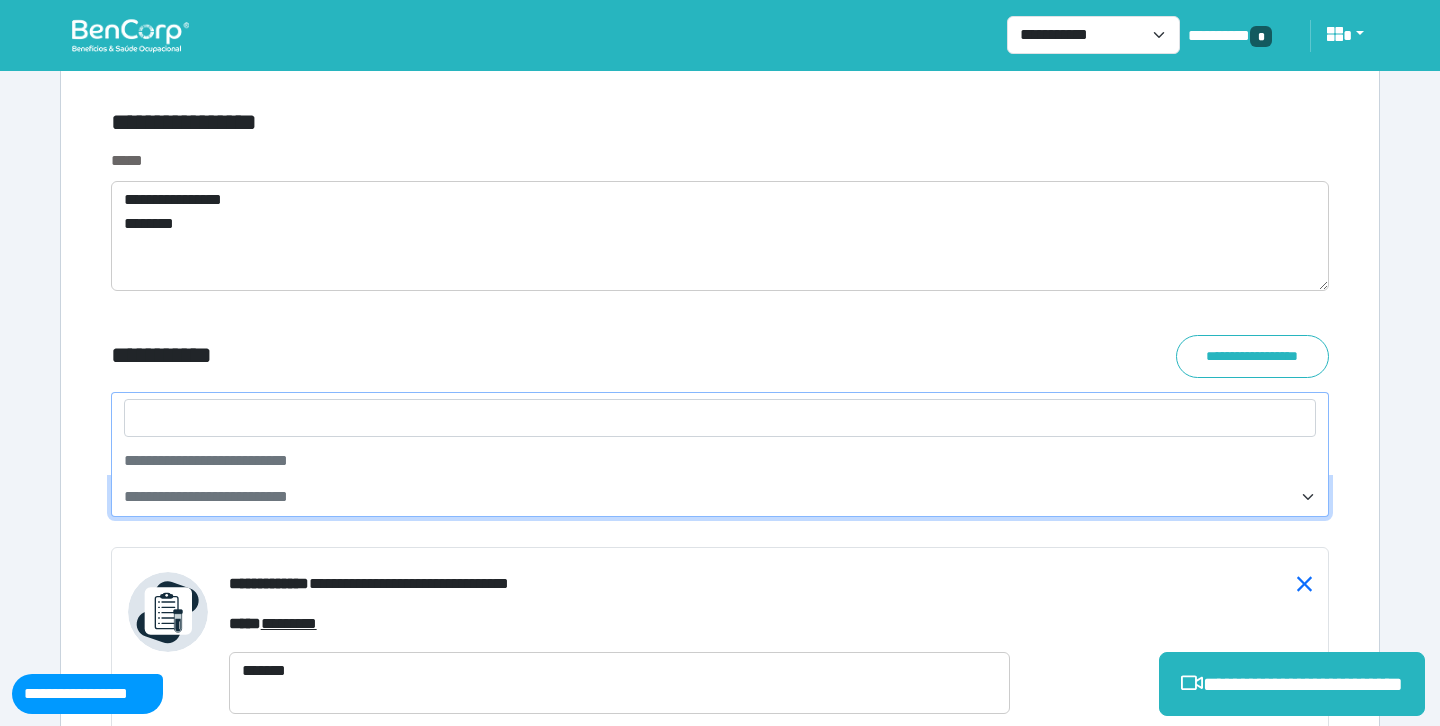 scroll, scrollTop: 7122, scrollLeft: 0, axis: vertical 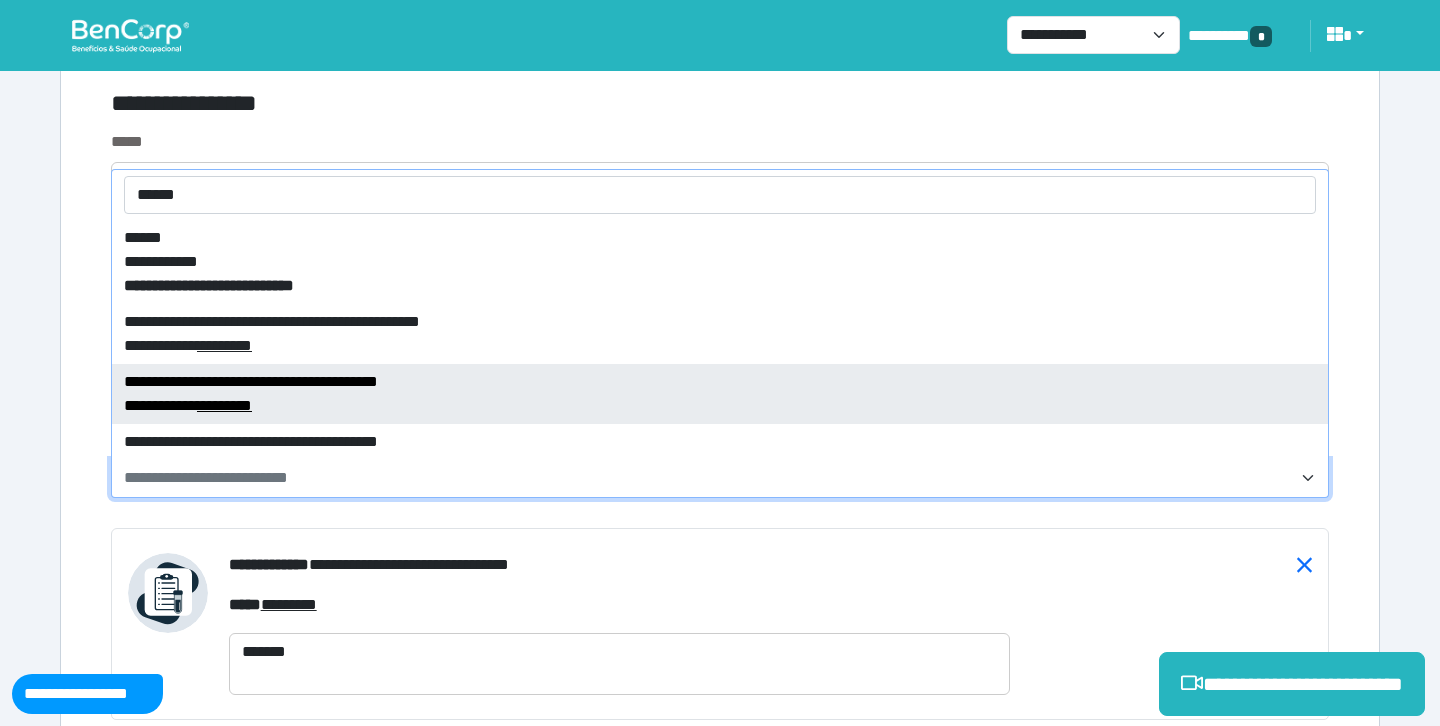 type on "******" 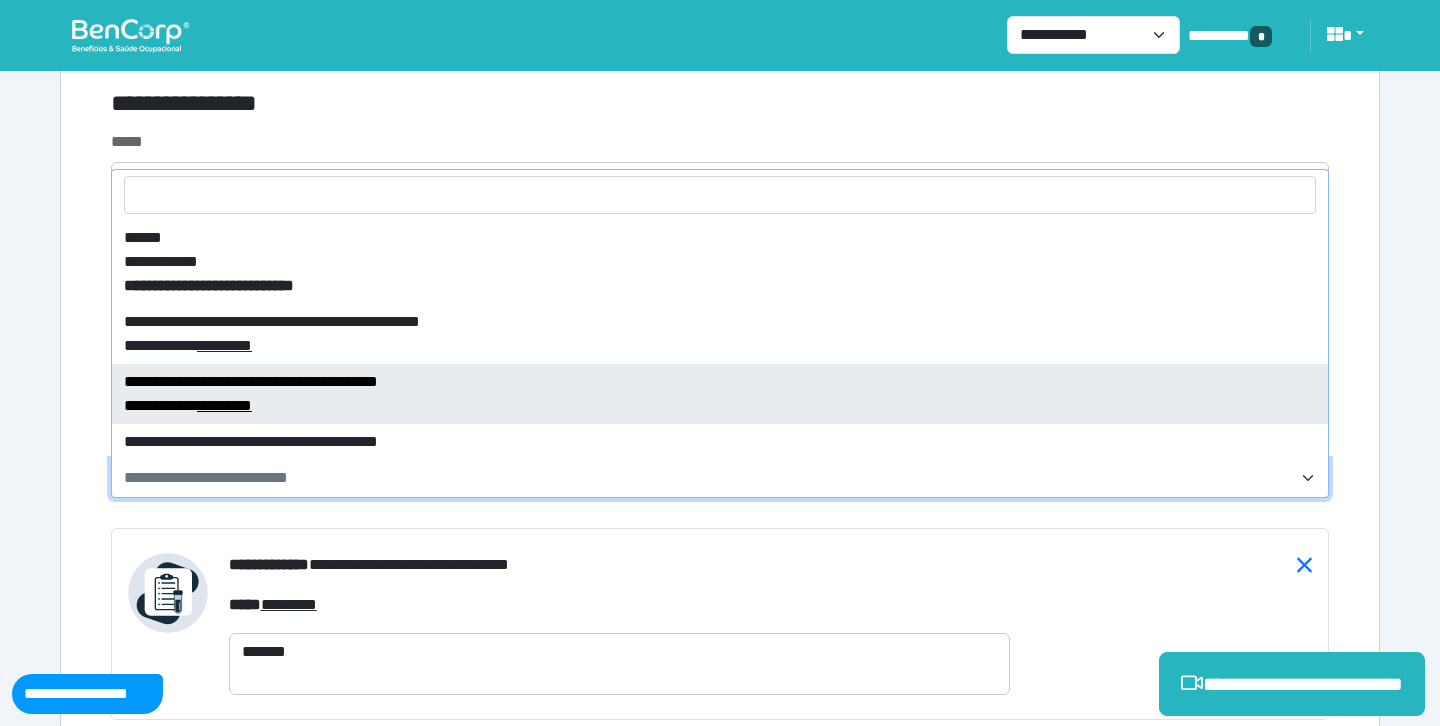 select on "****" 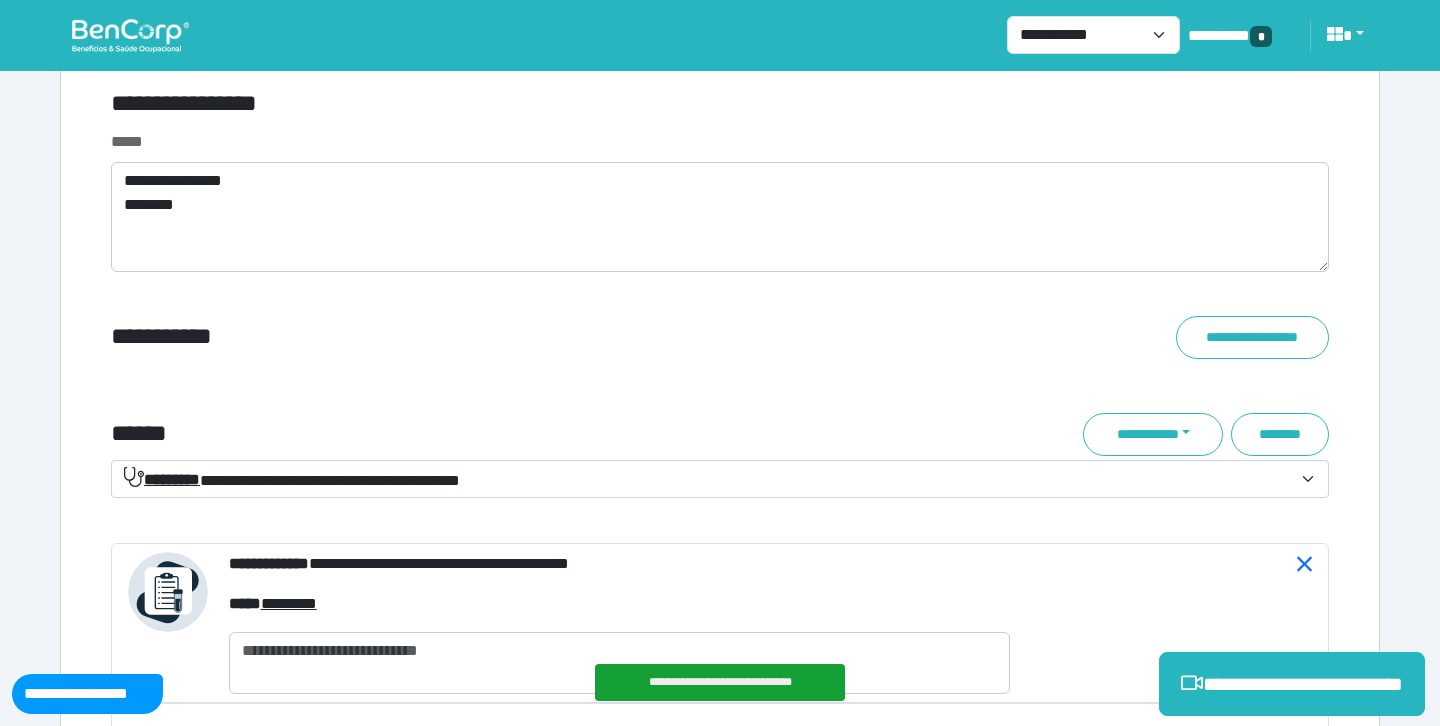 click on "**********" at bounding box center (292, 479) 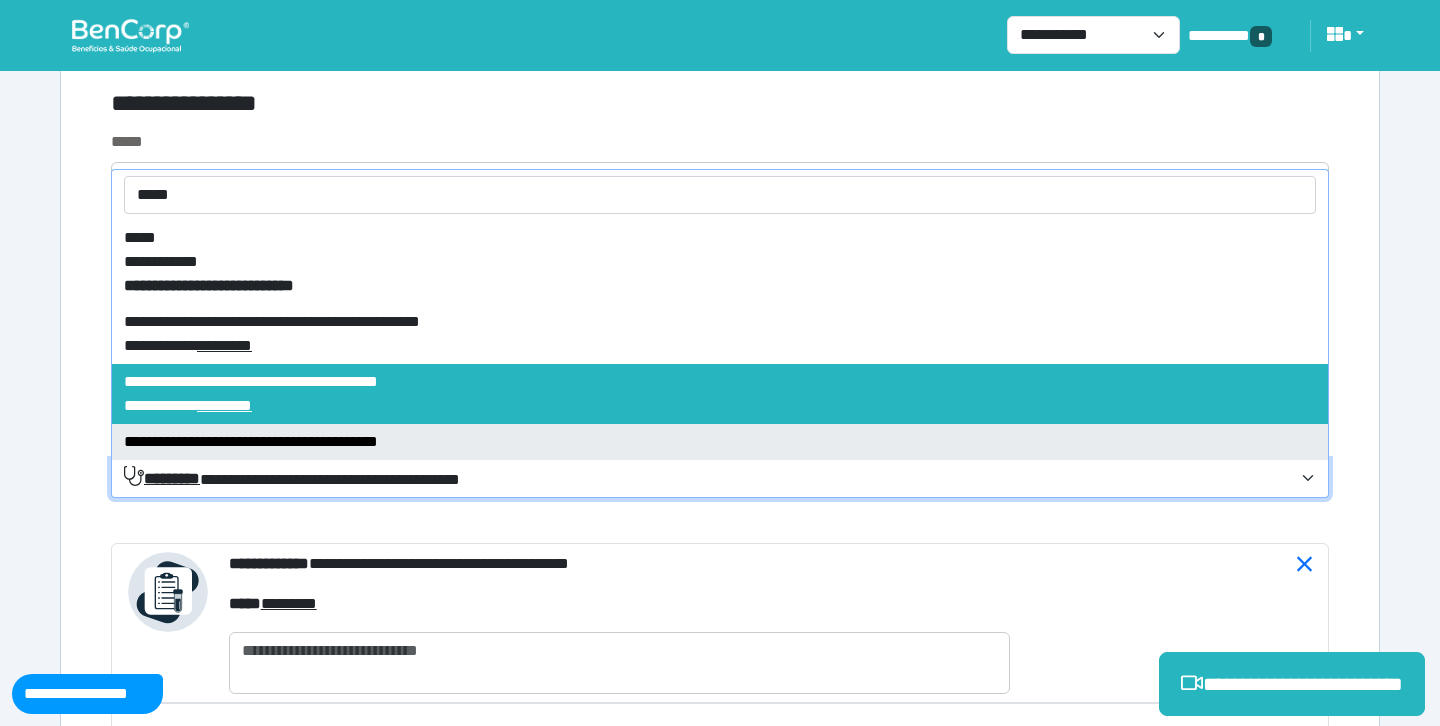 type on "*****" 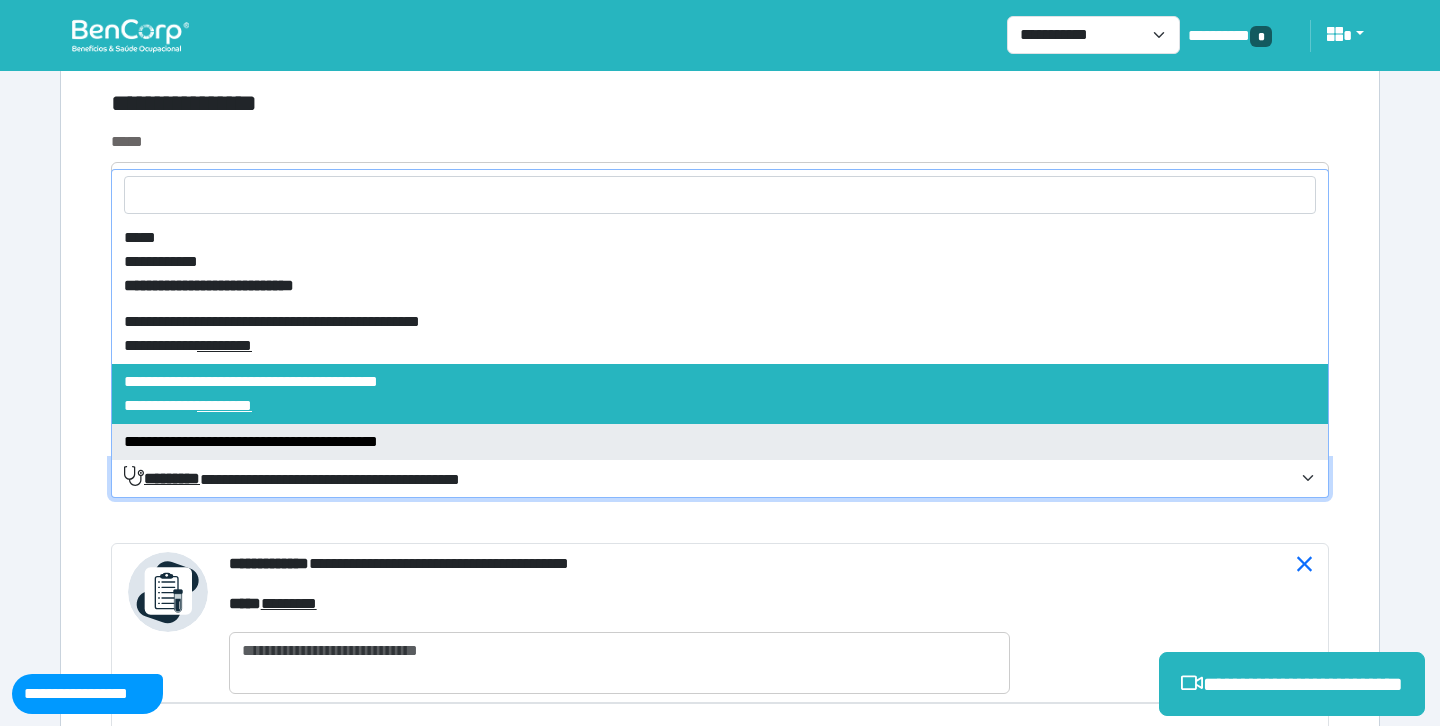select on "****" 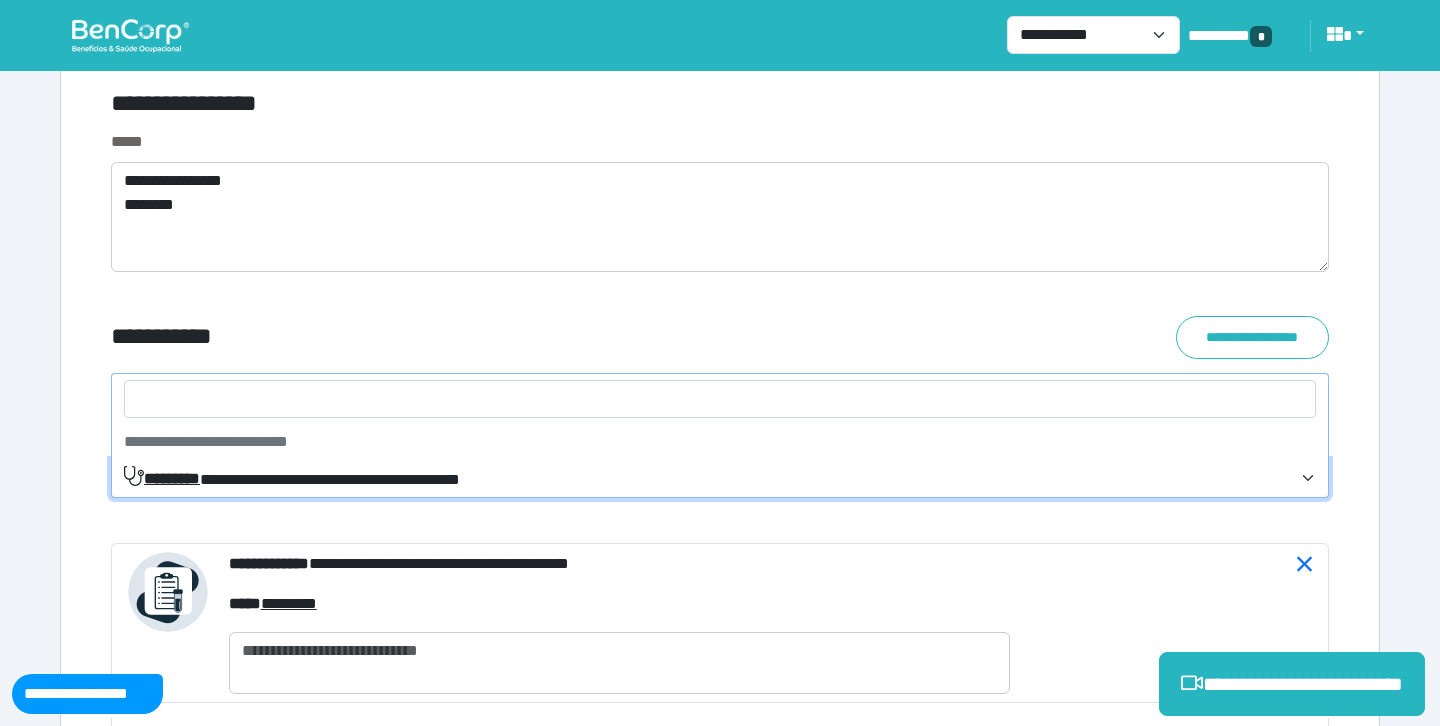 click on "**********" at bounding box center [292, 478] 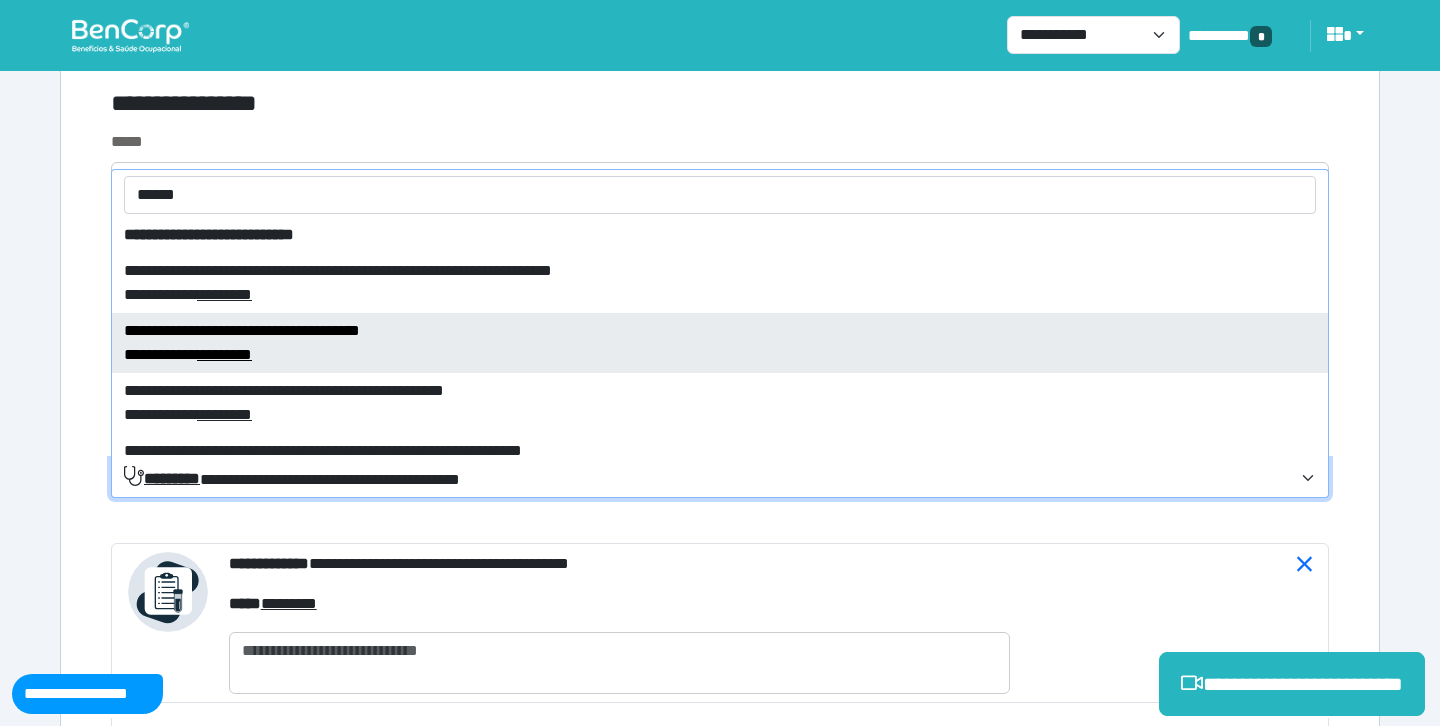 scroll, scrollTop: 79, scrollLeft: 0, axis: vertical 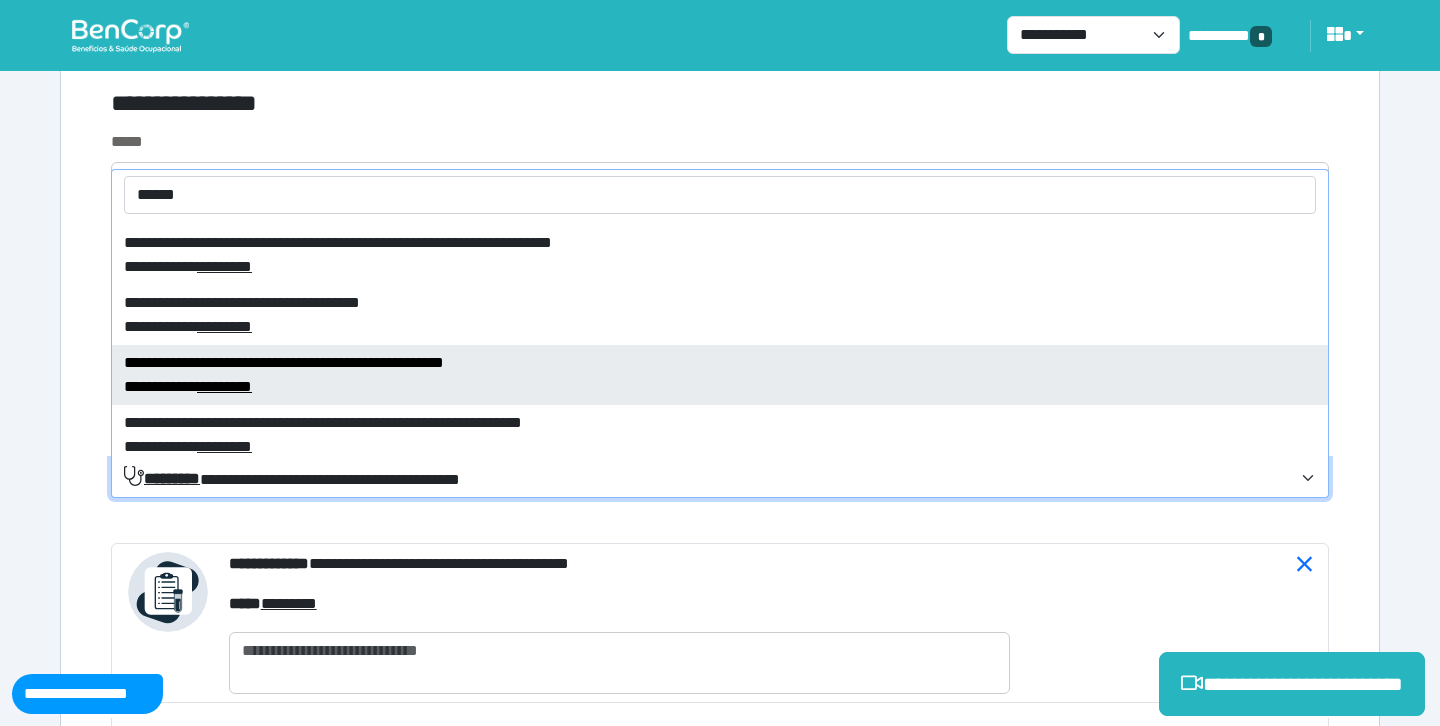type on "******" 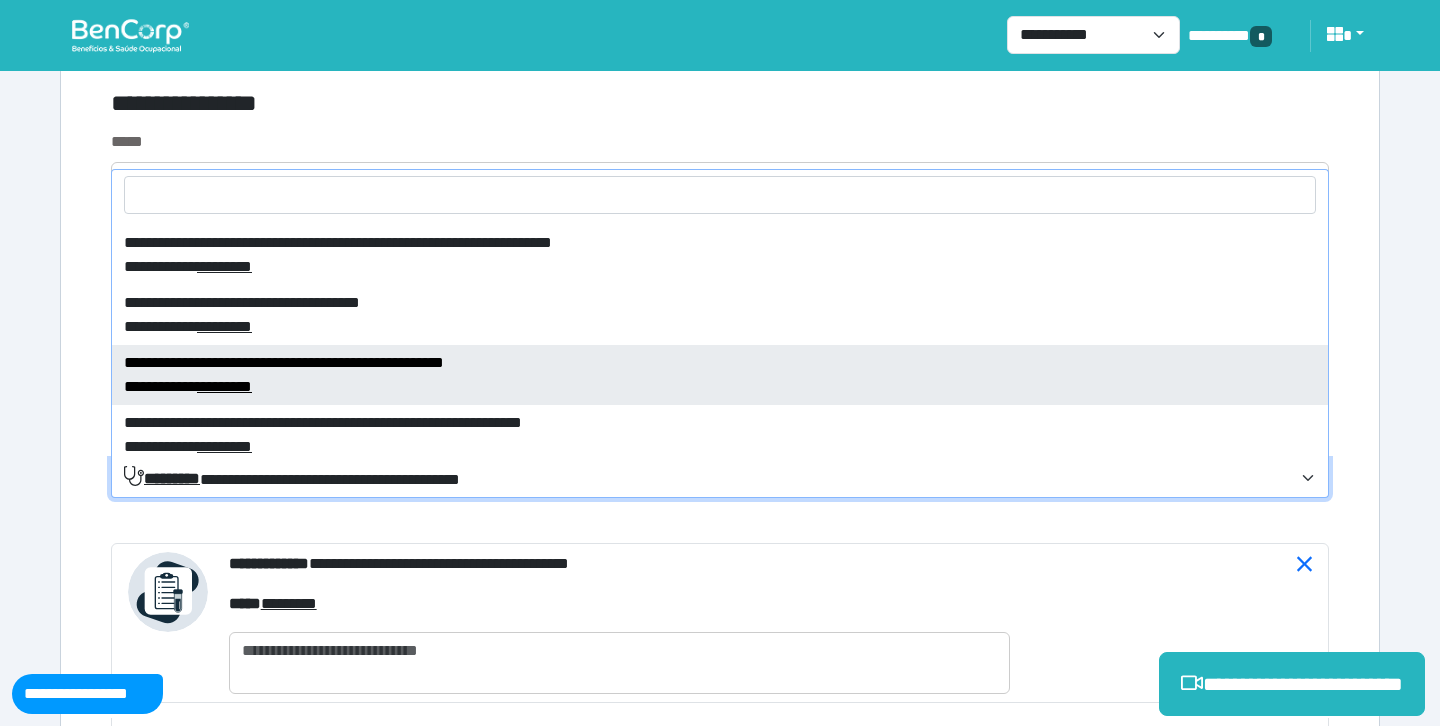 select on "****" 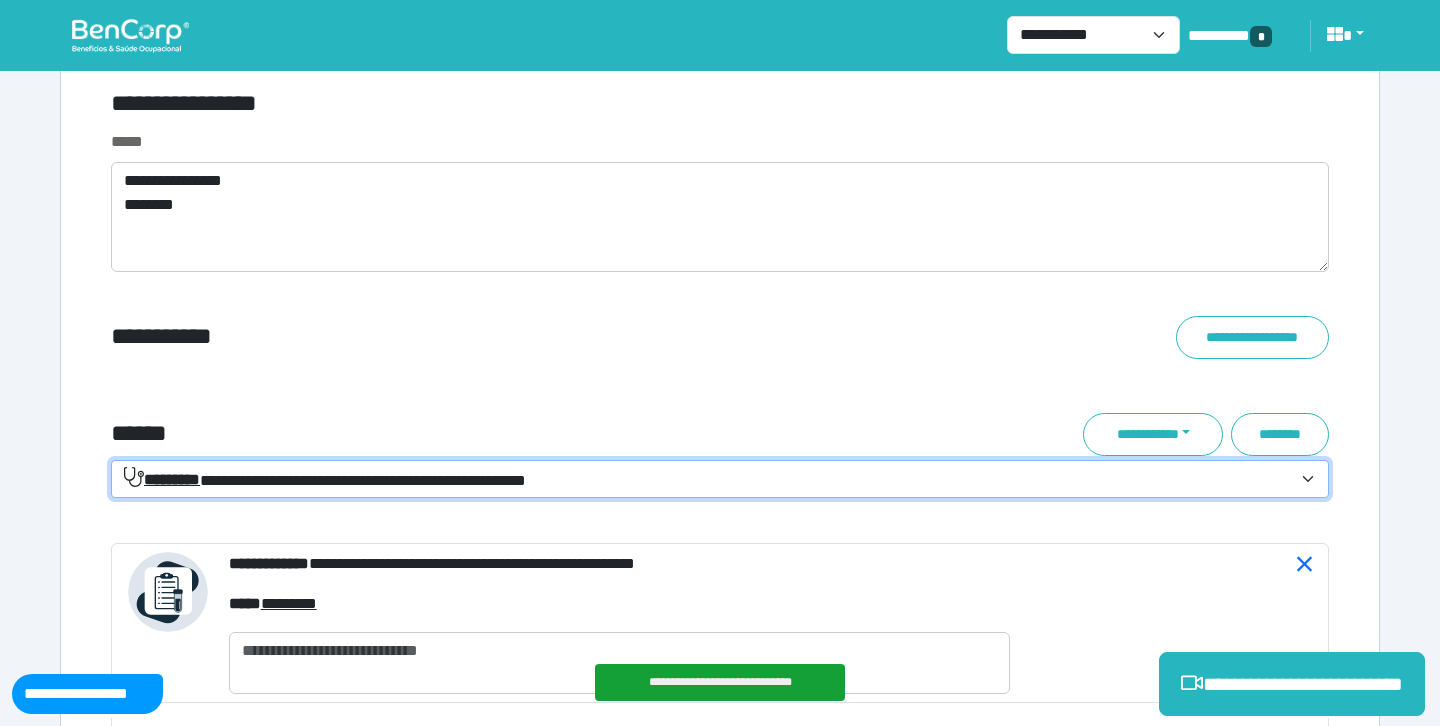 click on "**********" at bounding box center (513, 337) 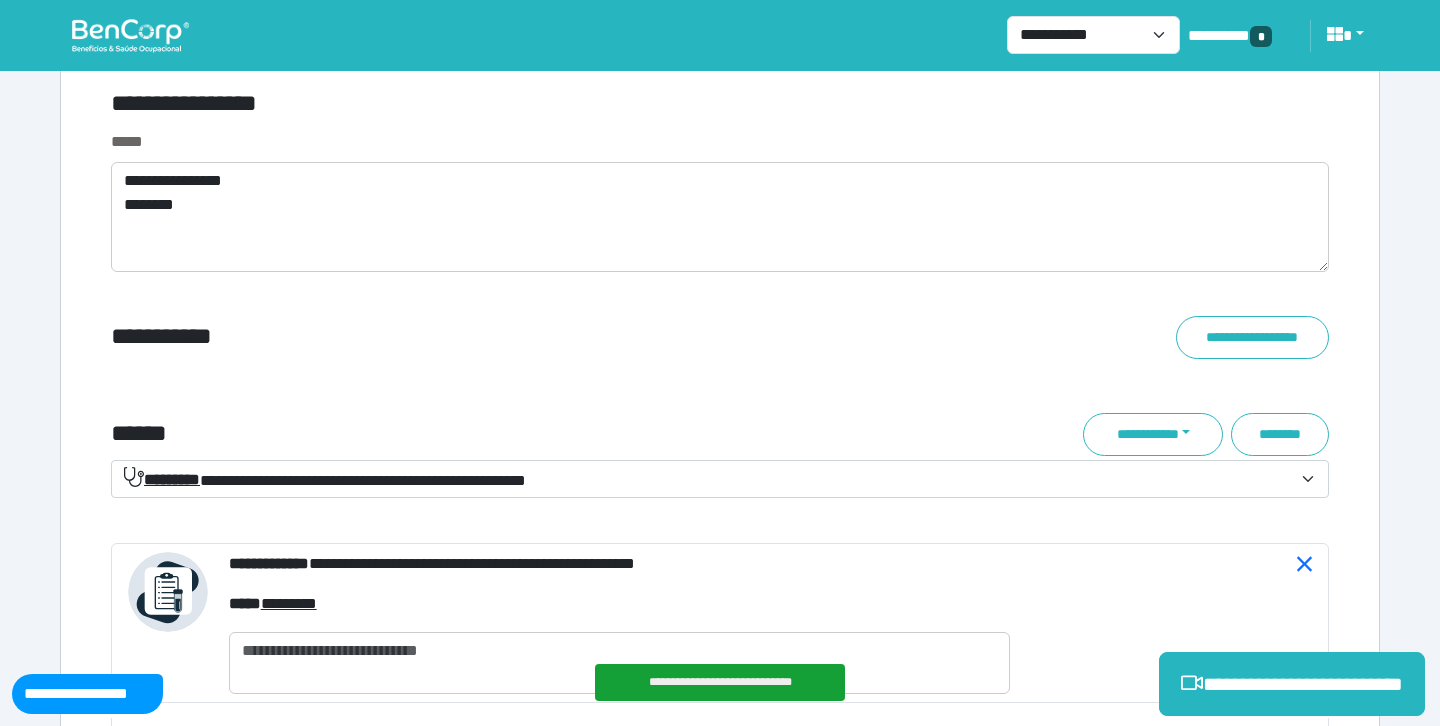 click on "**********" at bounding box center (325, 479) 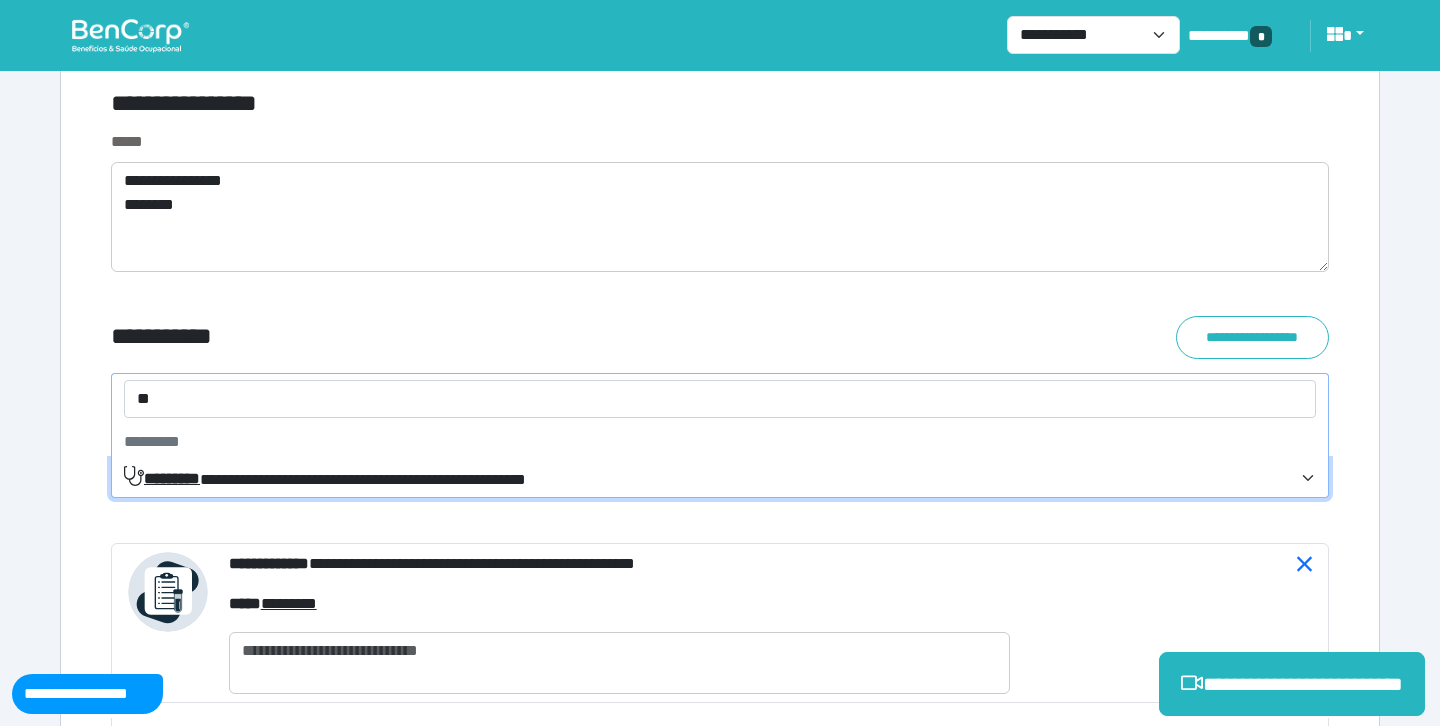 type on "***" 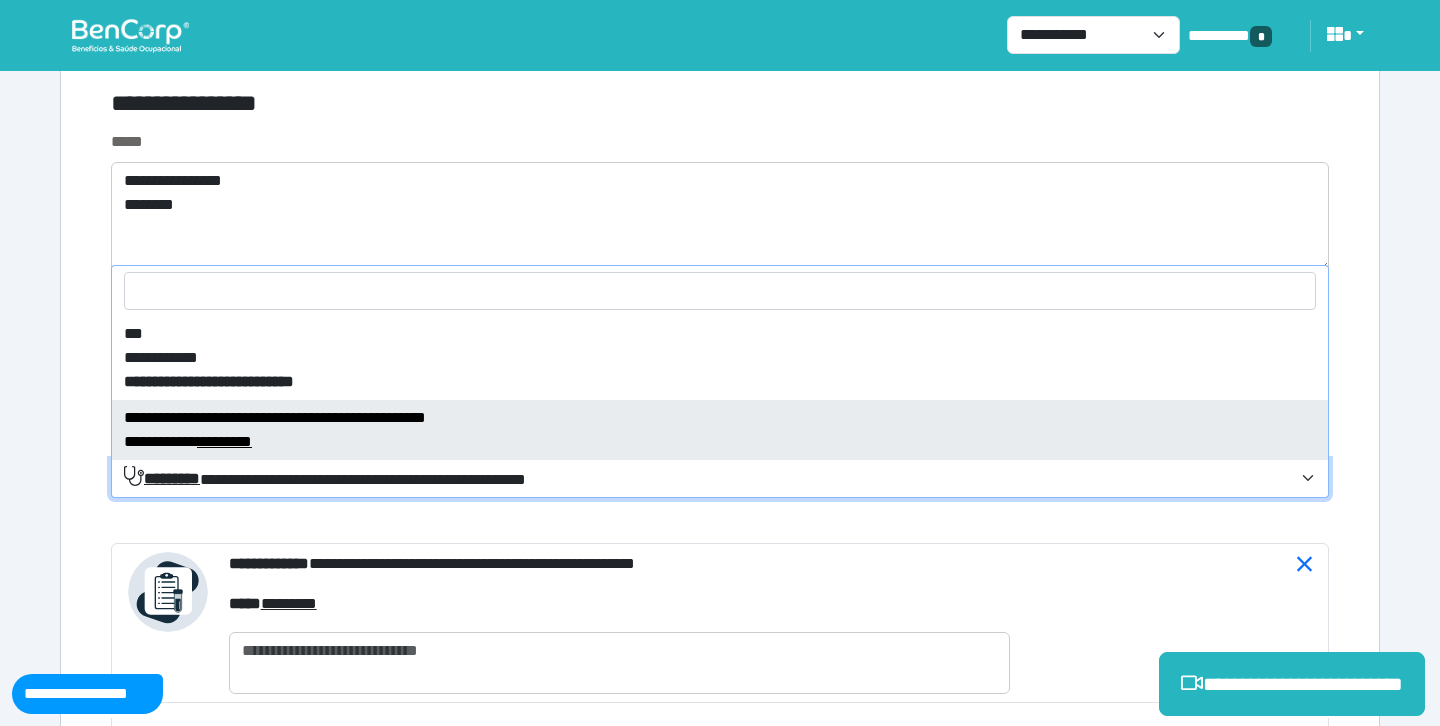select on "****" 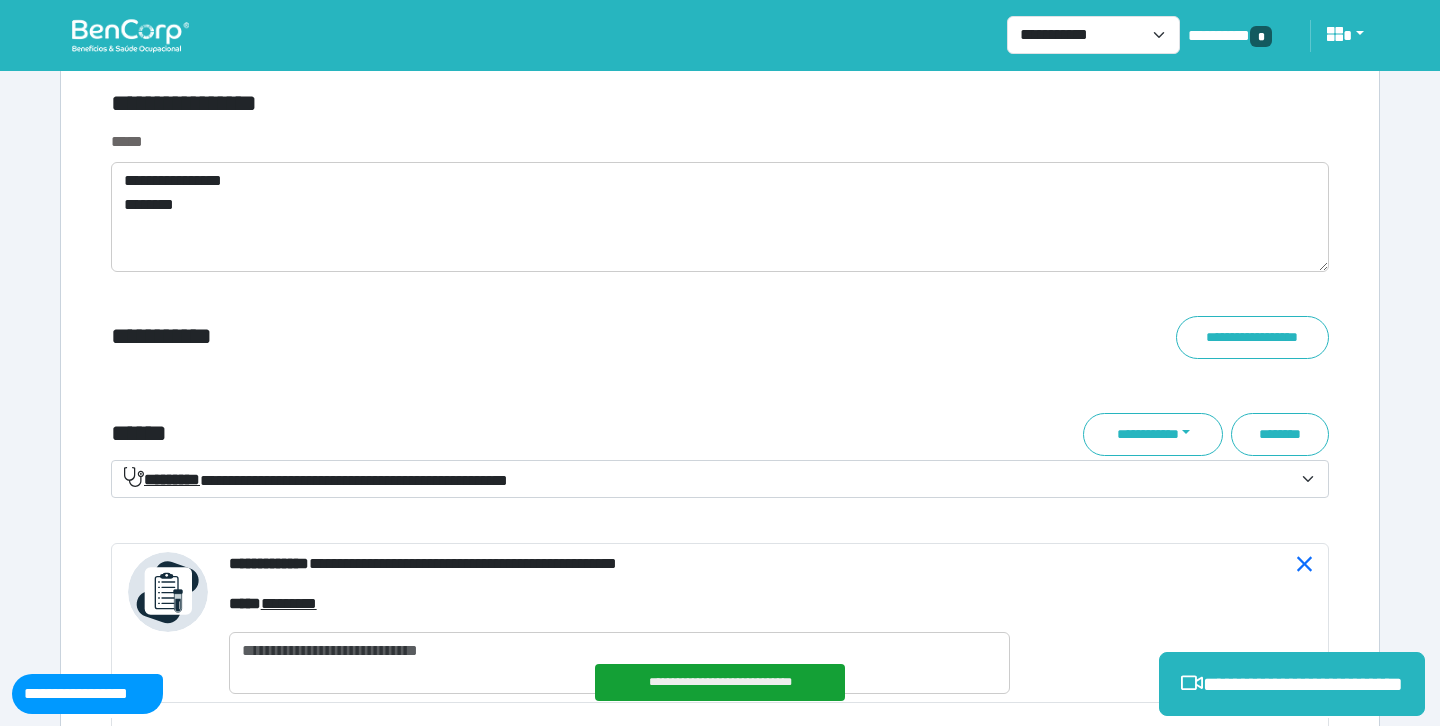 click on "**********" at bounding box center [316, 479] 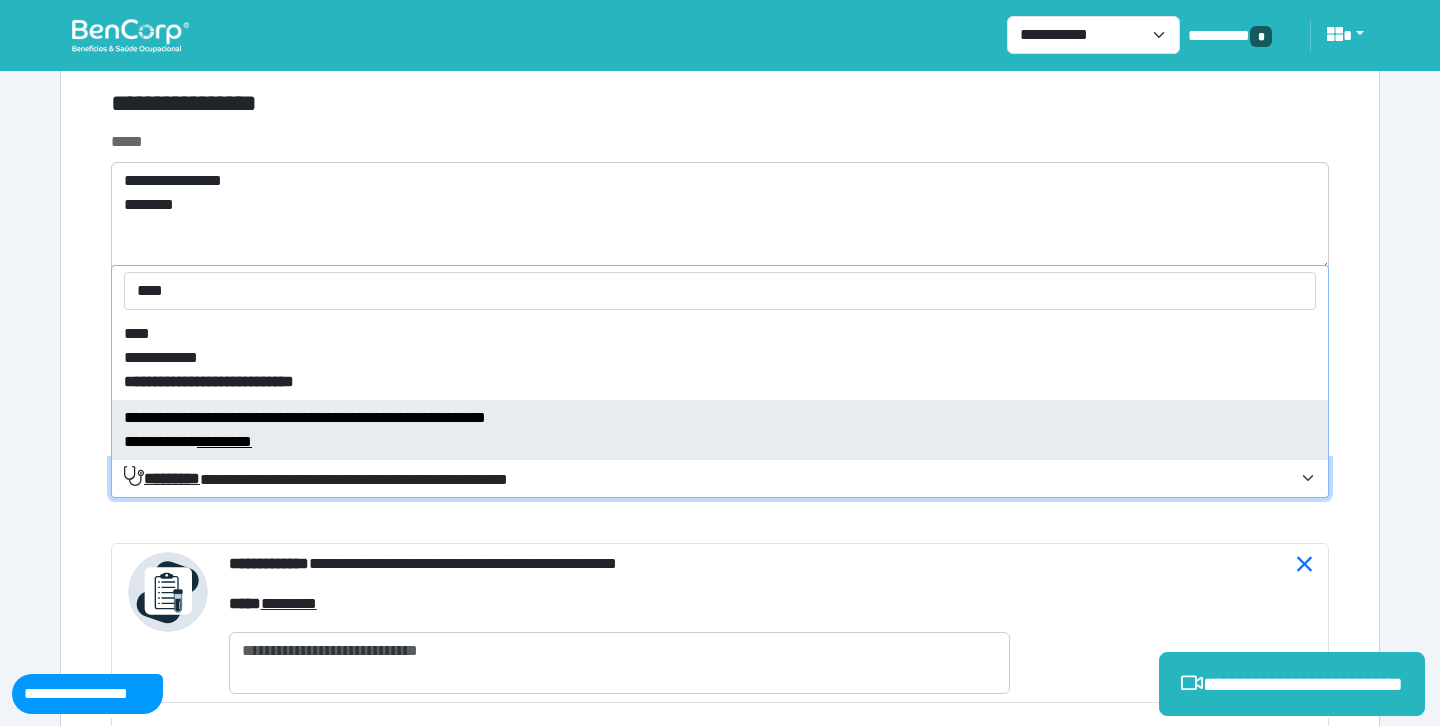 type on "****" 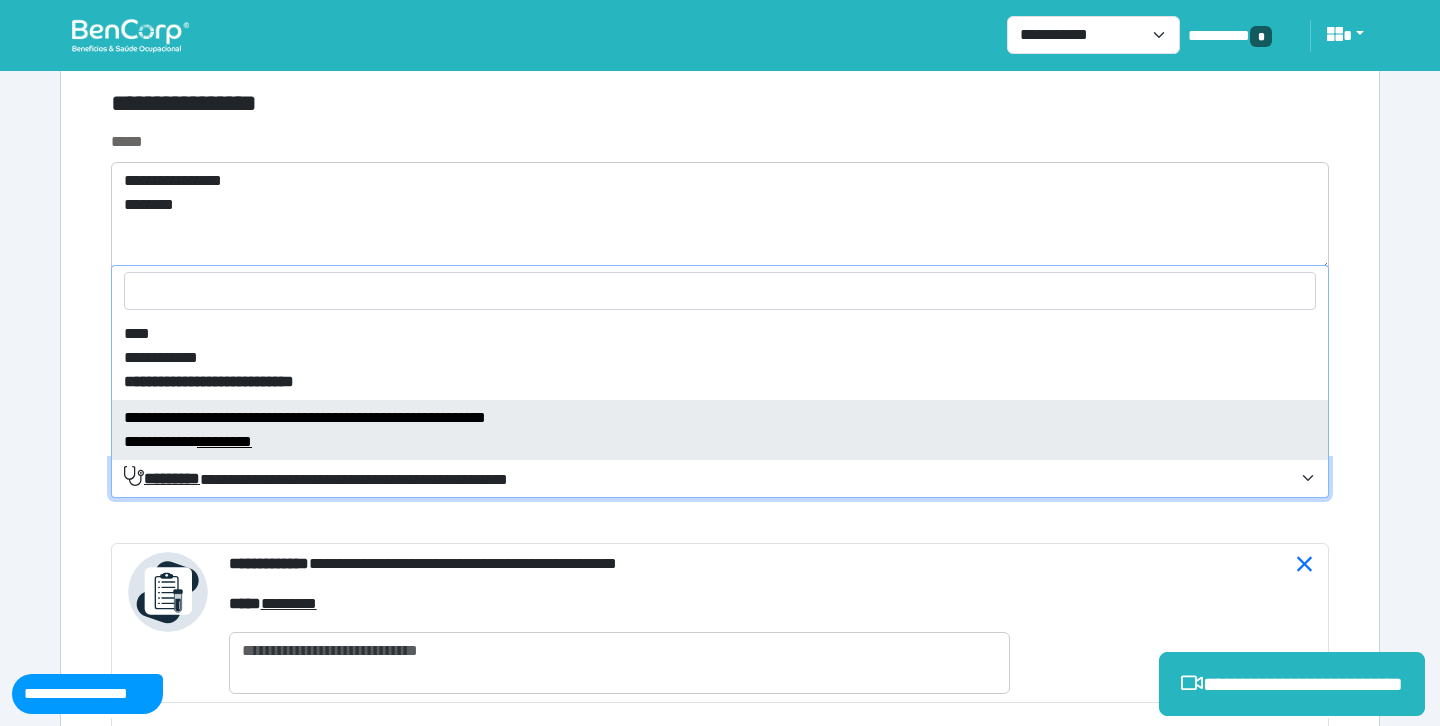 select on "****" 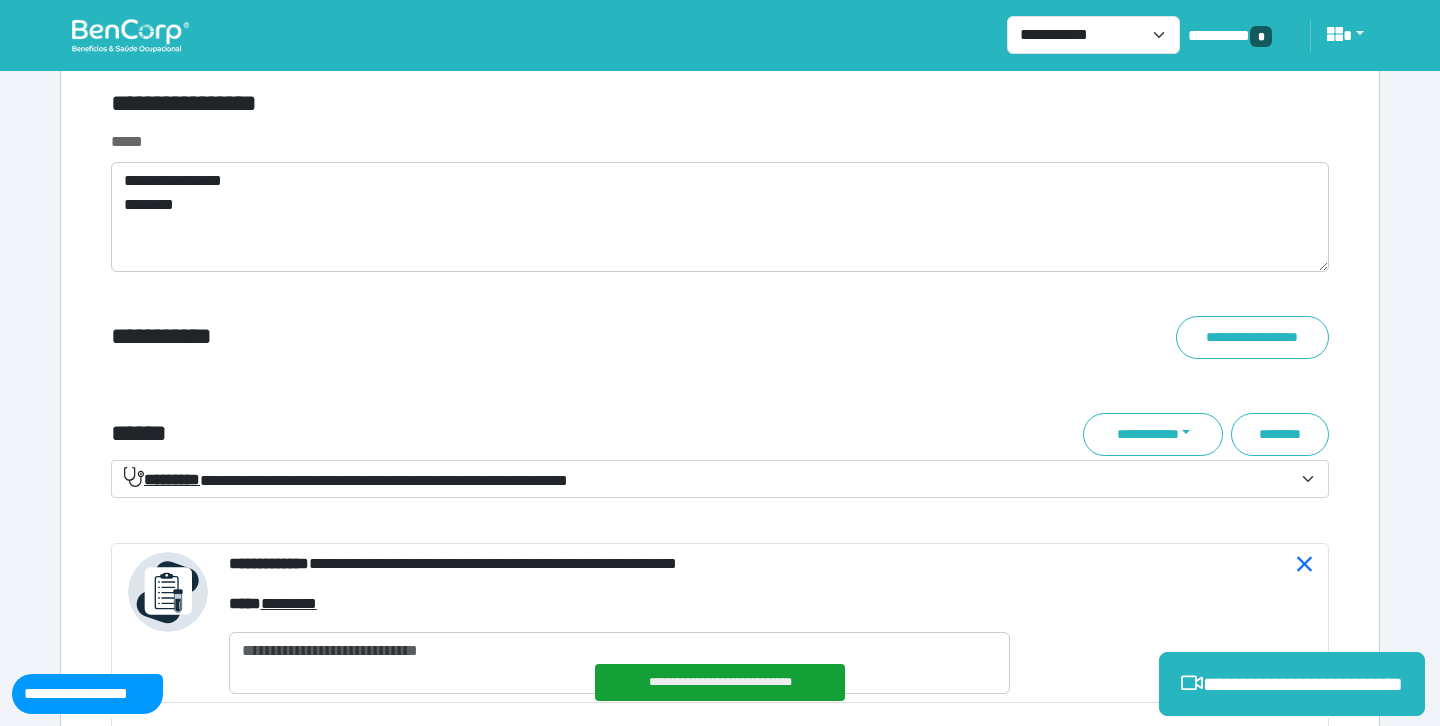 click on "**********" at bounding box center [346, 479] 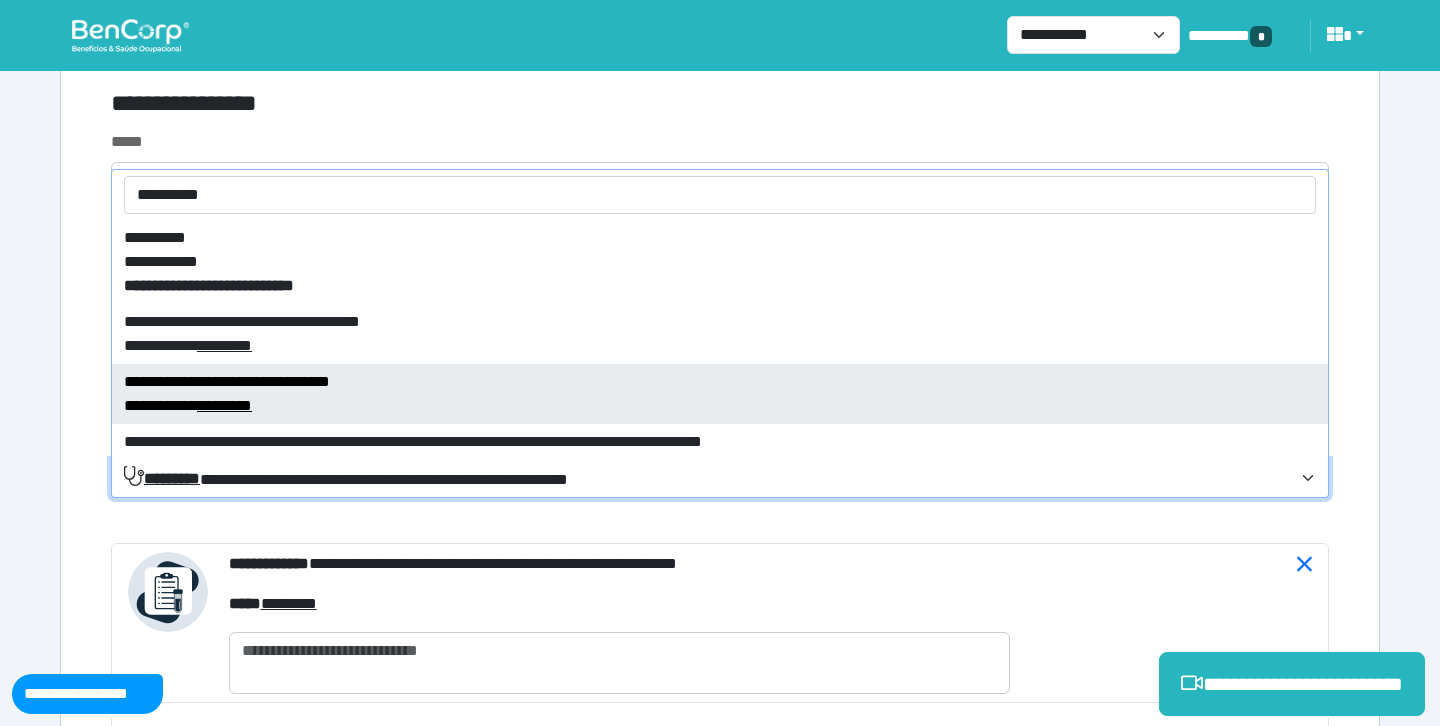 type on "**********" 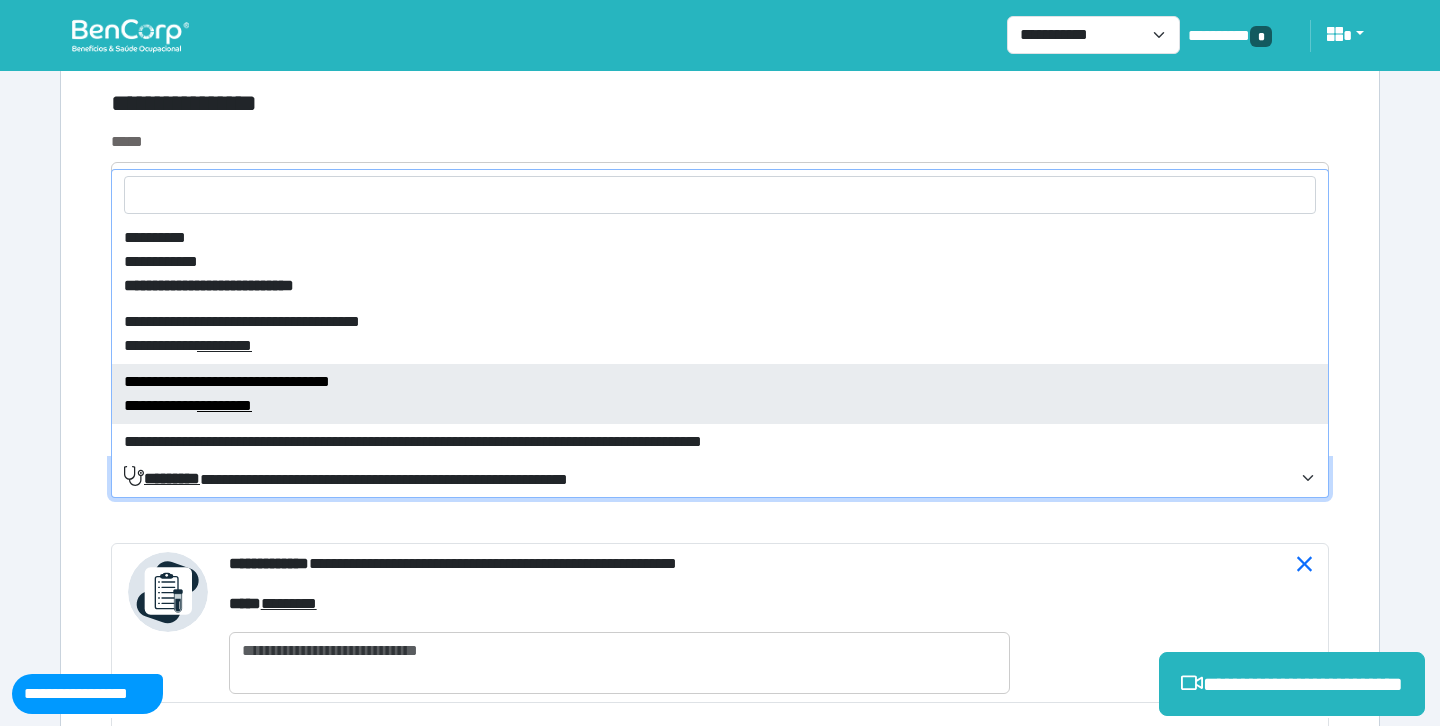 select on "****" 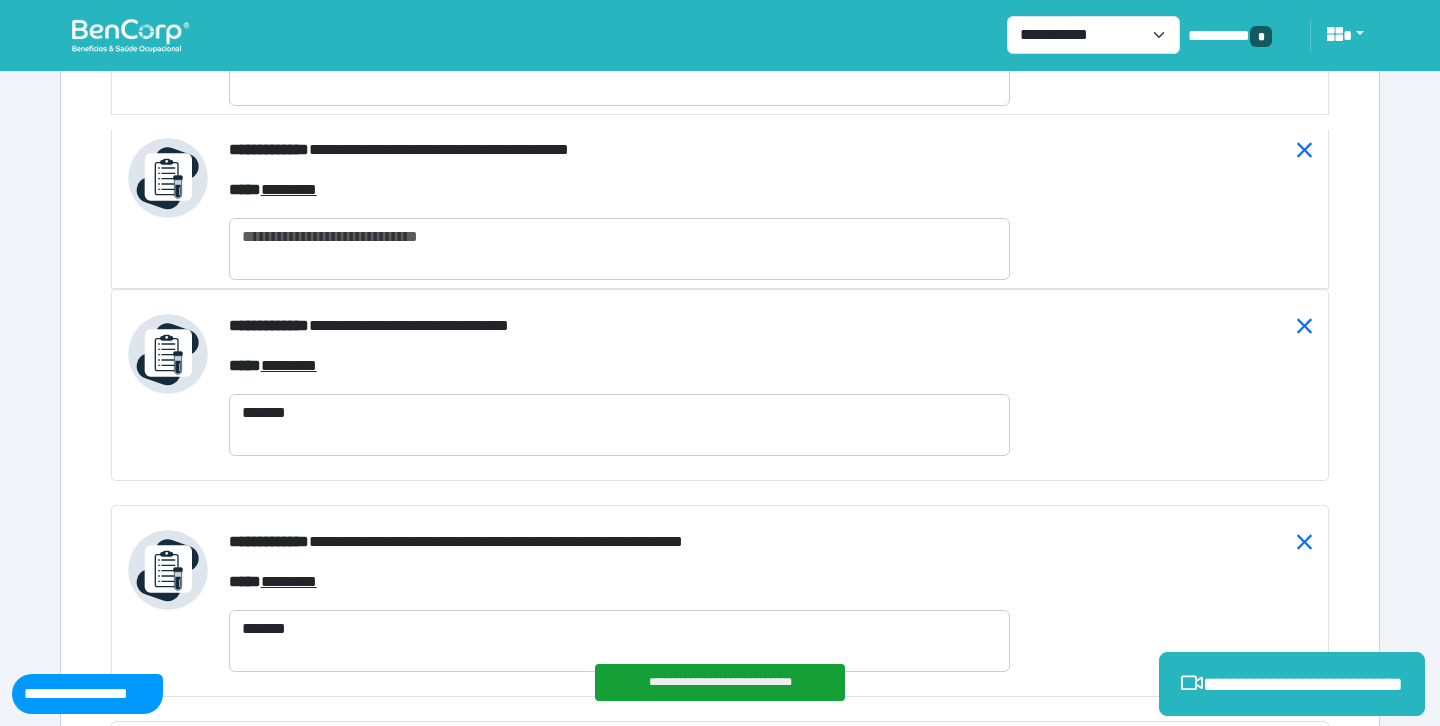 scroll, scrollTop: 8440, scrollLeft: 0, axis: vertical 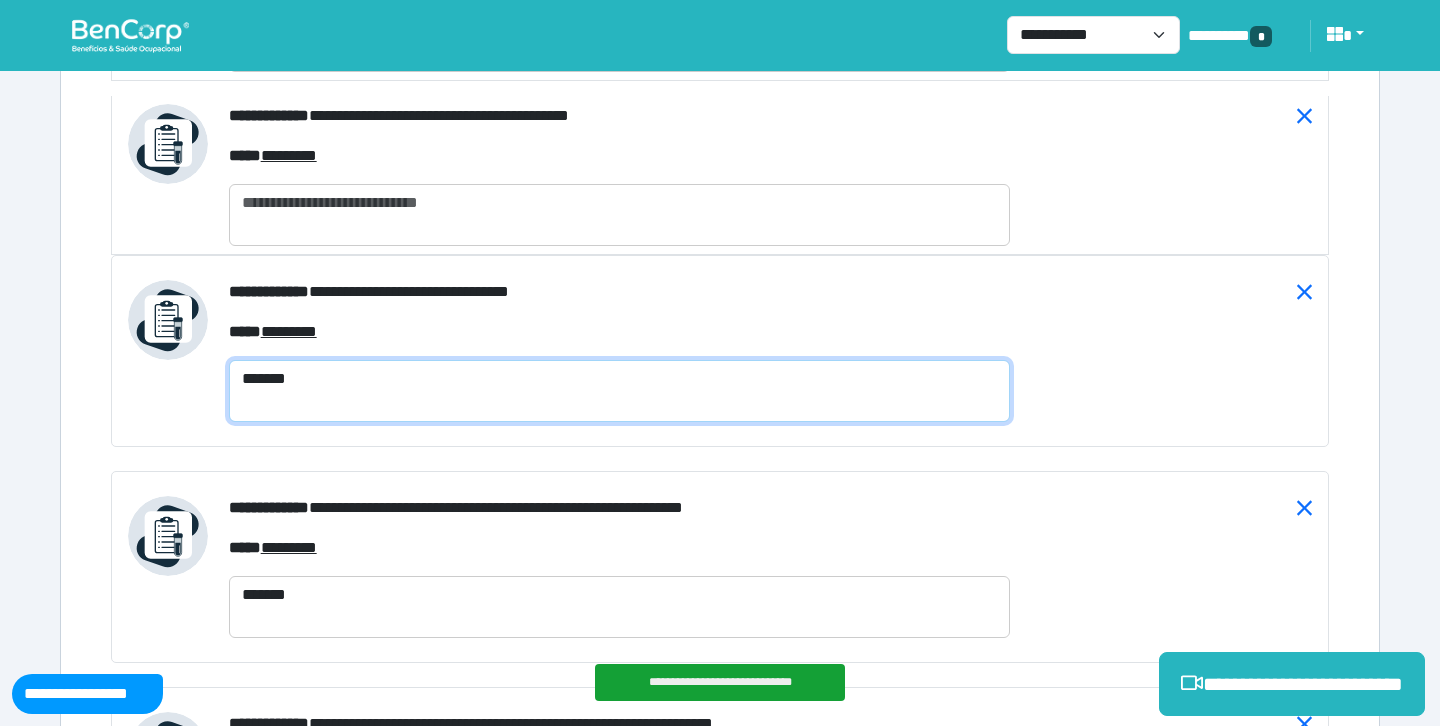 click on "*******" at bounding box center (619, 391) 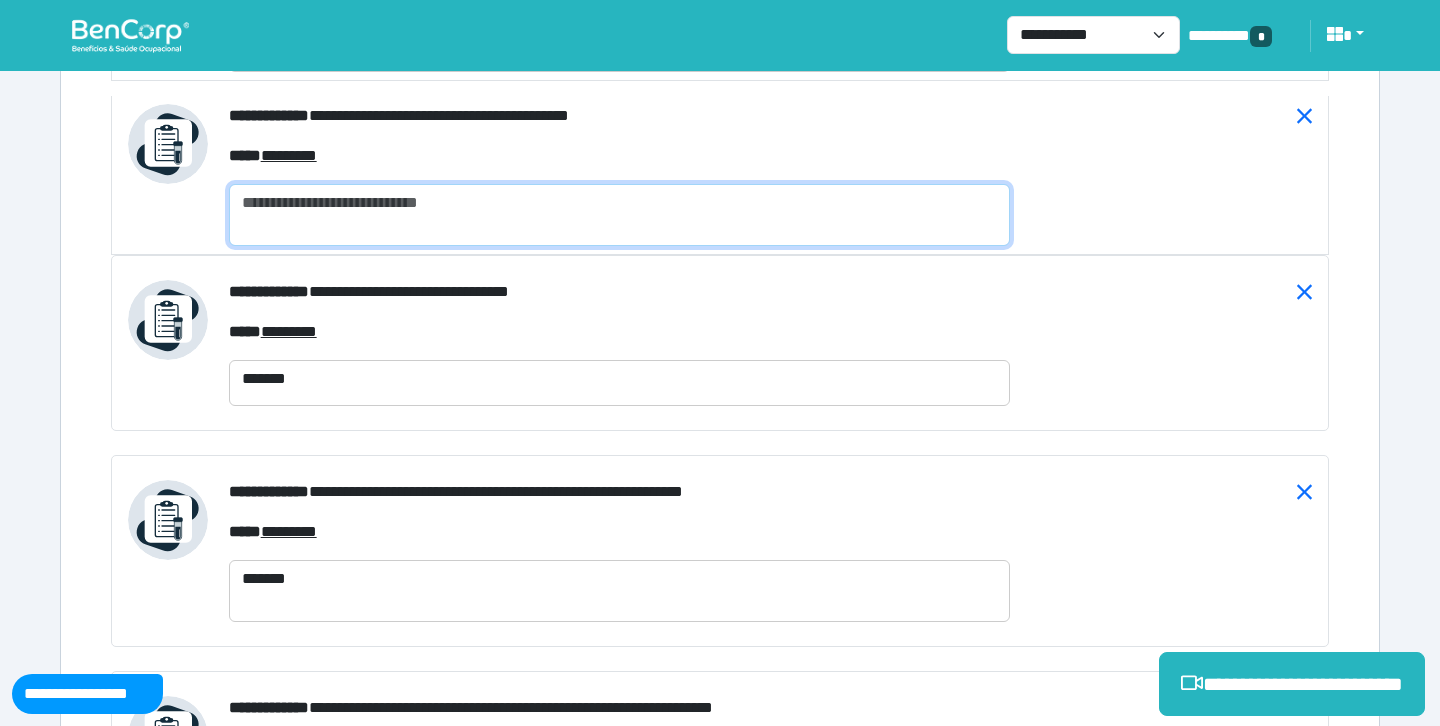 click at bounding box center (619, 215) 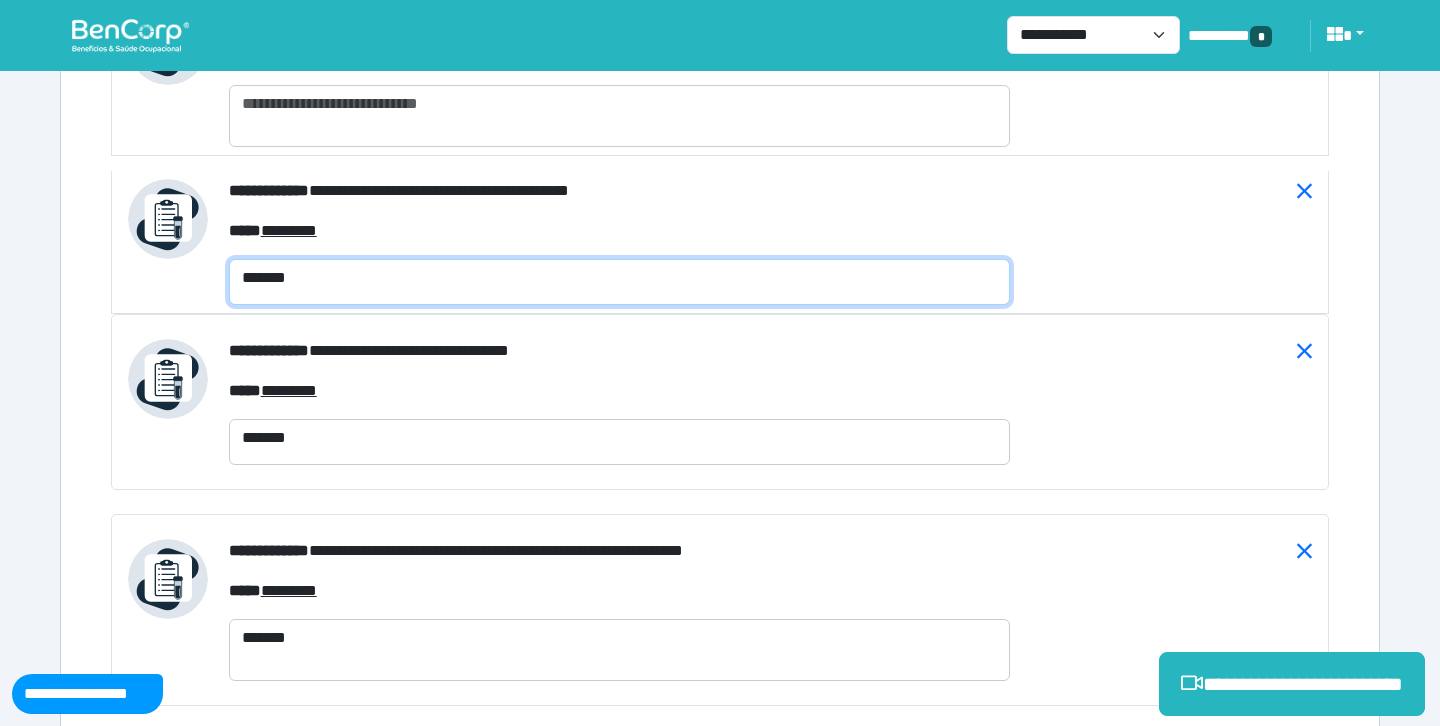 scroll, scrollTop: 8199, scrollLeft: 0, axis: vertical 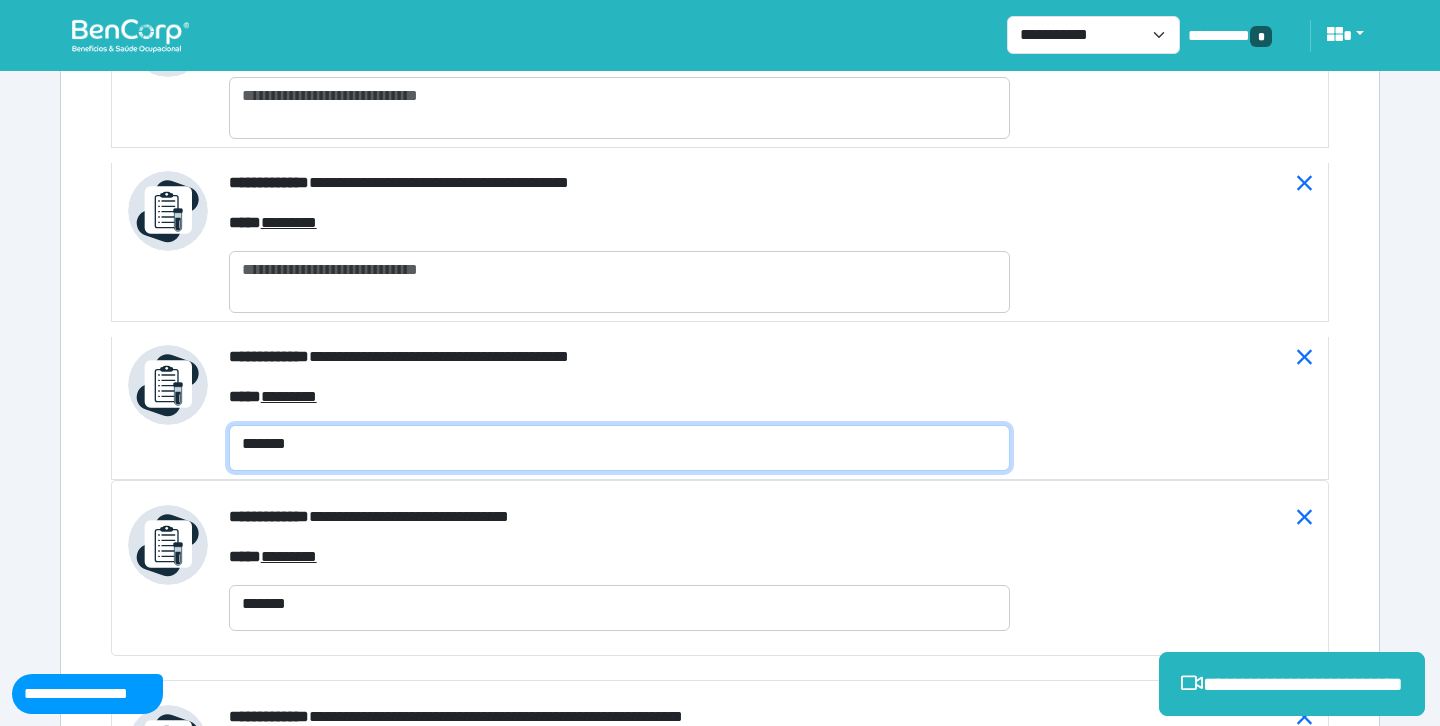 type on "*******" 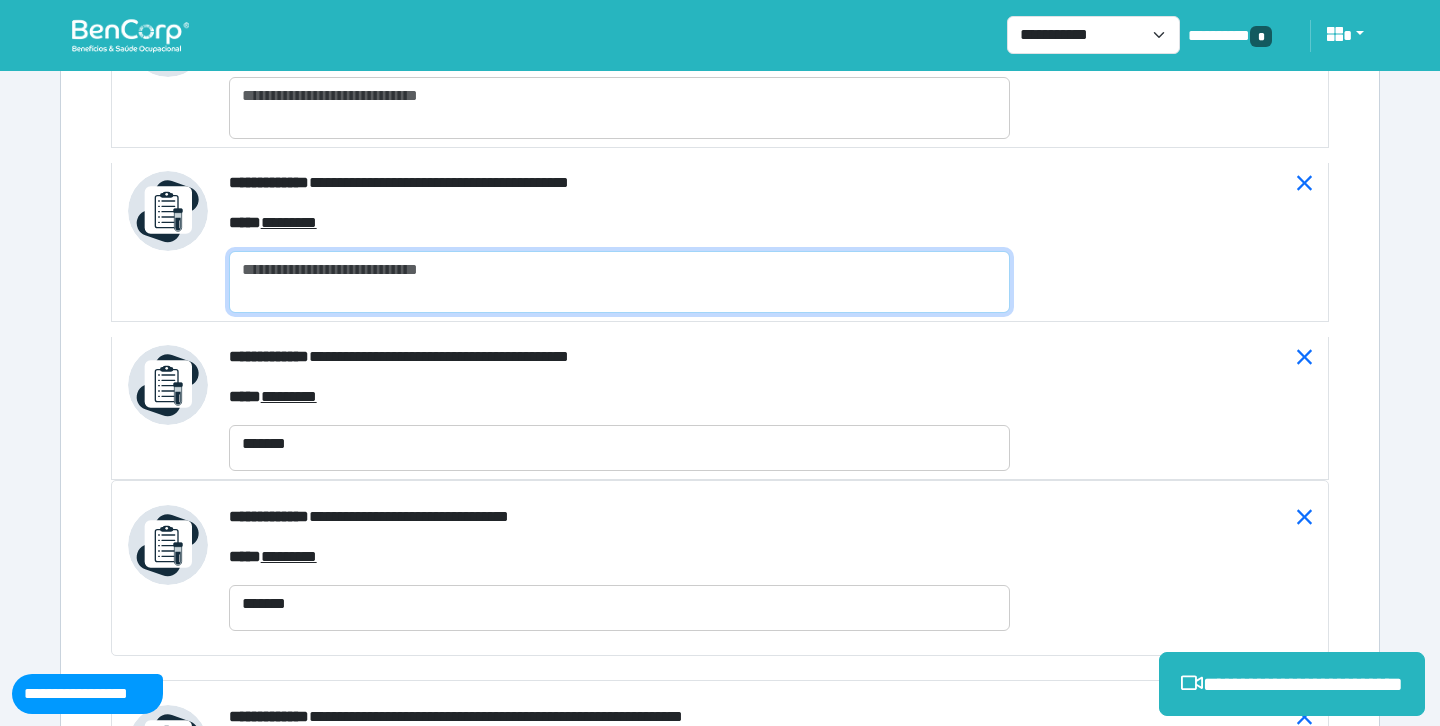 click at bounding box center (619, 282) 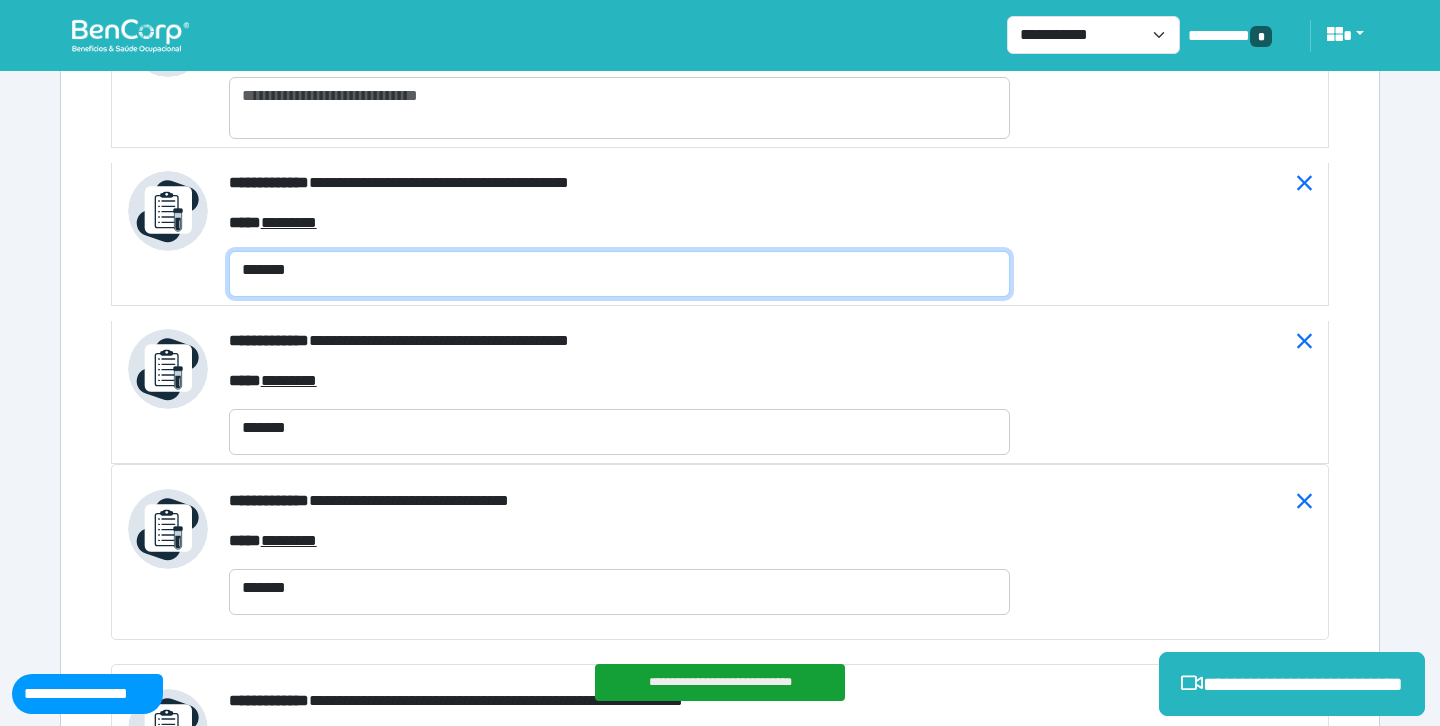 type on "*******" 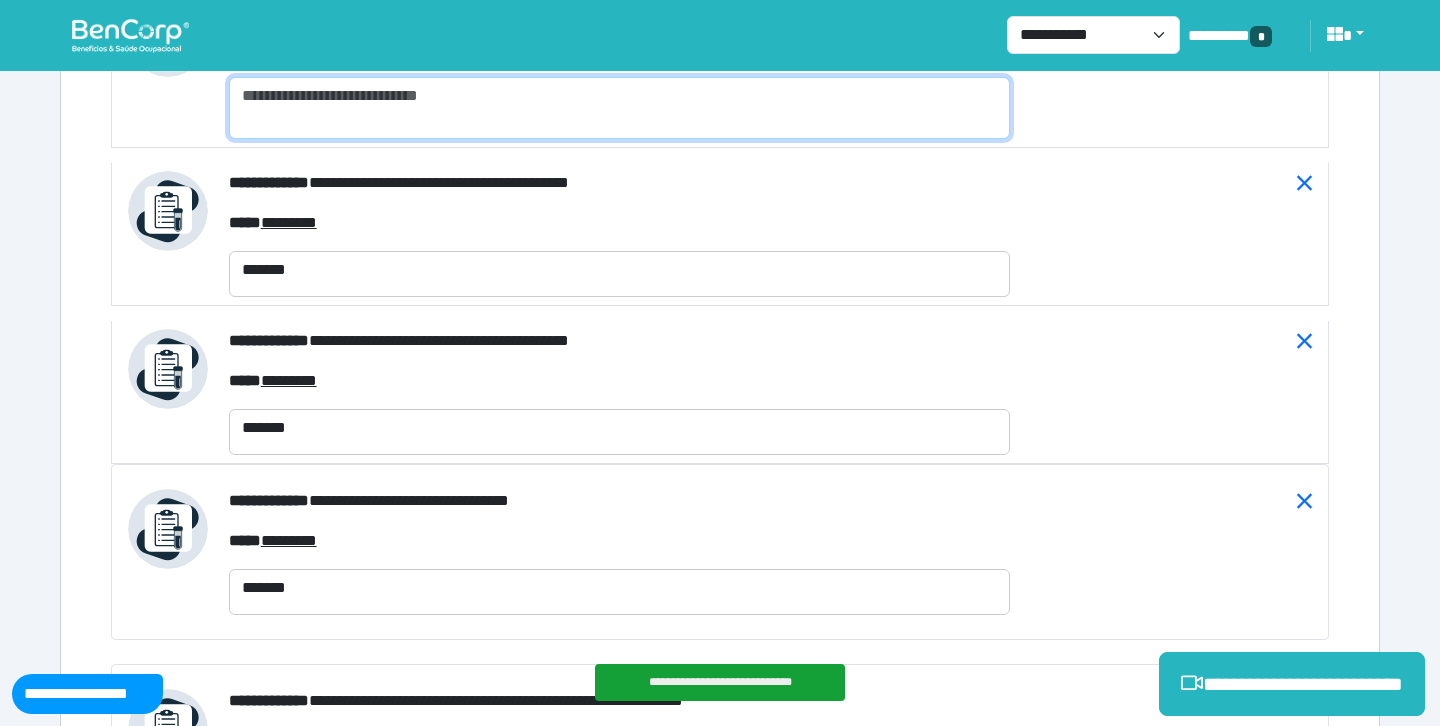 click at bounding box center [619, 108] 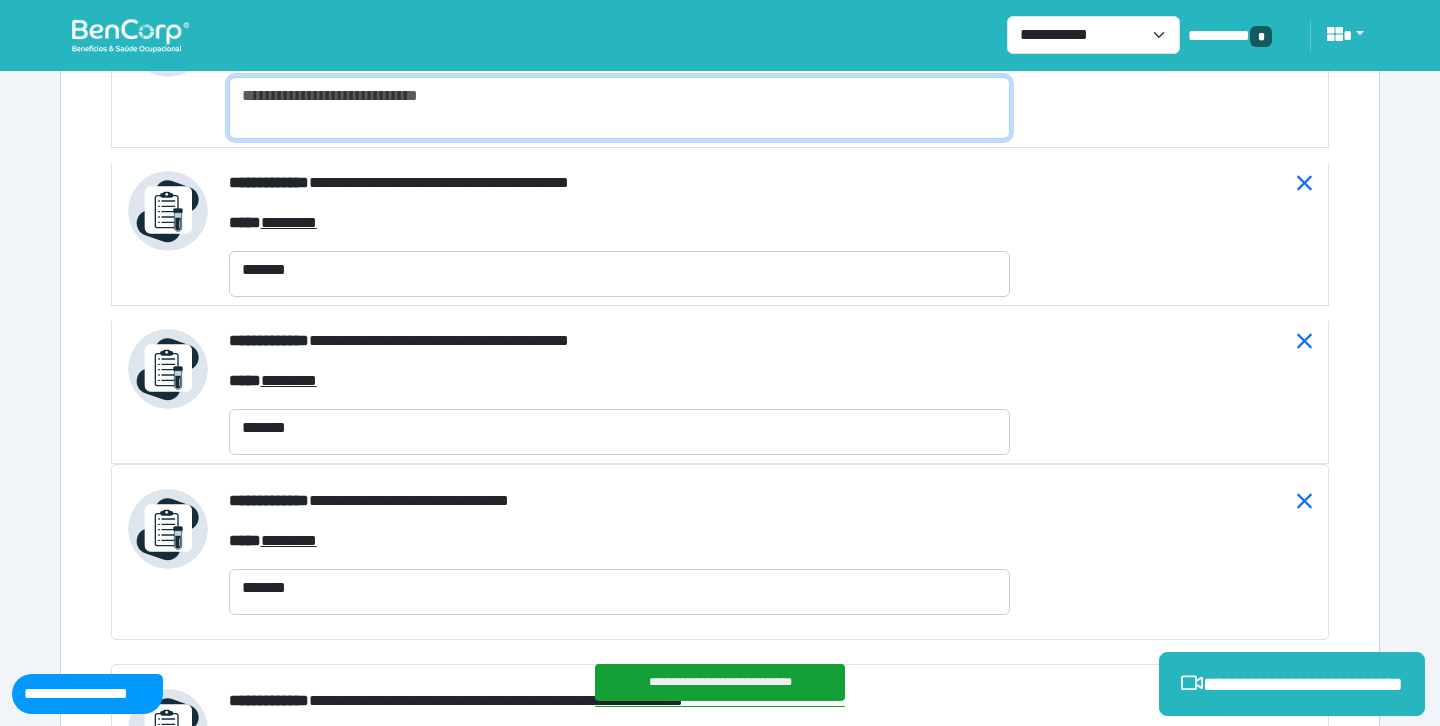 paste on "*******" 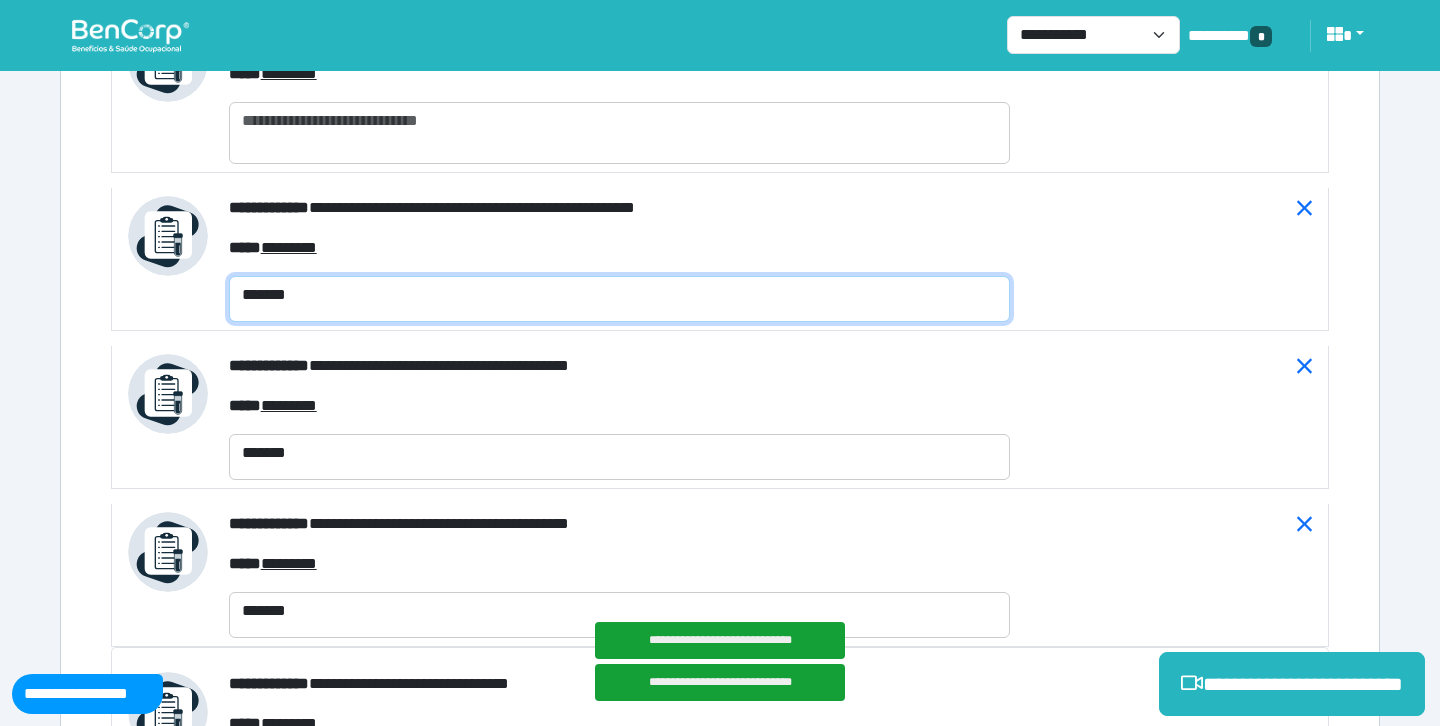 scroll, scrollTop: 7890, scrollLeft: 0, axis: vertical 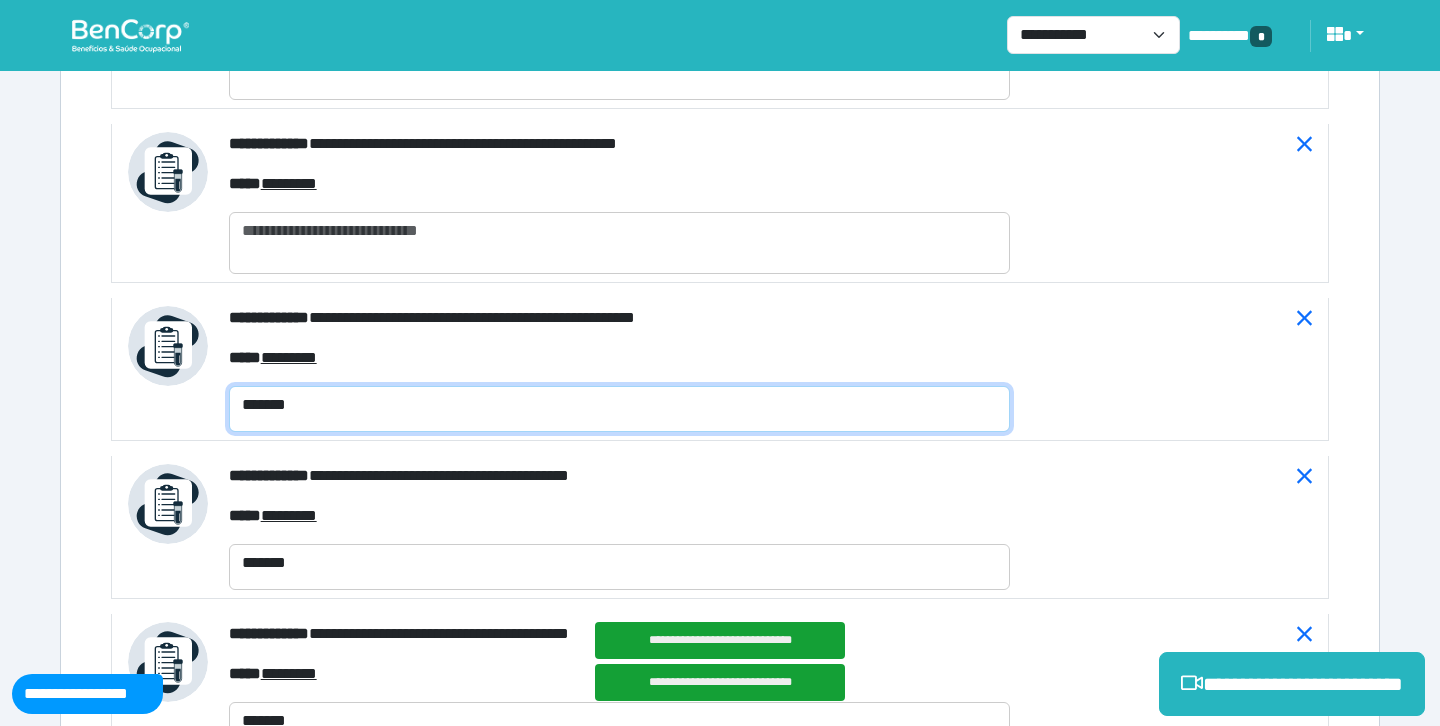 type on "*******" 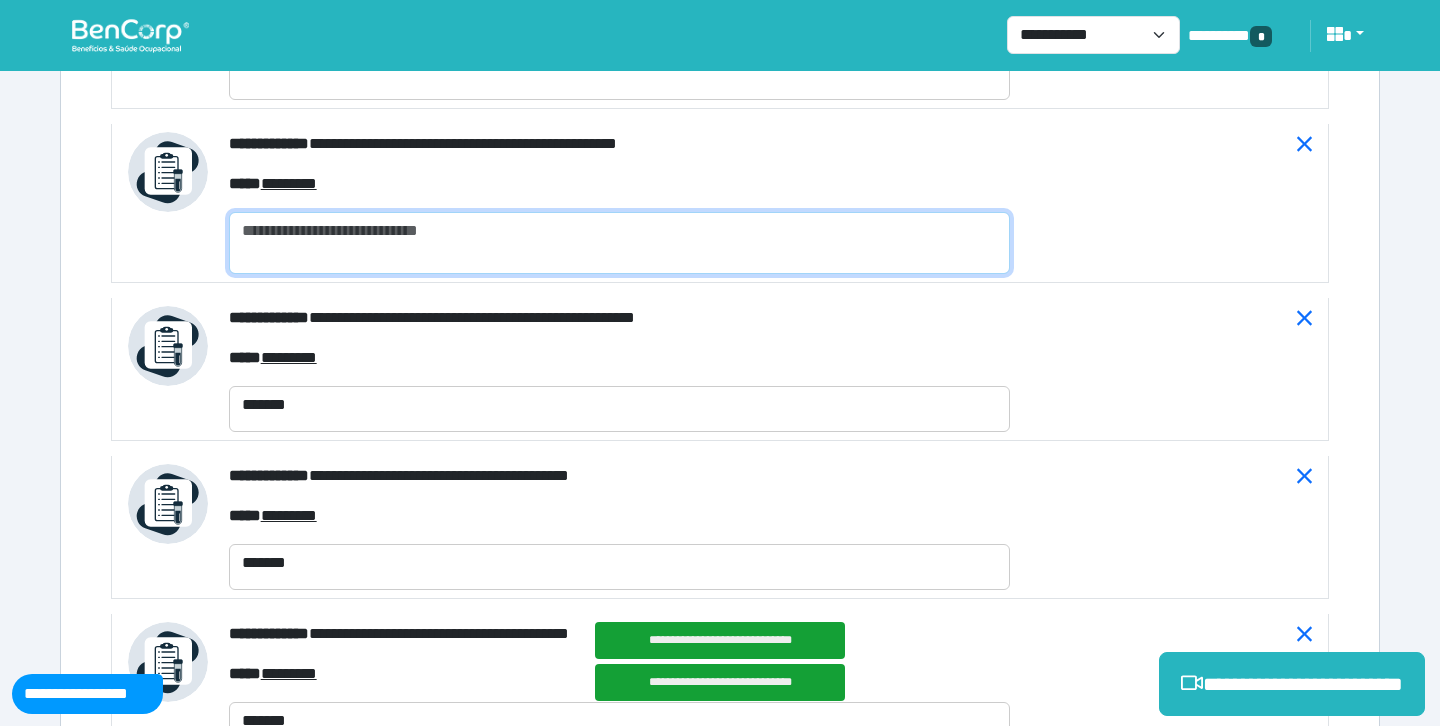 click at bounding box center (619, 243) 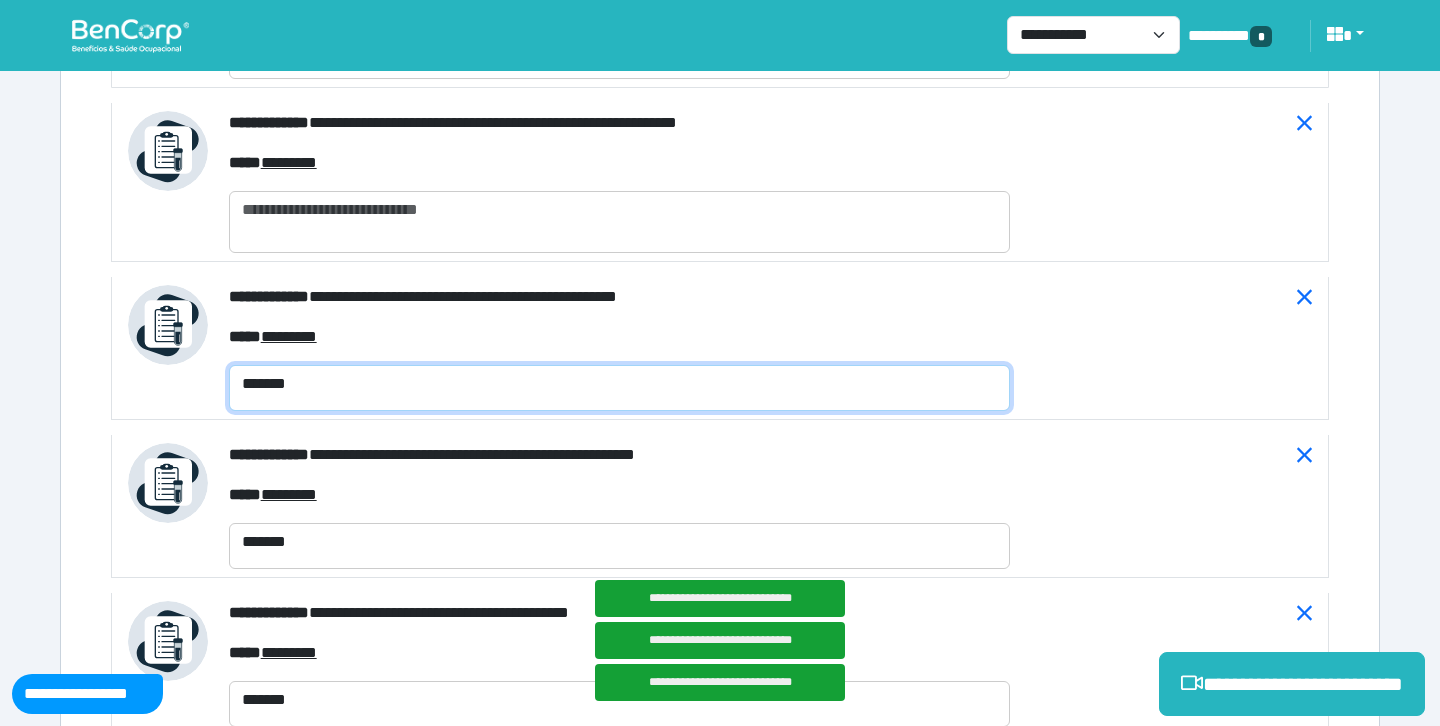 scroll, scrollTop: 7676, scrollLeft: 0, axis: vertical 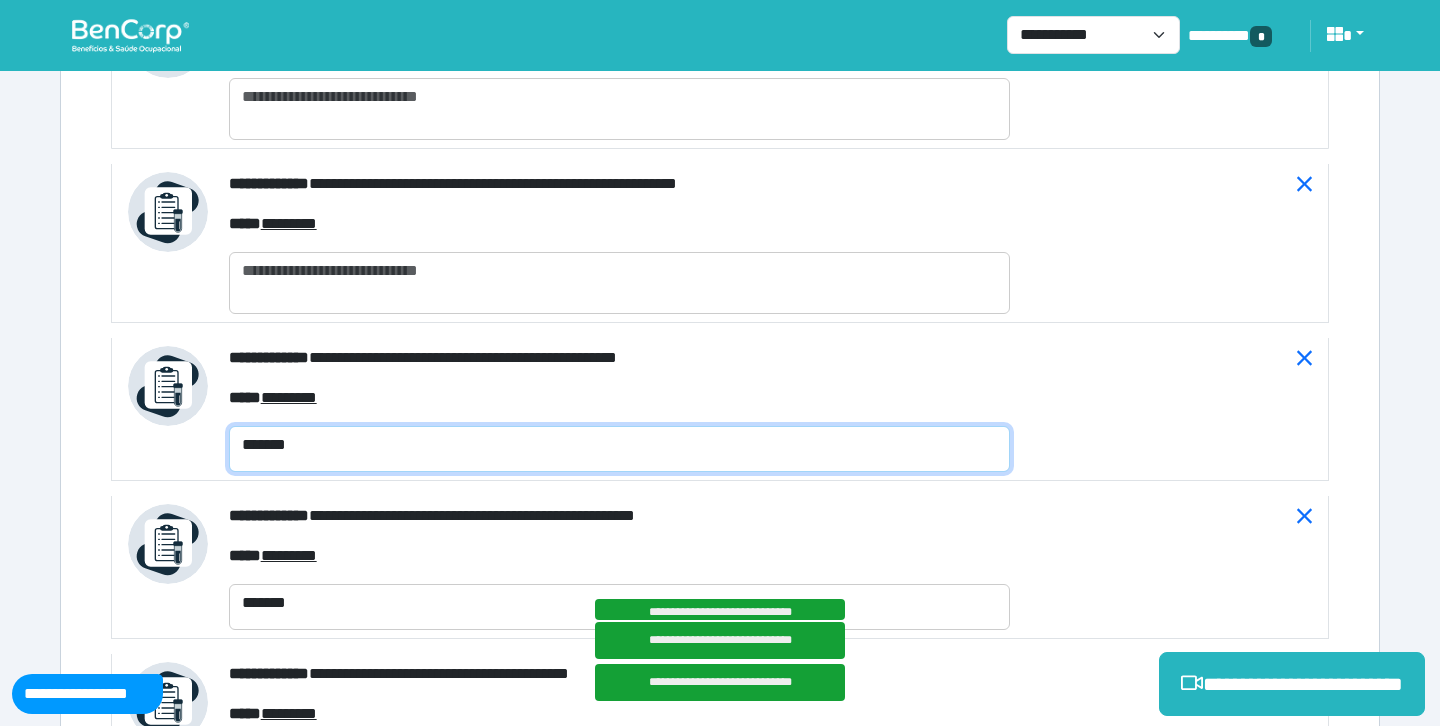 type on "*******" 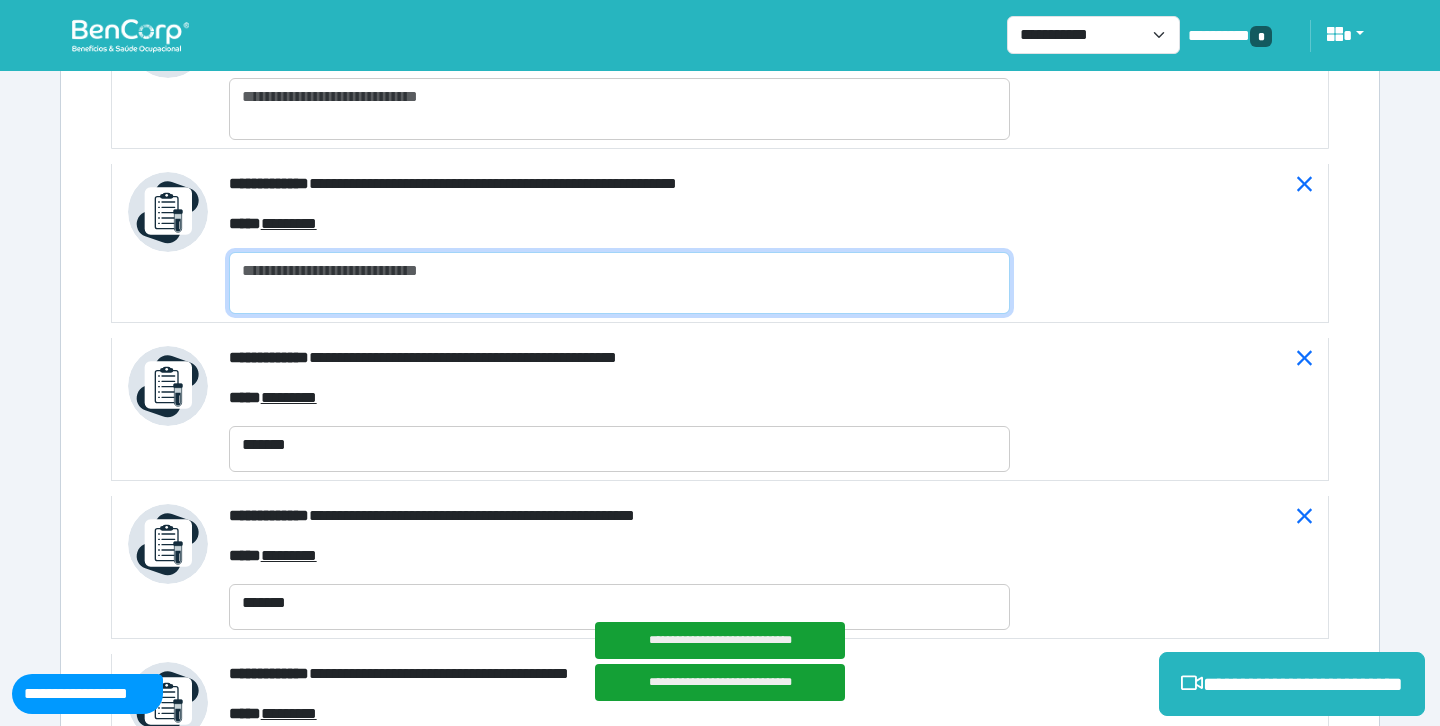click at bounding box center [619, 283] 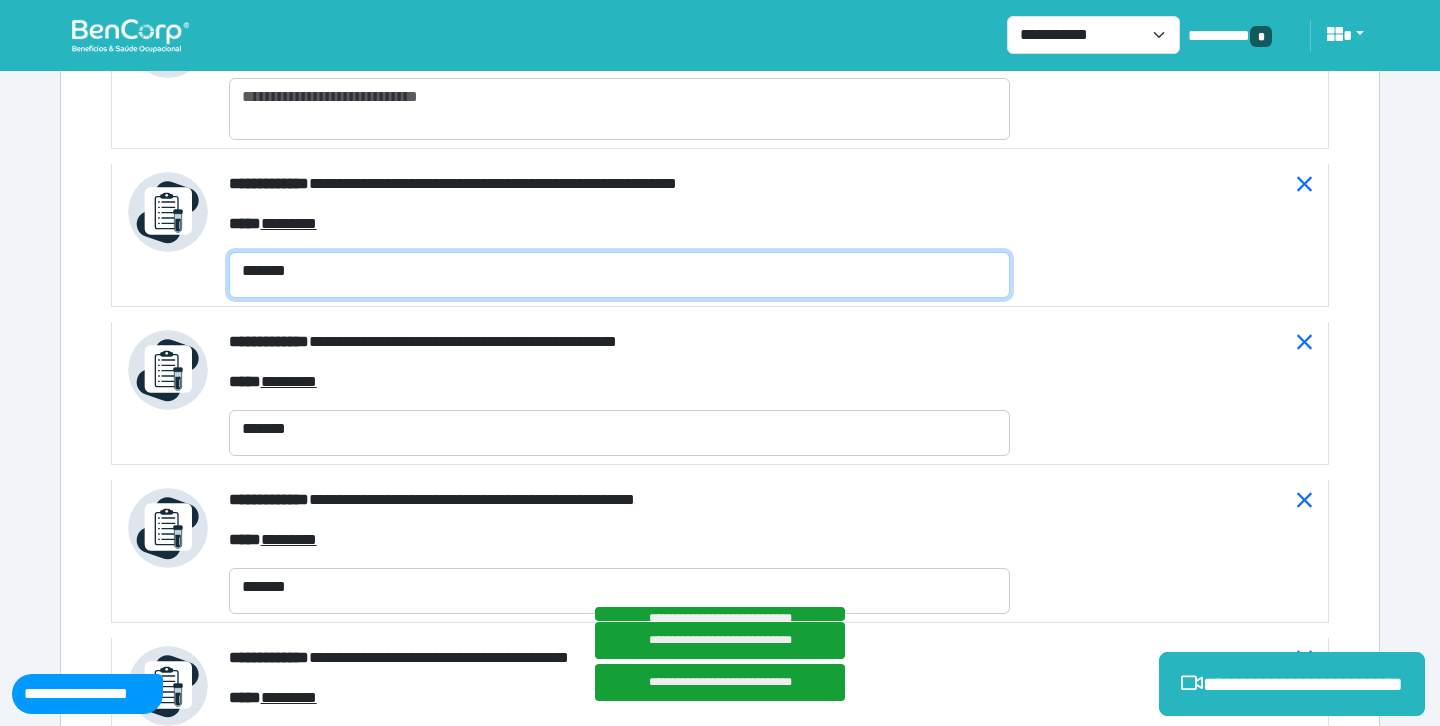 type on "*******" 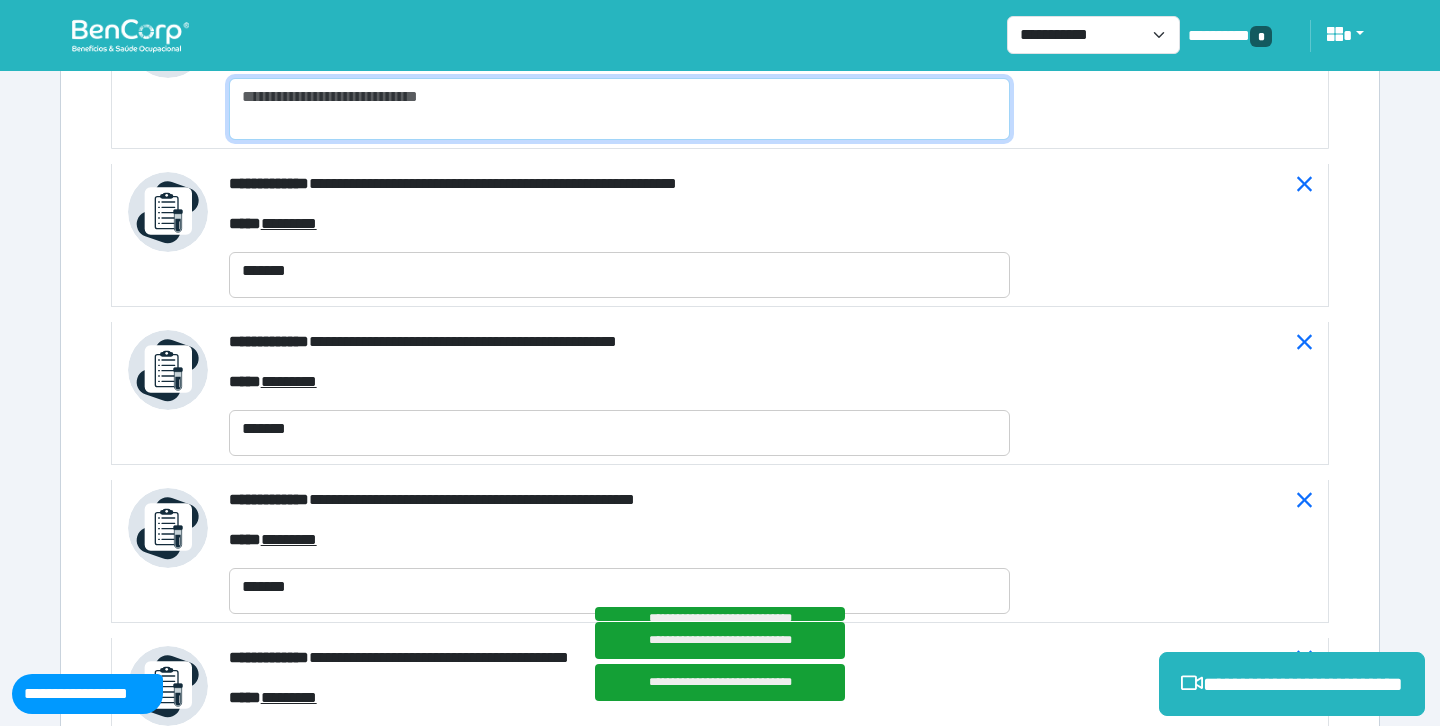 click at bounding box center (619, 109) 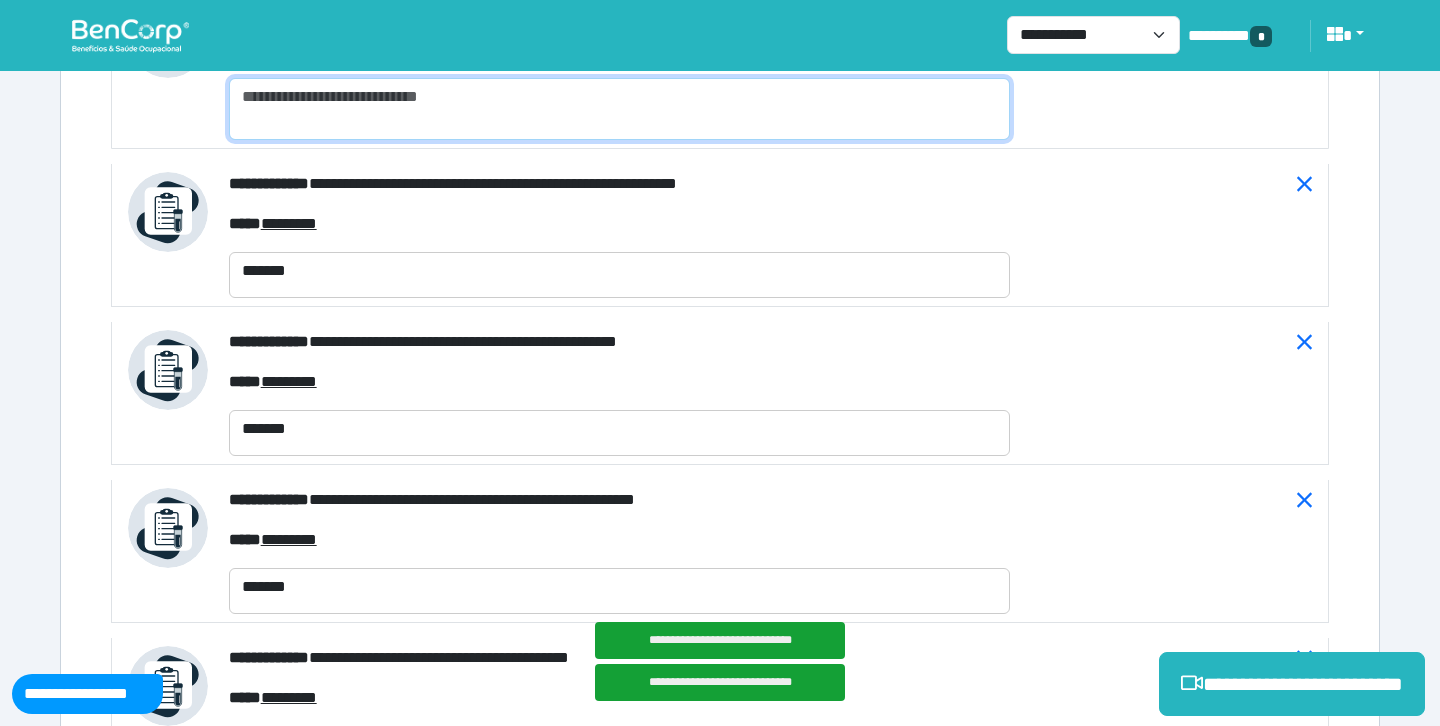 paste on "*******" 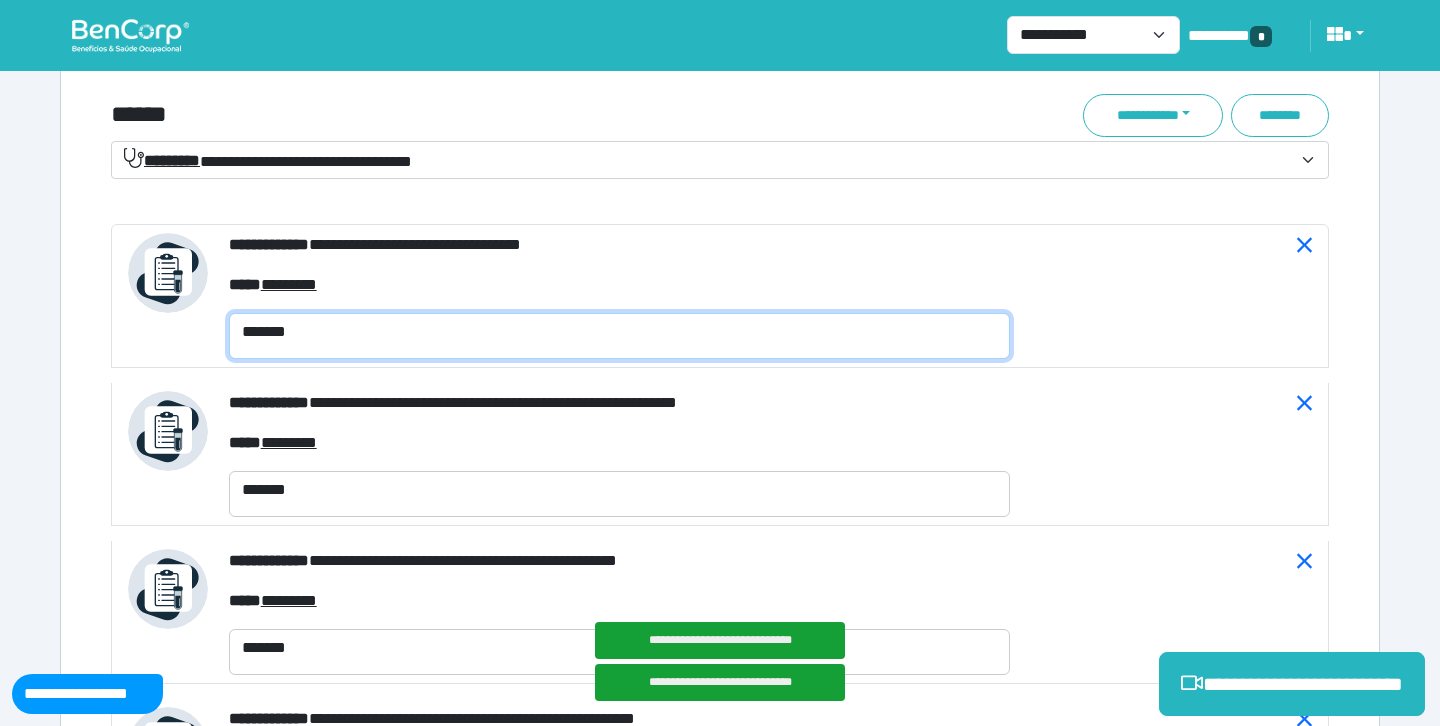 scroll, scrollTop: 7440, scrollLeft: 0, axis: vertical 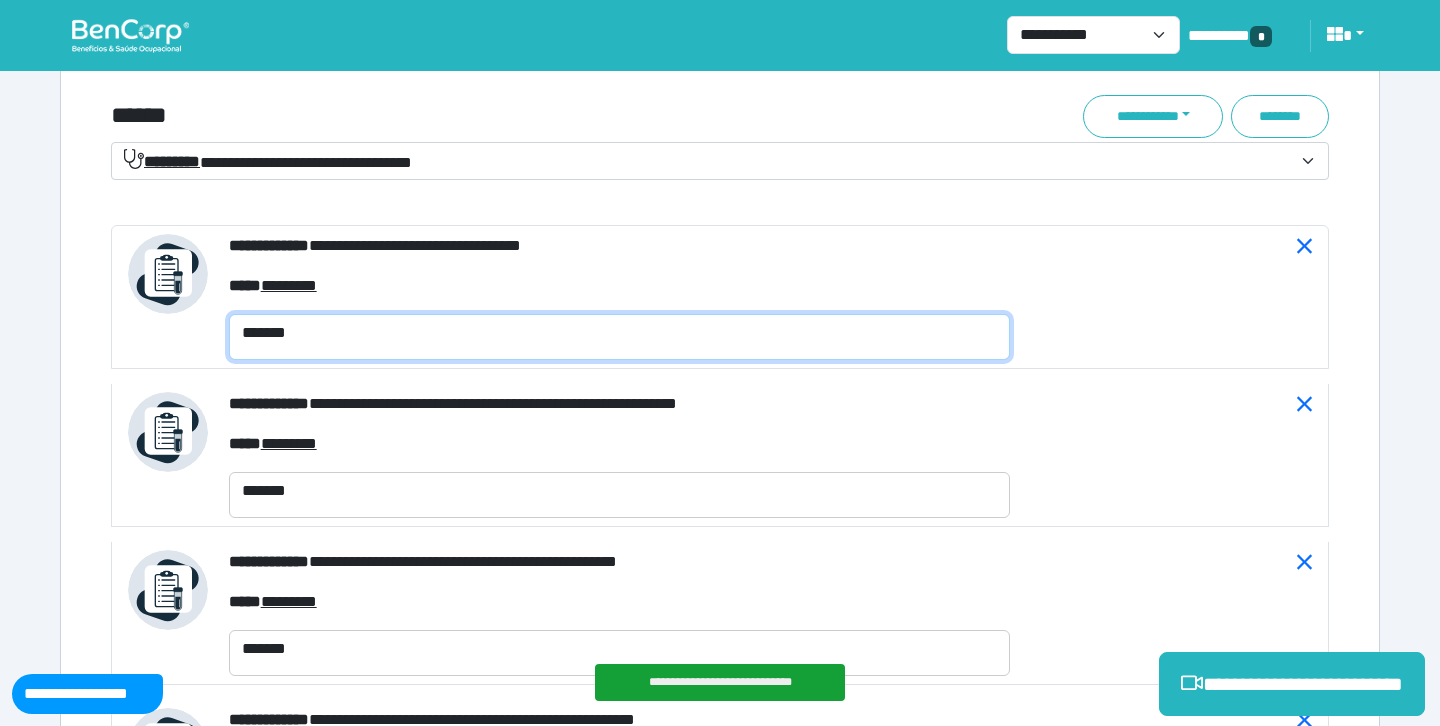 type on "*******" 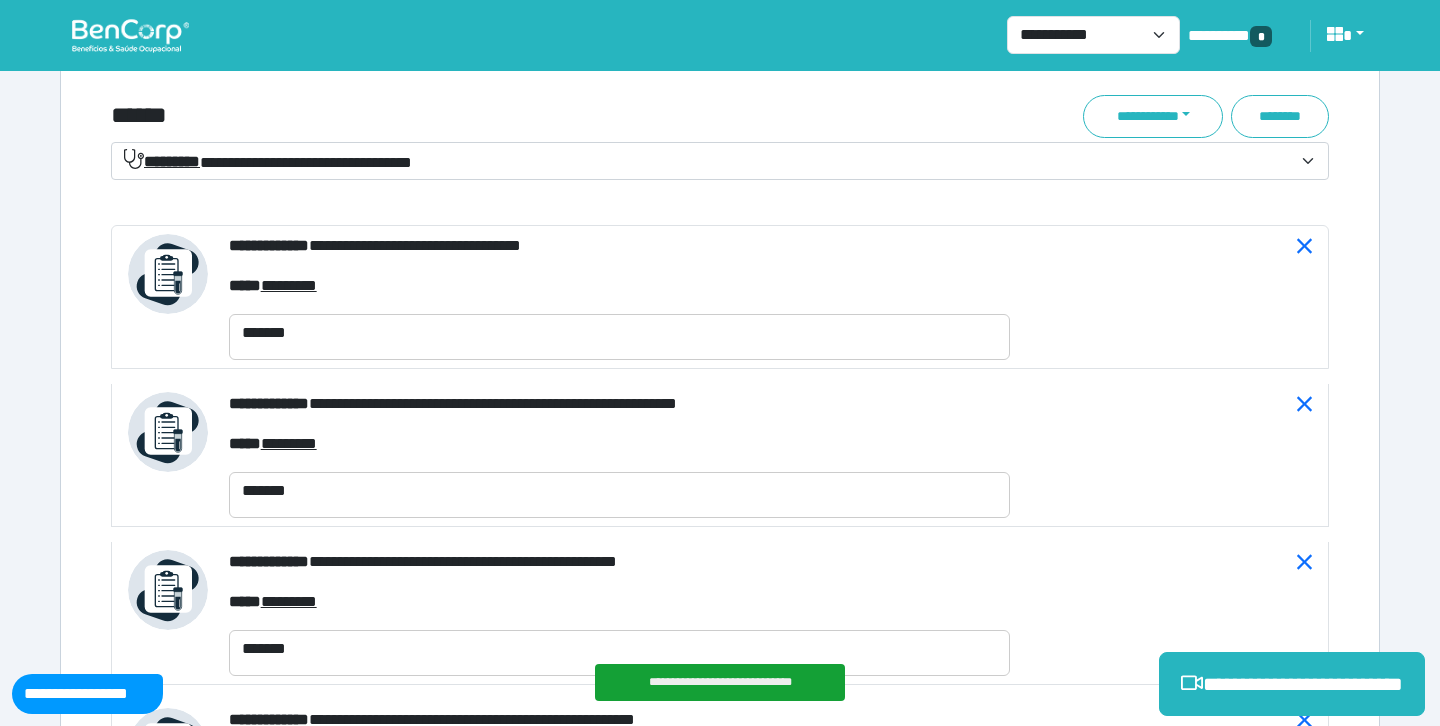 click on "******" at bounding box center (513, 116) 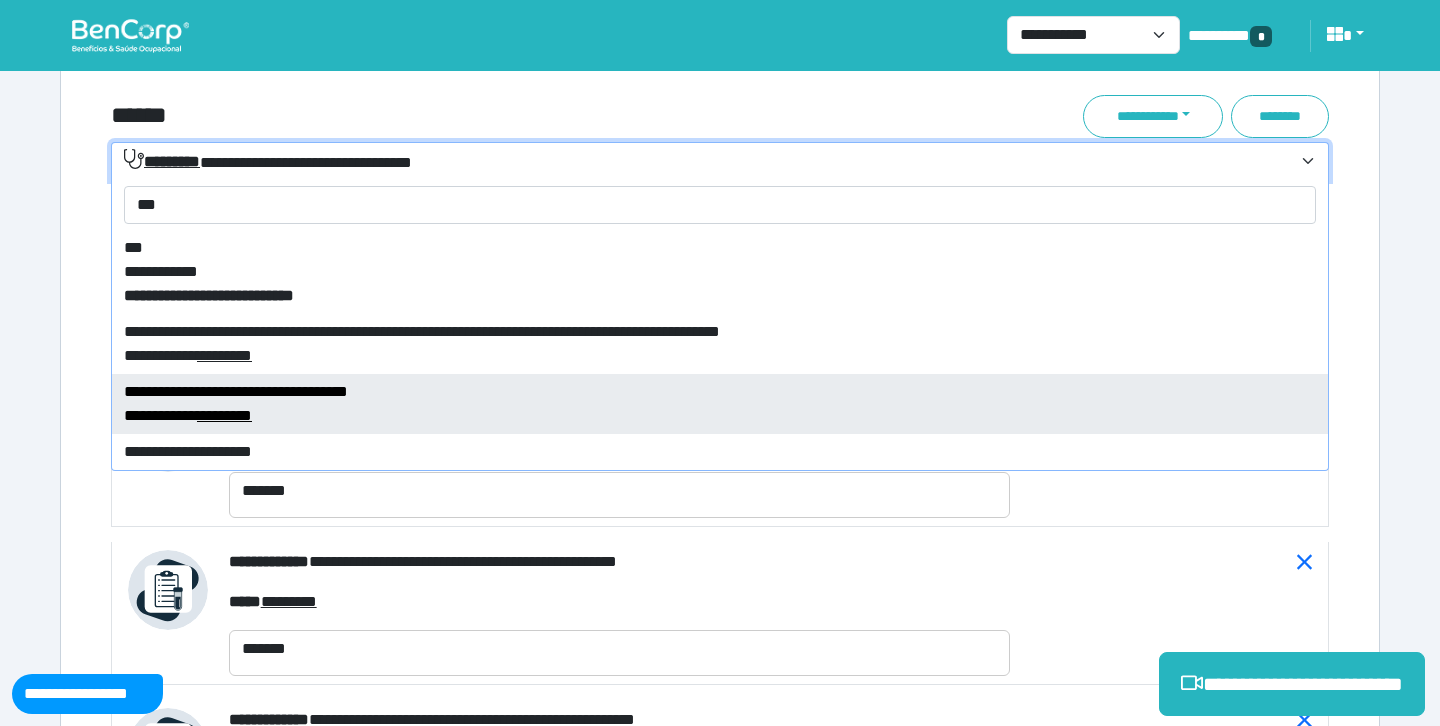 type on "***" 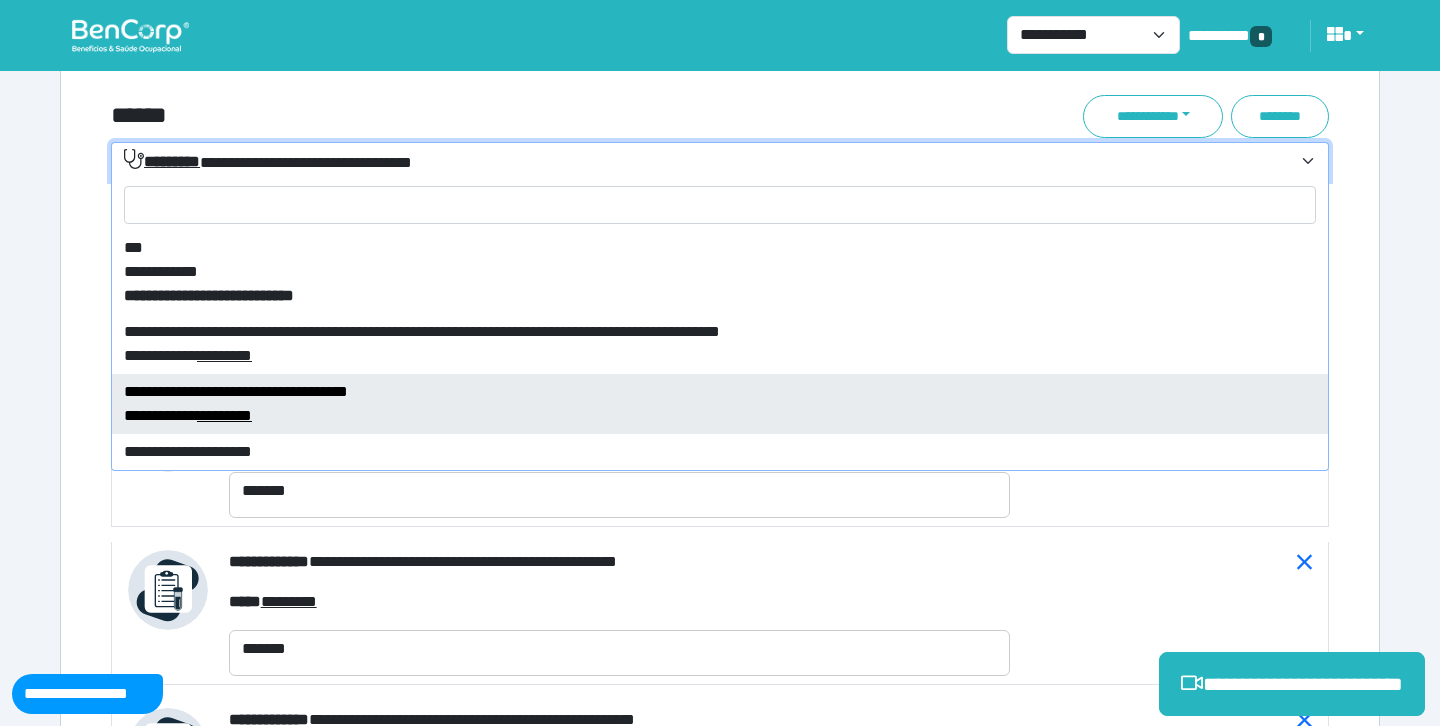 select on "****" 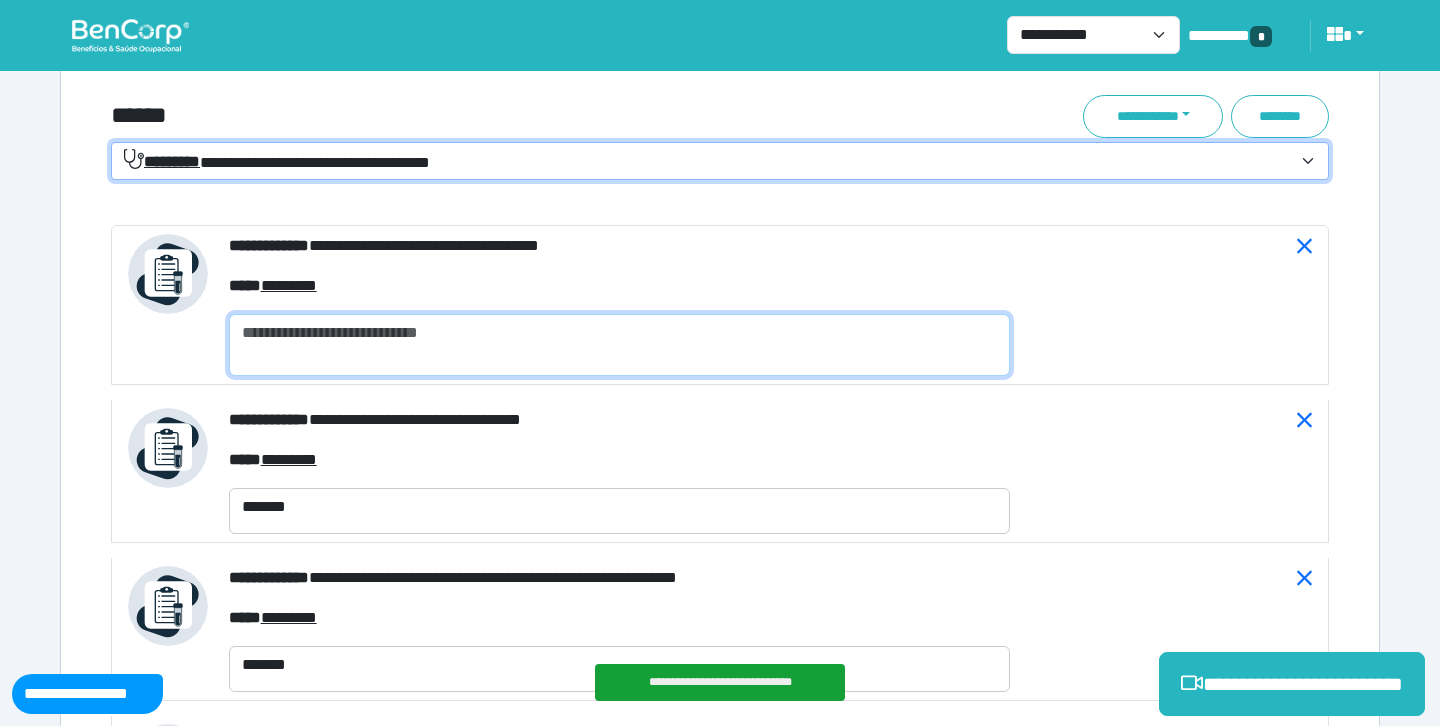 click at bounding box center (619, 345) 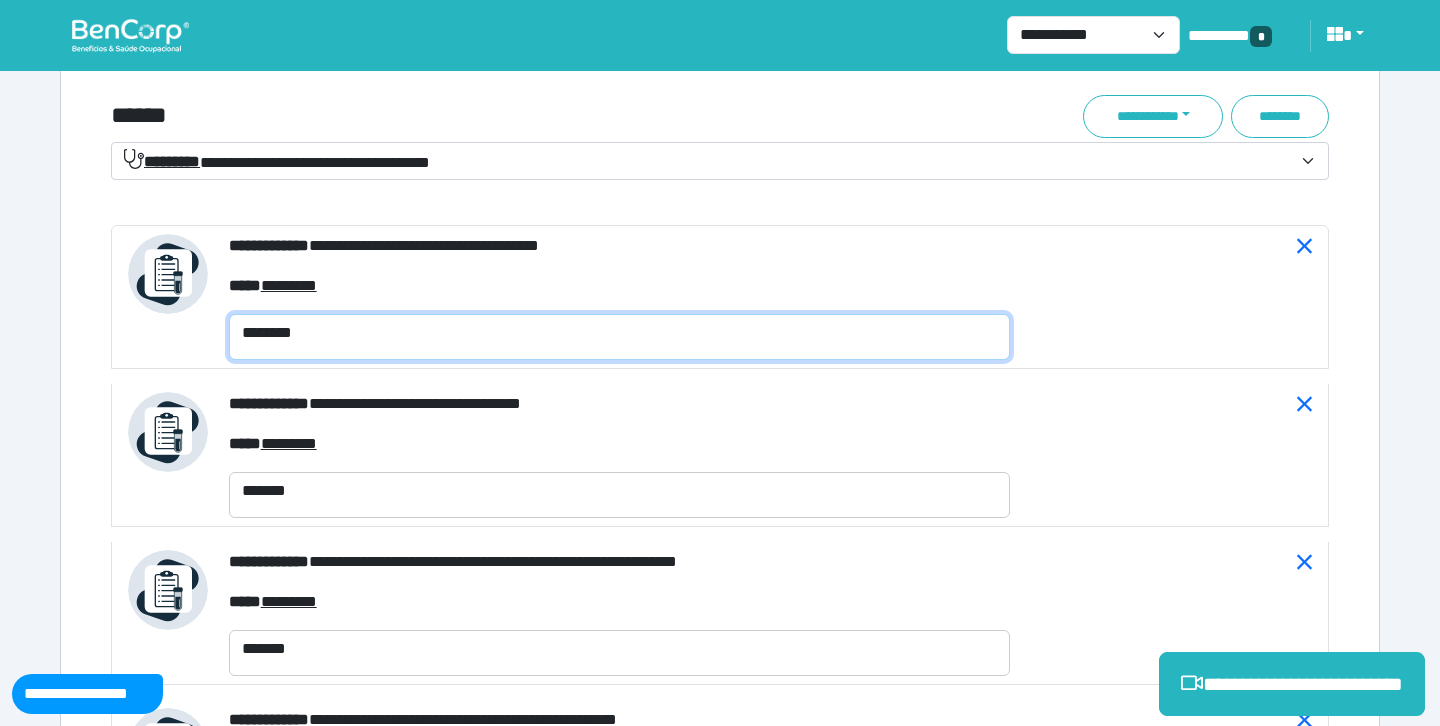 type on "********" 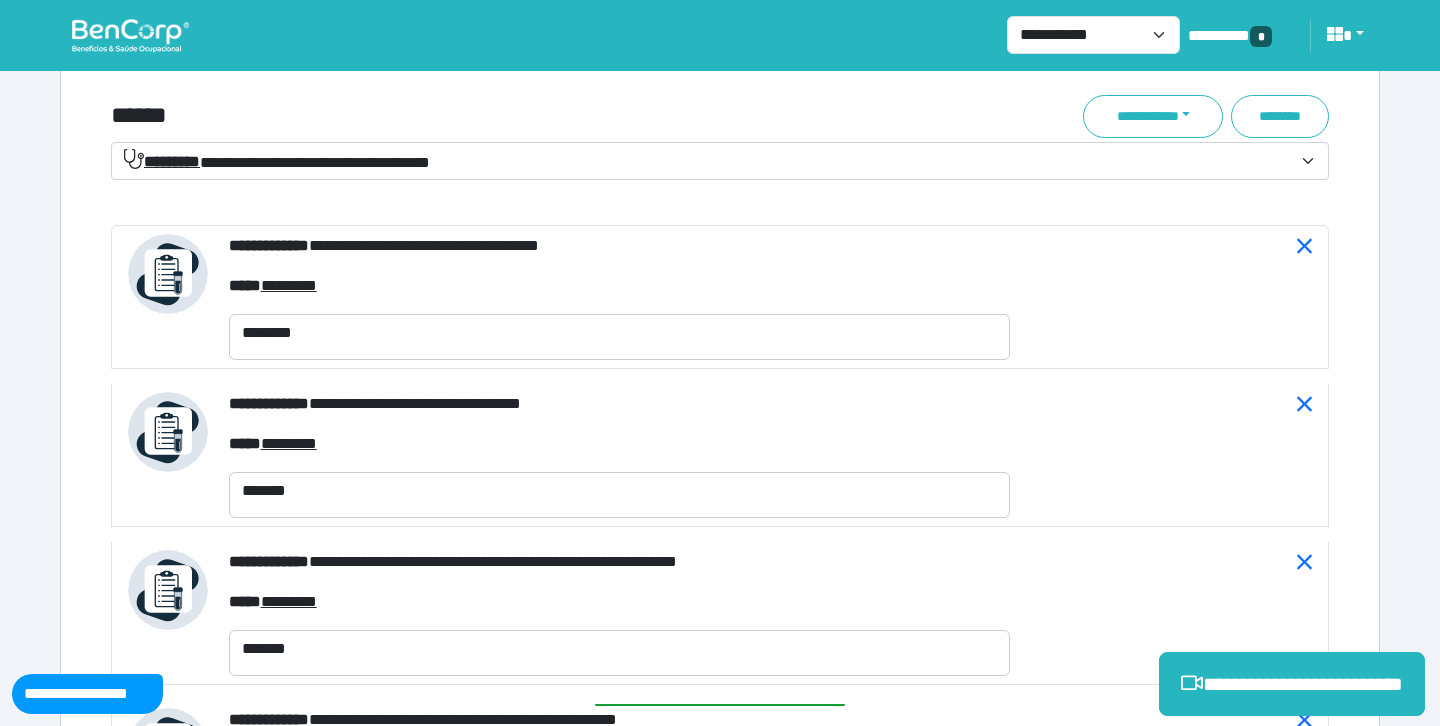 click on "**********" at bounding box center (277, 161) 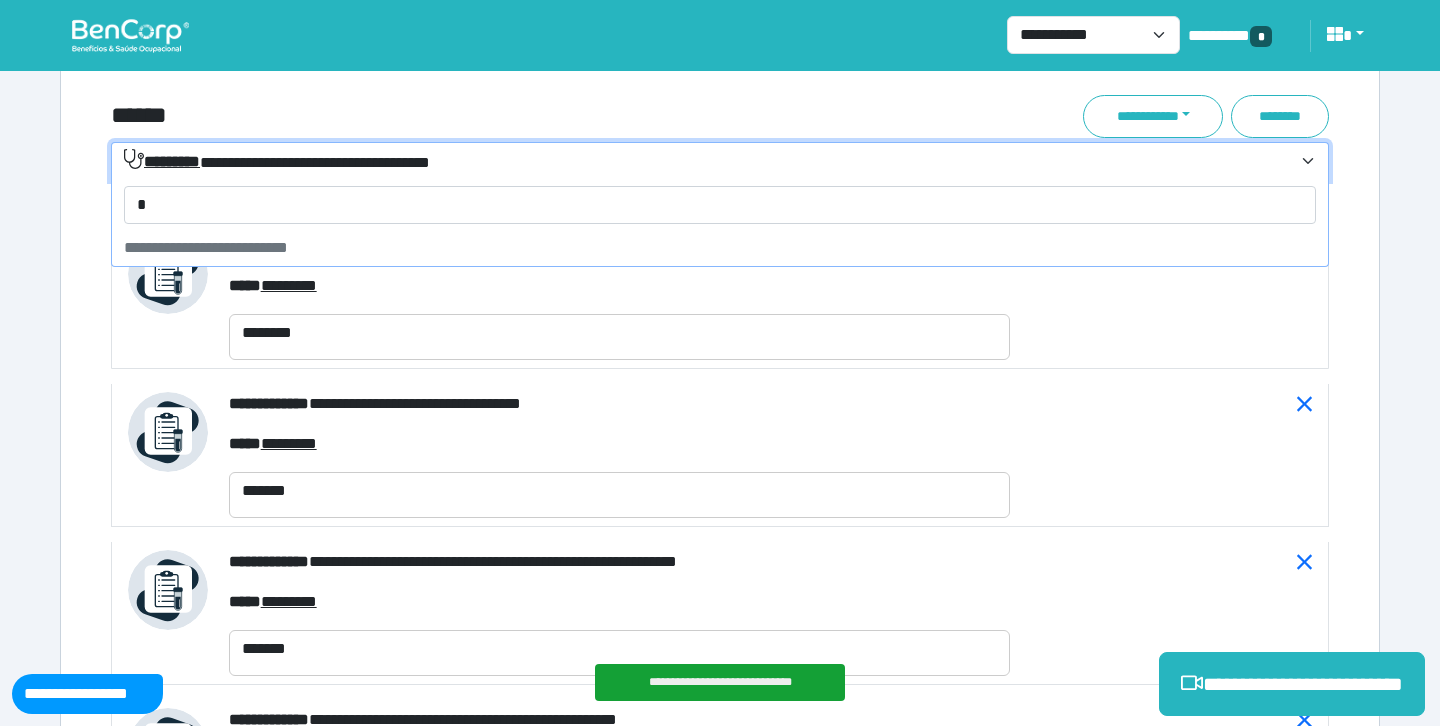 type on "**" 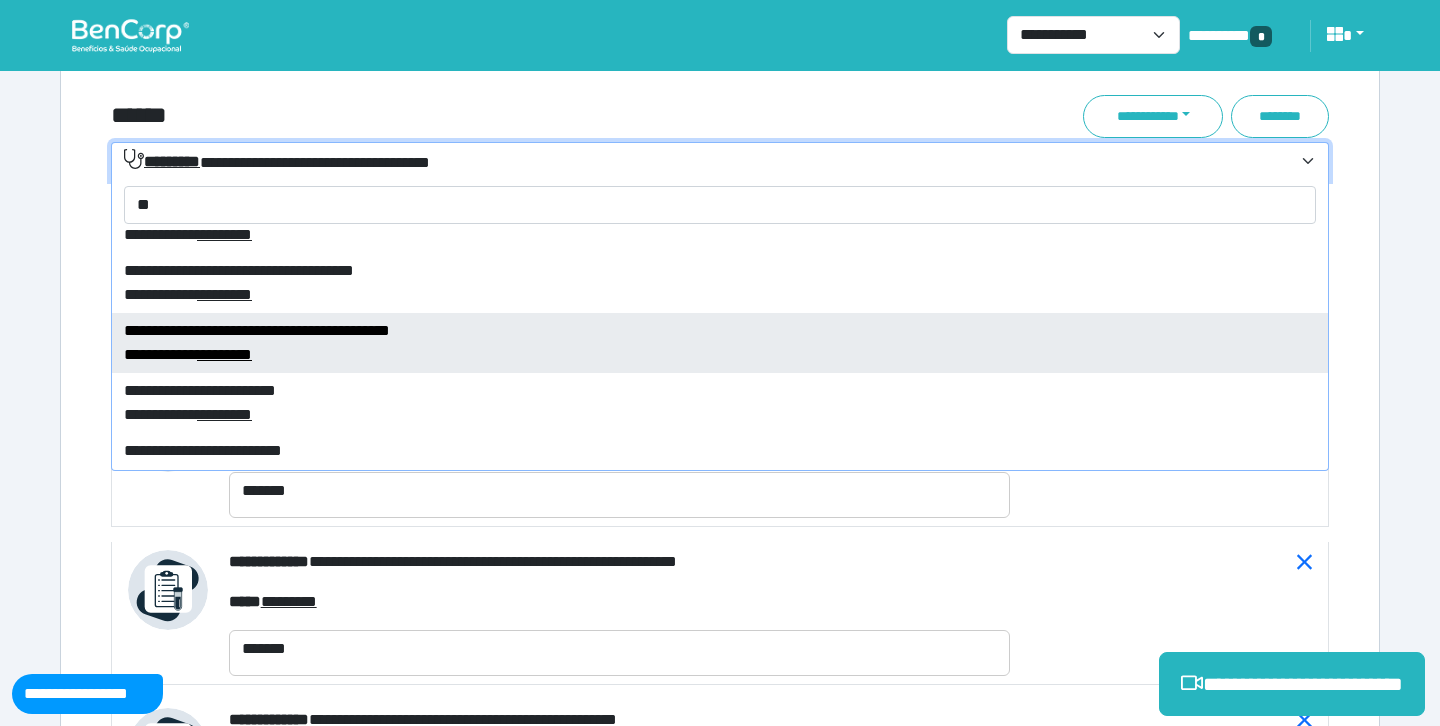 scroll, scrollTop: 3521, scrollLeft: 0, axis: vertical 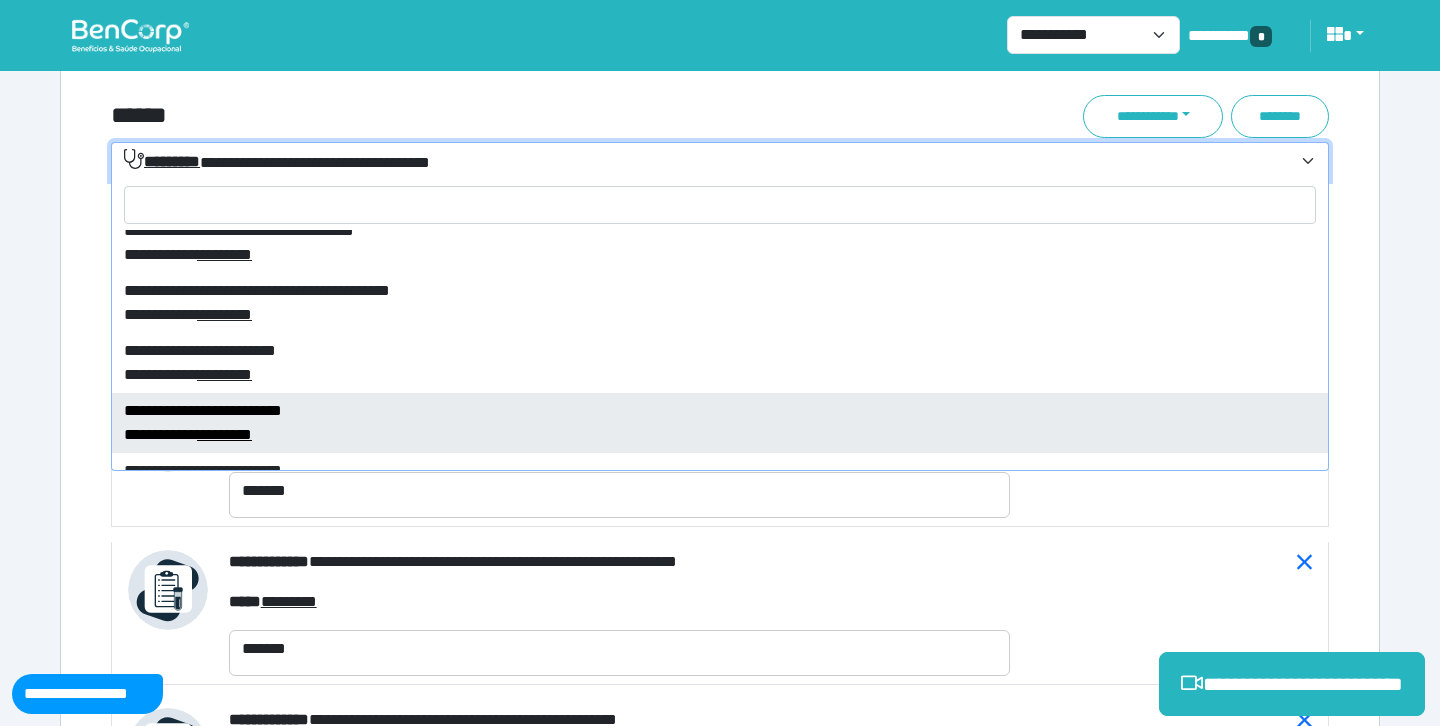 select on "****" 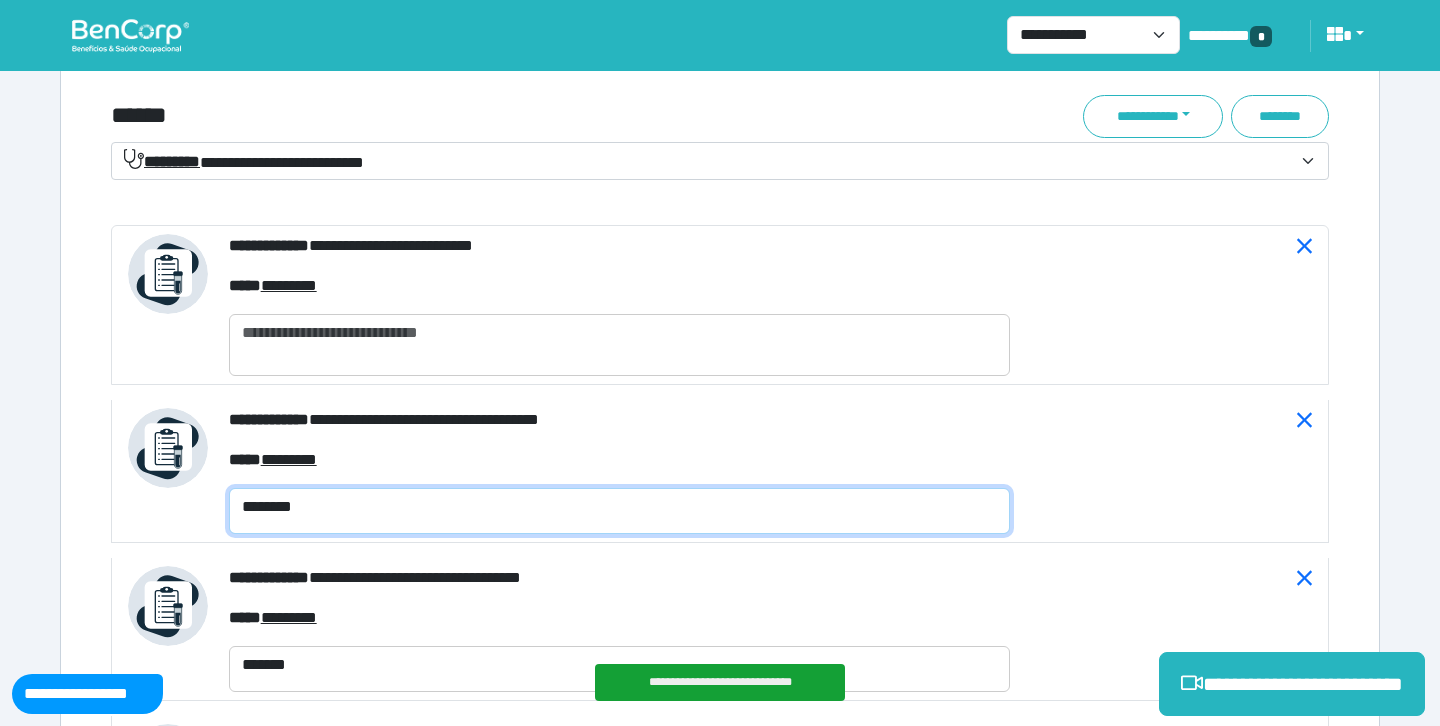 click on "********" at bounding box center [619, 511] 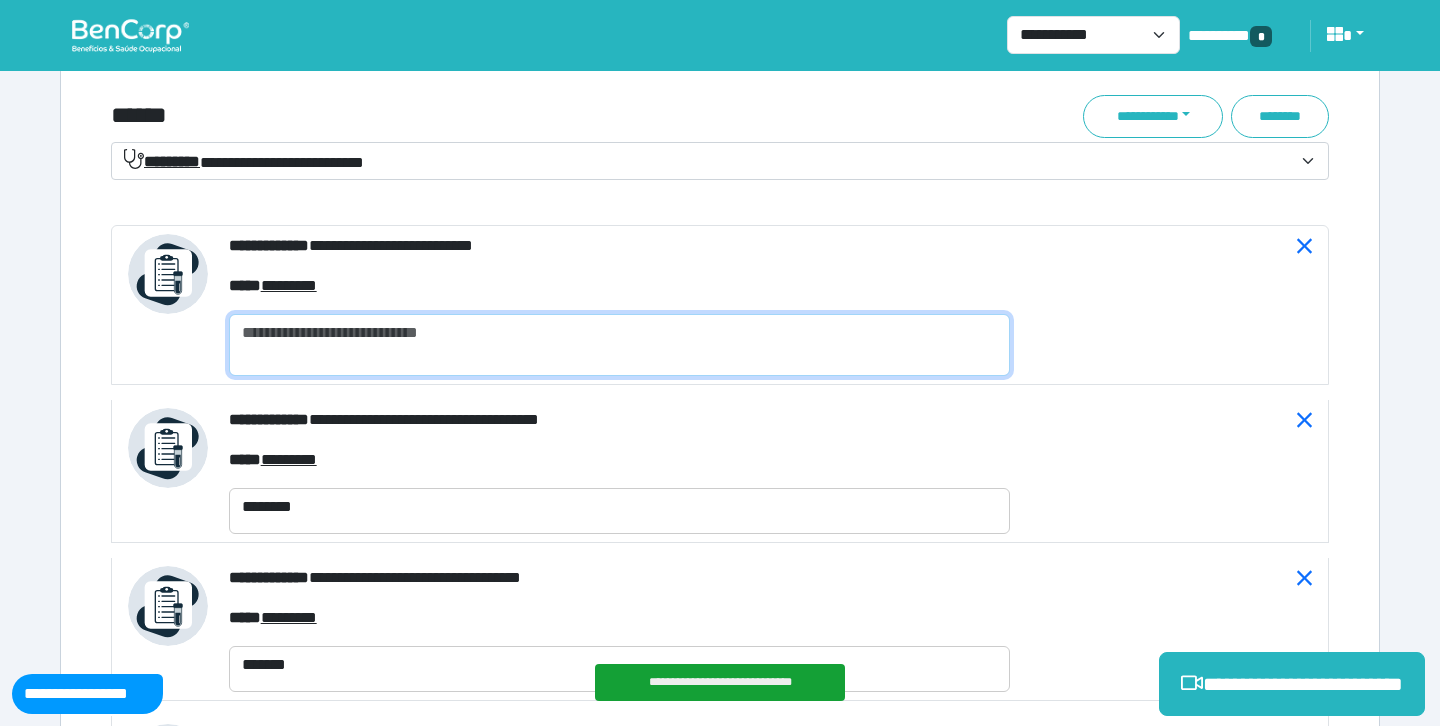 click at bounding box center [619, 345] 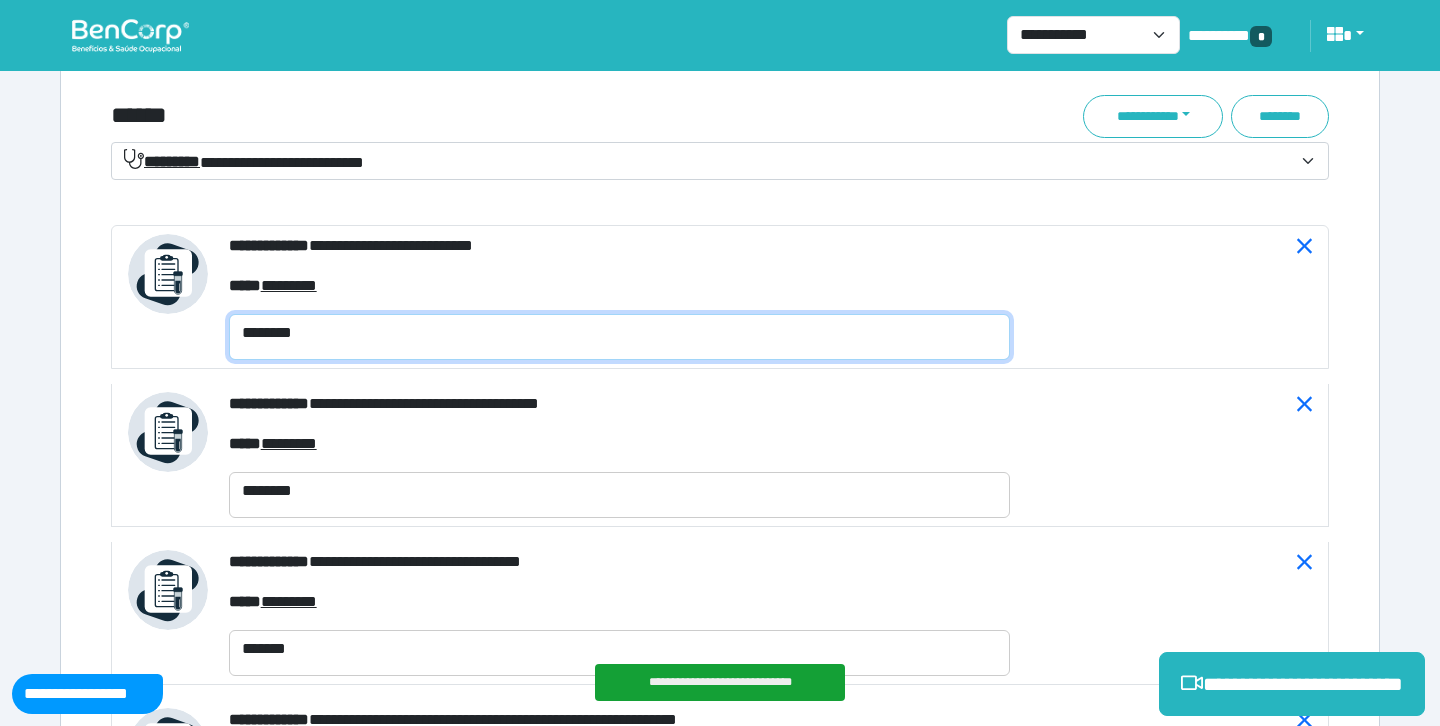 type on "********" 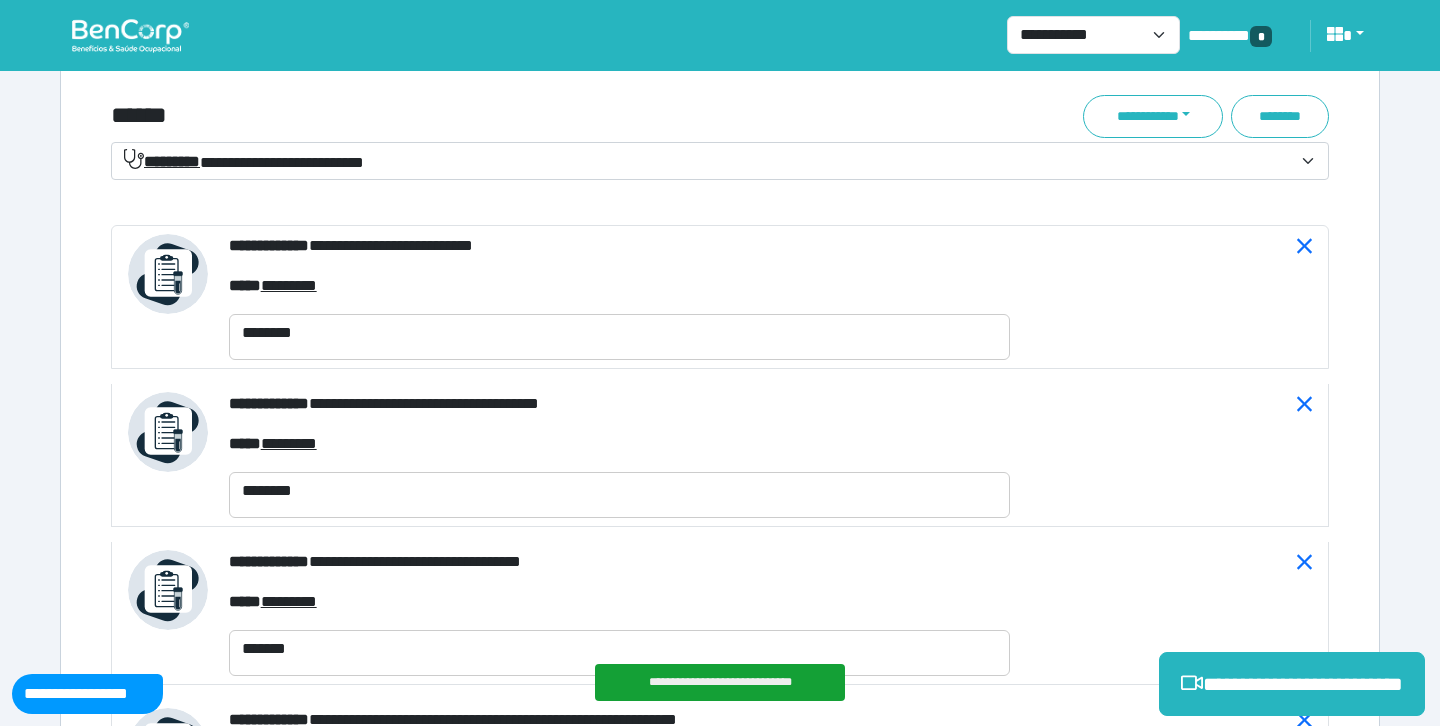 click on "******" at bounding box center (513, 116) 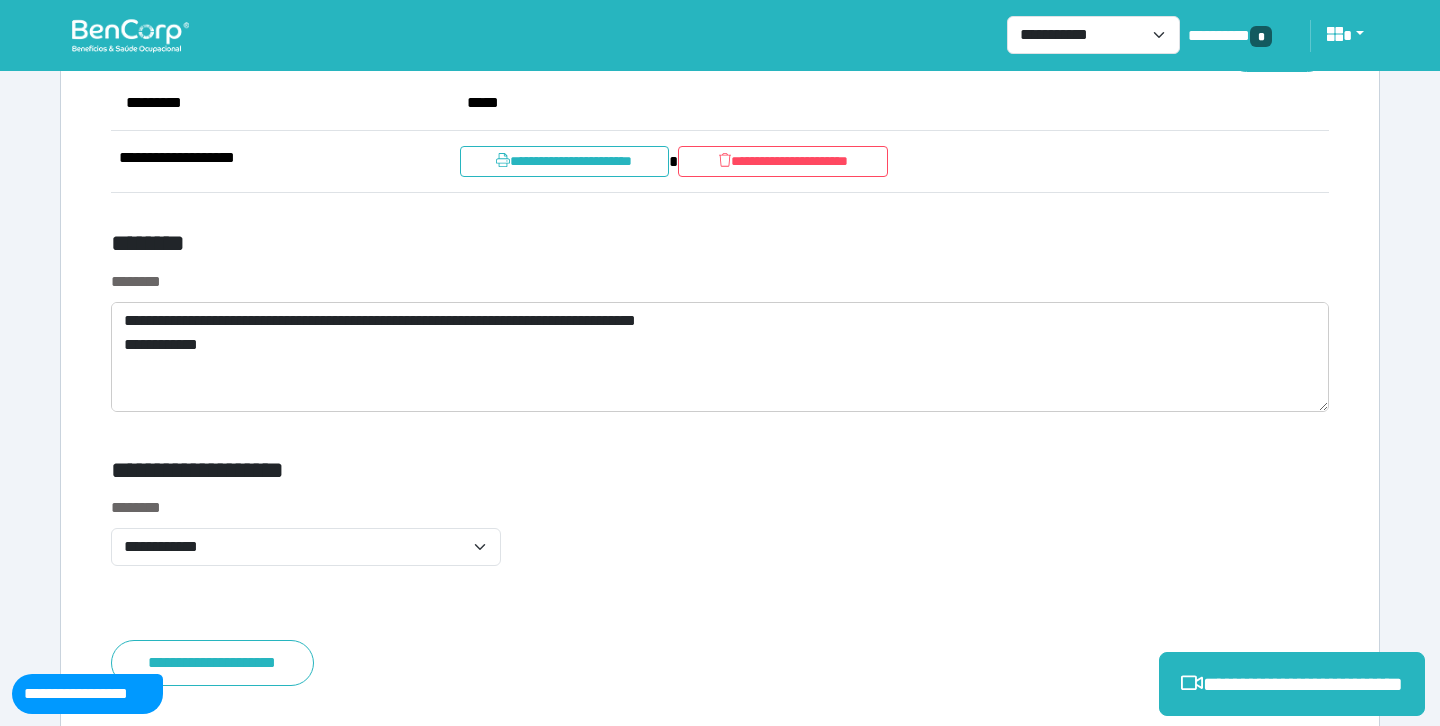 scroll, scrollTop: 13206, scrollLeft: 0, axis: vertical 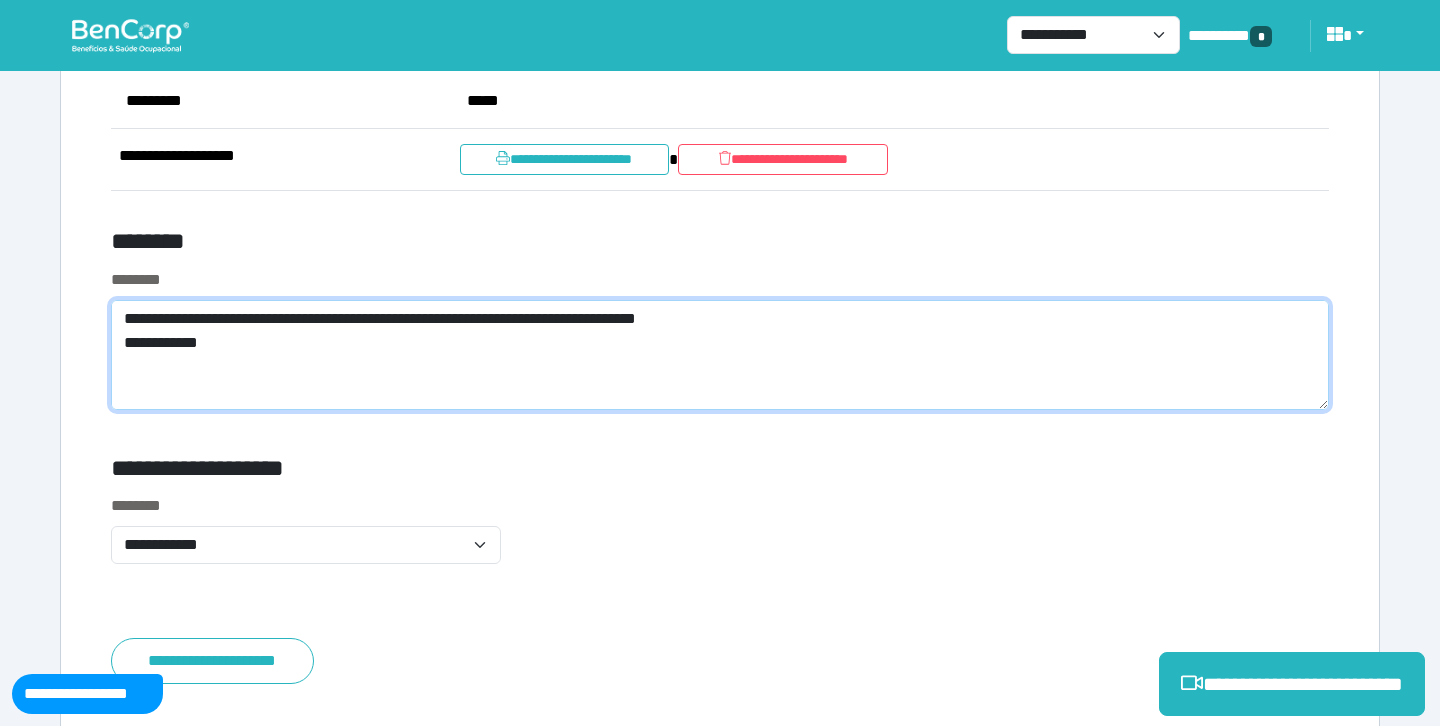 click on "**********" at bounding box center [720, 355] 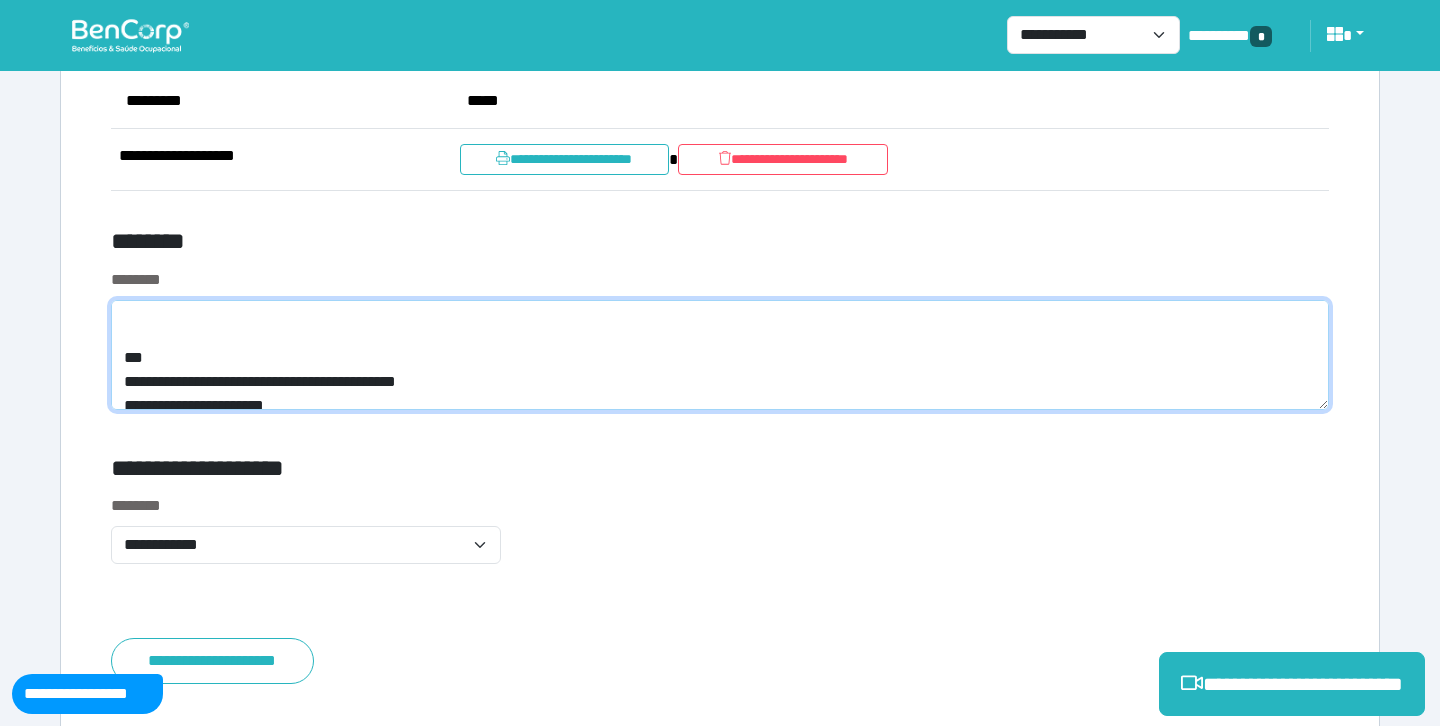 scroll, scrollTop: 0, scrollLeft: 0, axis: both 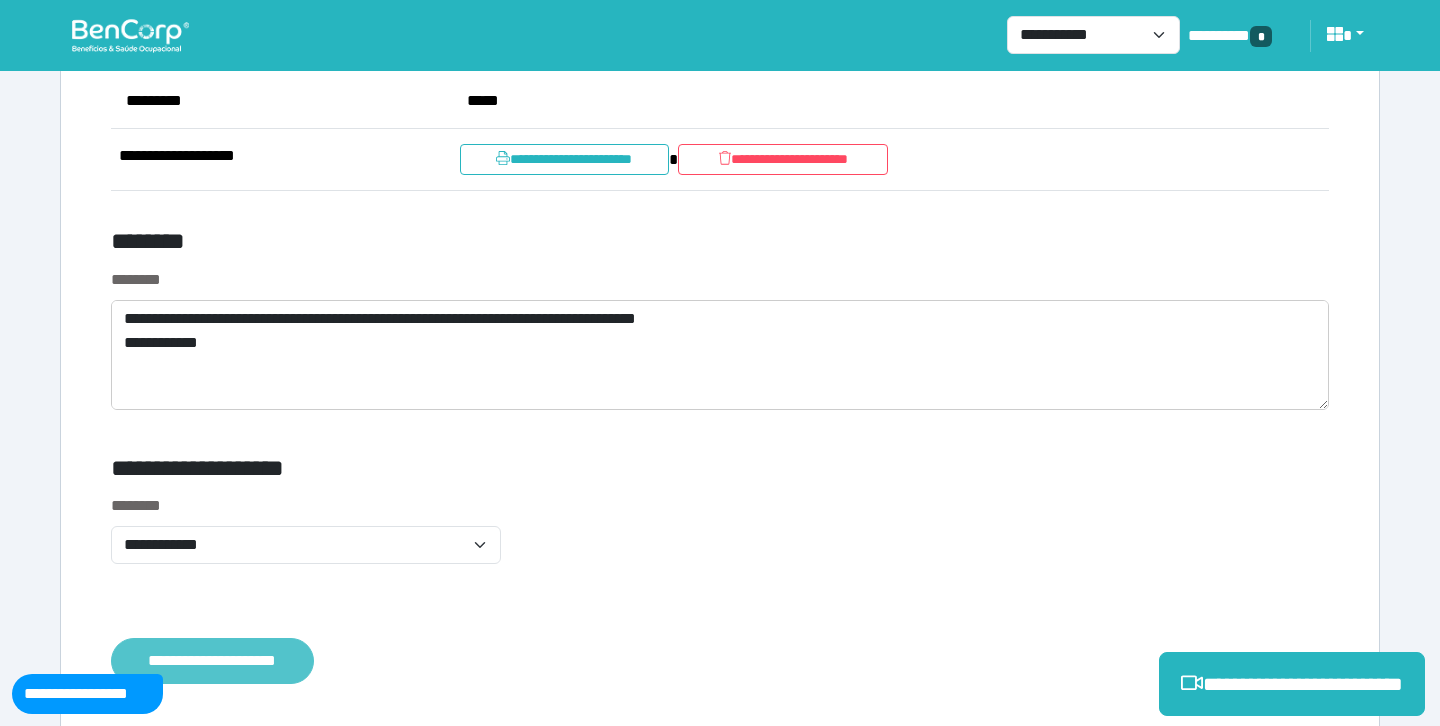 click on "**********" at bounding box center [212, 661] 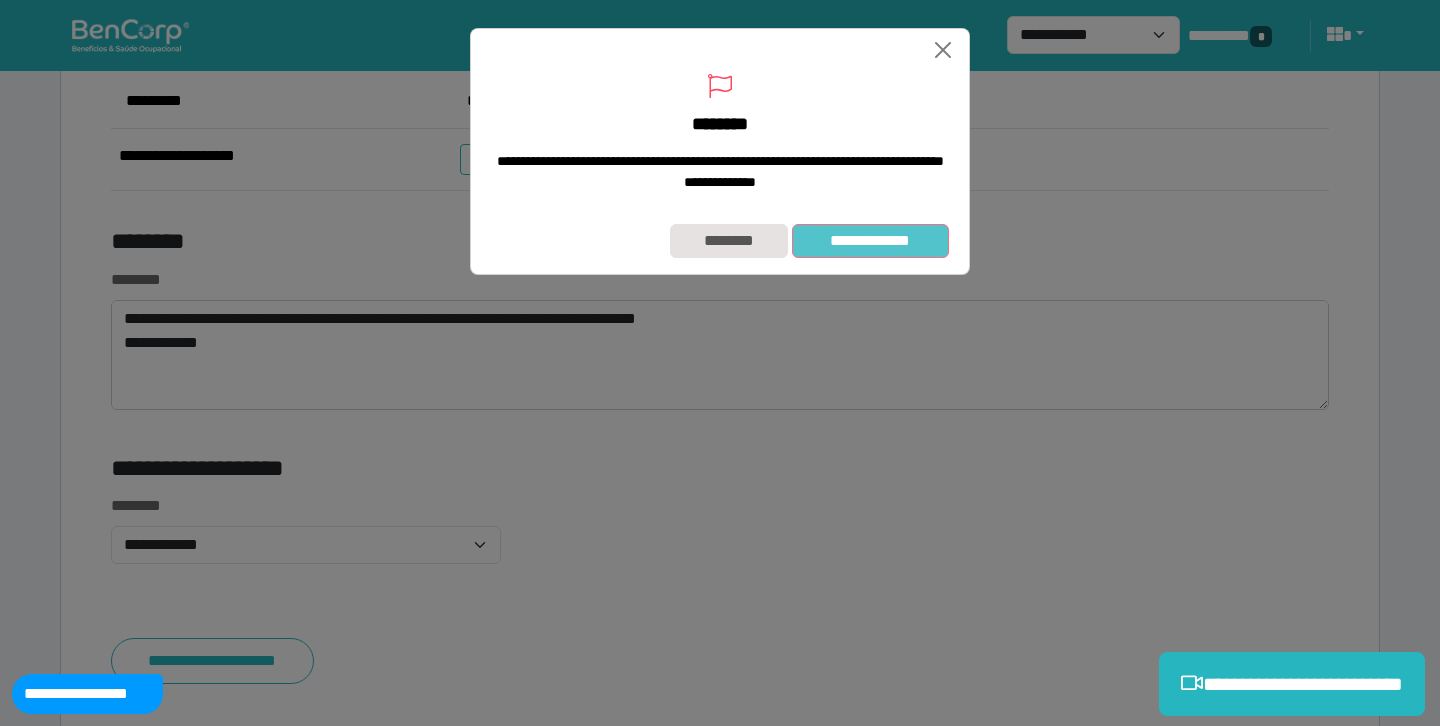 click on "**********" at bounding box center [870, 241] 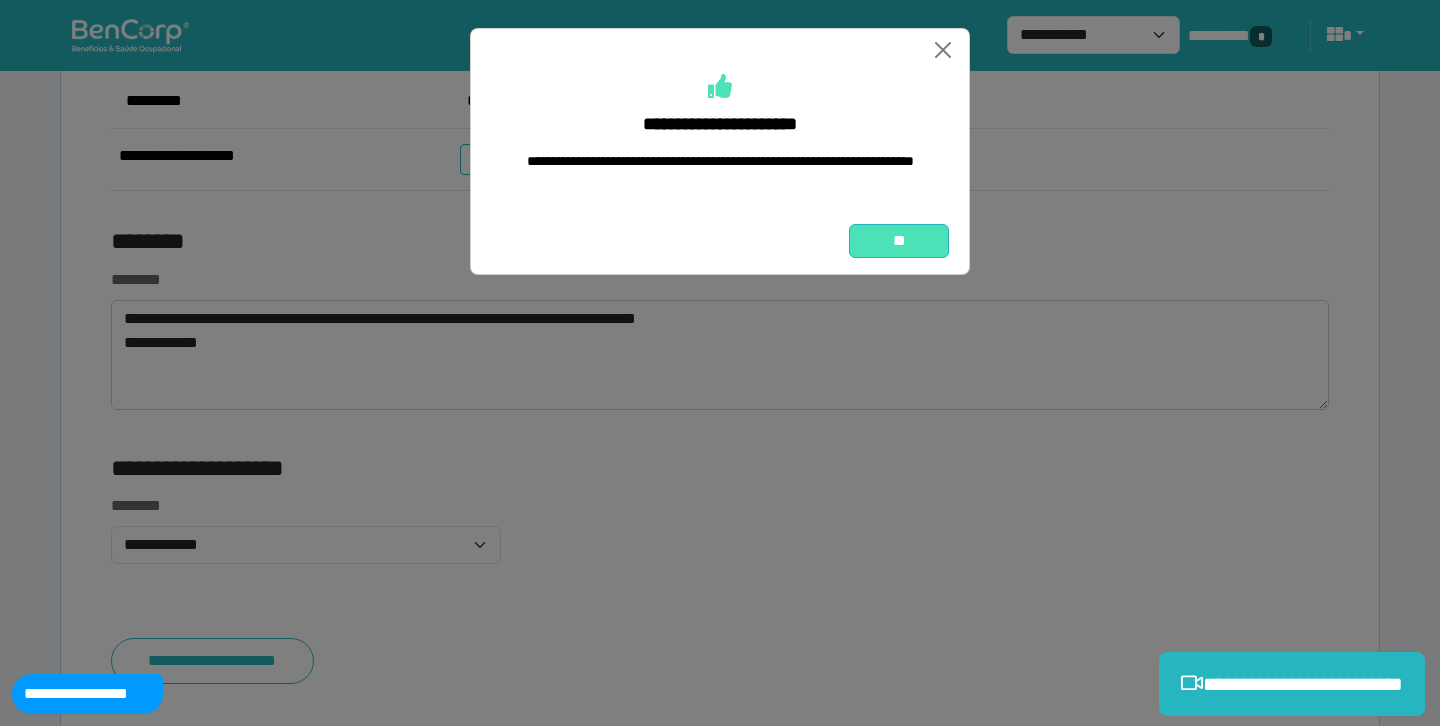 click on "**" at bounding box center [899, 241] 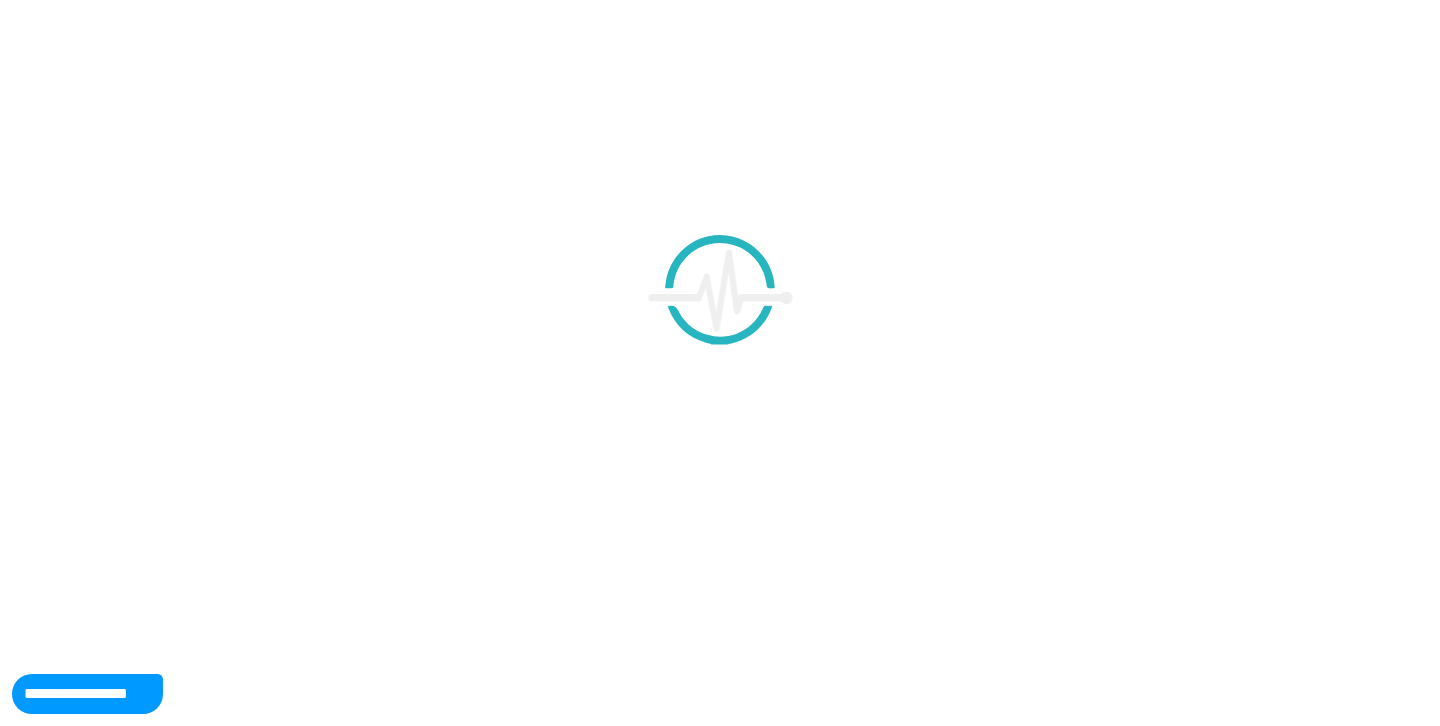 scroll, scrollTop: 0, scrollLeft: 0, axis: both 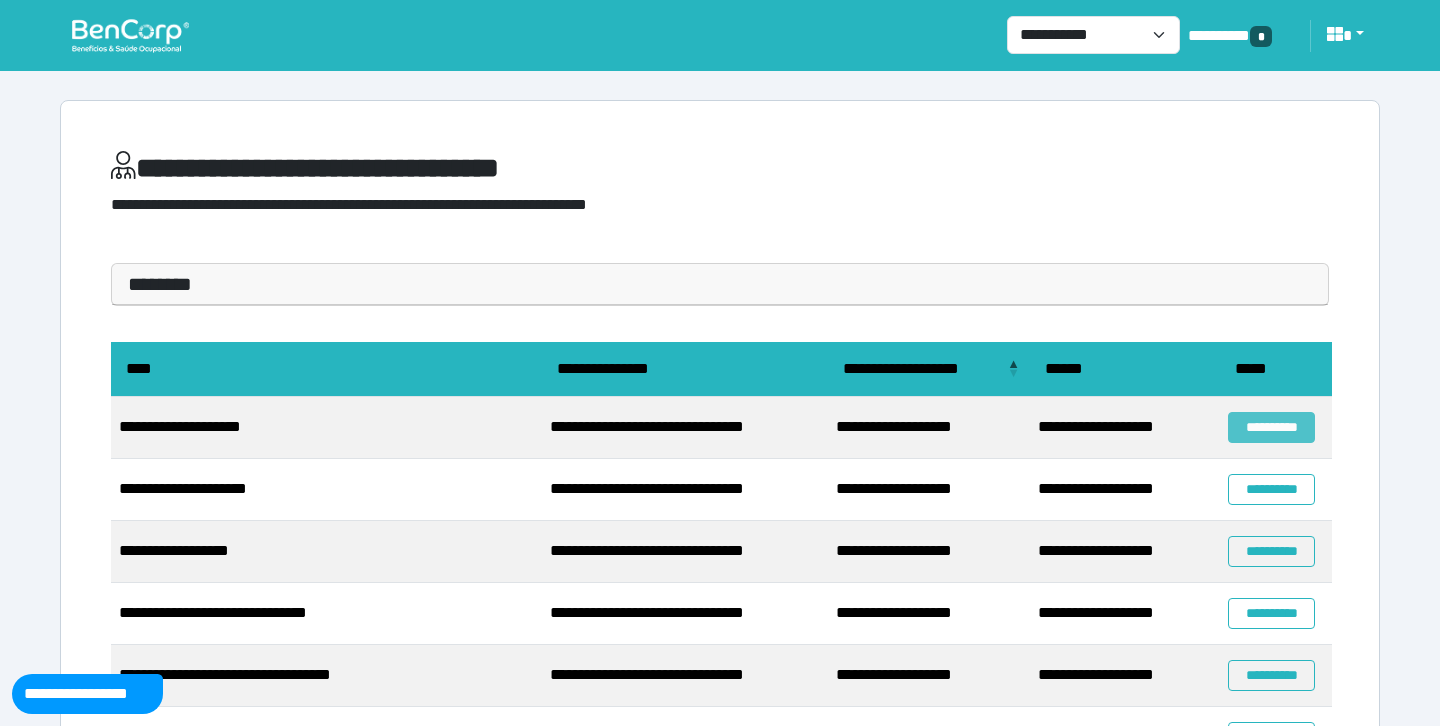 click on "**********" at bounding box center (1271, 427) 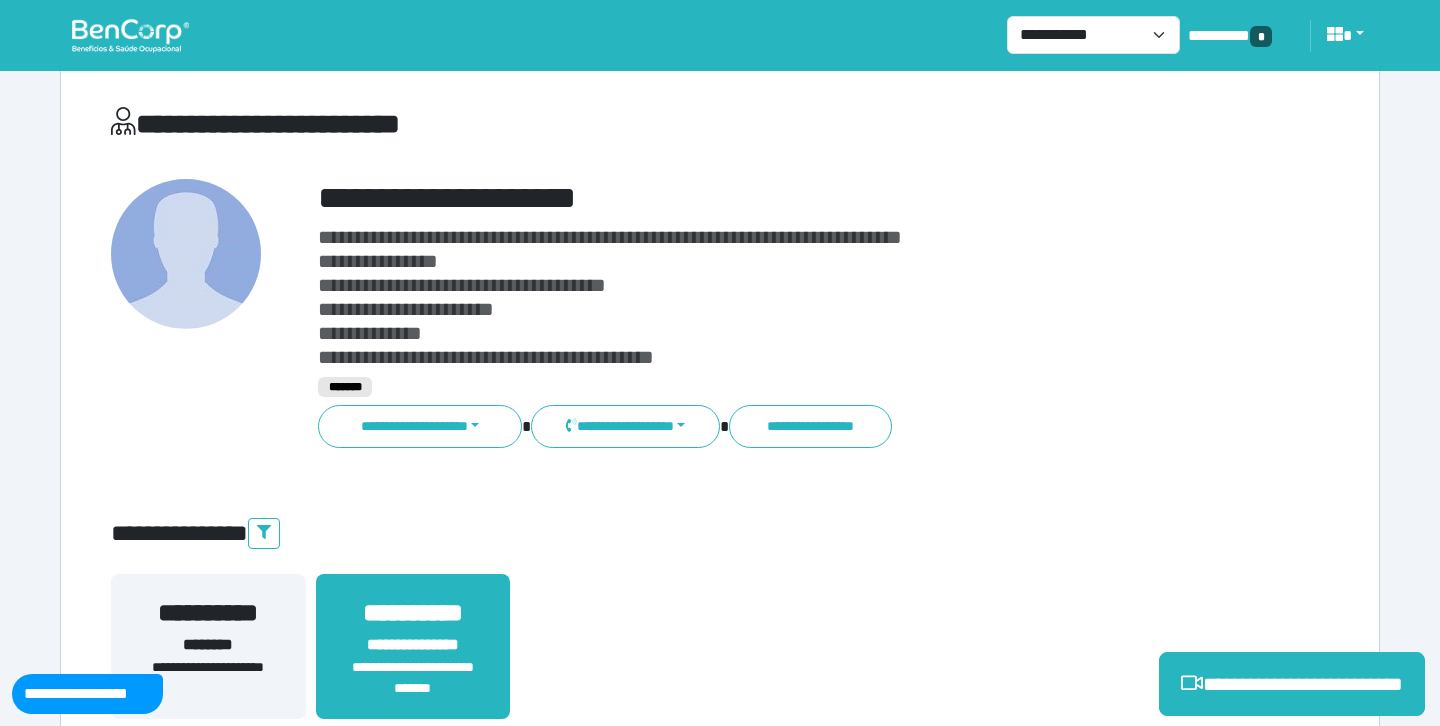 scroll, scrollTop: 0, scrollLeft: 0, axis: both 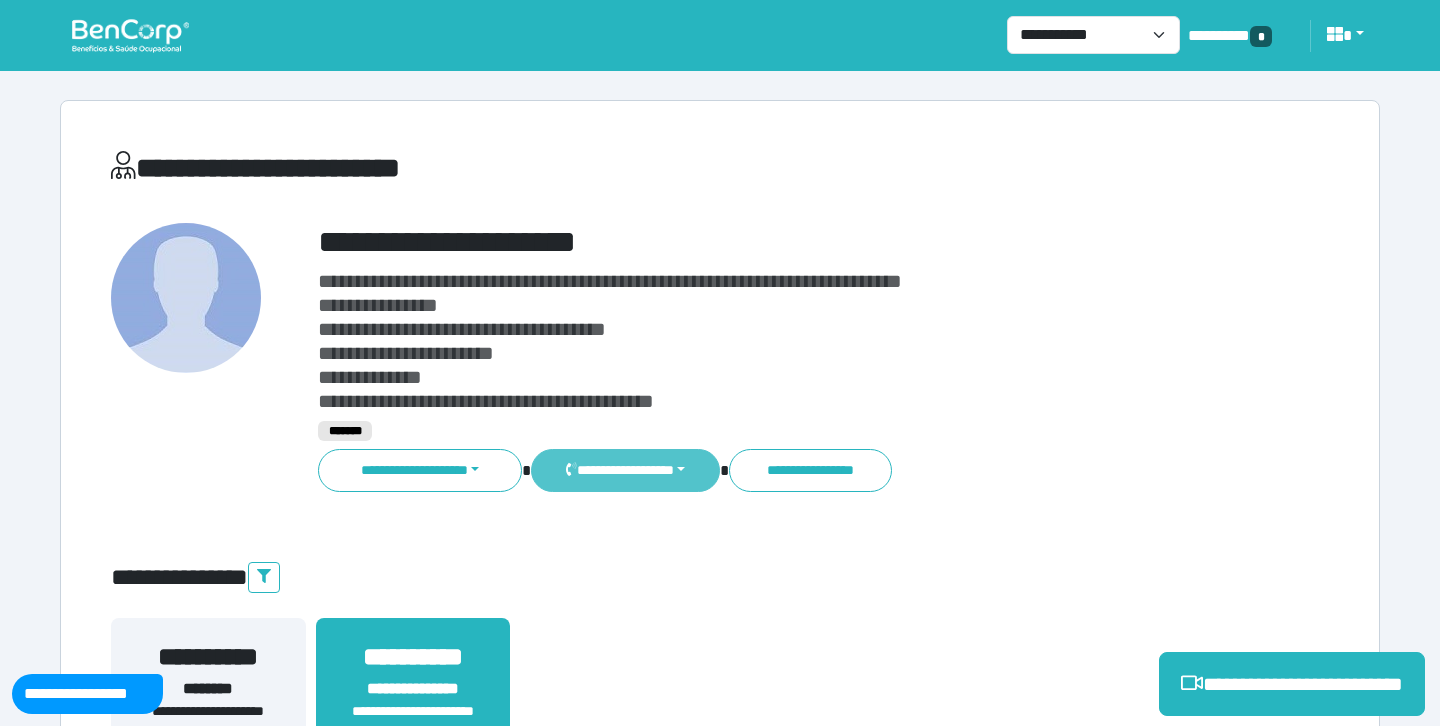 click on "**********" at bounding box center (625, 470) 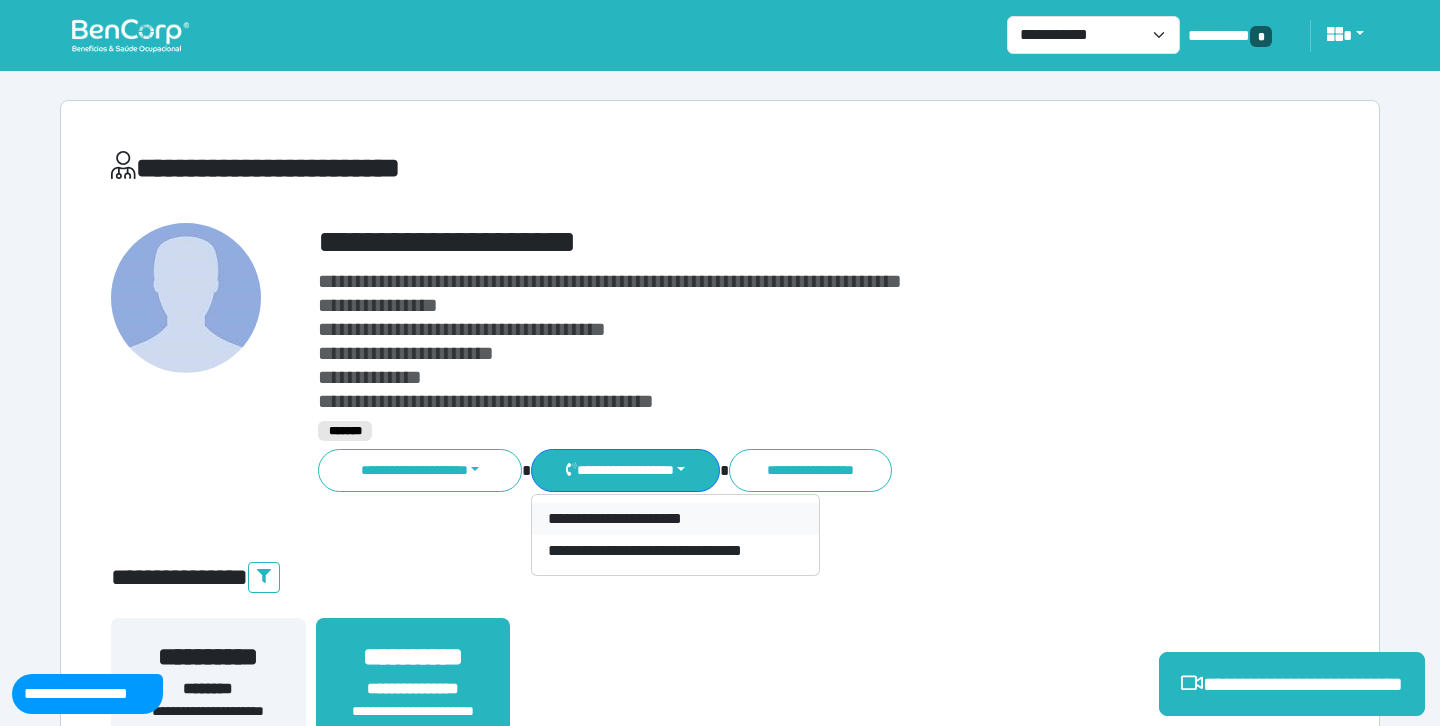 click on "**********" at bounding box center (675, 519) 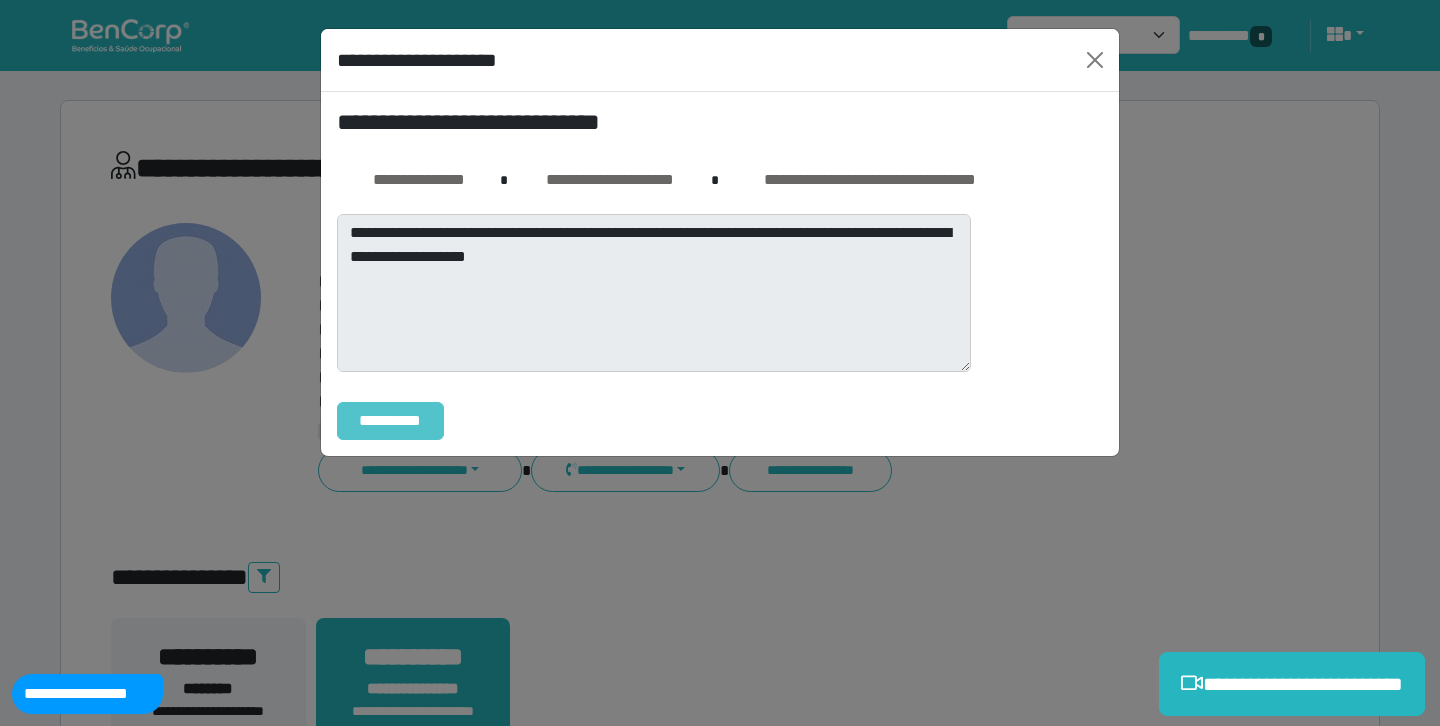 click on "**********" at bounding box center (390, 421) 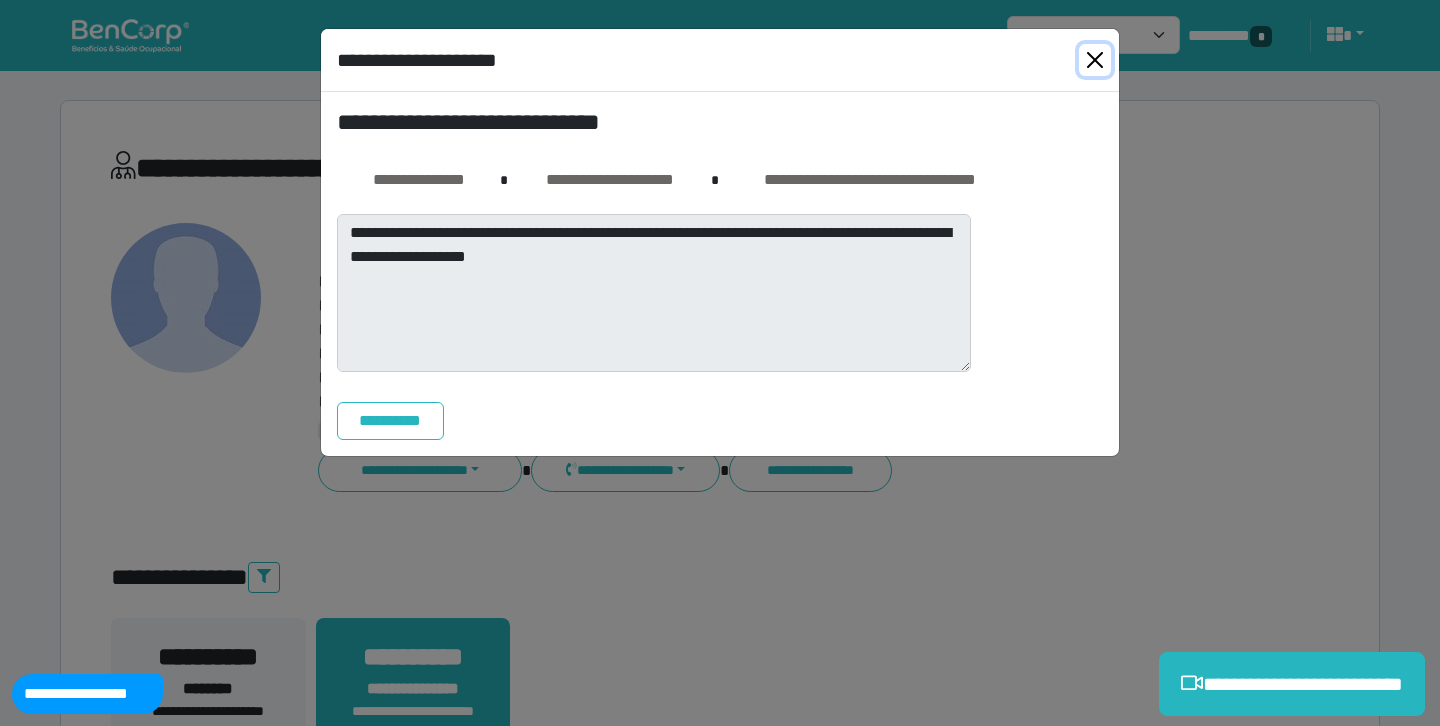 click at bounding box center [1095, 60] 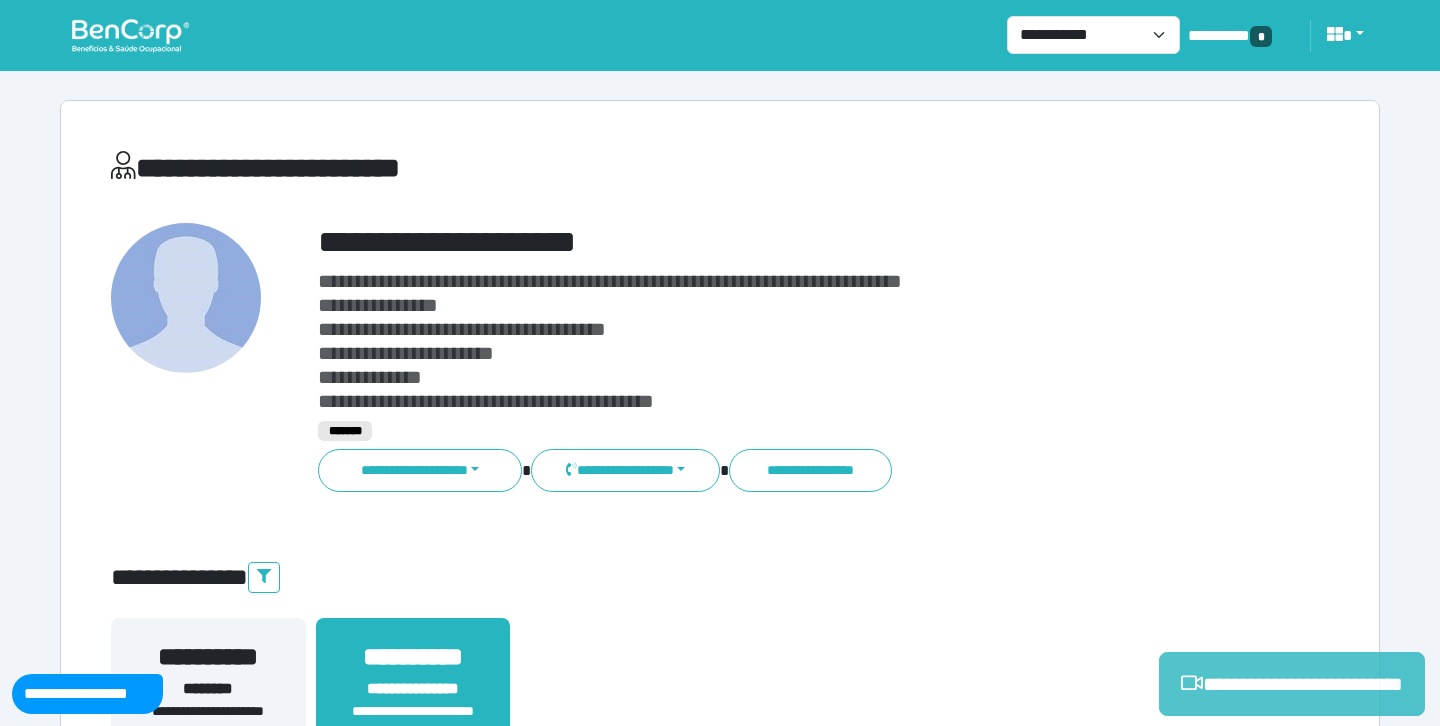 click on "**********" at bounding box center [1292, 684] 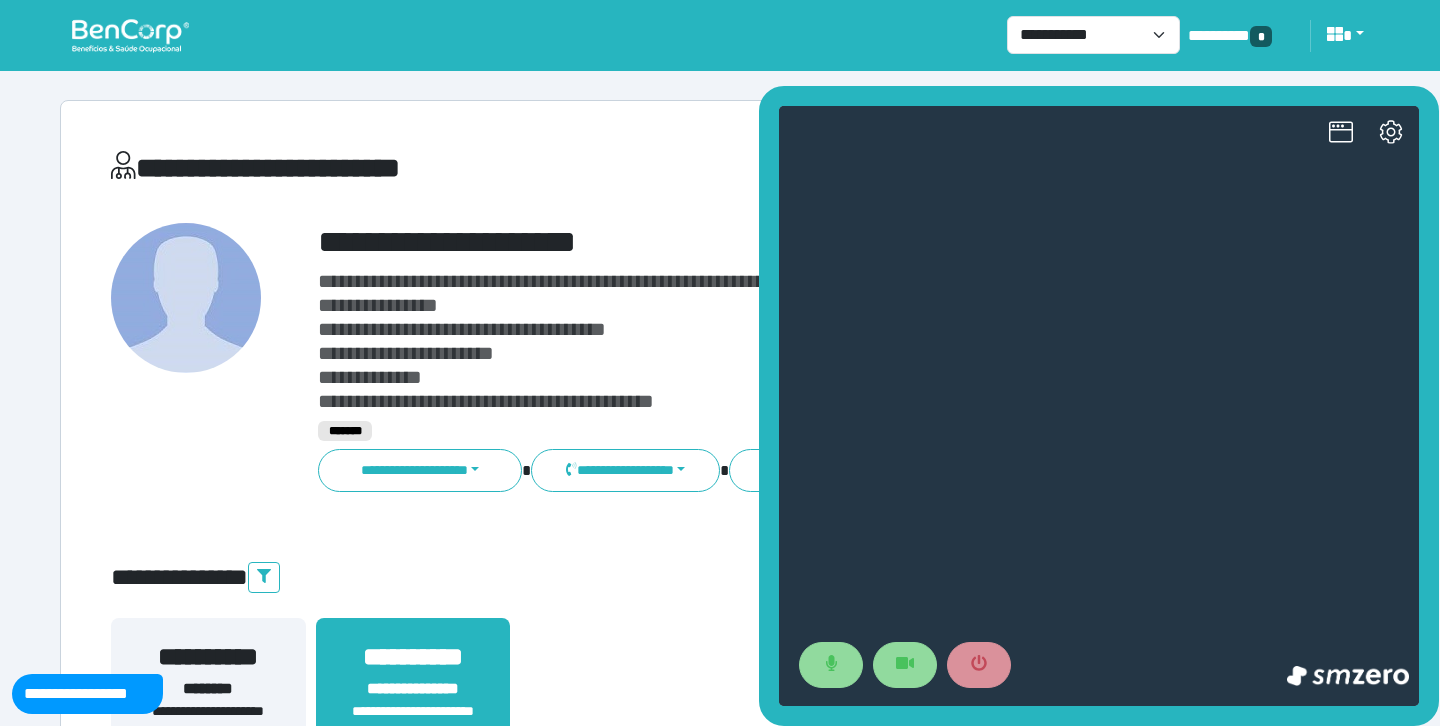 scroll, scrollTop: 0, scrollLeft: 0, axis: both 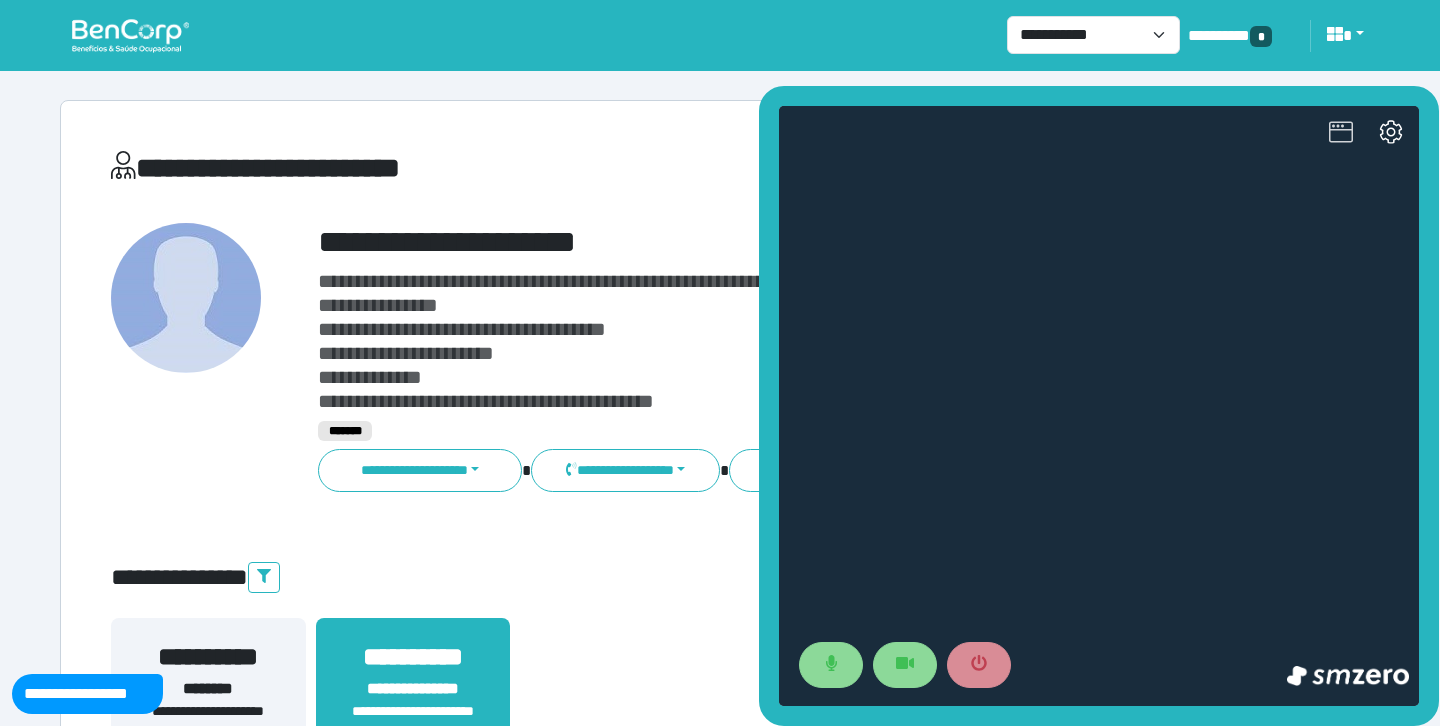 click 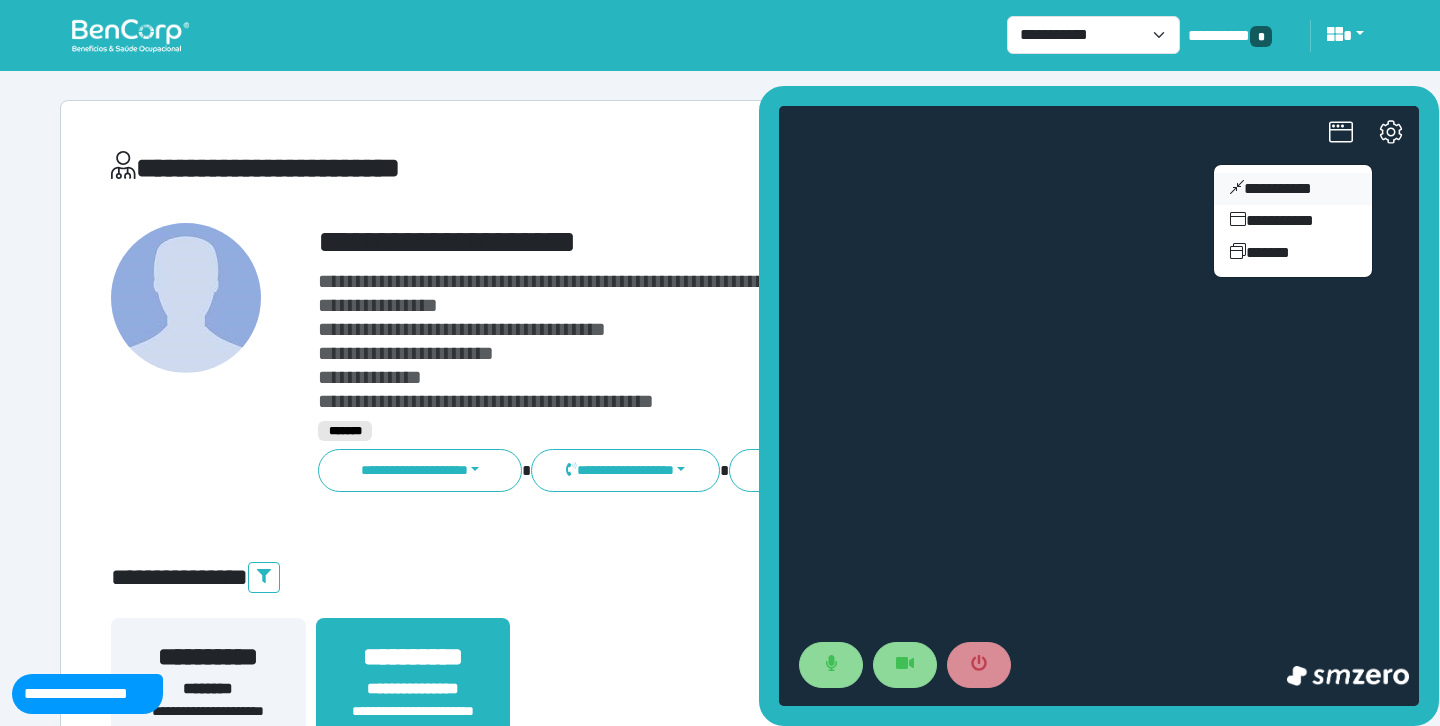 click on "**********" at bounding box center [1293, 189] 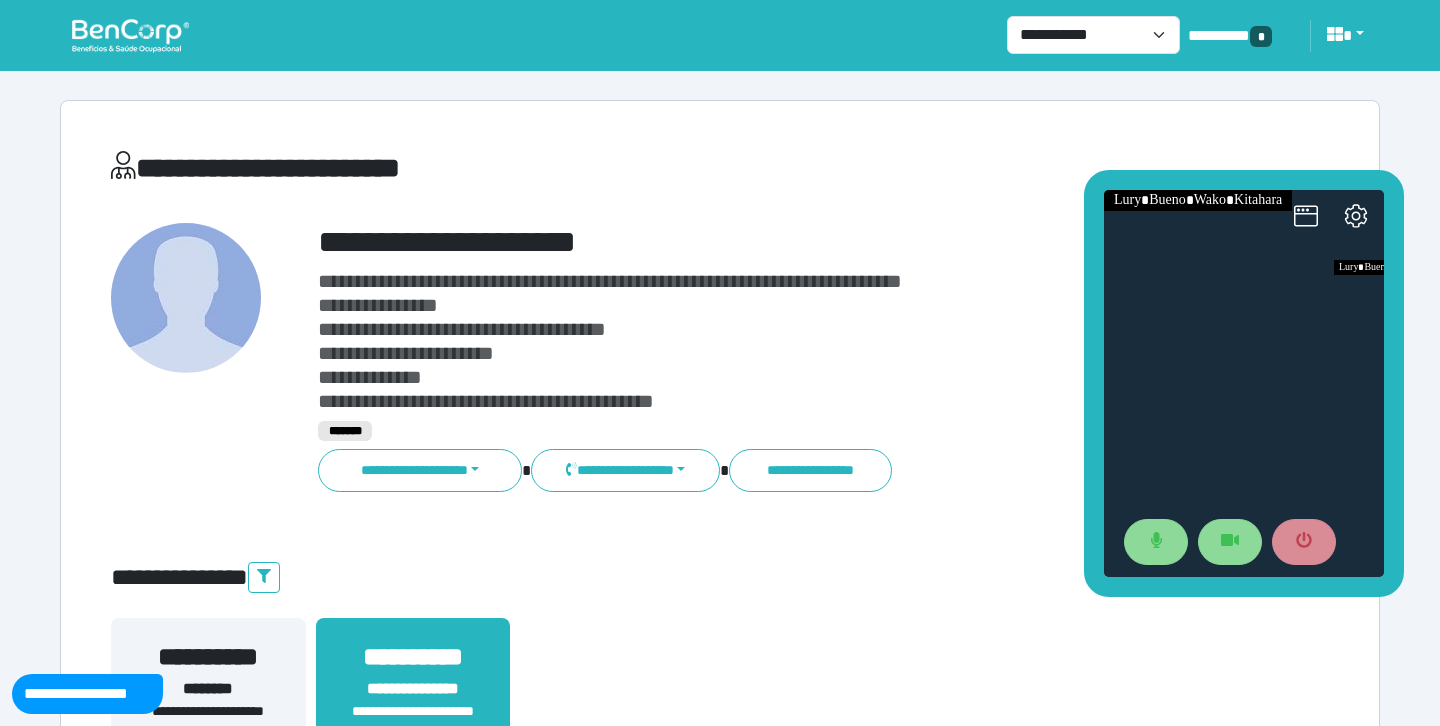 drag, startPoint x: 1254, startPoint y: 307, endPoint x: 1208, endPoint y: 117, distance: 195.48914 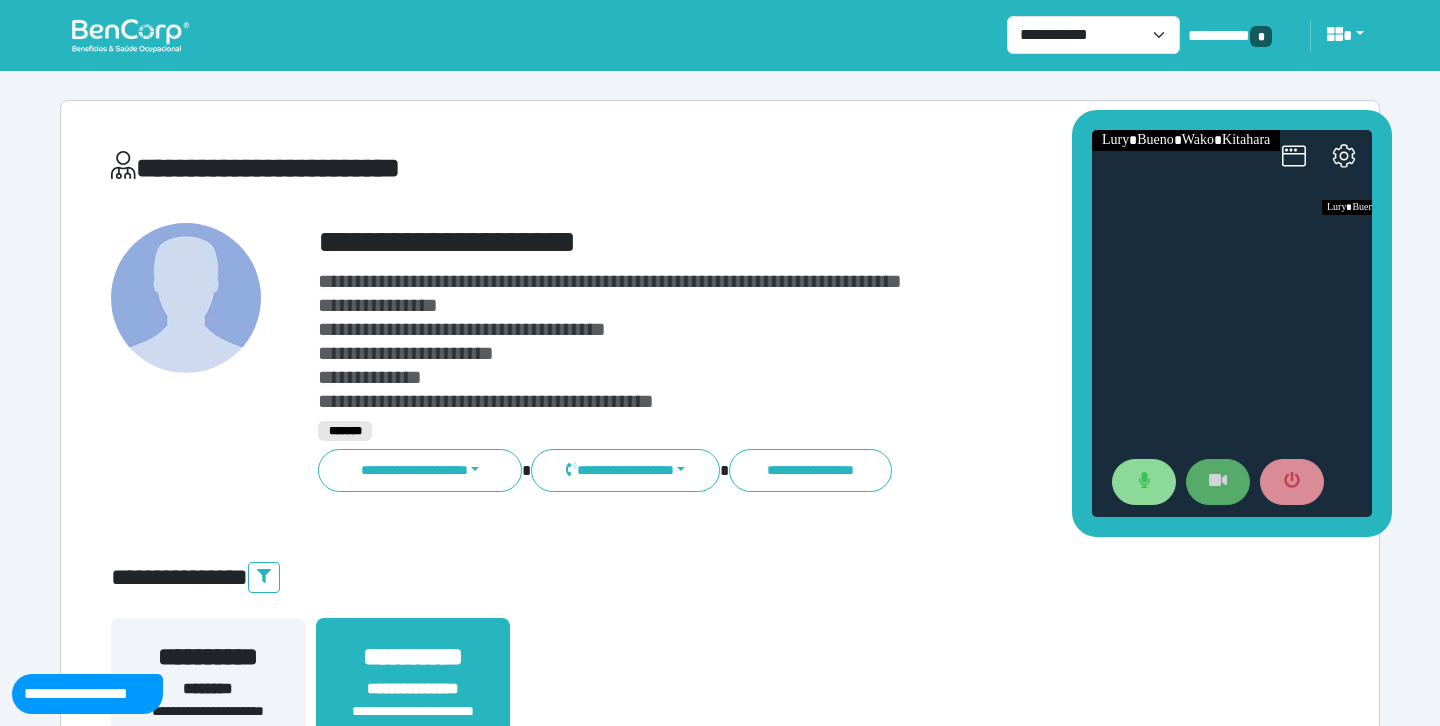 click at bounding box center [1218, 482] 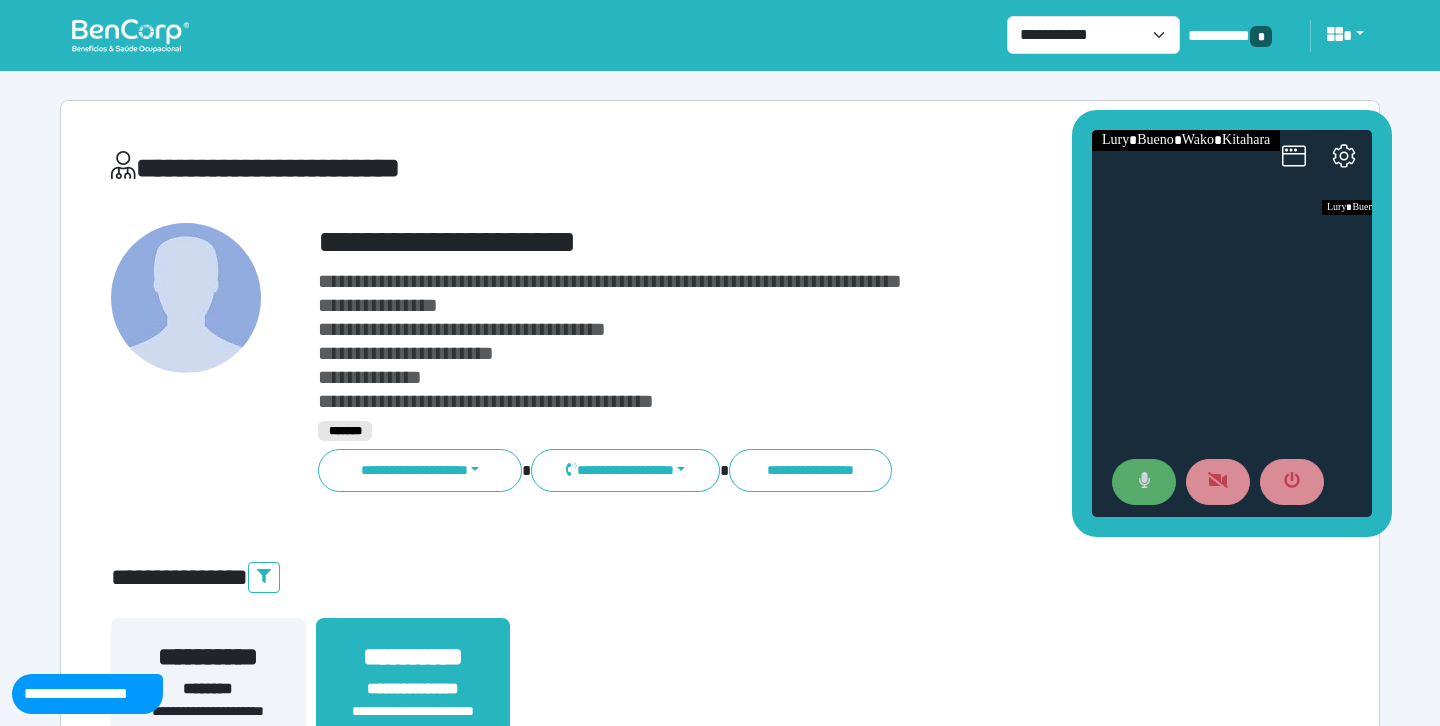 click at bounding box center (1144, 482) 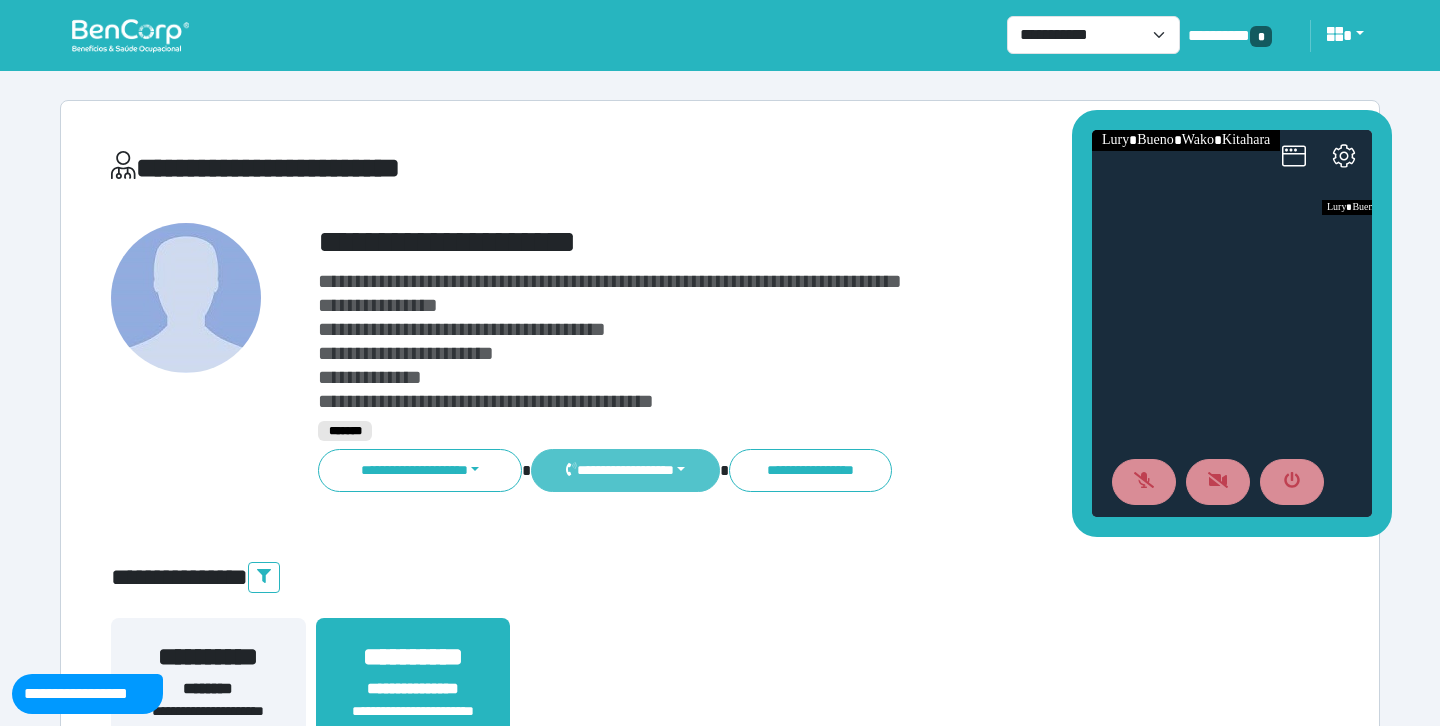 click on "**********" at bounding box center [625, 470] 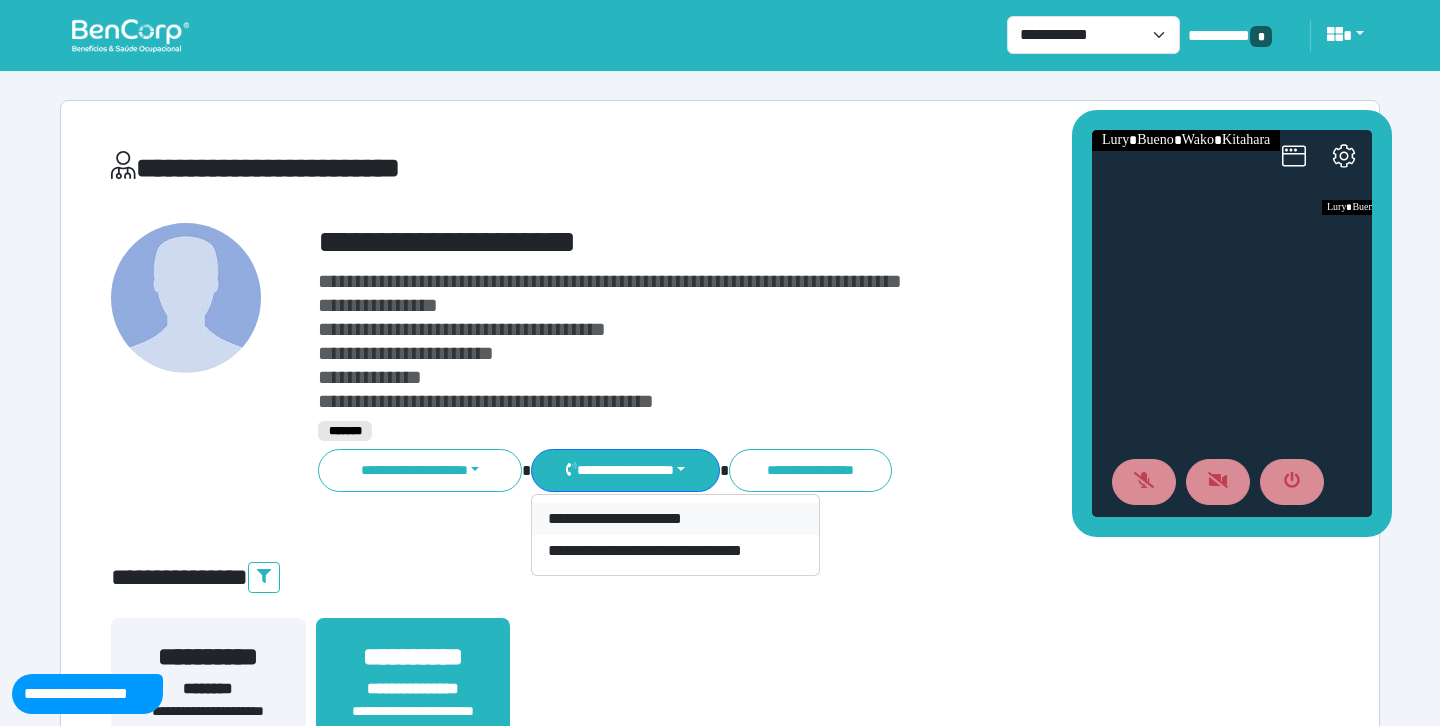 click on "**********" at bounding box center (675, 519) 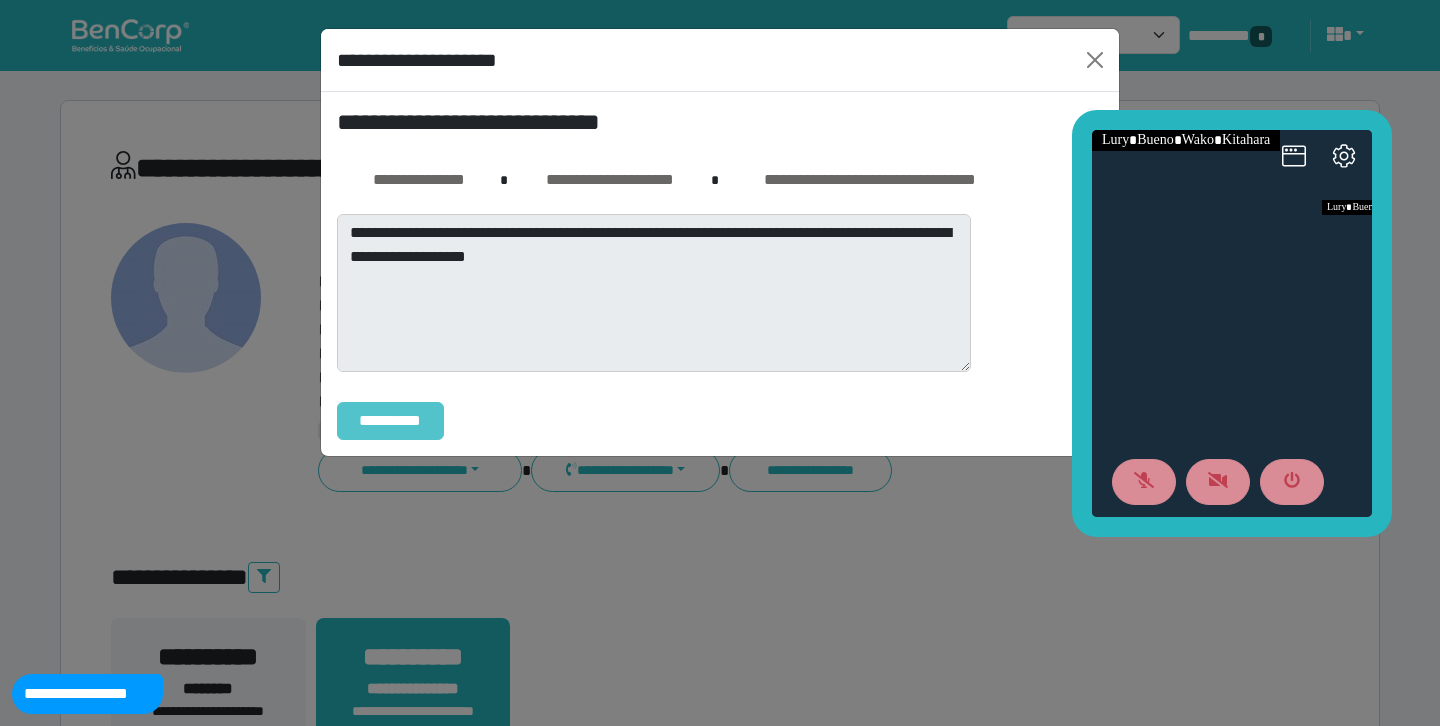 click on "**********" at bounding box center (390, 421) 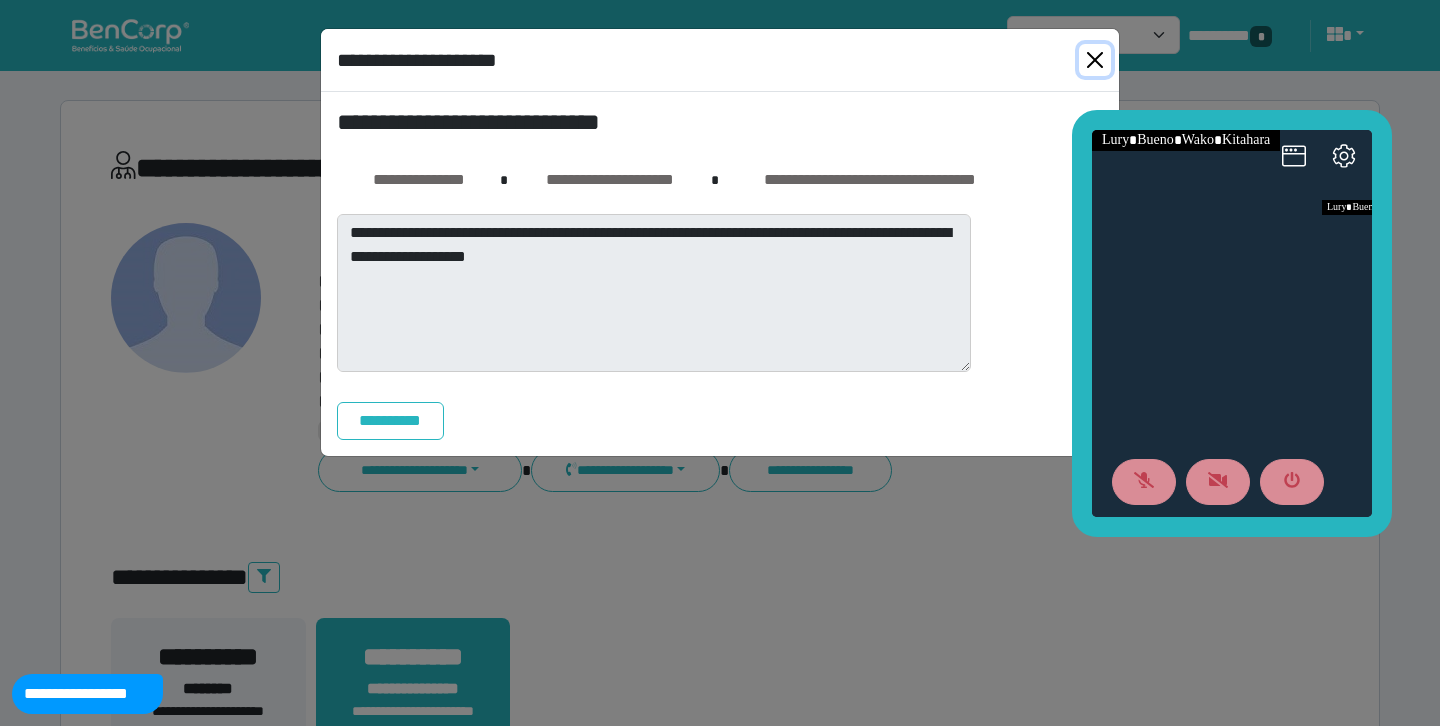 click at bounding box center [1095, 60] 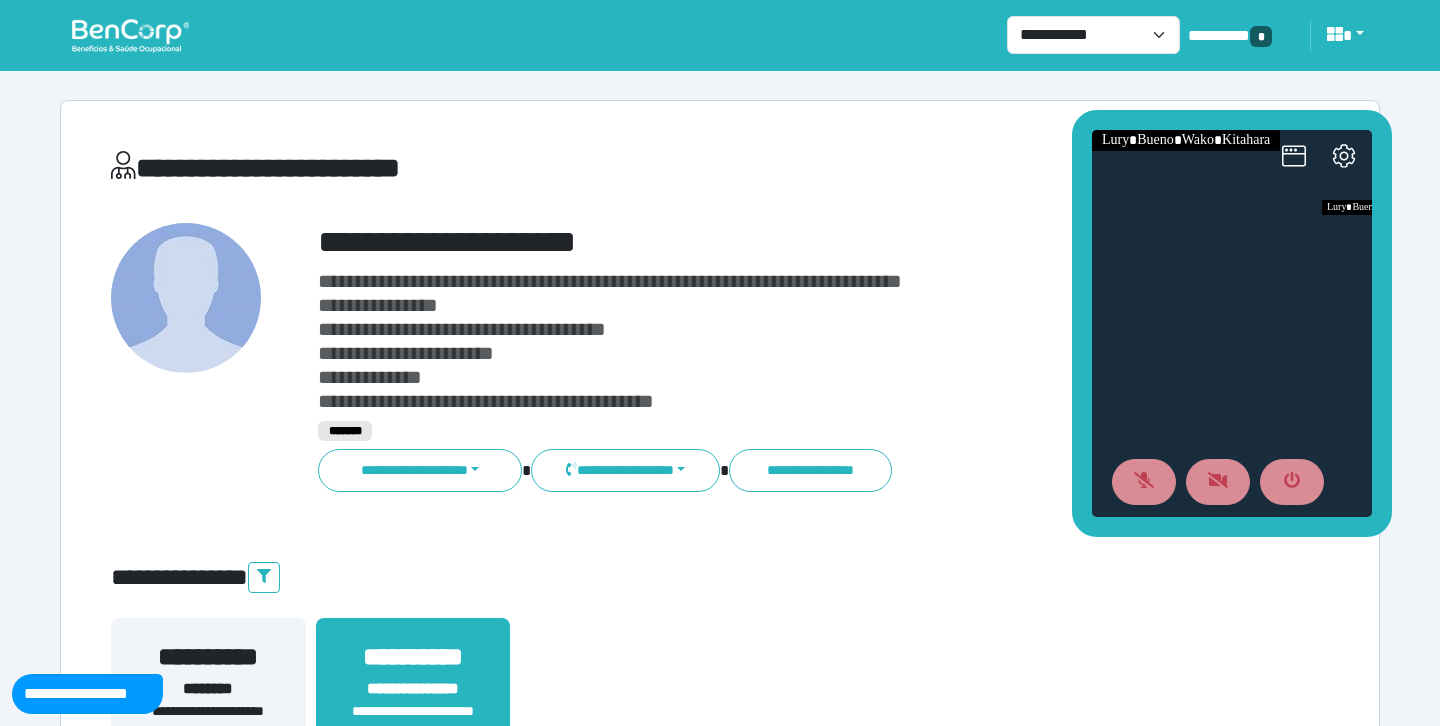 click on "**********" at bounding box center [720, 172] 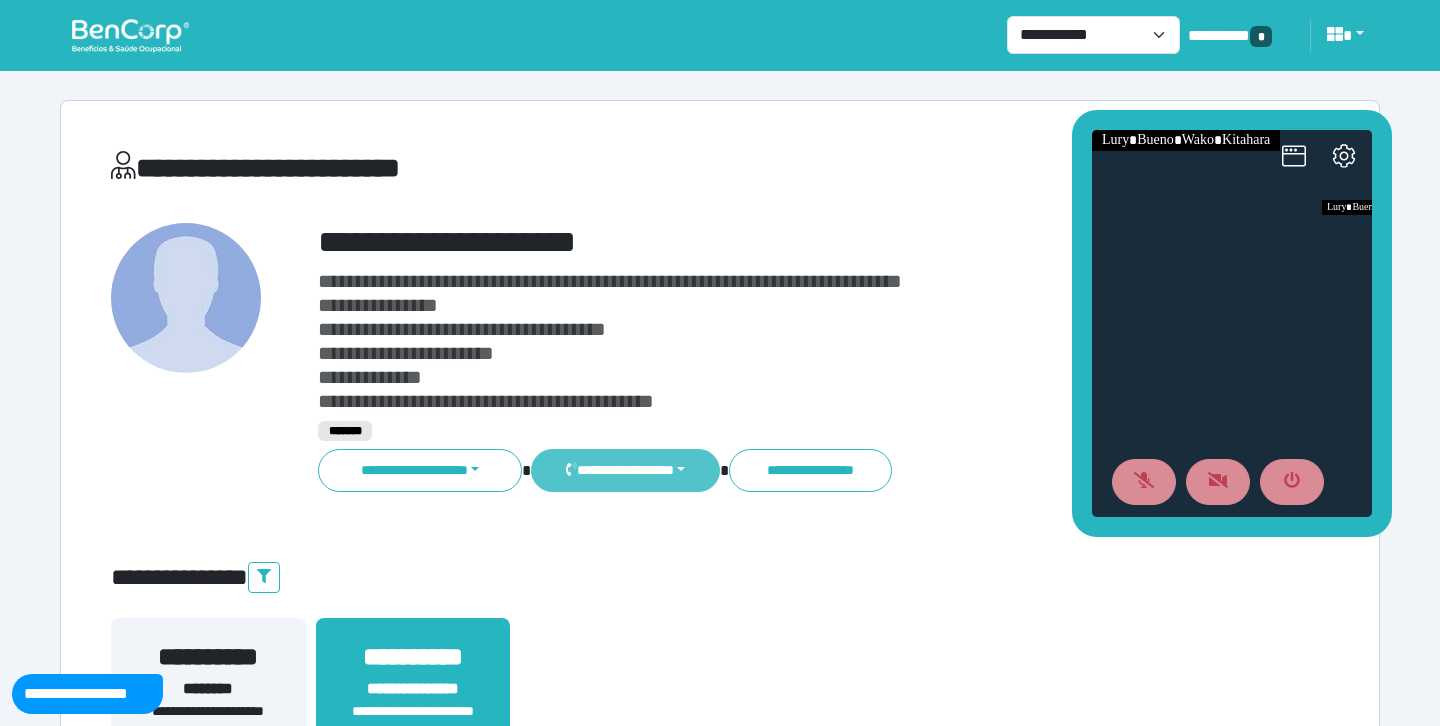 click on "**********" at bounding box center [625, 470] 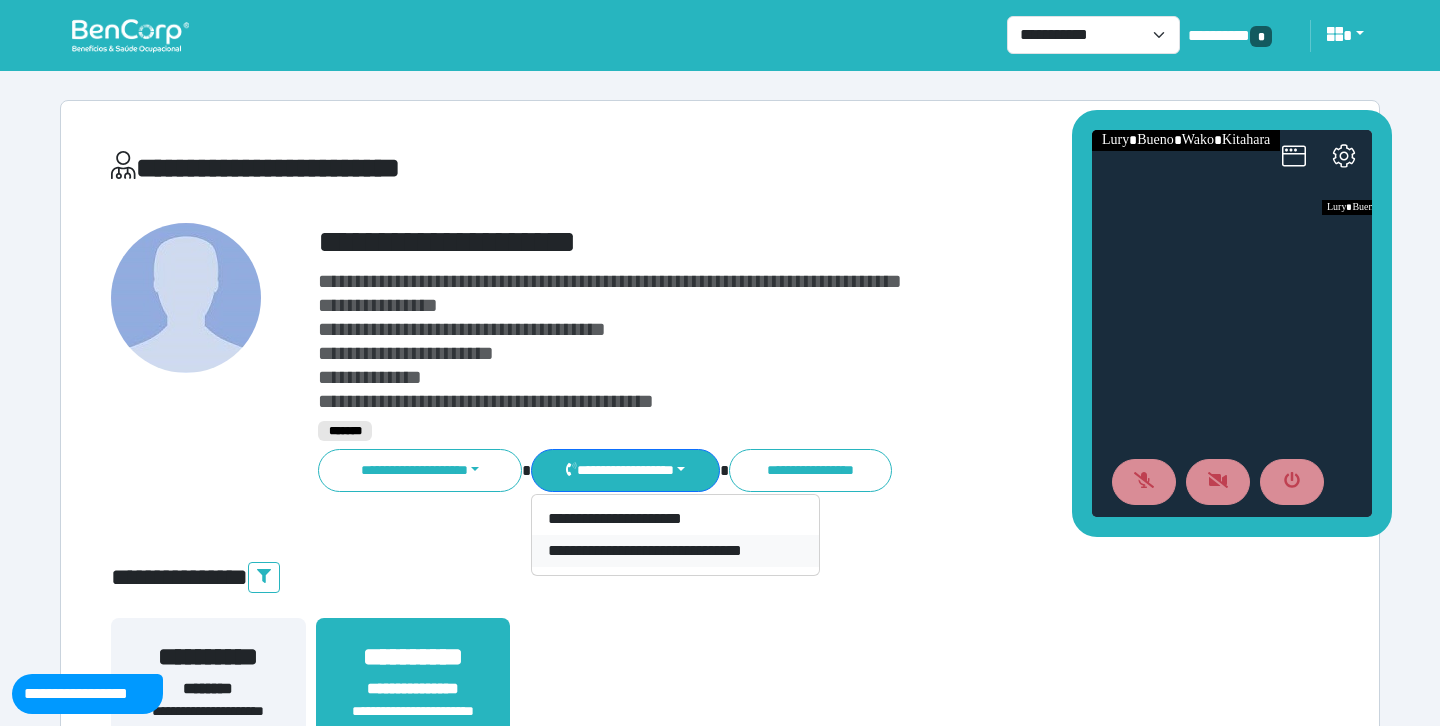 click on "**********" at bounding box center [675, 551] 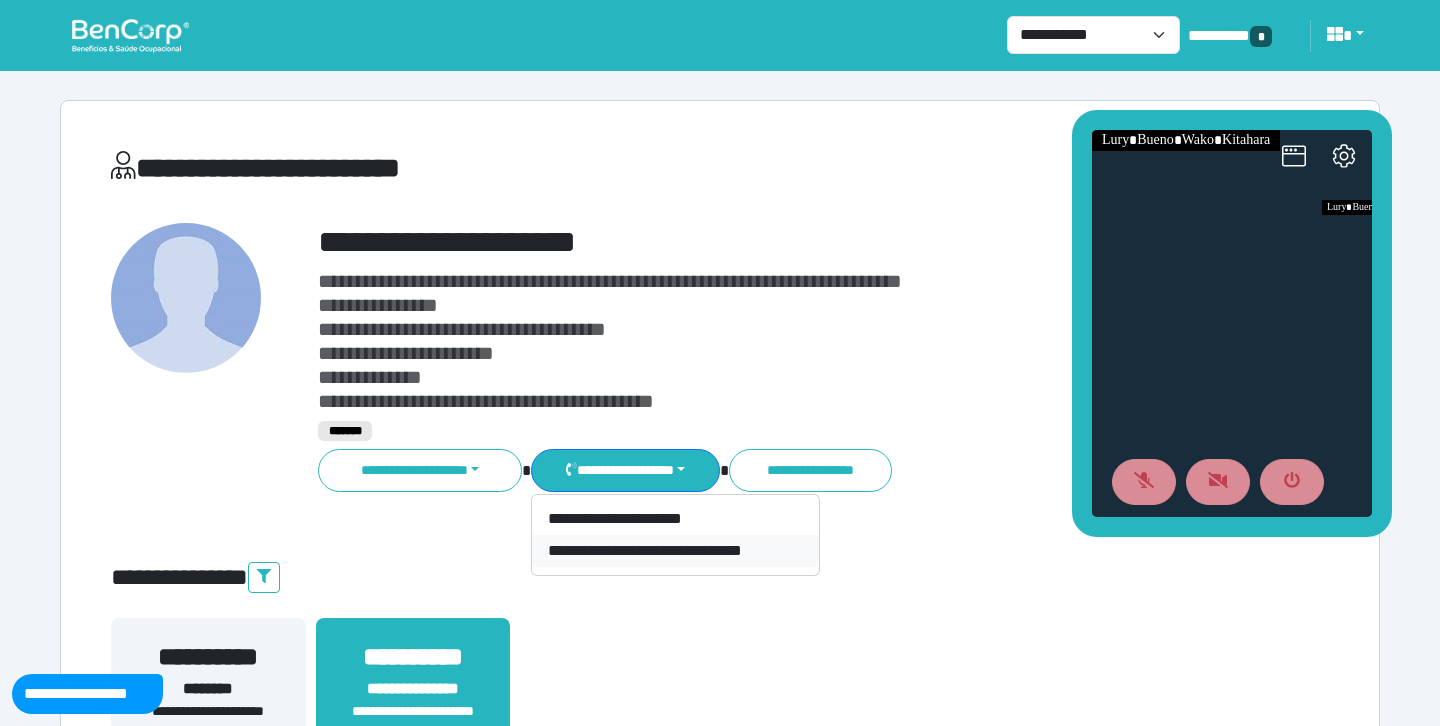 click on "**********" at bounding box center [675, 551] 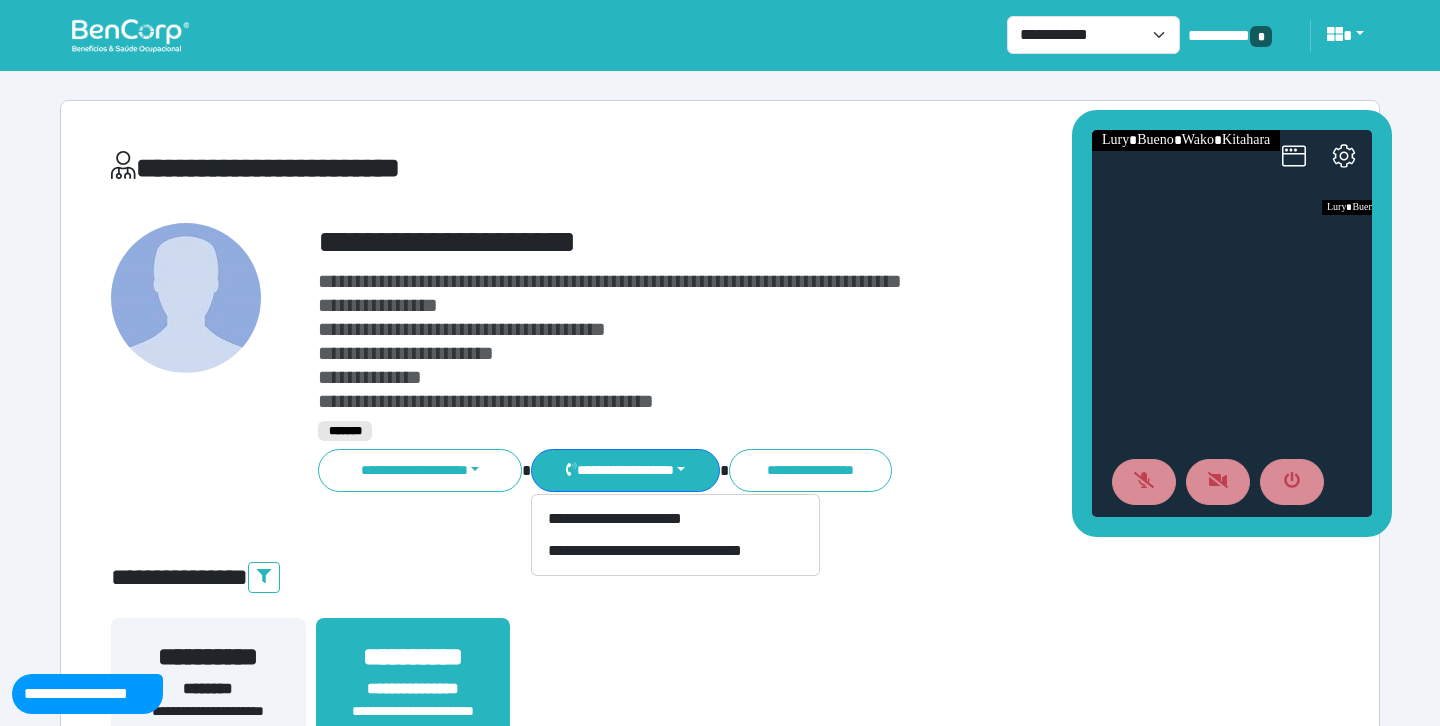 click on "**********" at bounding box center (513, 168) 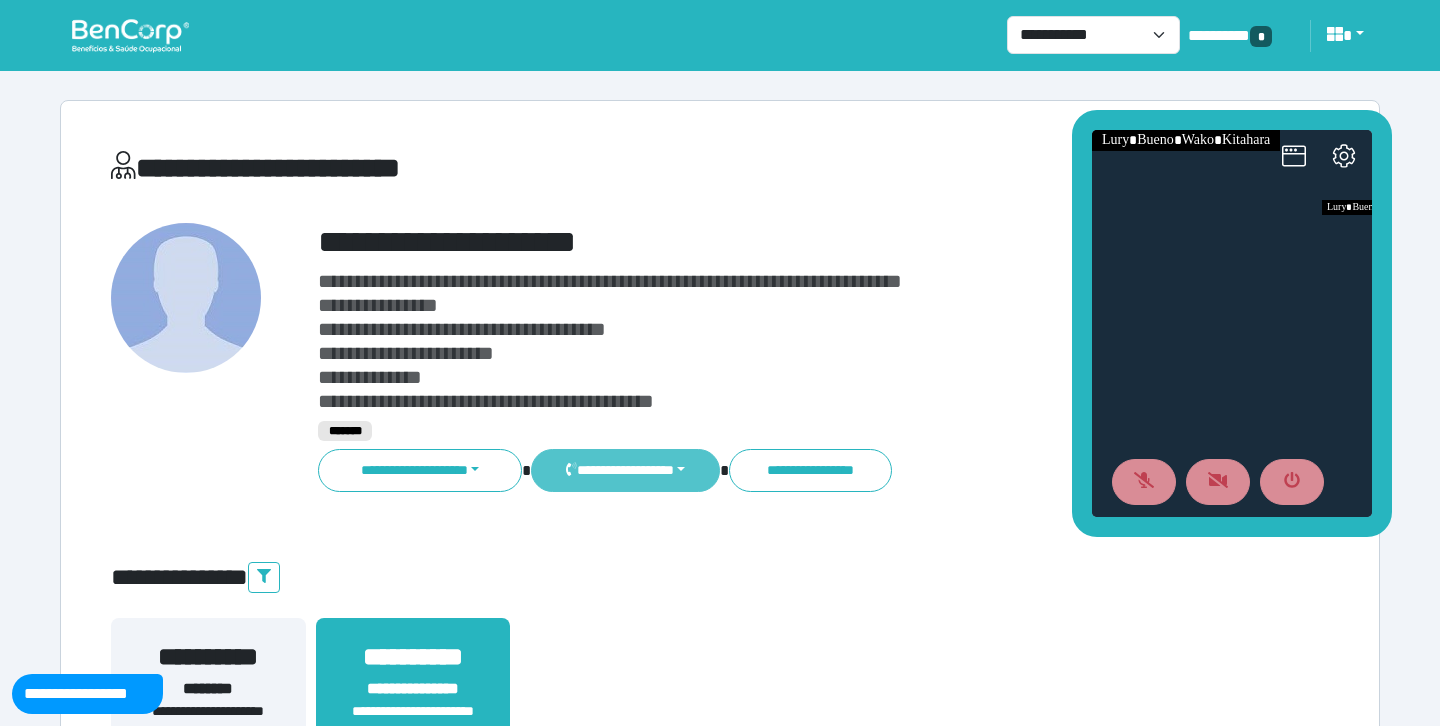 click on "**********" at bounding box center [625, 470] 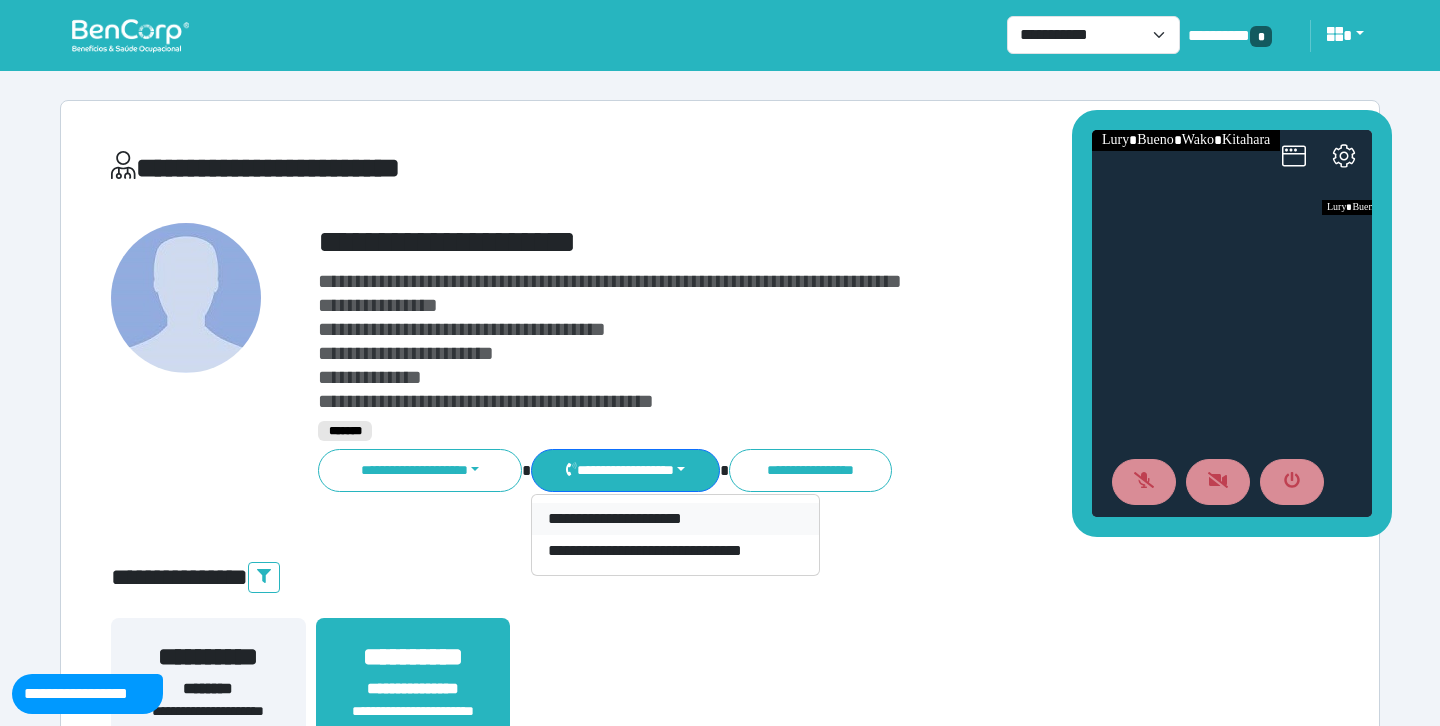 click on "**********" at bounding box center (675, 519) 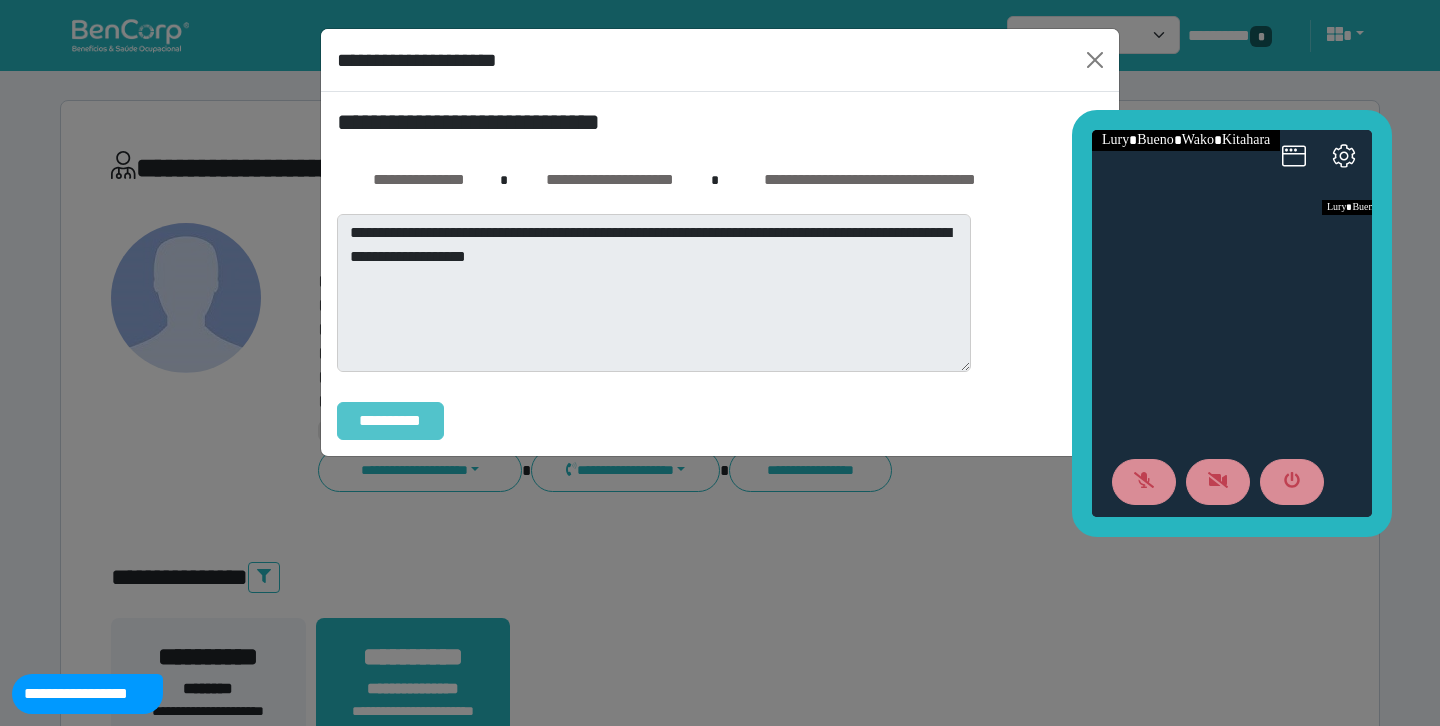 click on "**********" at bounding box center [390, 421] 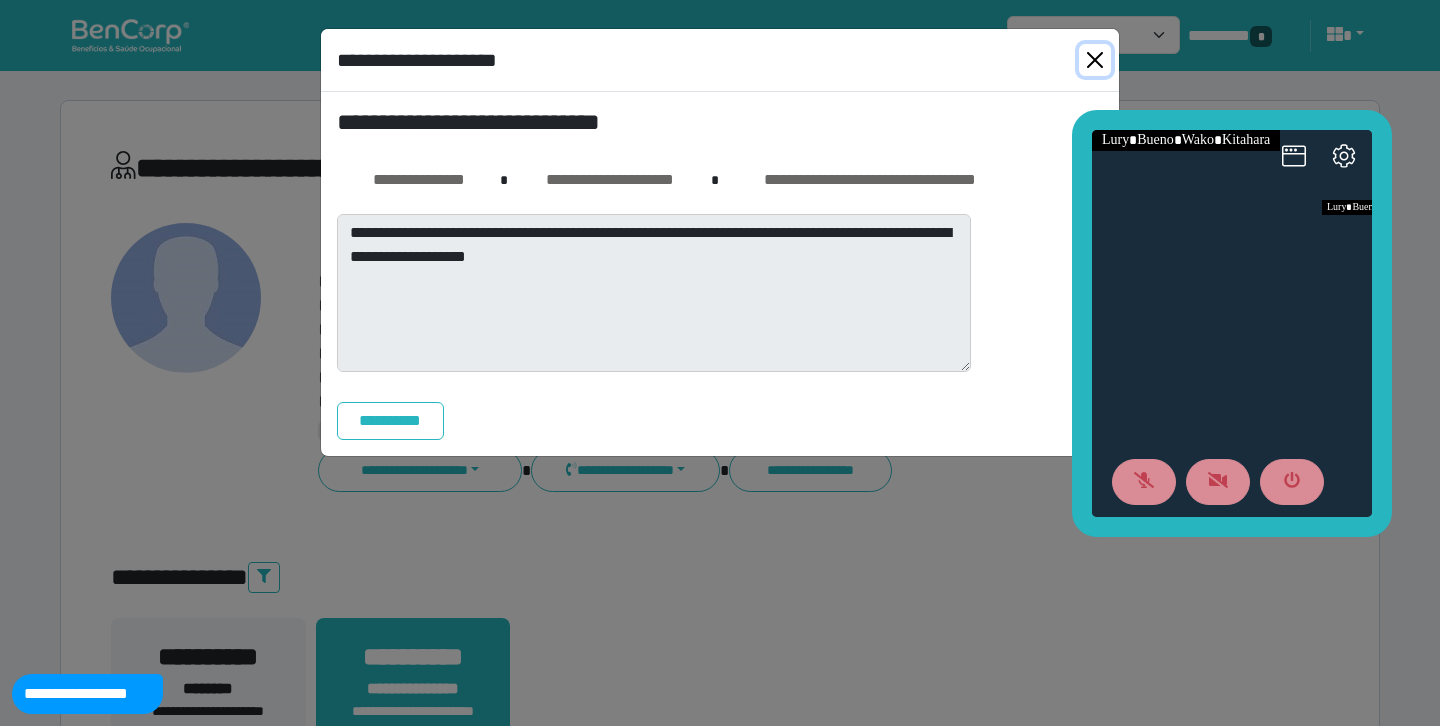 click at bounding box center (1095, 60) 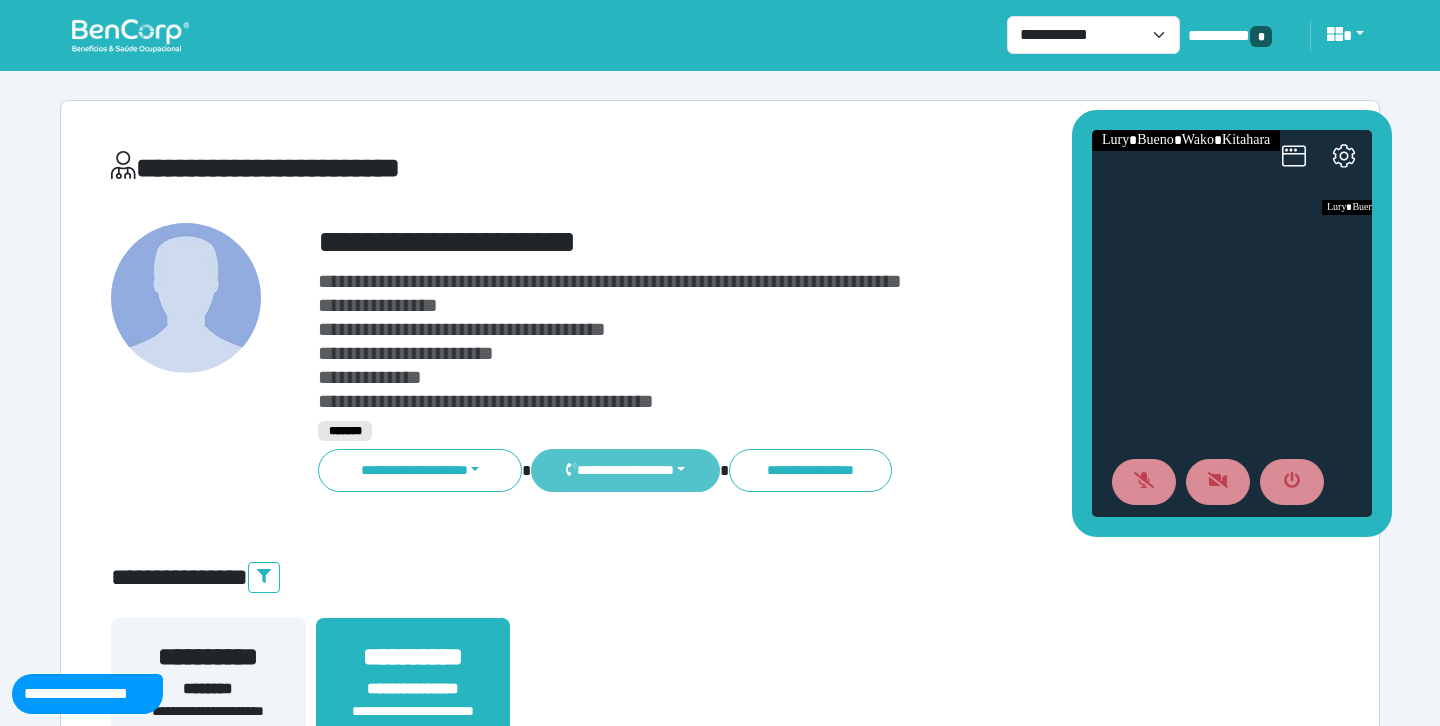 click on "**********" at bounding box center (625, 470) 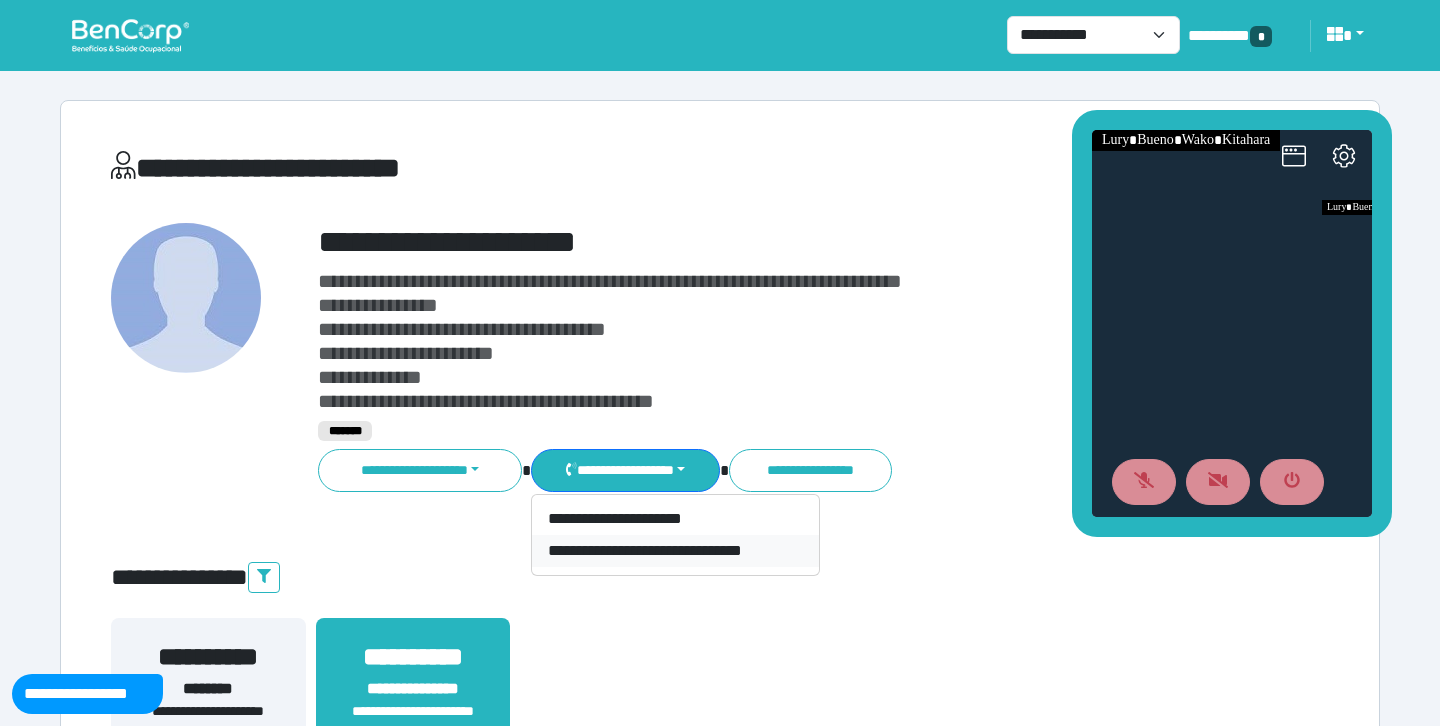 click on "**********" at bounding box center [675, 551] 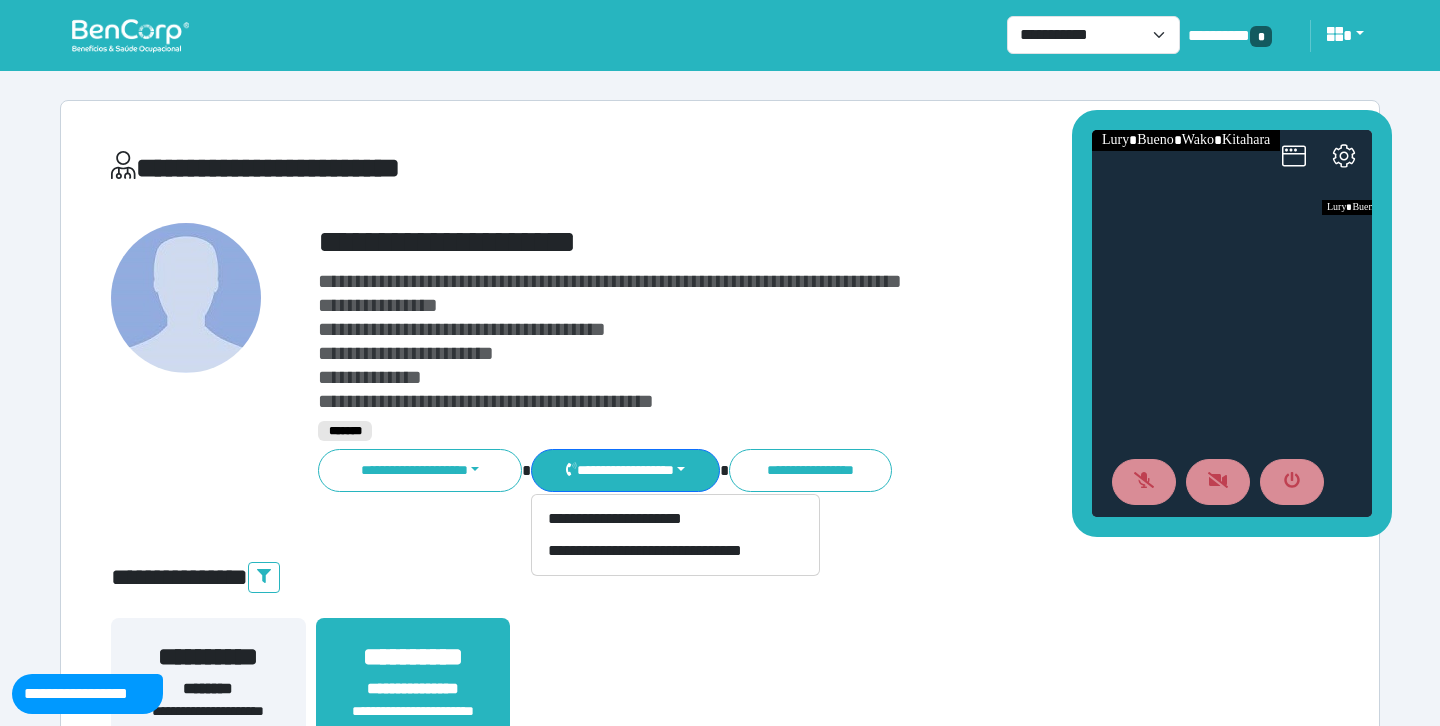 click on "**********" at bounding box center (772, 242) 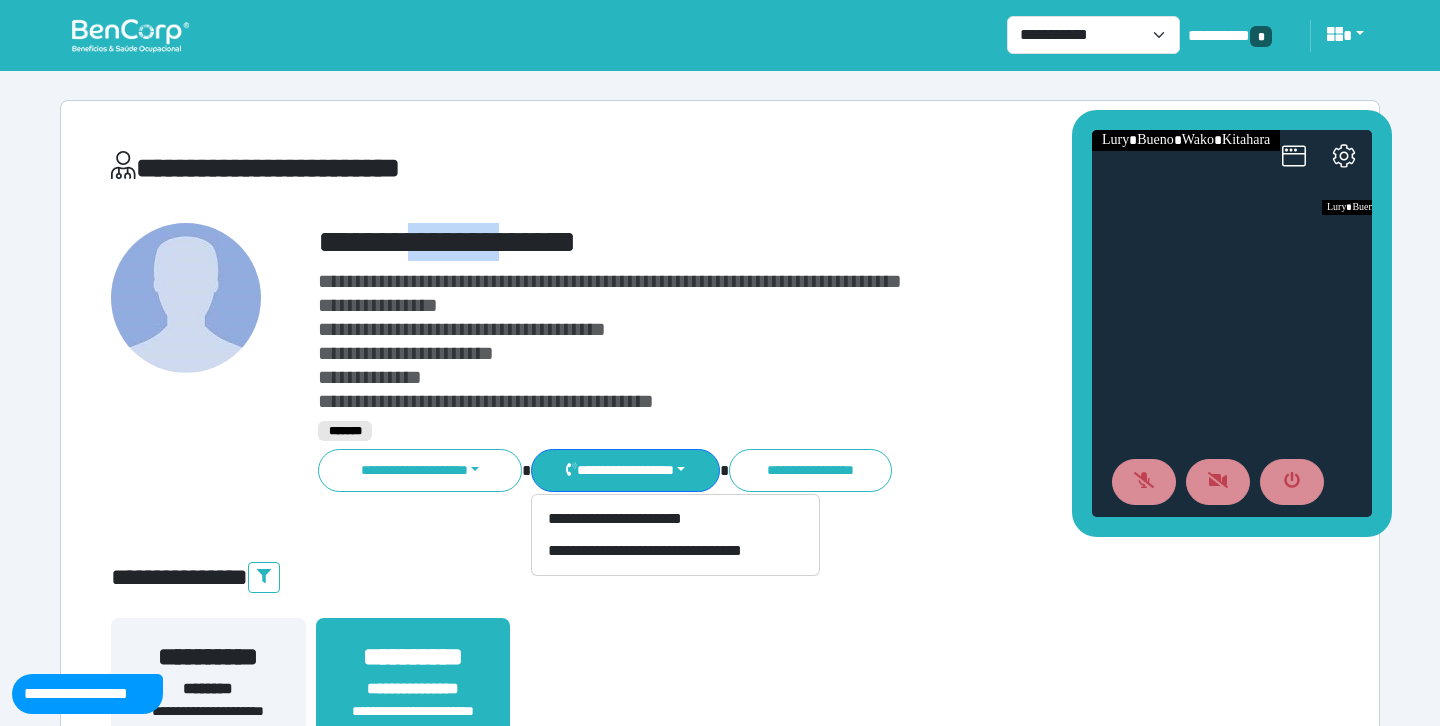 click on "**********" at bounding box center (772, 242) 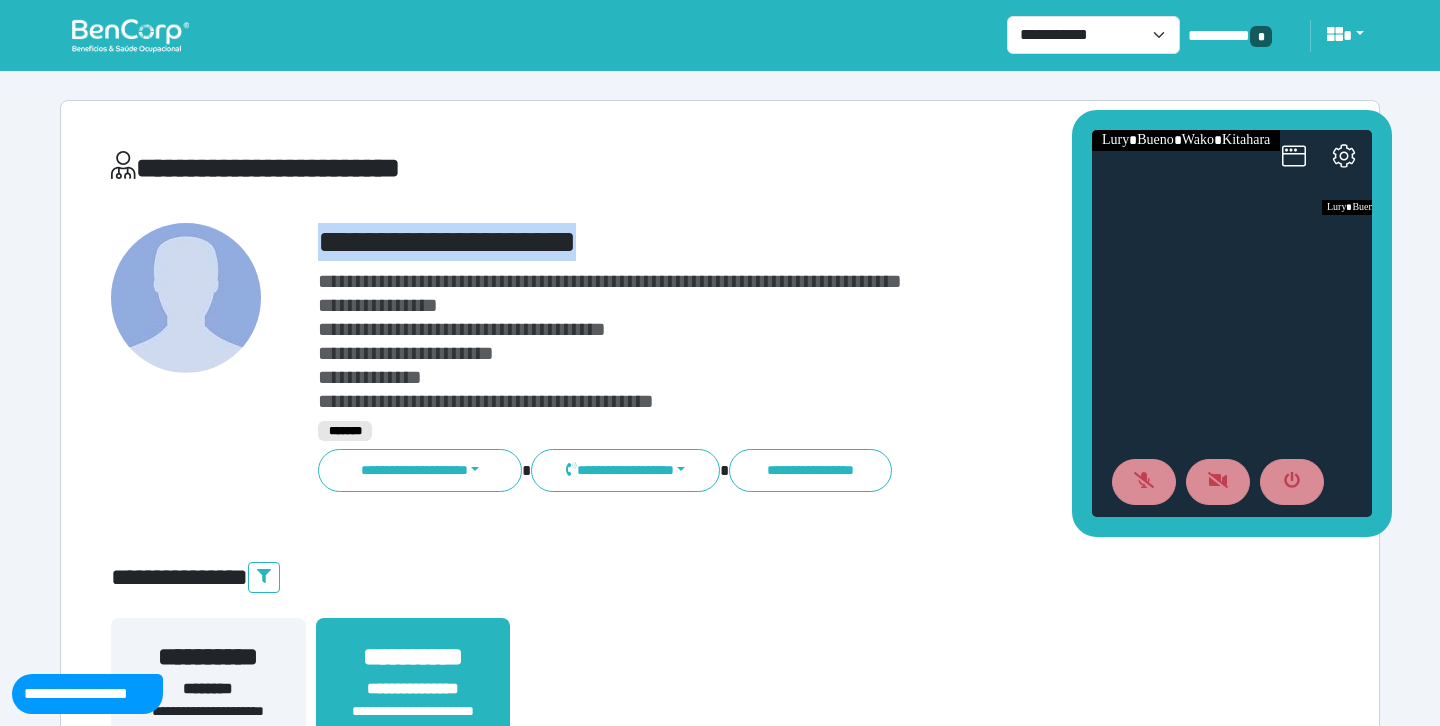 click on "**********" at bounding box center (772, 242) 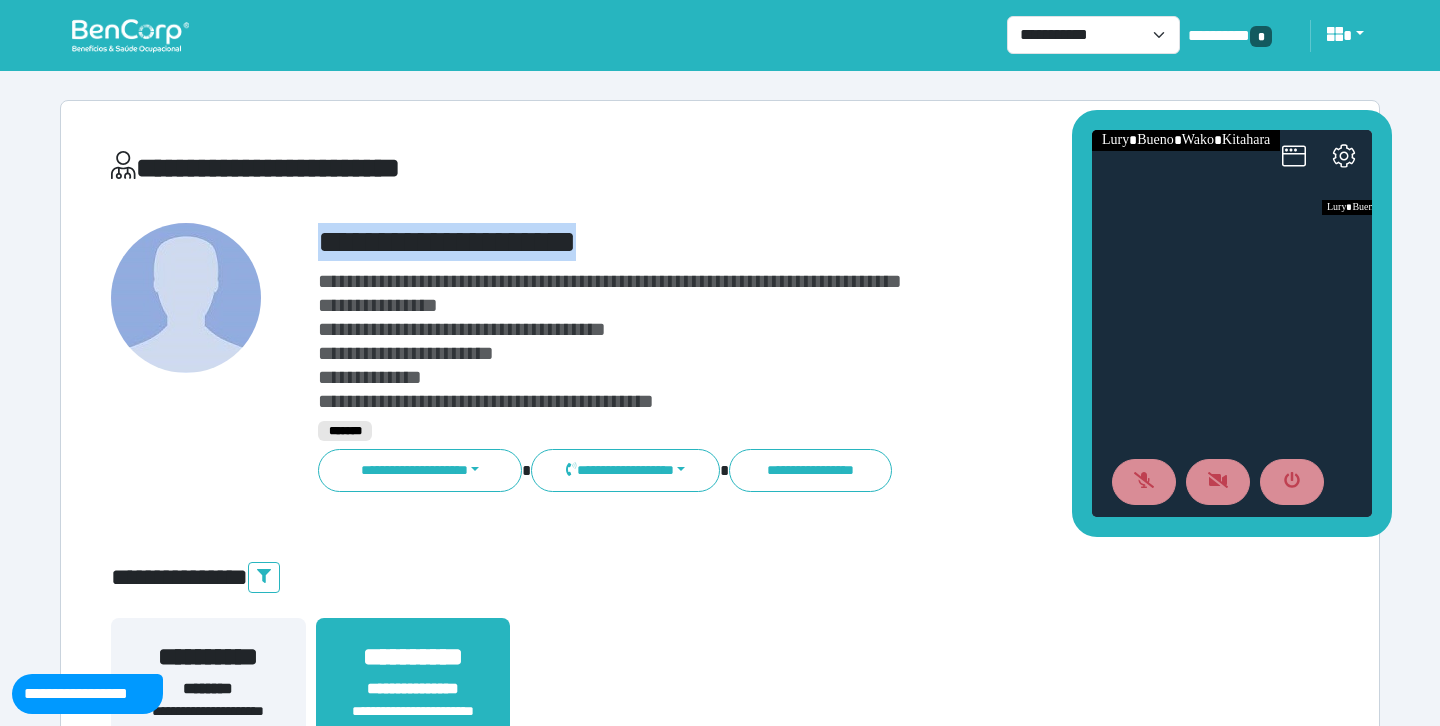 copy on "**********" 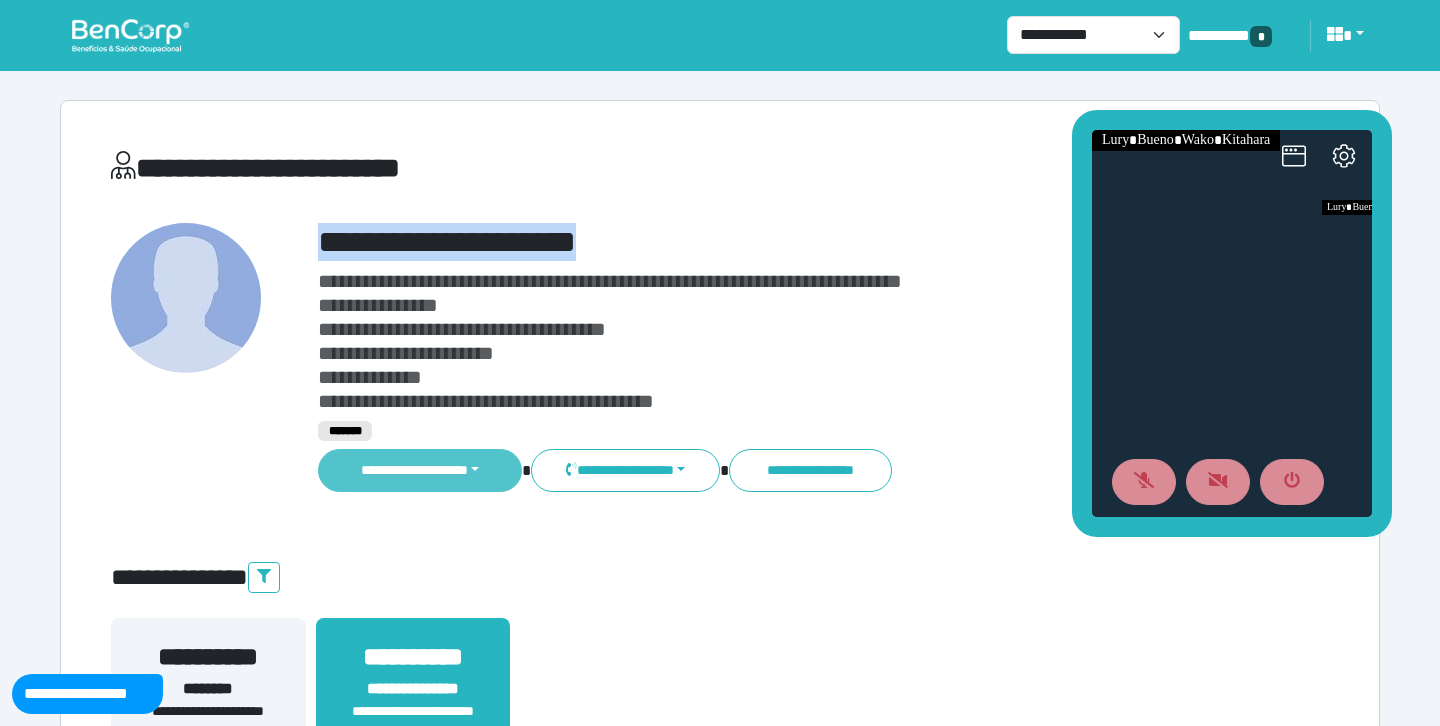 click on "**********" at bounding box center [420, 470] 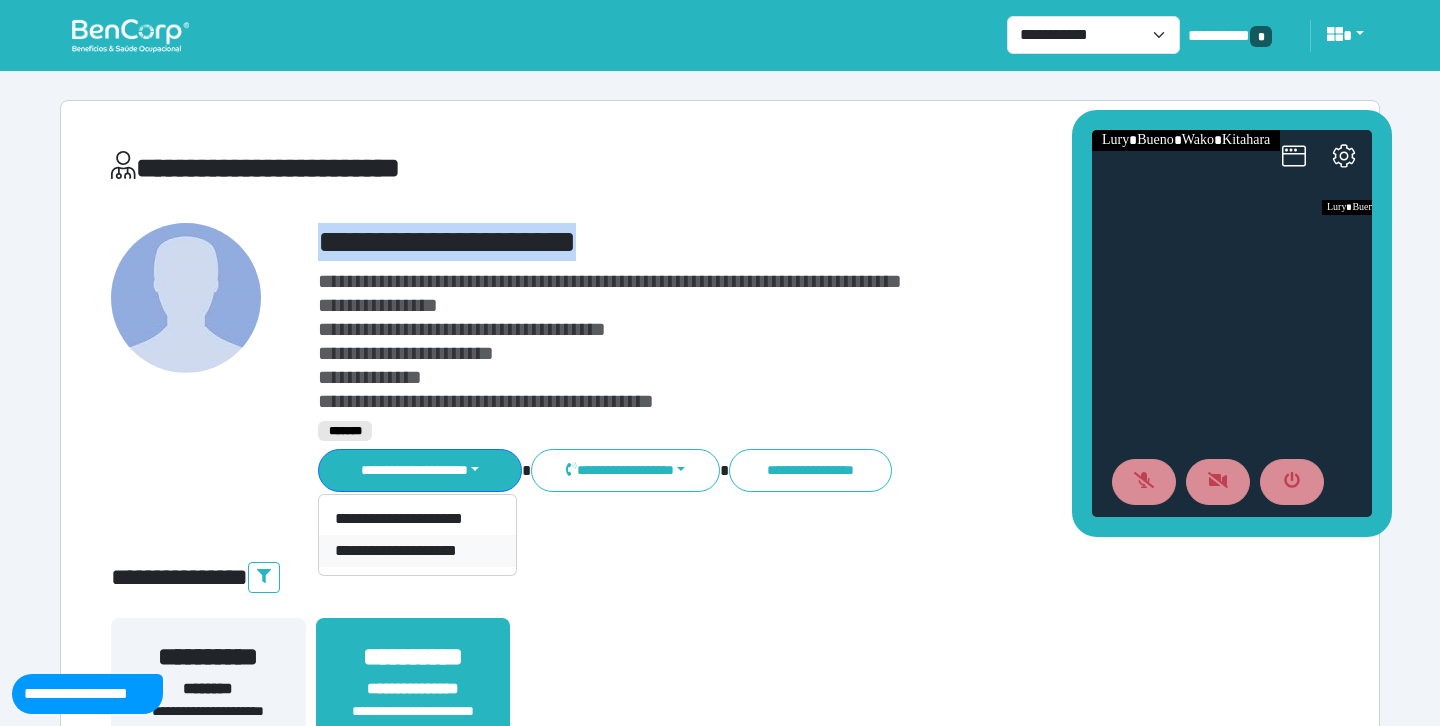 click on "**********" at bounding box center [417, 551] 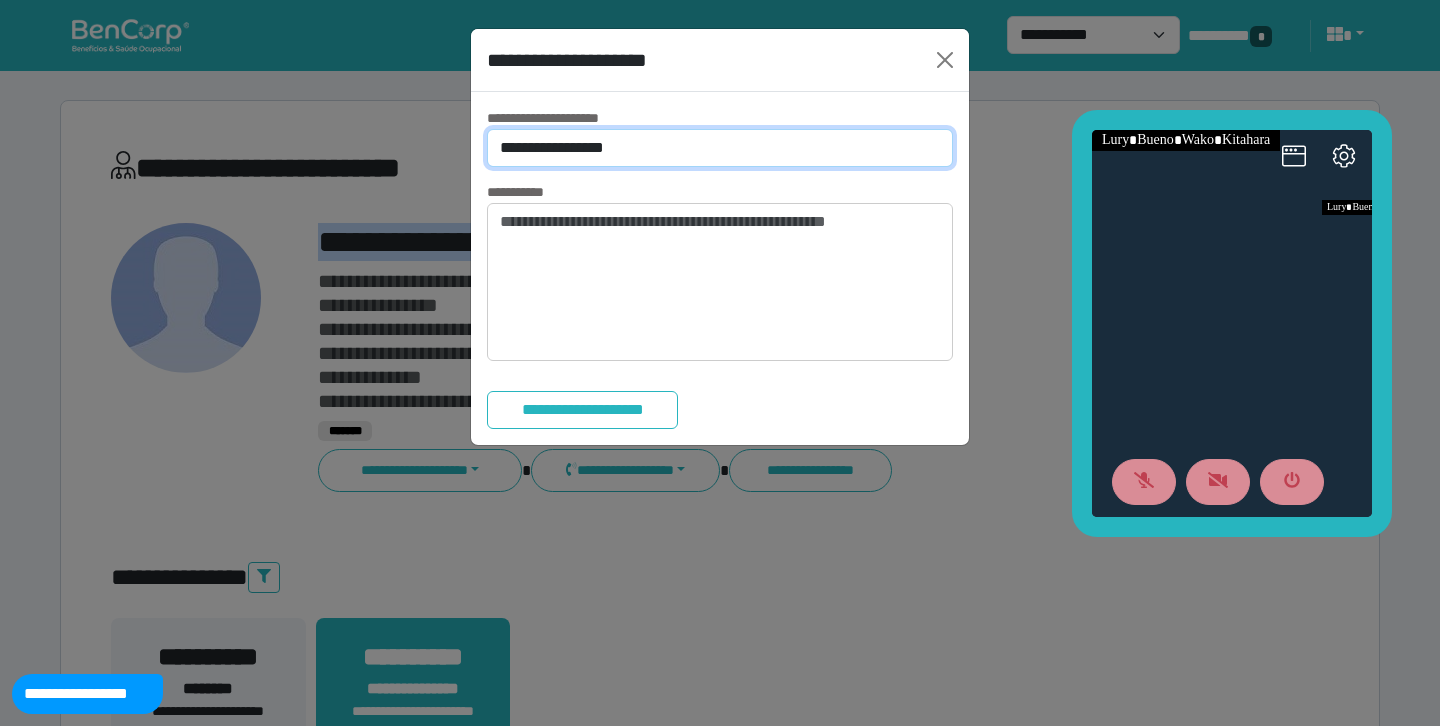 click on "**********" at bounding box center (720, 148) 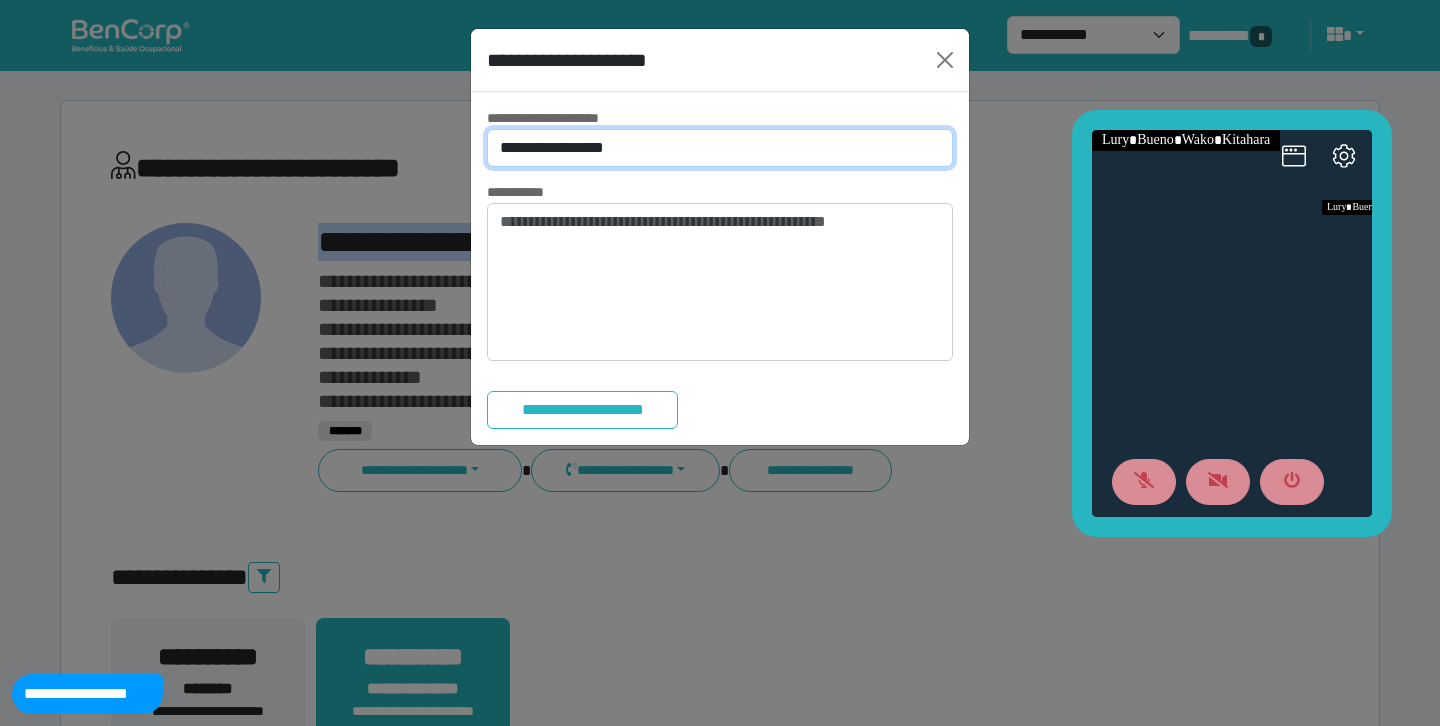select on "*" 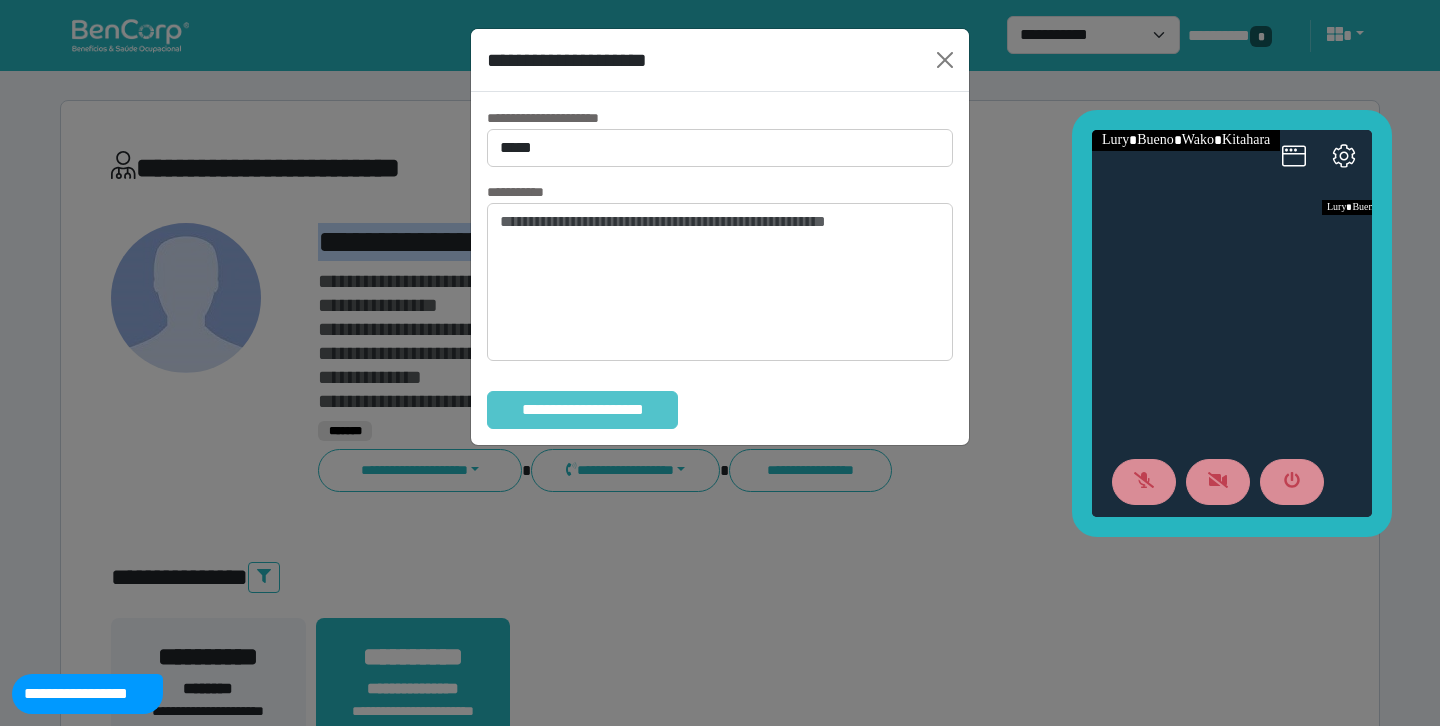 click on "**********" at bounding box center [582, 410] 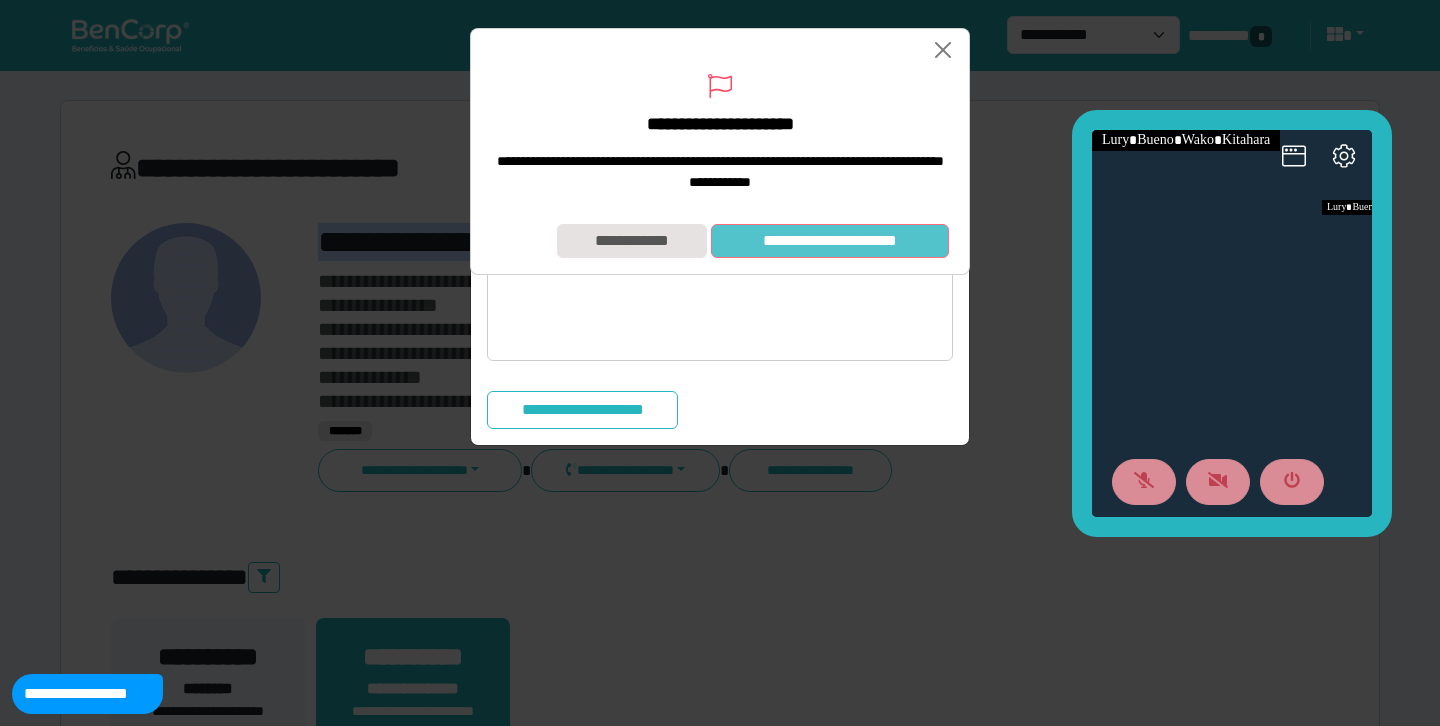 click on "**********" at bounding box center [830, 241] 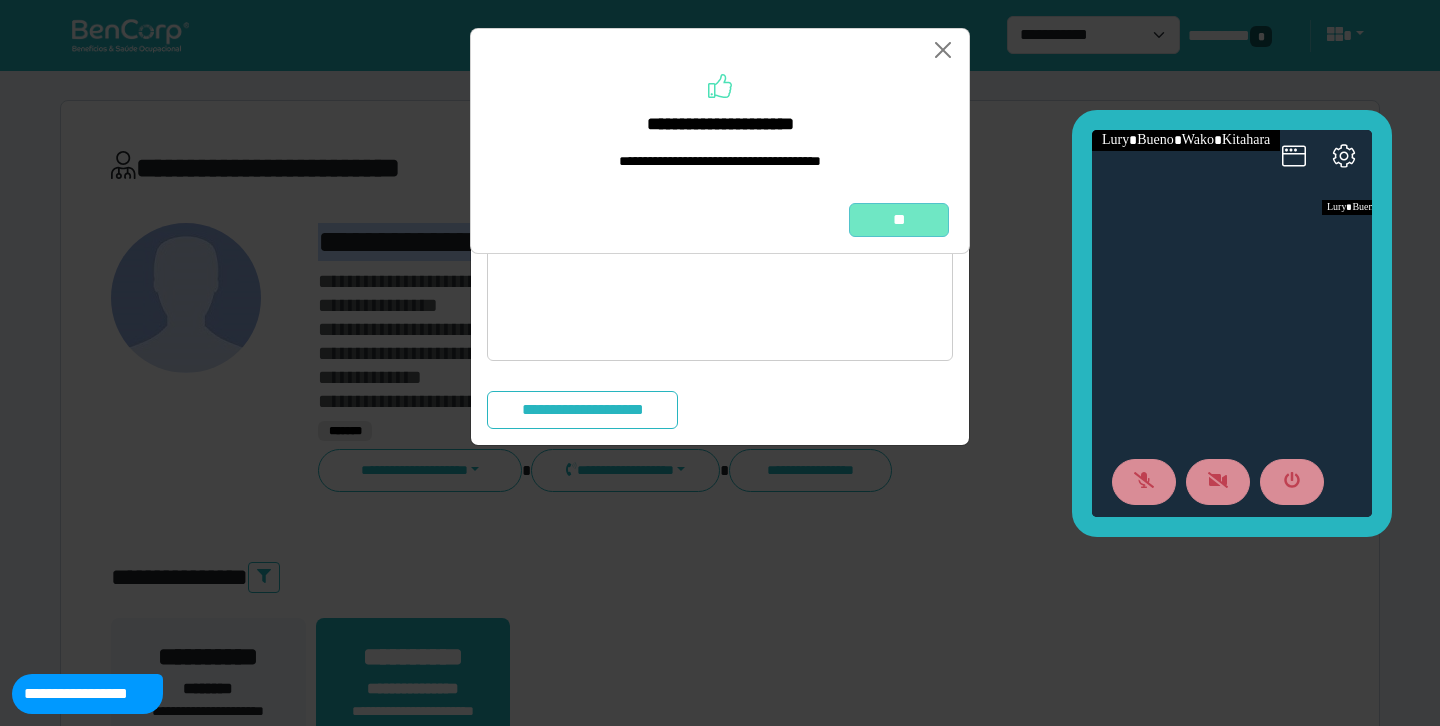 click on "**" at bounding box center (899, 220) 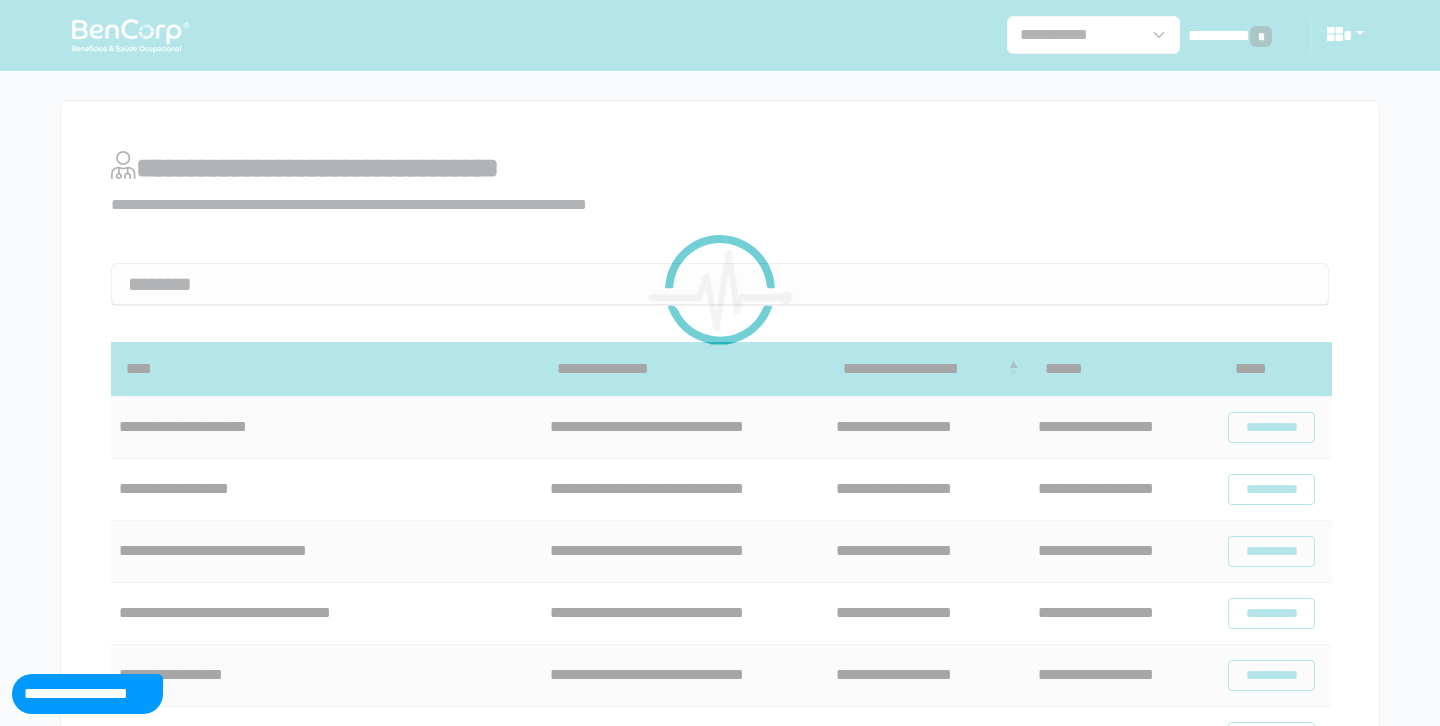scroll, scrollTop: 0, scrollLeft: 0, axis: both 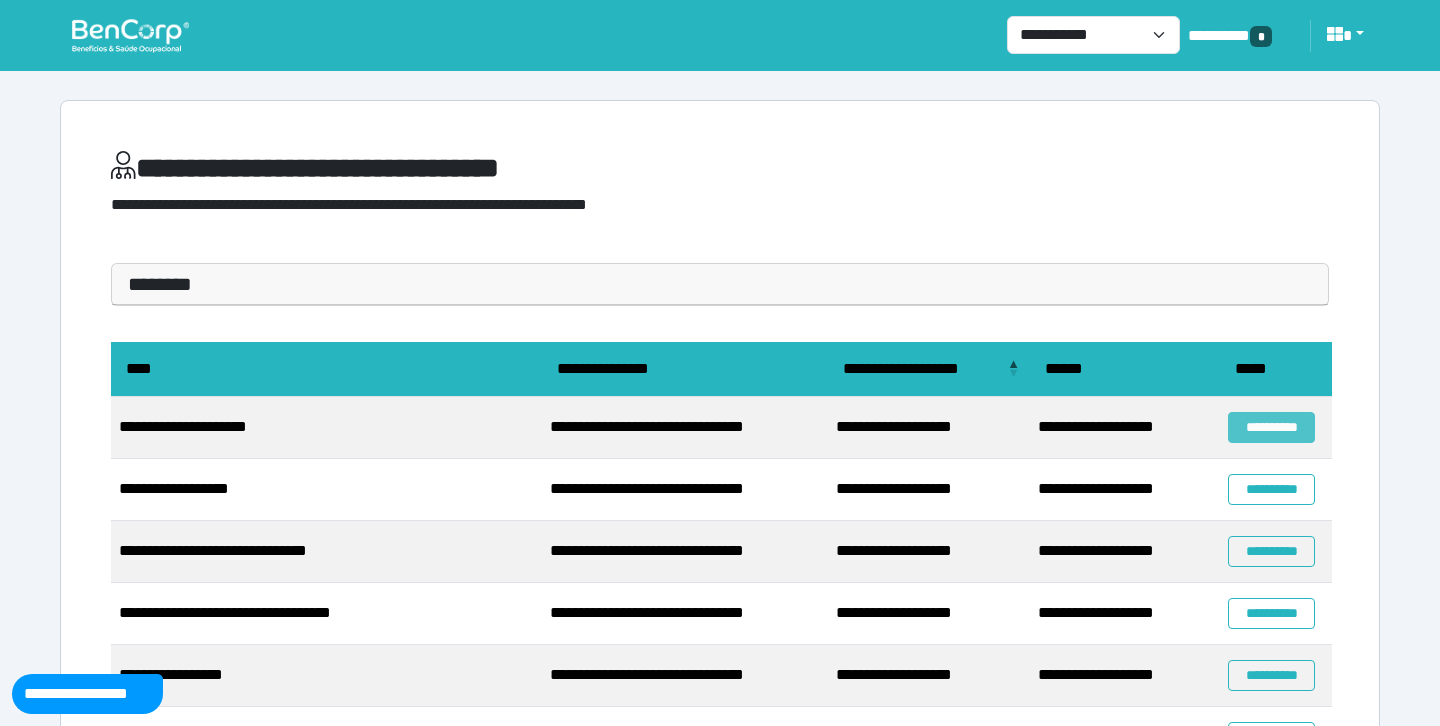 click on "**********" at bounding box center [1271, 427] 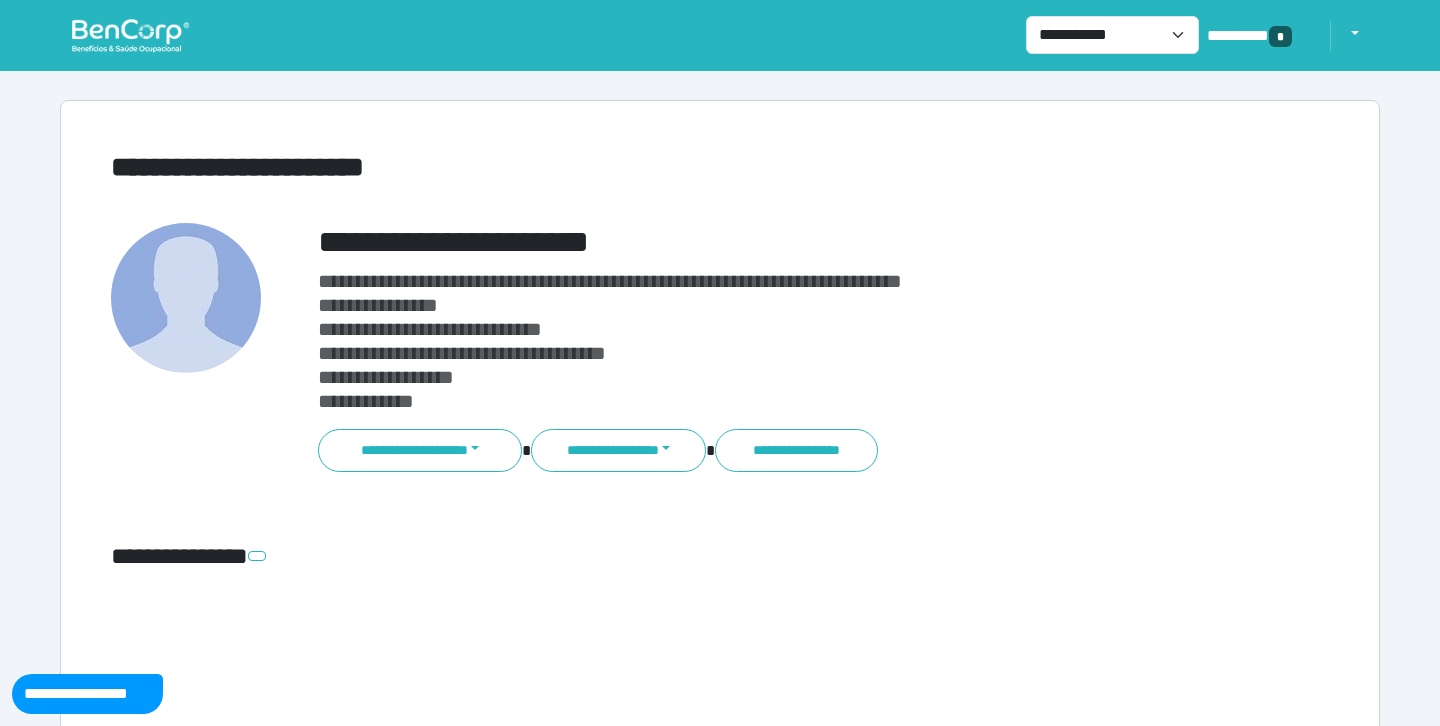 scroll, scrollTop: 0, scrollLeft: 0, axis: both 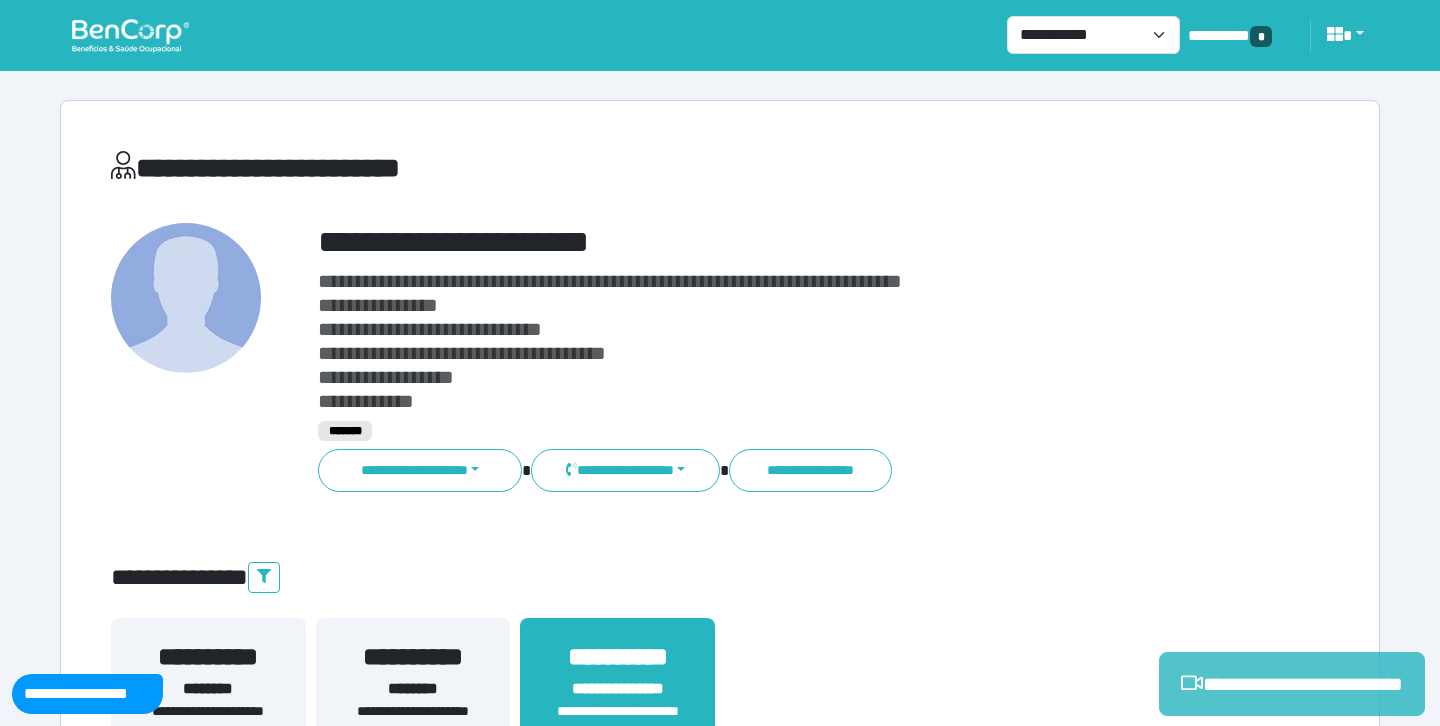 click on "**********" at bounding box center (1292, 684) 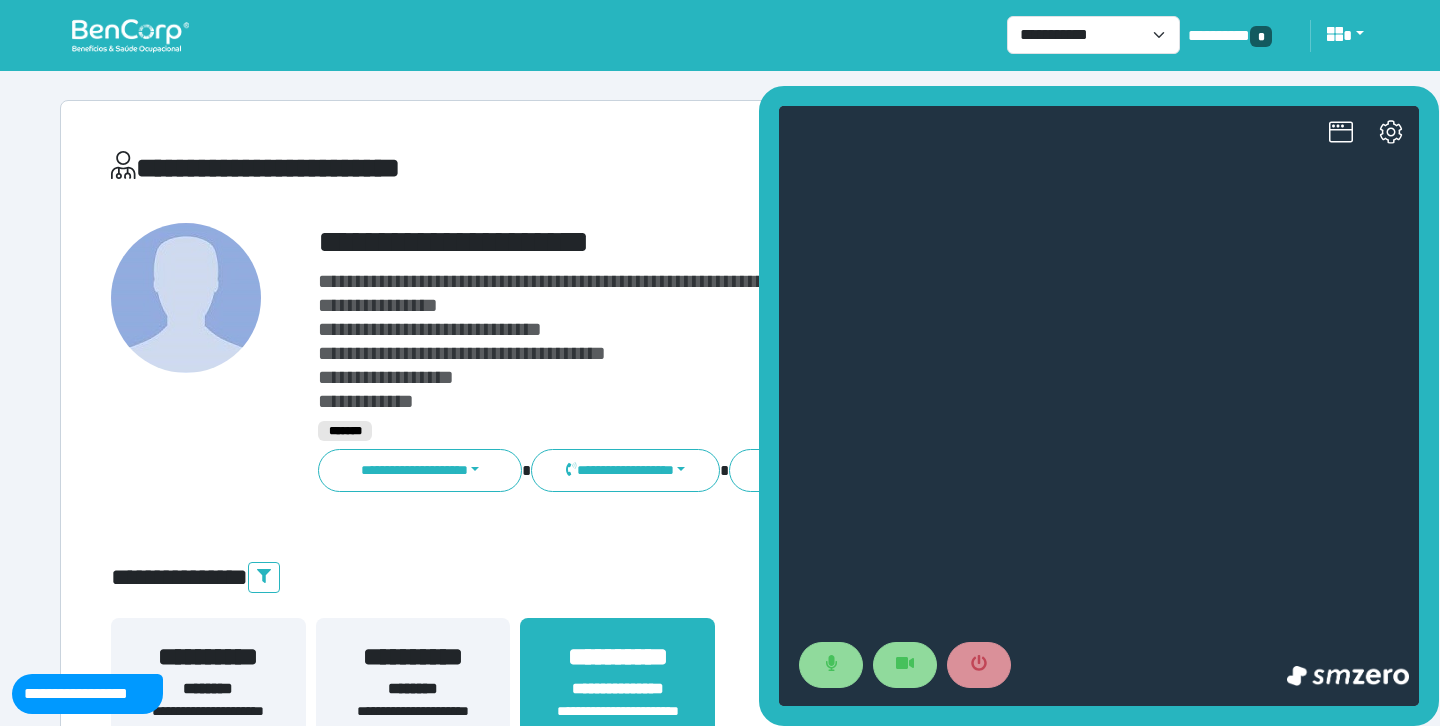 scroll, scrollTop: 0, scrollLeft: 0, axis: both 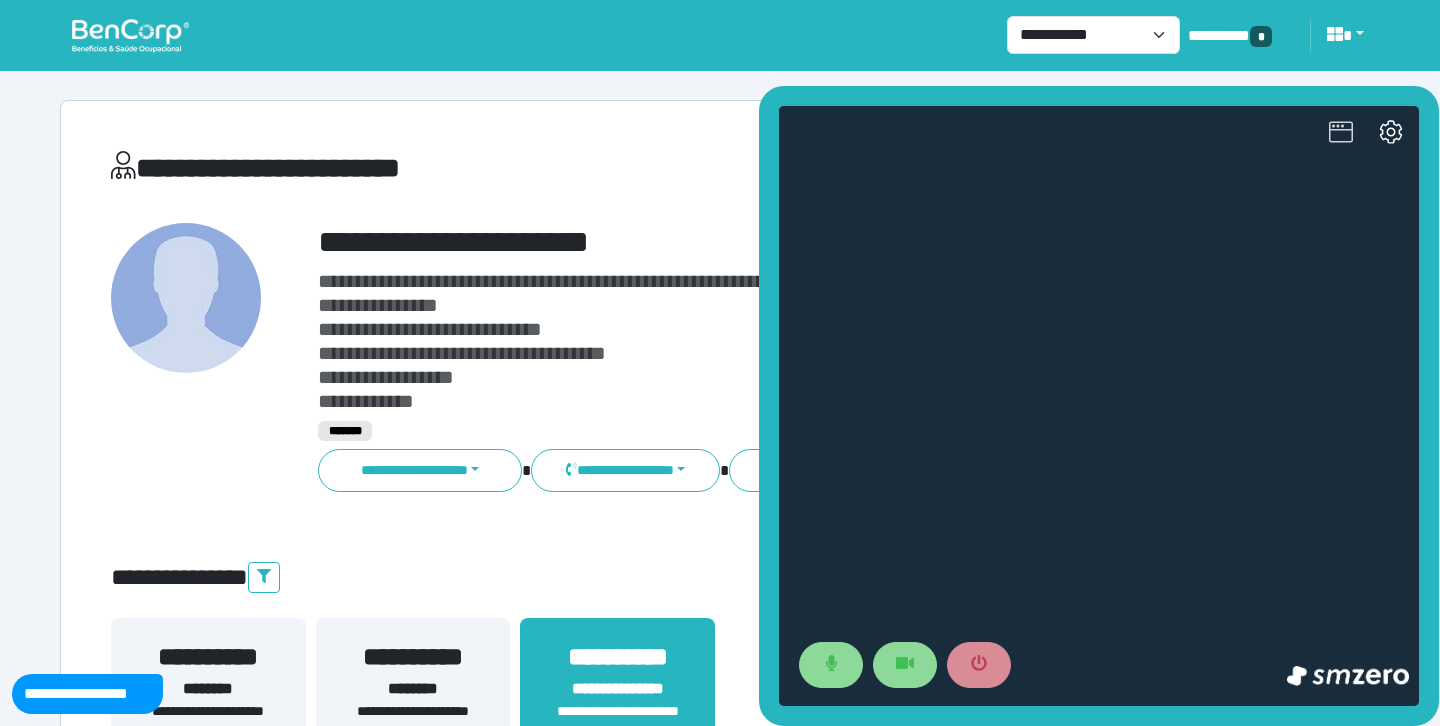 click 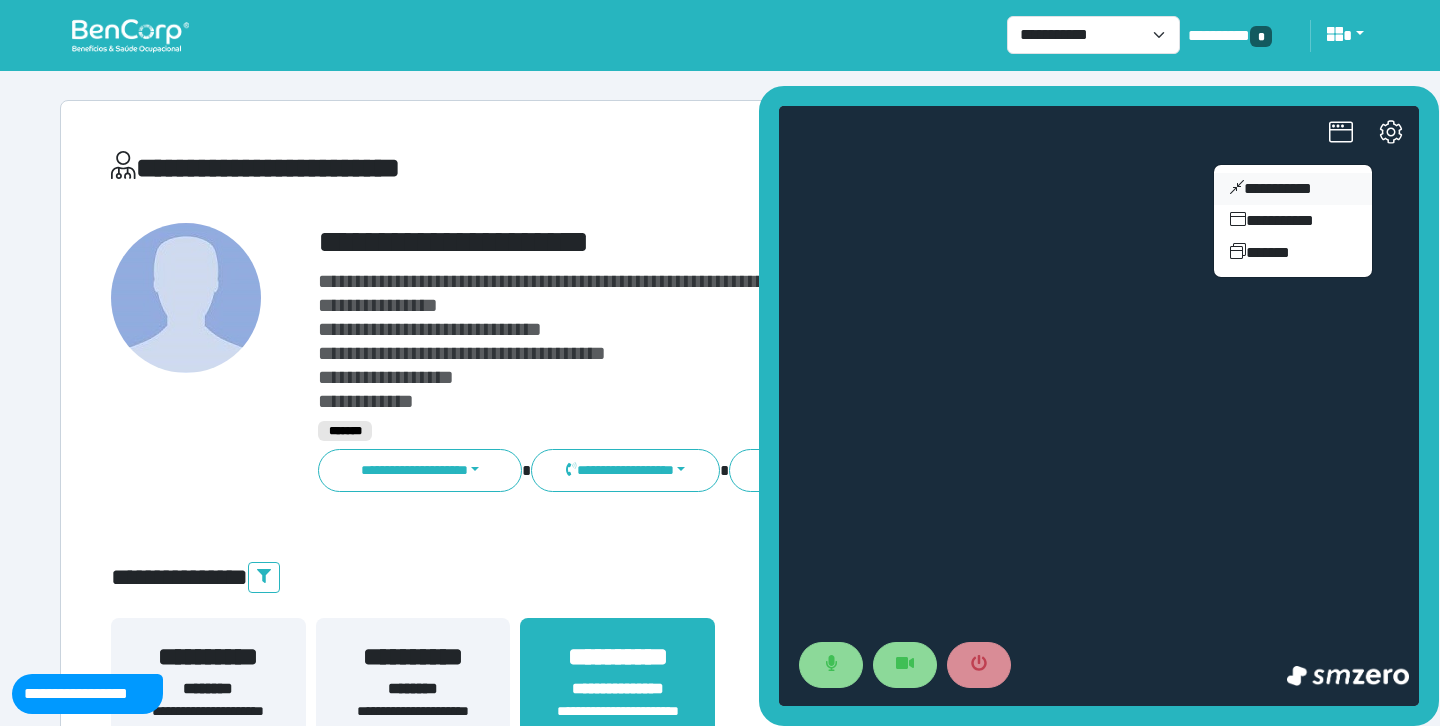 click on "**********" at bounding box center [1293, 189] 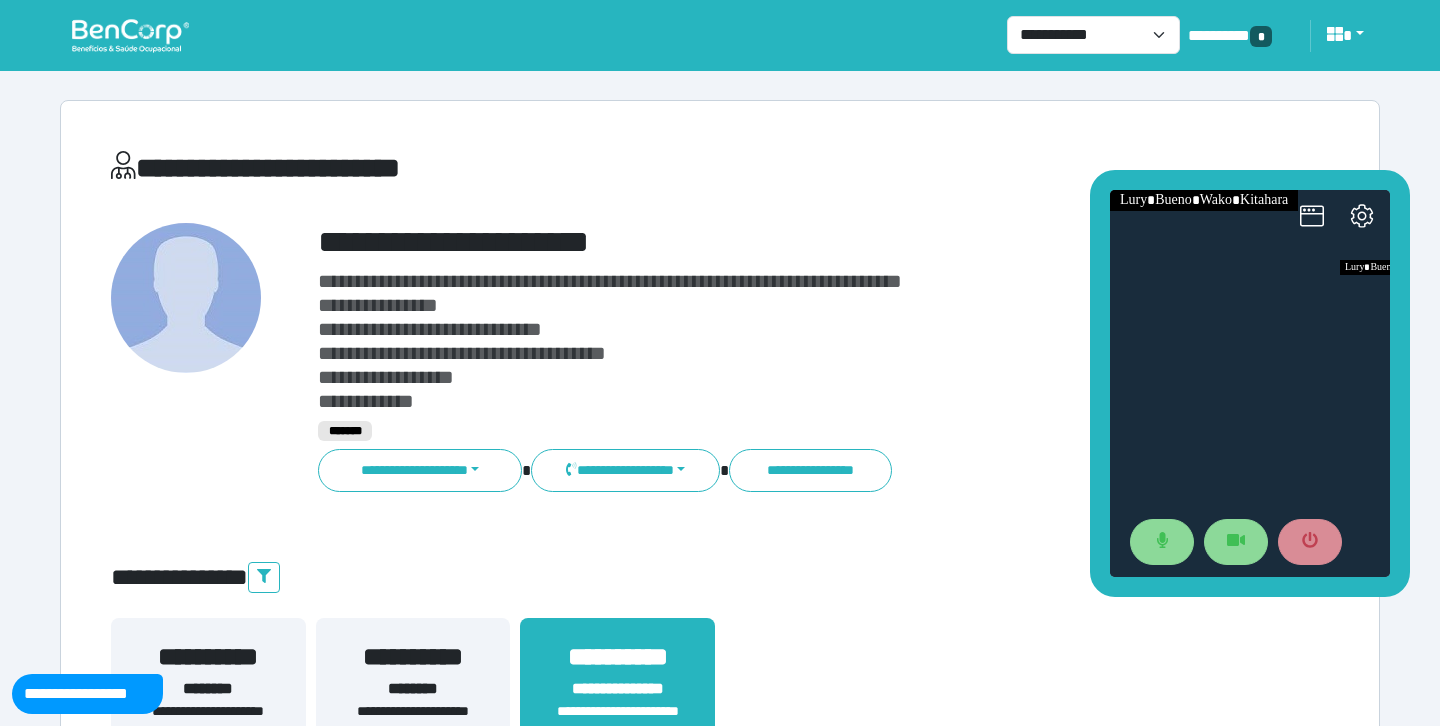 drag, startPoint x: 1238, startPoint y: 306, endPoint x: 1205, endPoint y: 149, distance: 160.43066 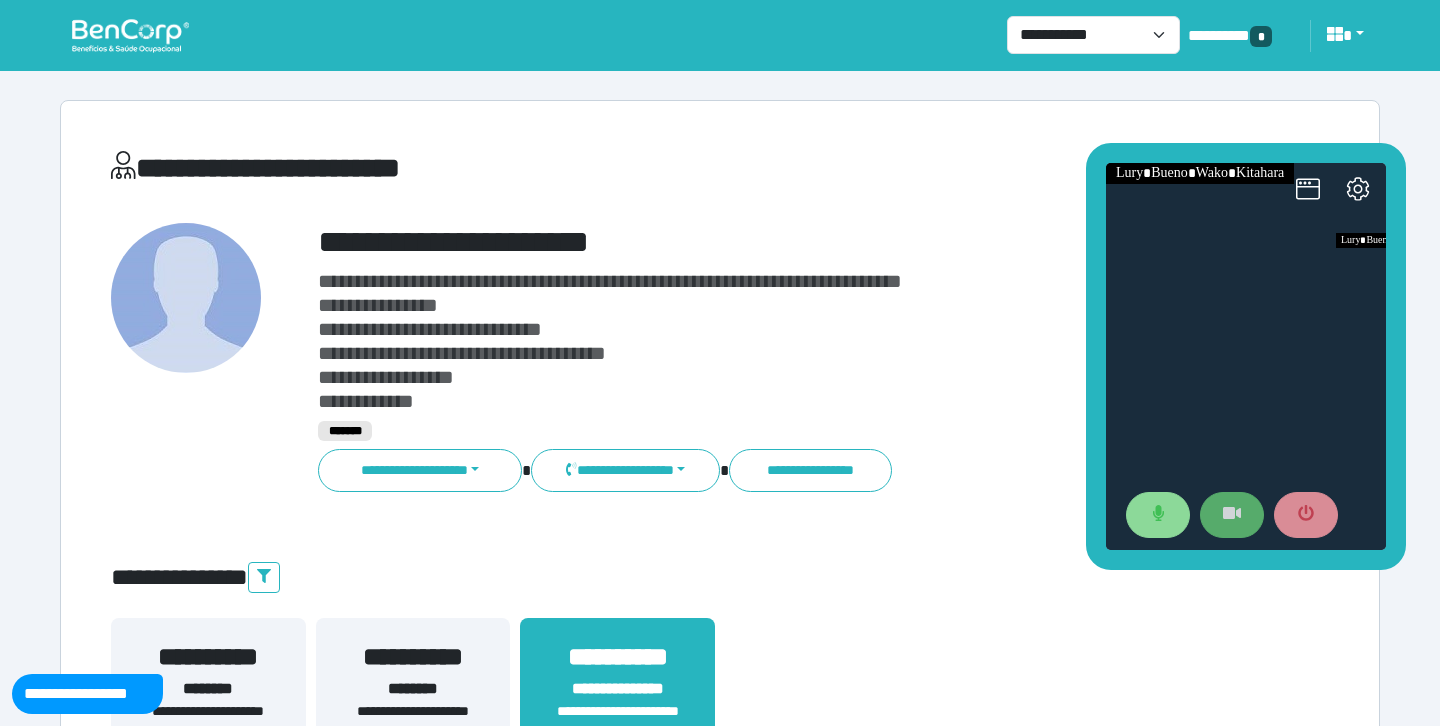 click at bounding box center (1232, 515) 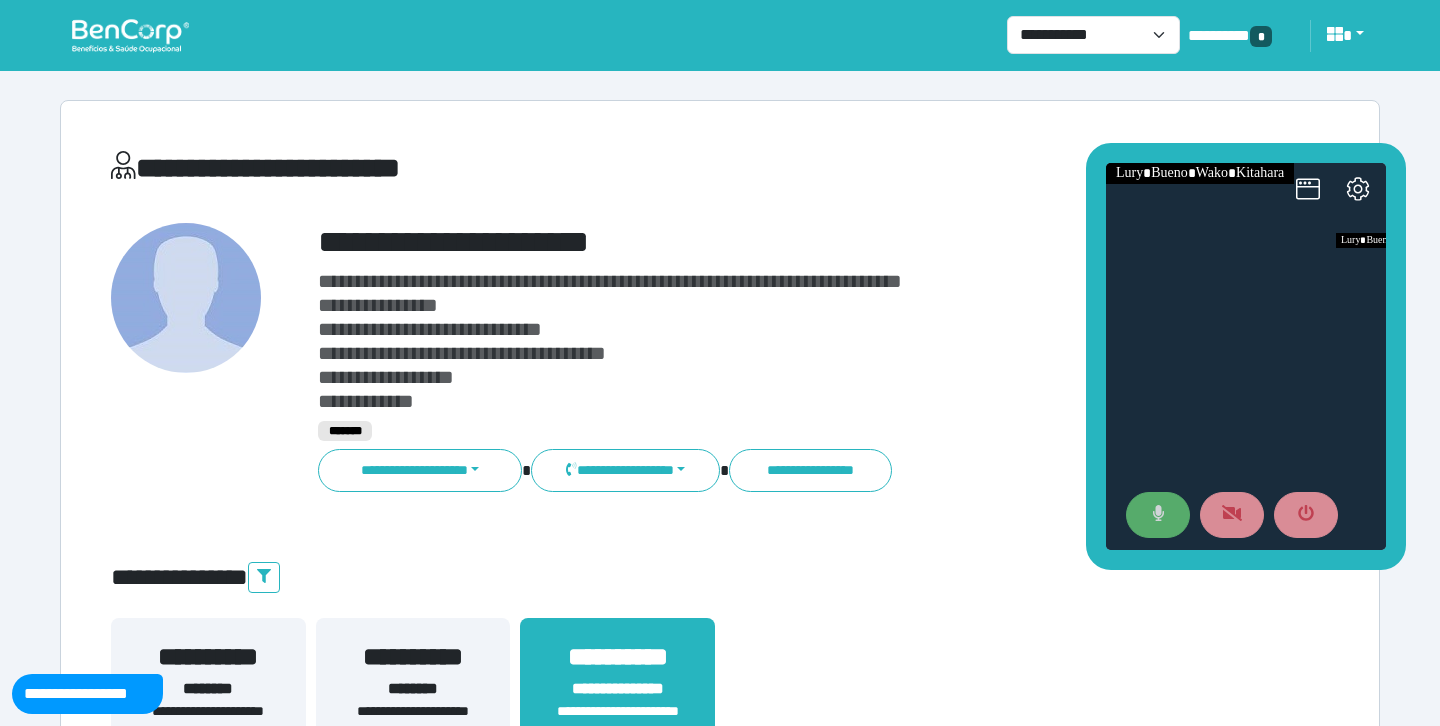 click at bounding box center (1158, 515) 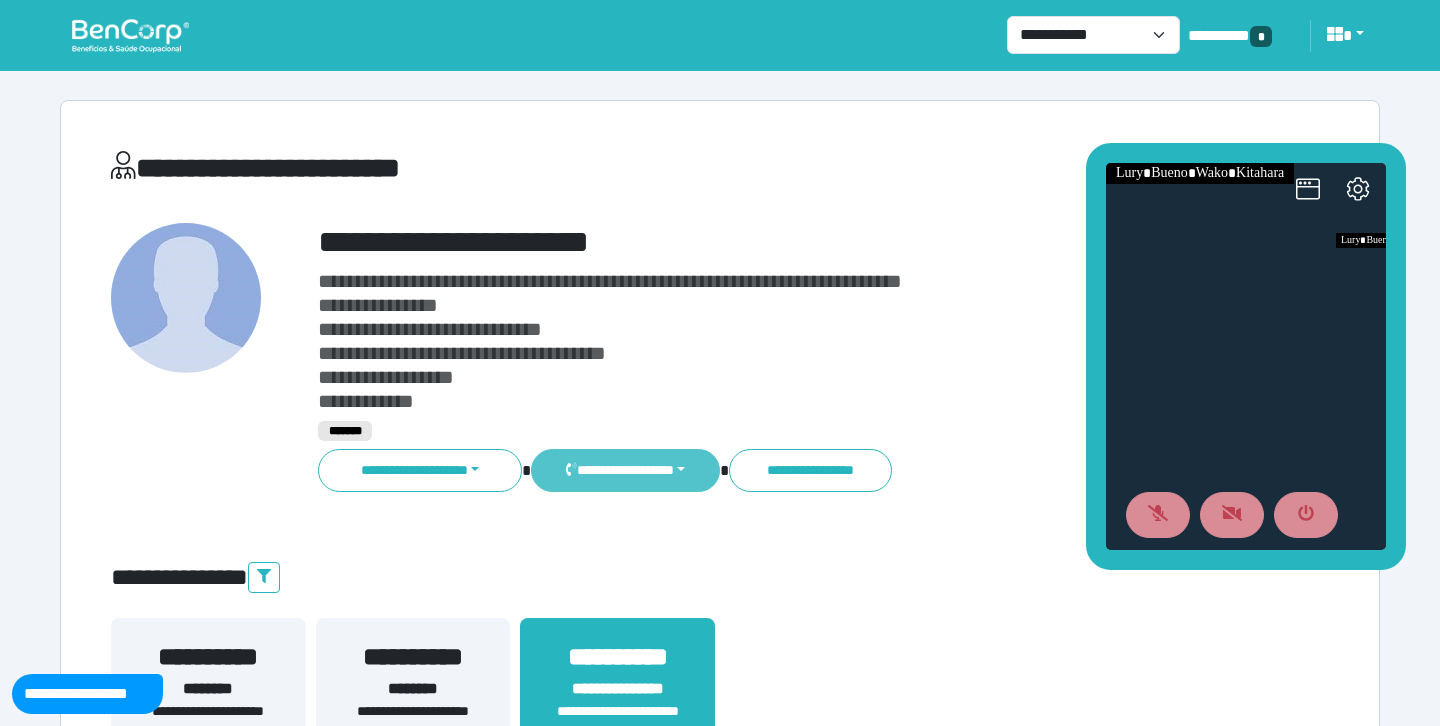 click on "**********" at bounding box center (625, 470) 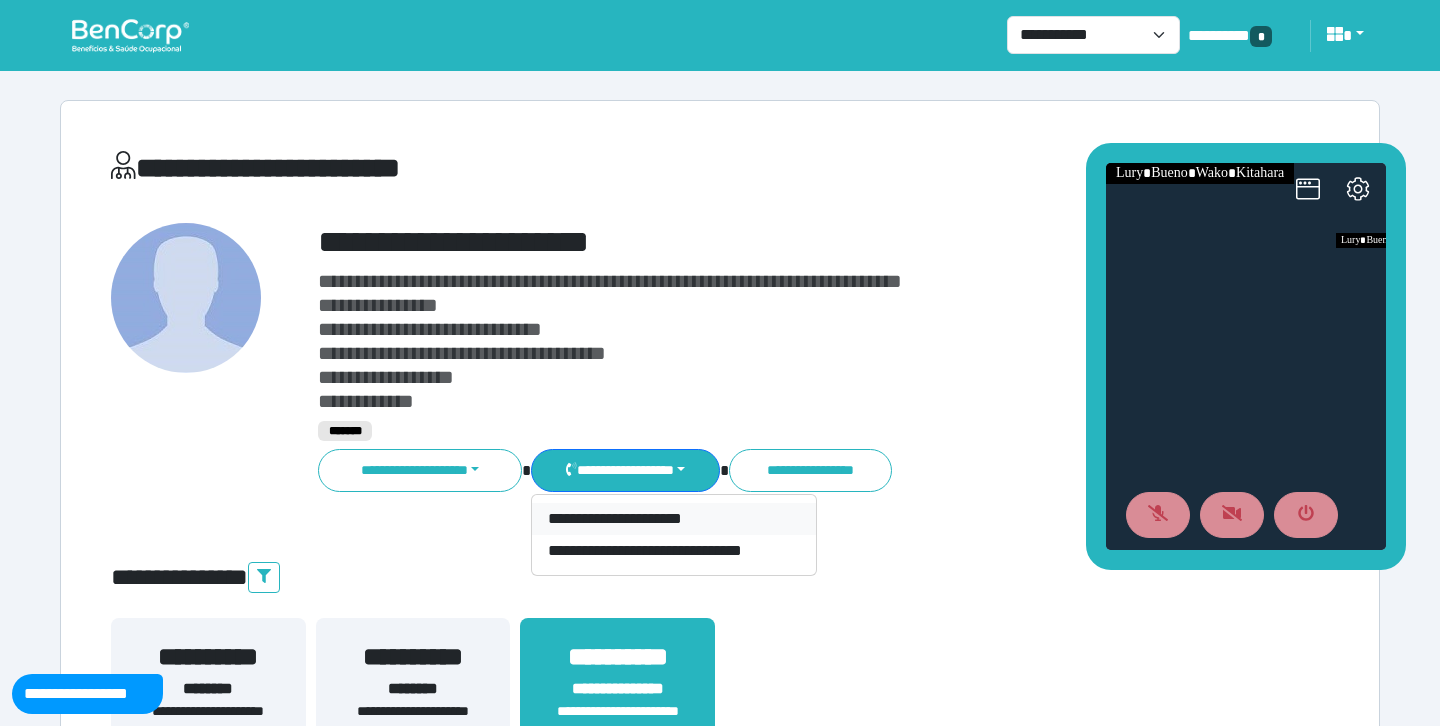 click on "**********" at bounding box center (674, 519) 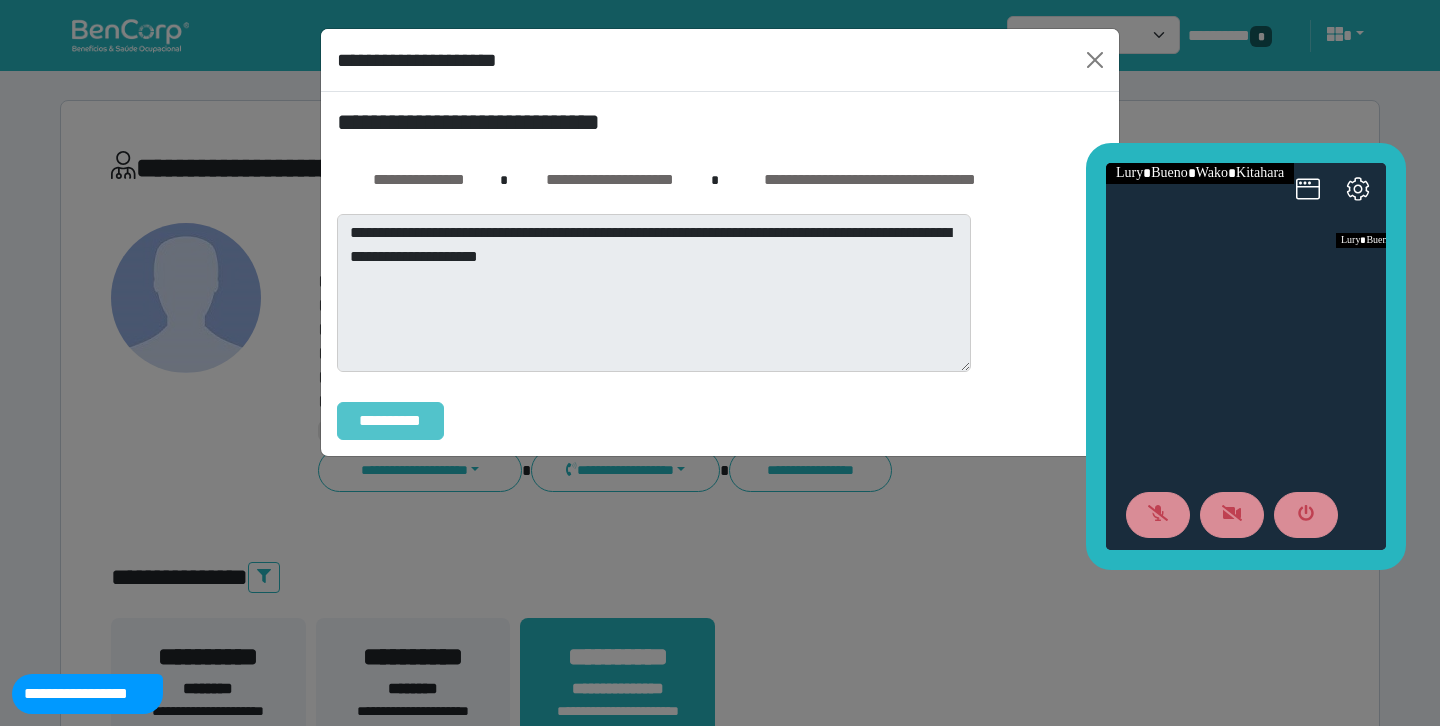 click on "**********" at bounding box center [390, 421] 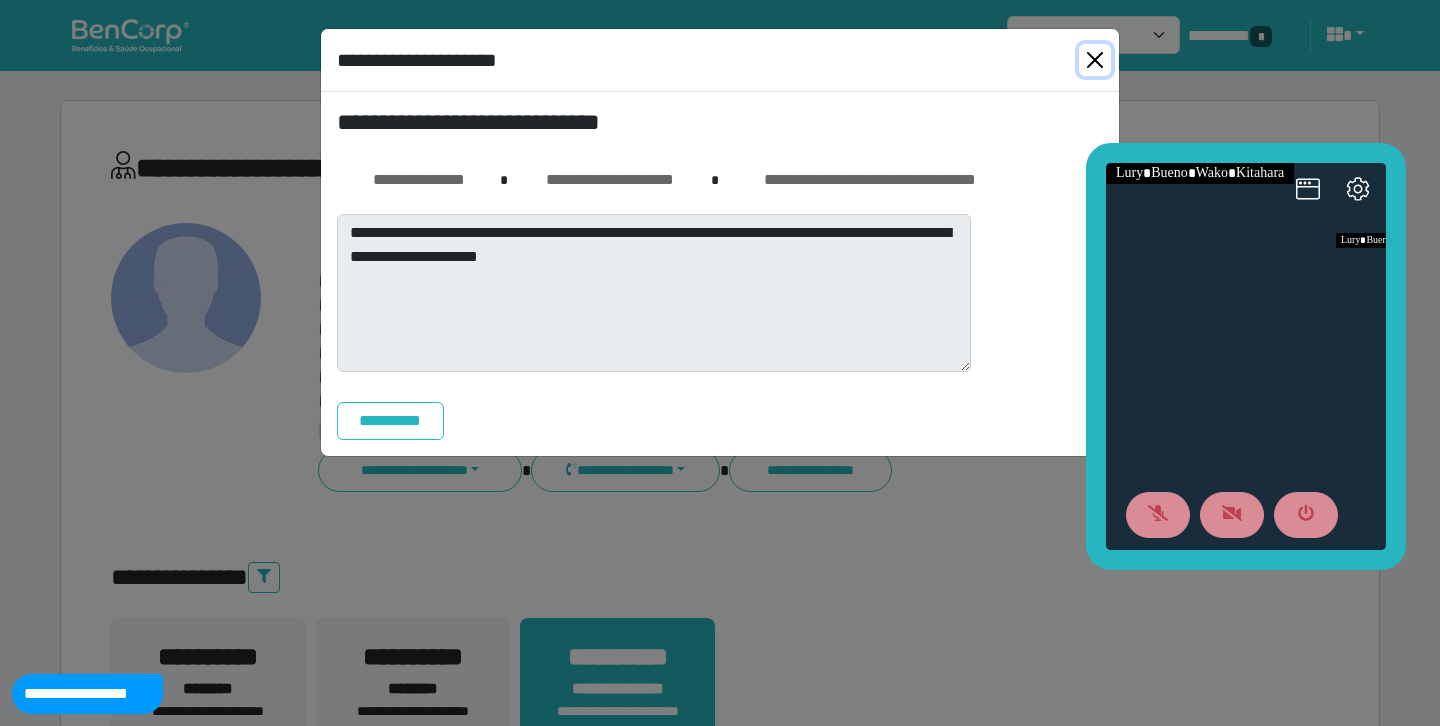 click at bounding box center (1095, 60) 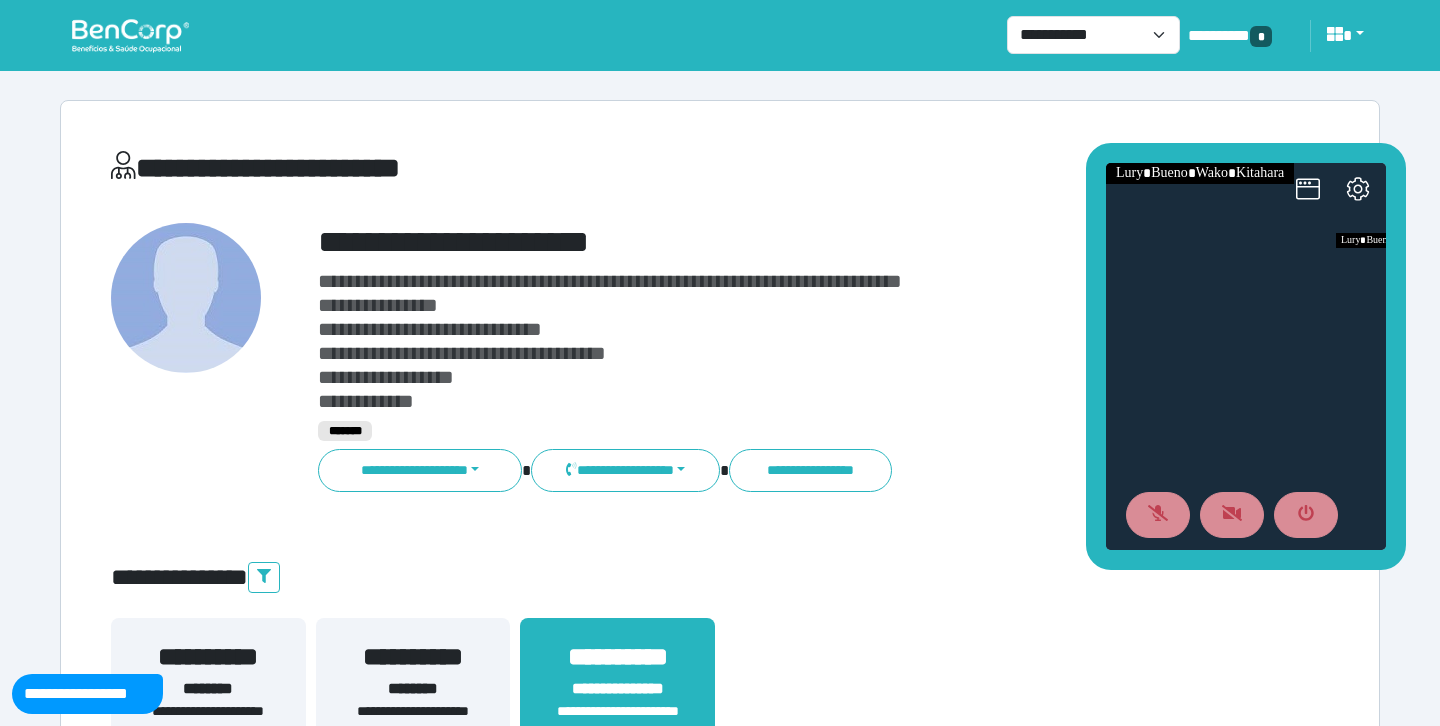 click on "**********" at bounding box center [720, 4345] 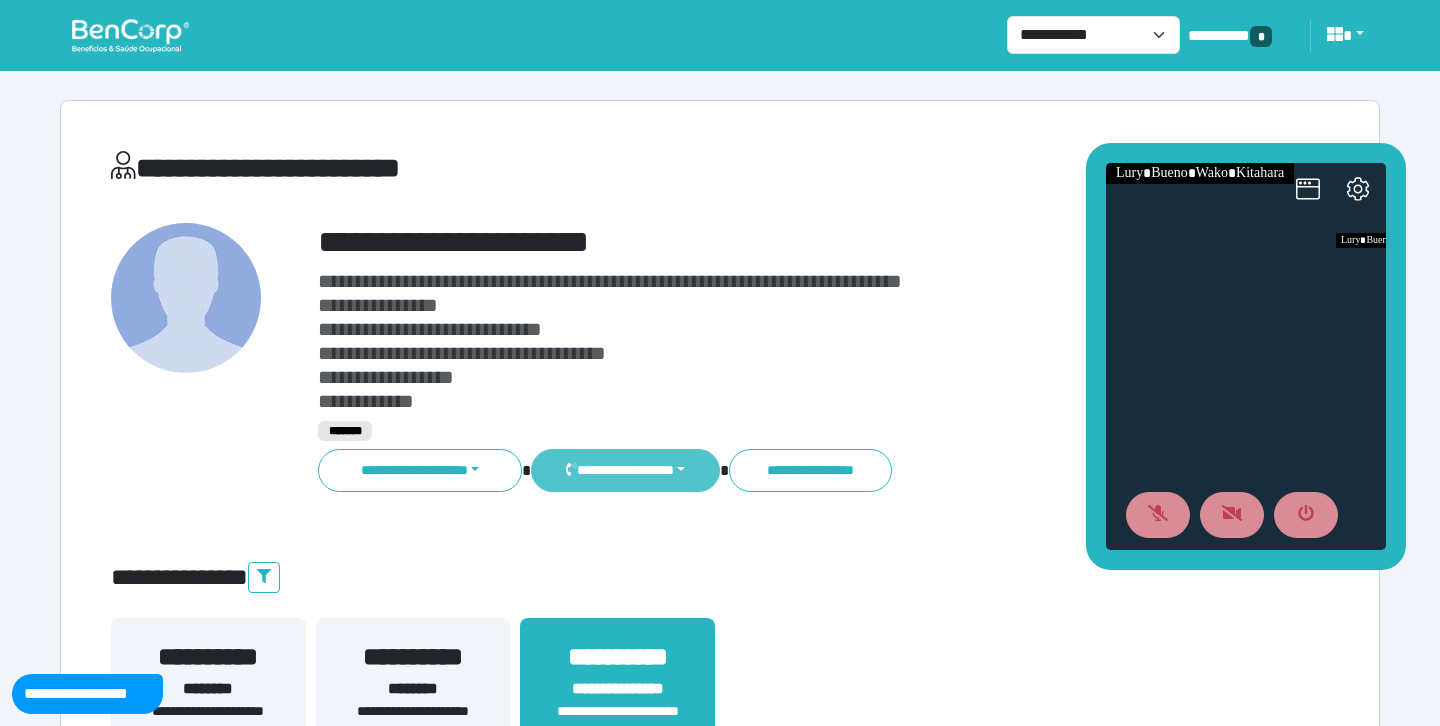 click on "**********" at bounding box center (625, 470) 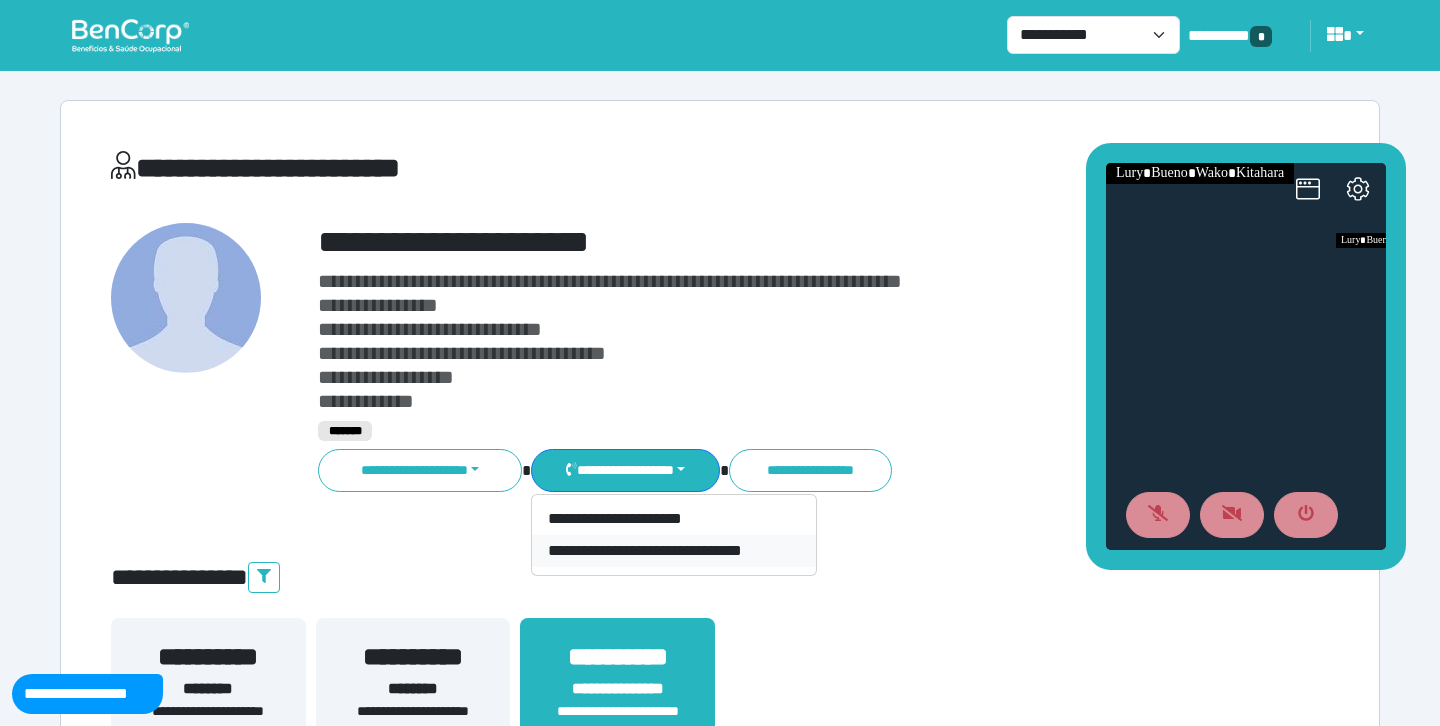 click on "**********" at bounding box center (674, 551) 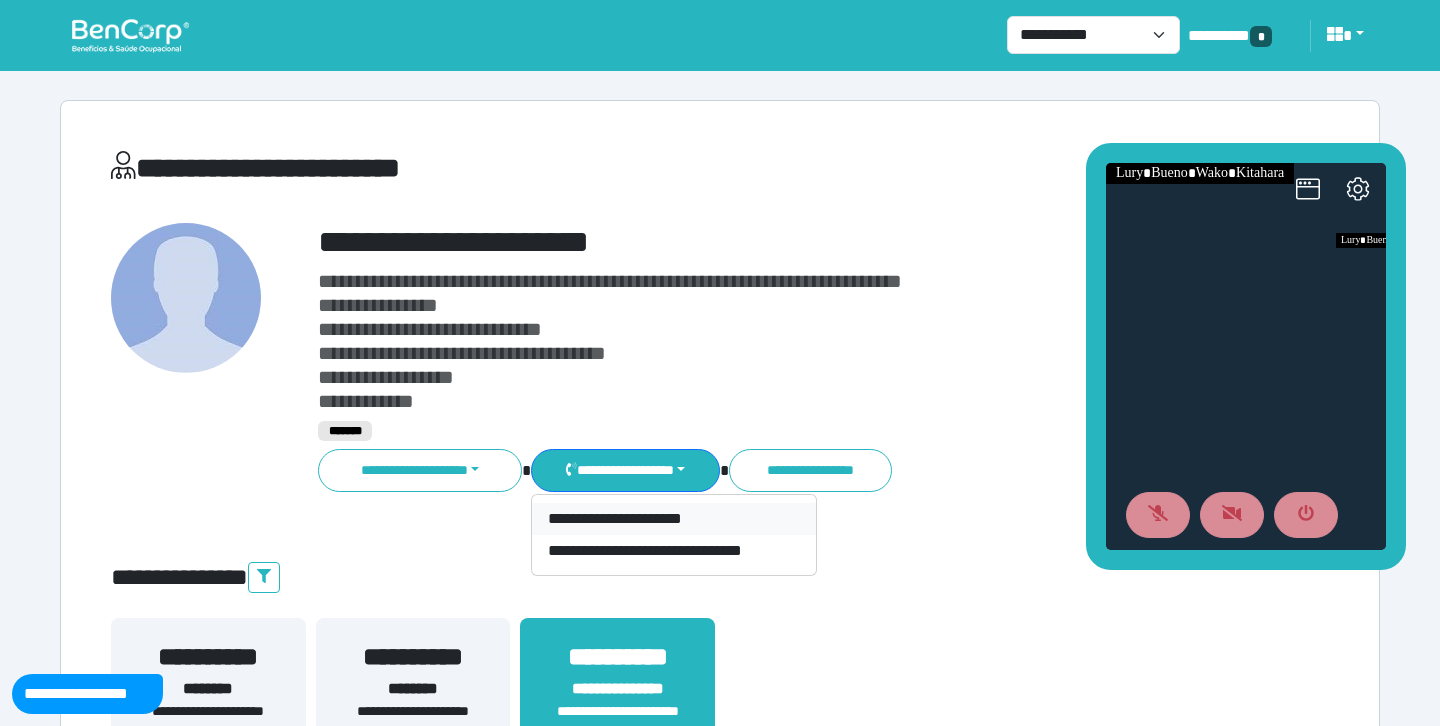 click on "**********" at bounding box center (674, 519) 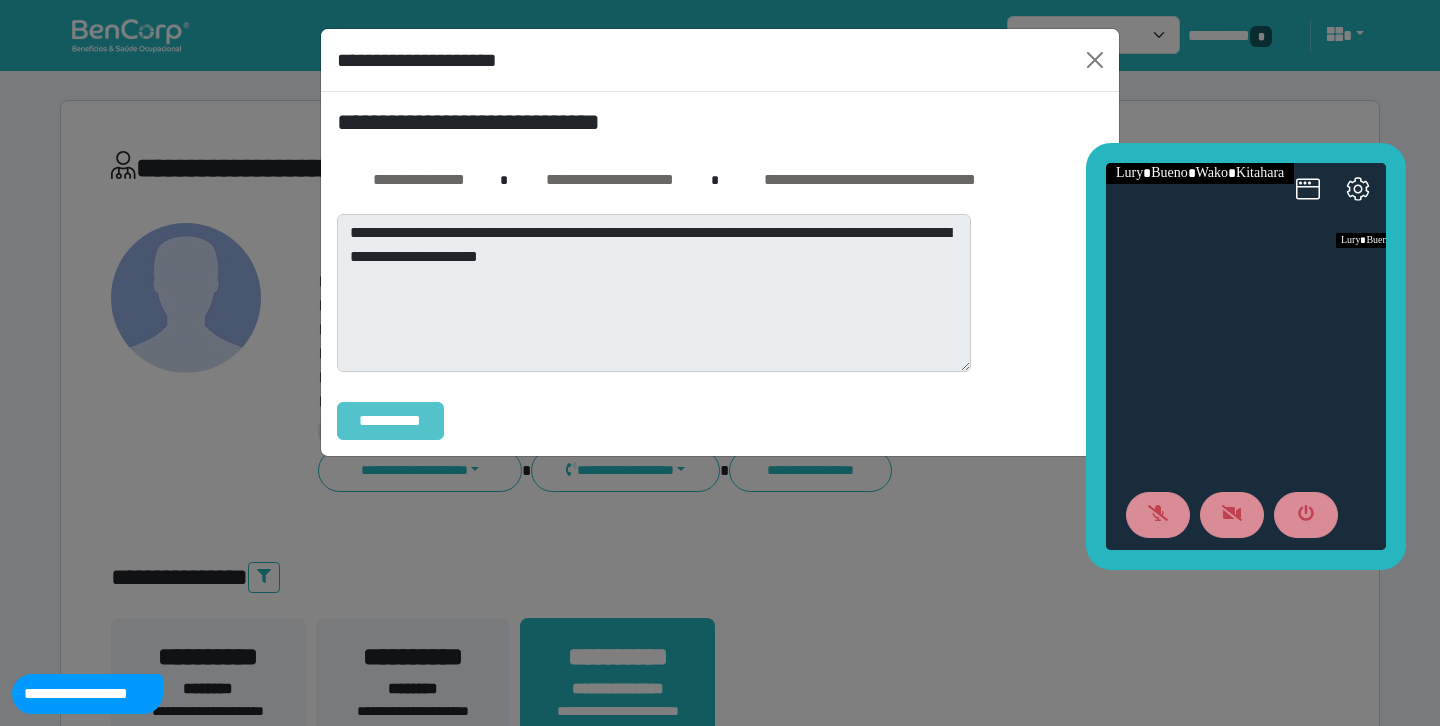 click on "**********" at bounding box center [390, 421] 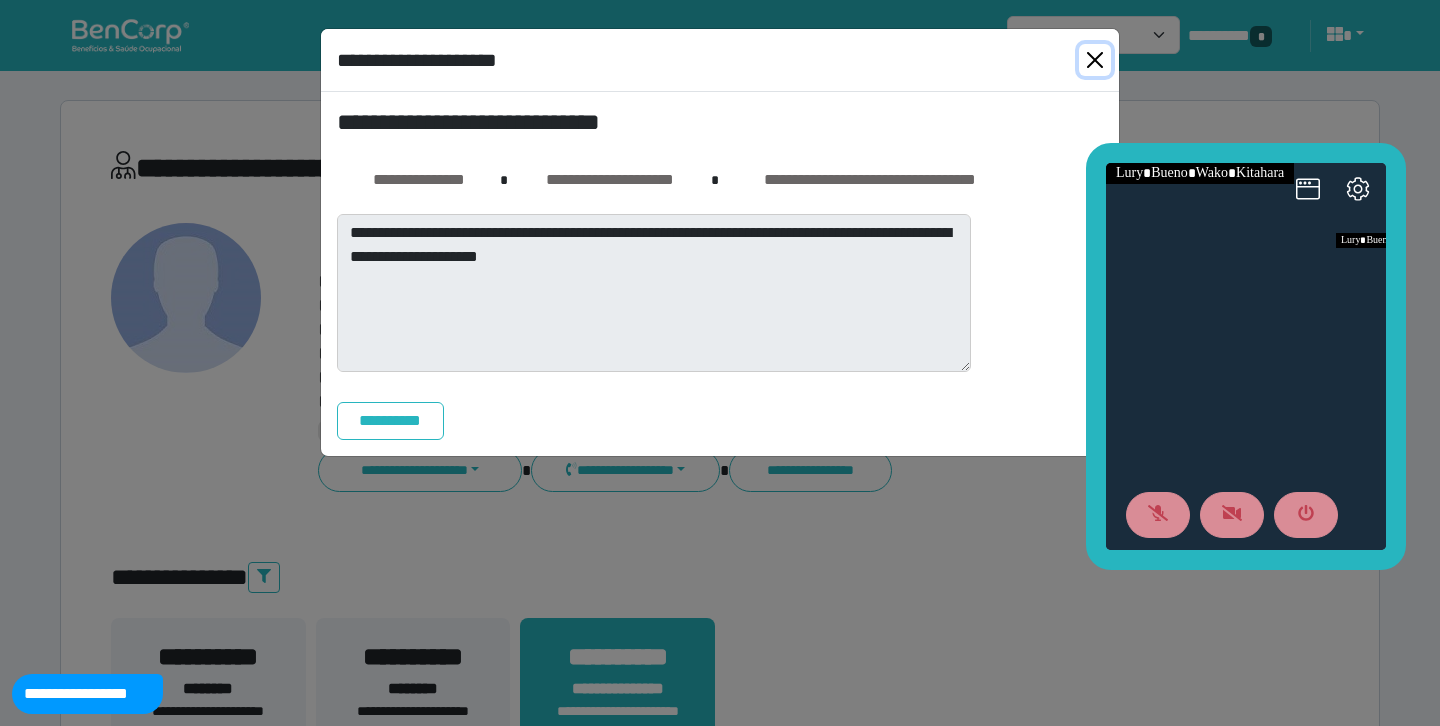 click at bounding box center (1095, 60) 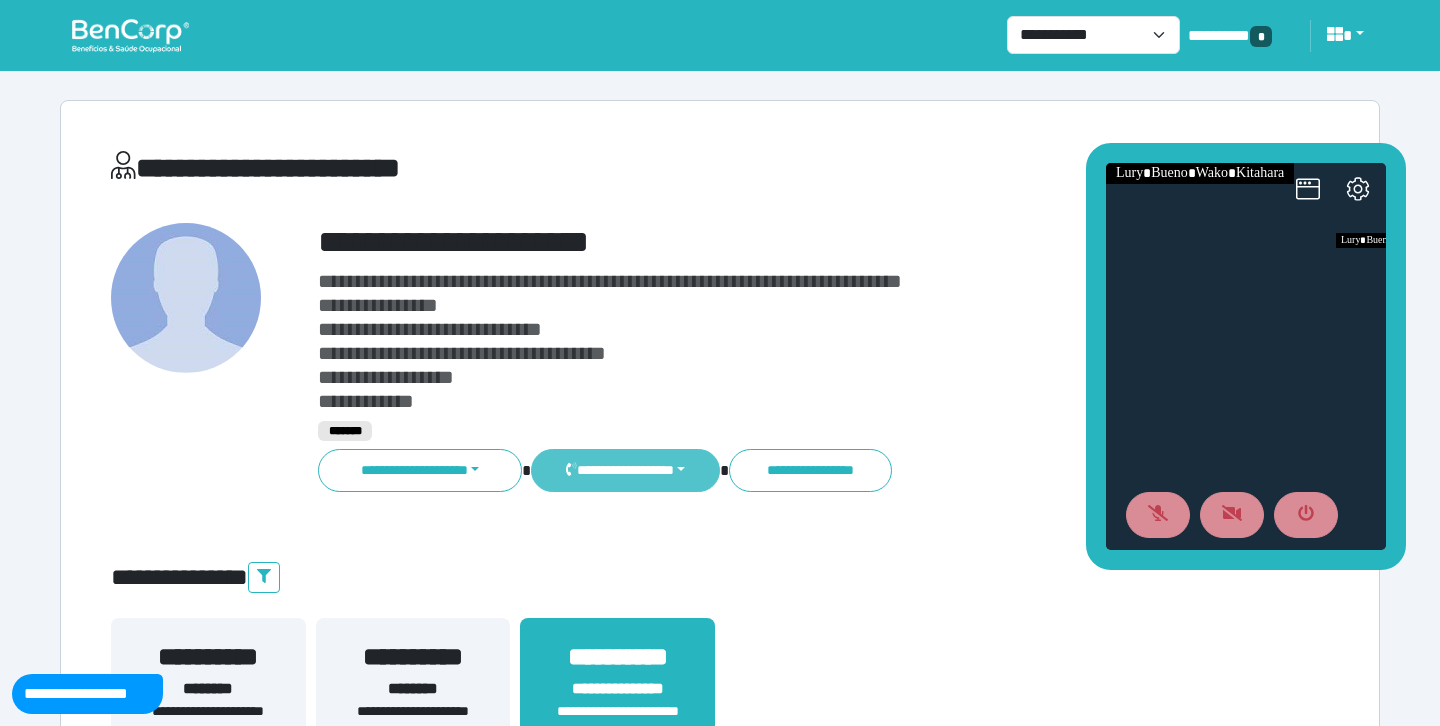 click on "**********" at bounding box center (625, 470) 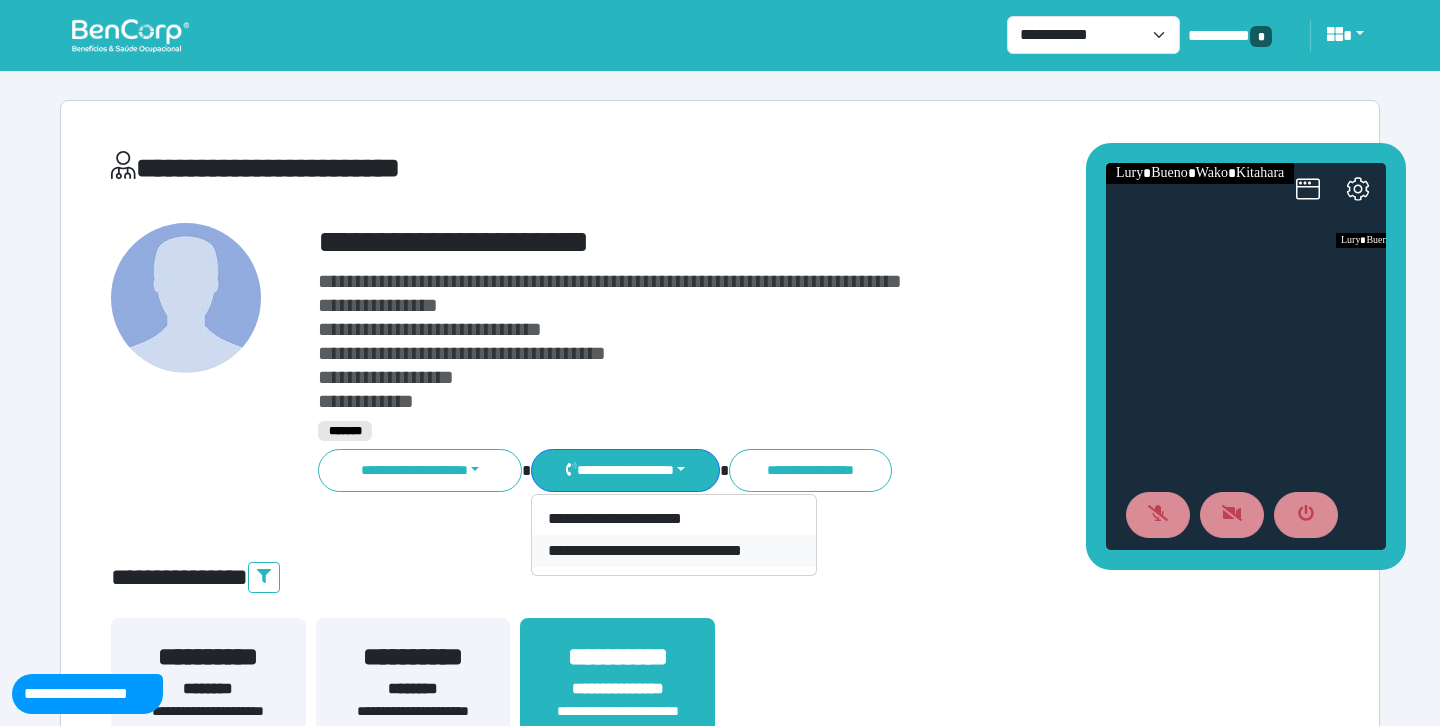 click on "**********" at bounding box center (674, 551) 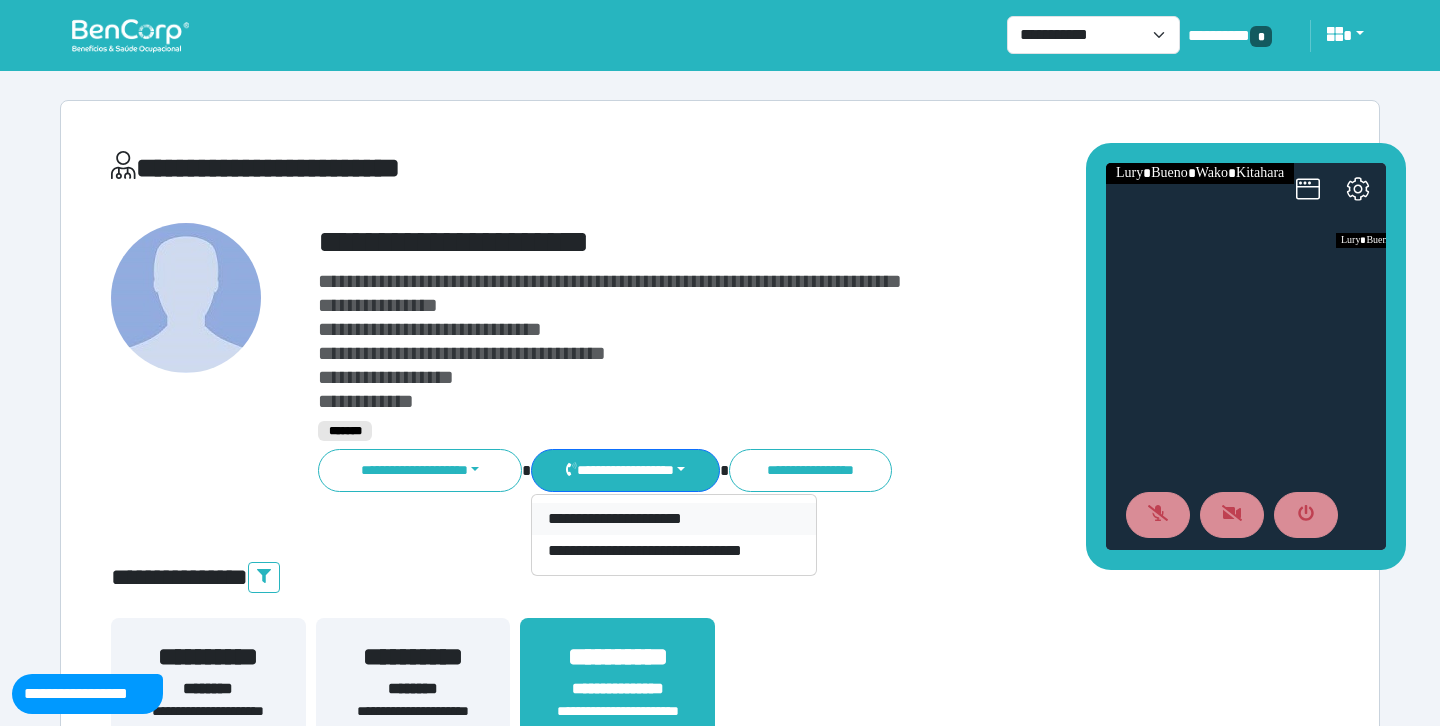 click on "**********" at bounding box center [674, 519] 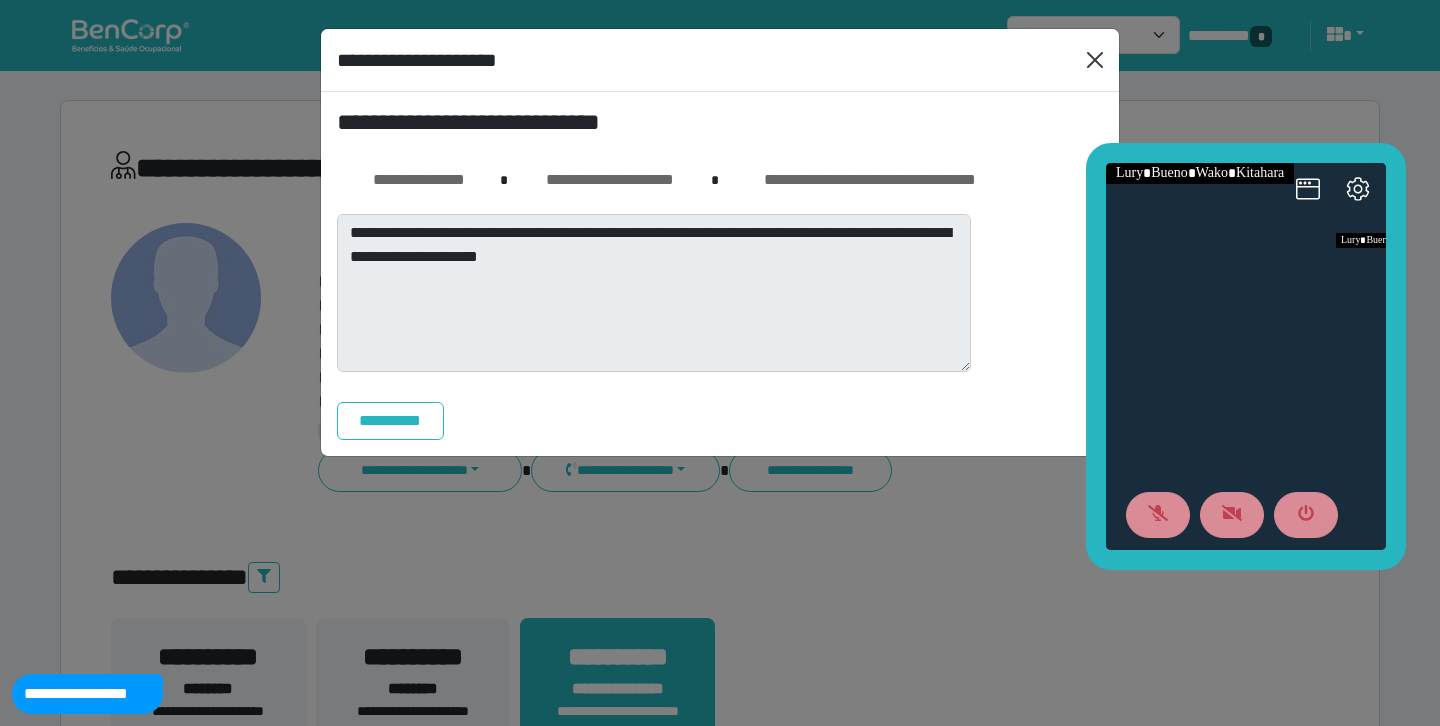click on "**********" at bounding box center (720, 60) 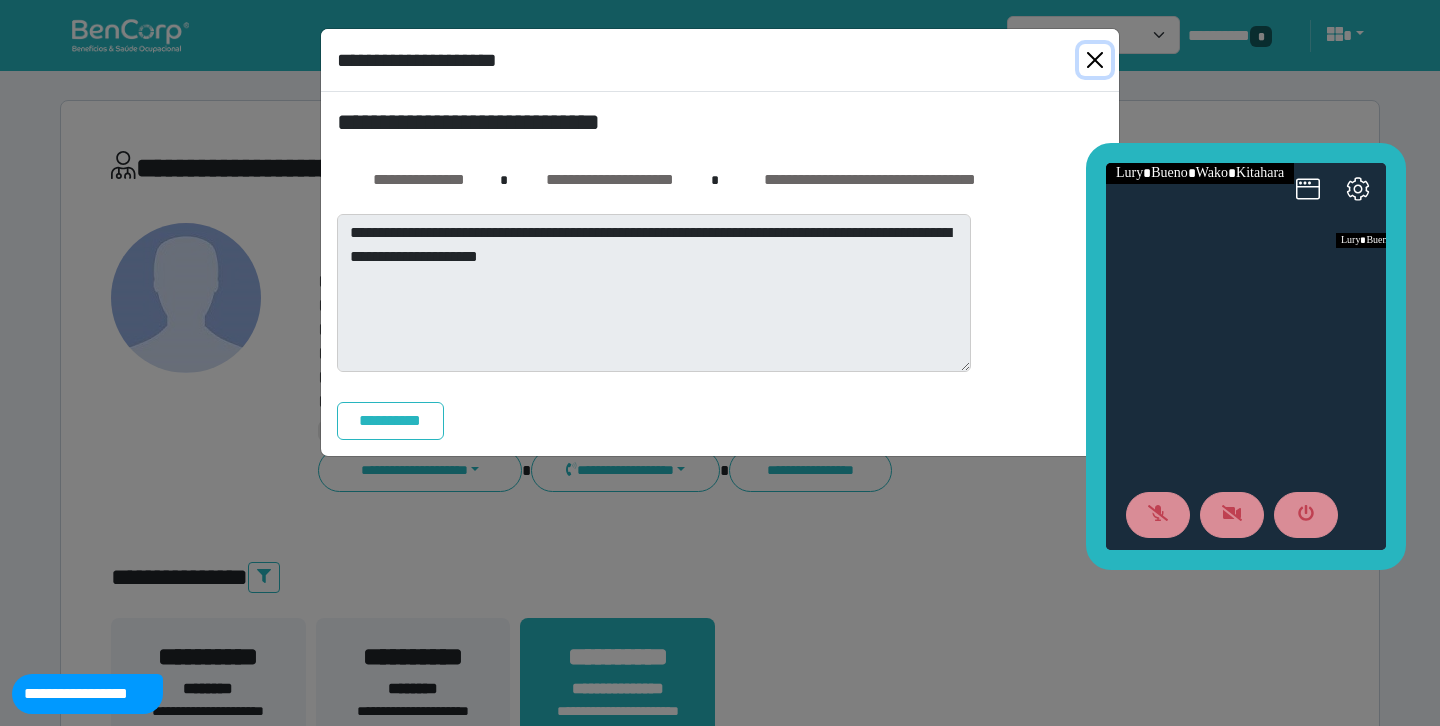 click at bounding box center (1095, 60) 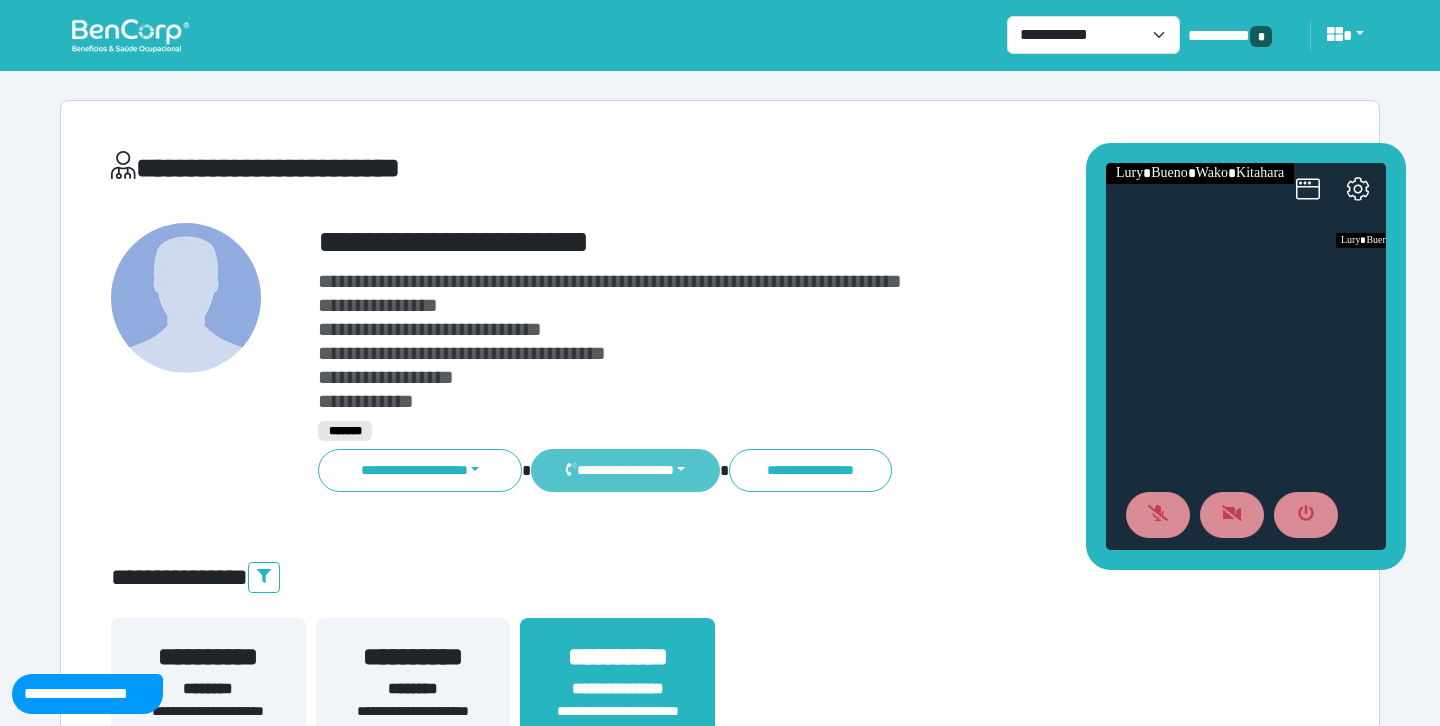 click on "**********" at bounding box center (625, 470) 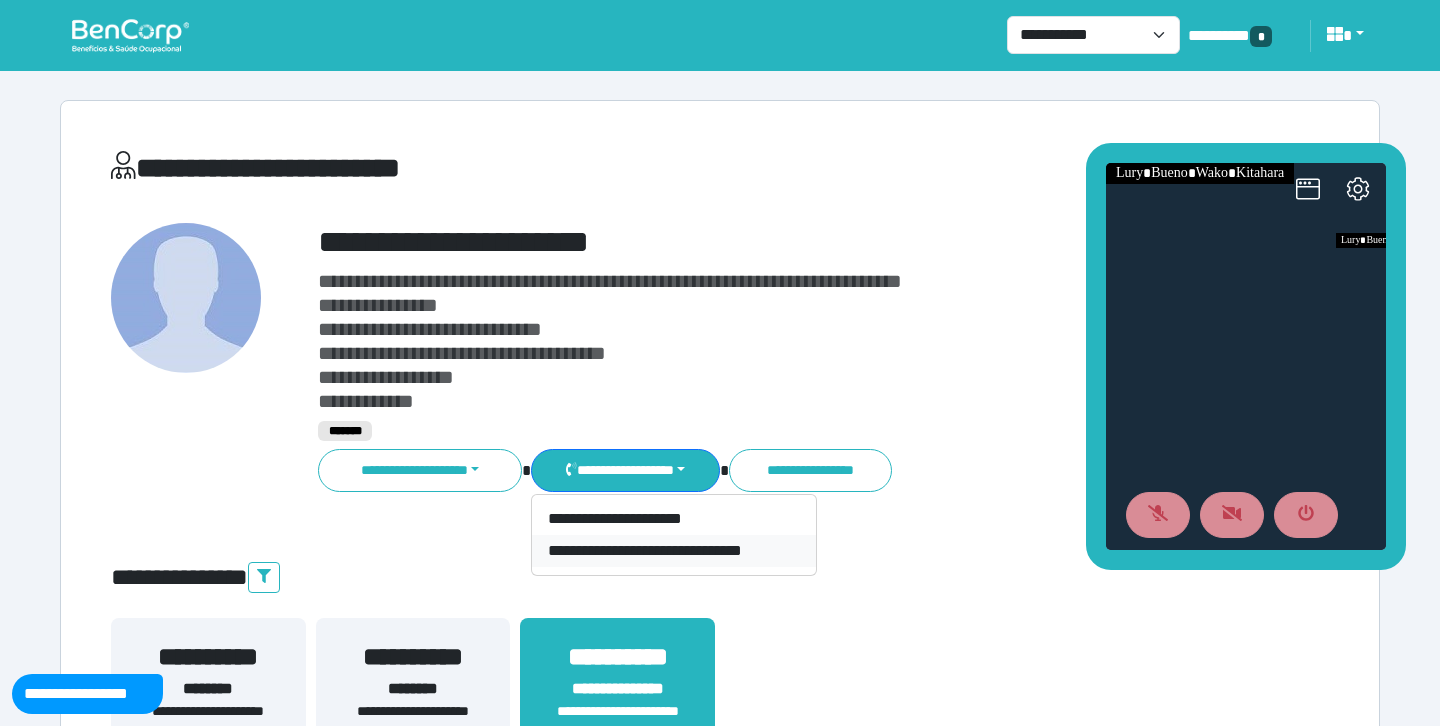 click on "**********" at bounding box center (674, 551) 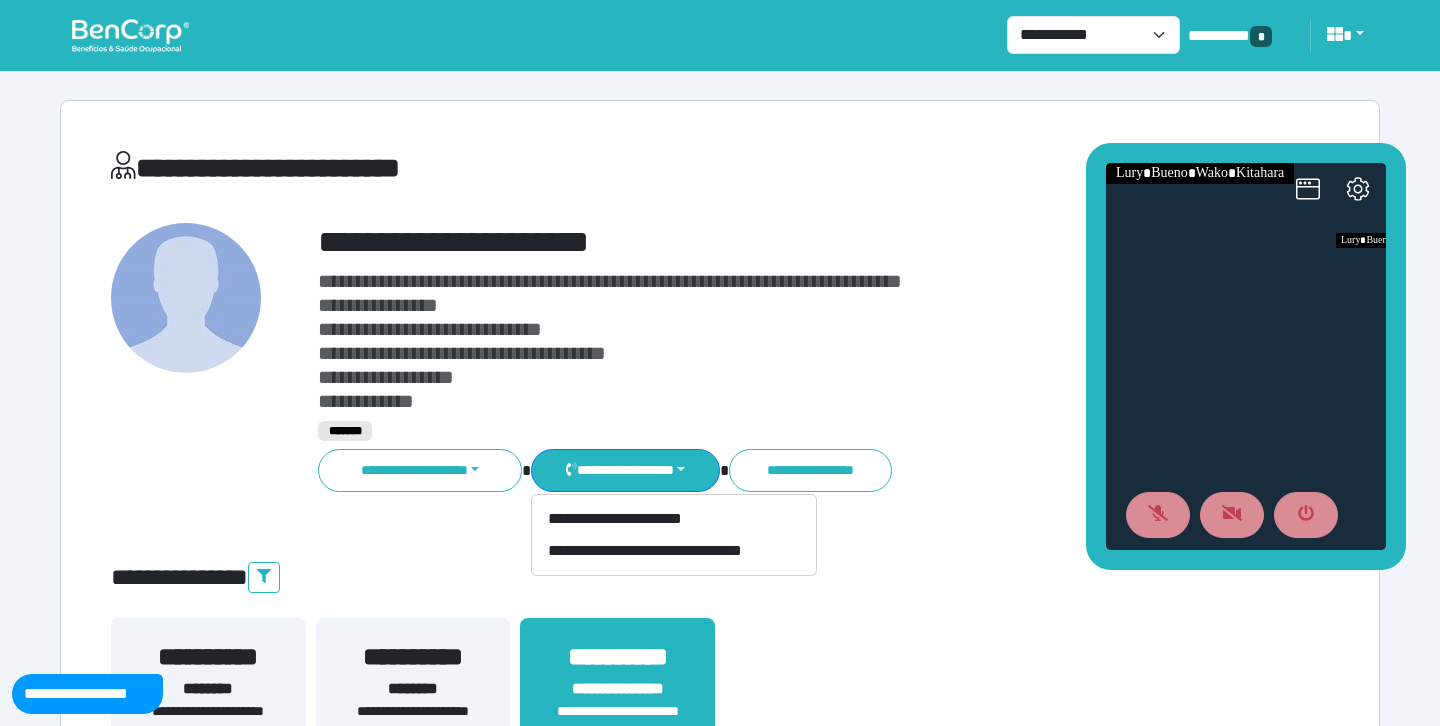 click on "**********" at bounding box center (610, 281) 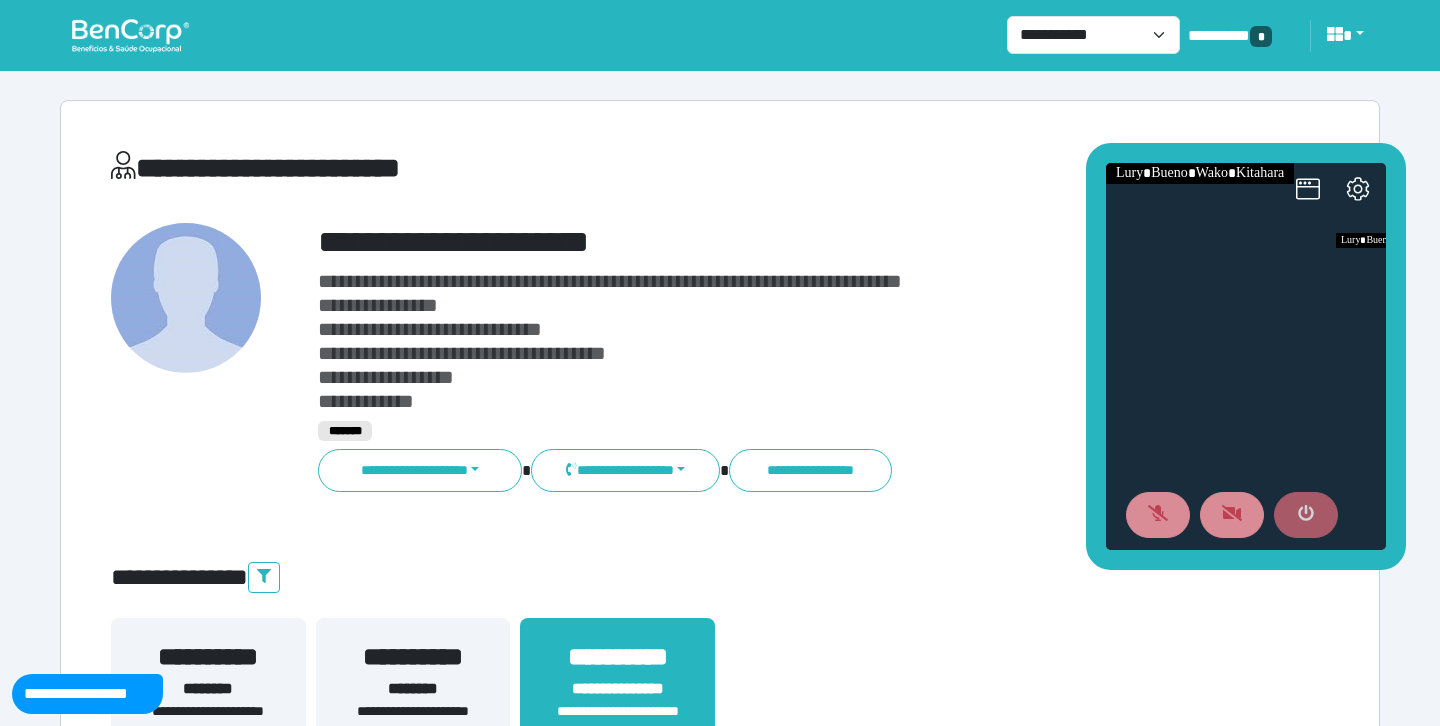 click at bounding box center (1306, 515) 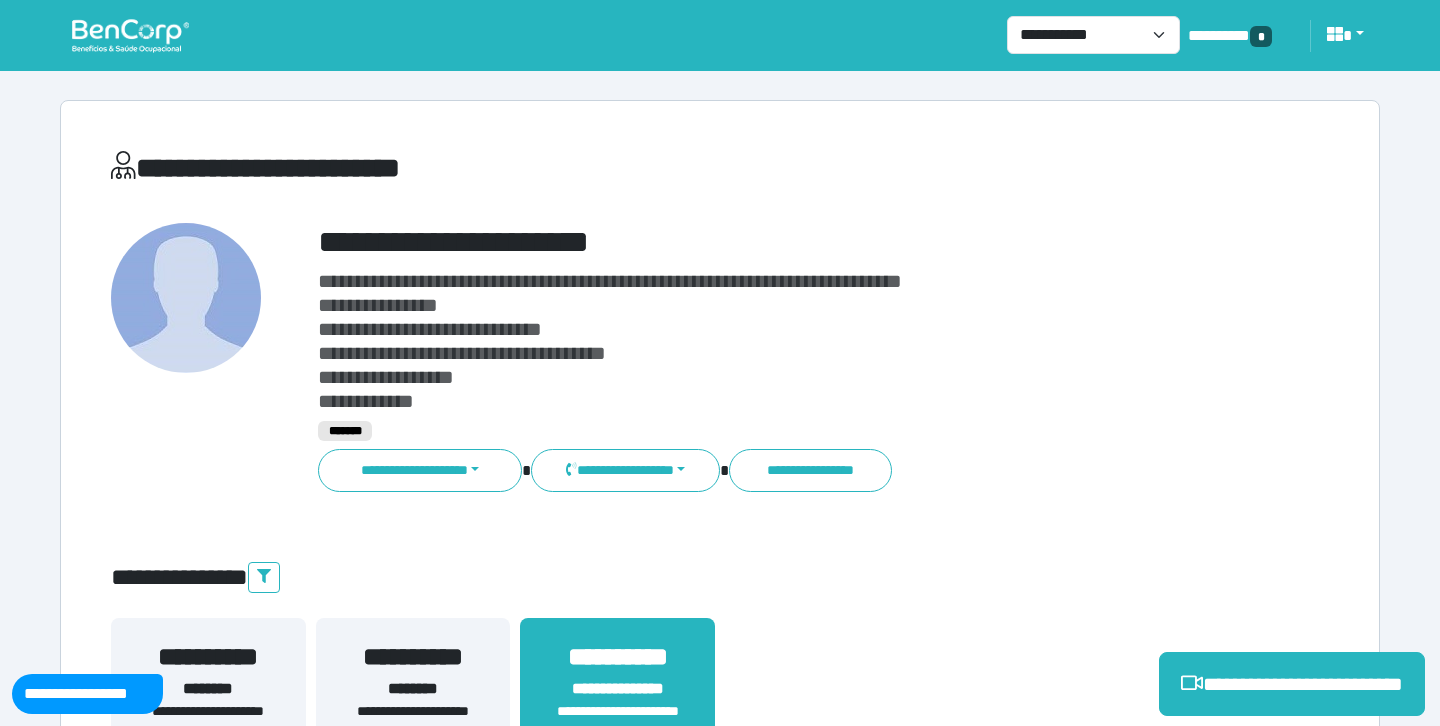 click on "**********" at bounding box center [772, 242] 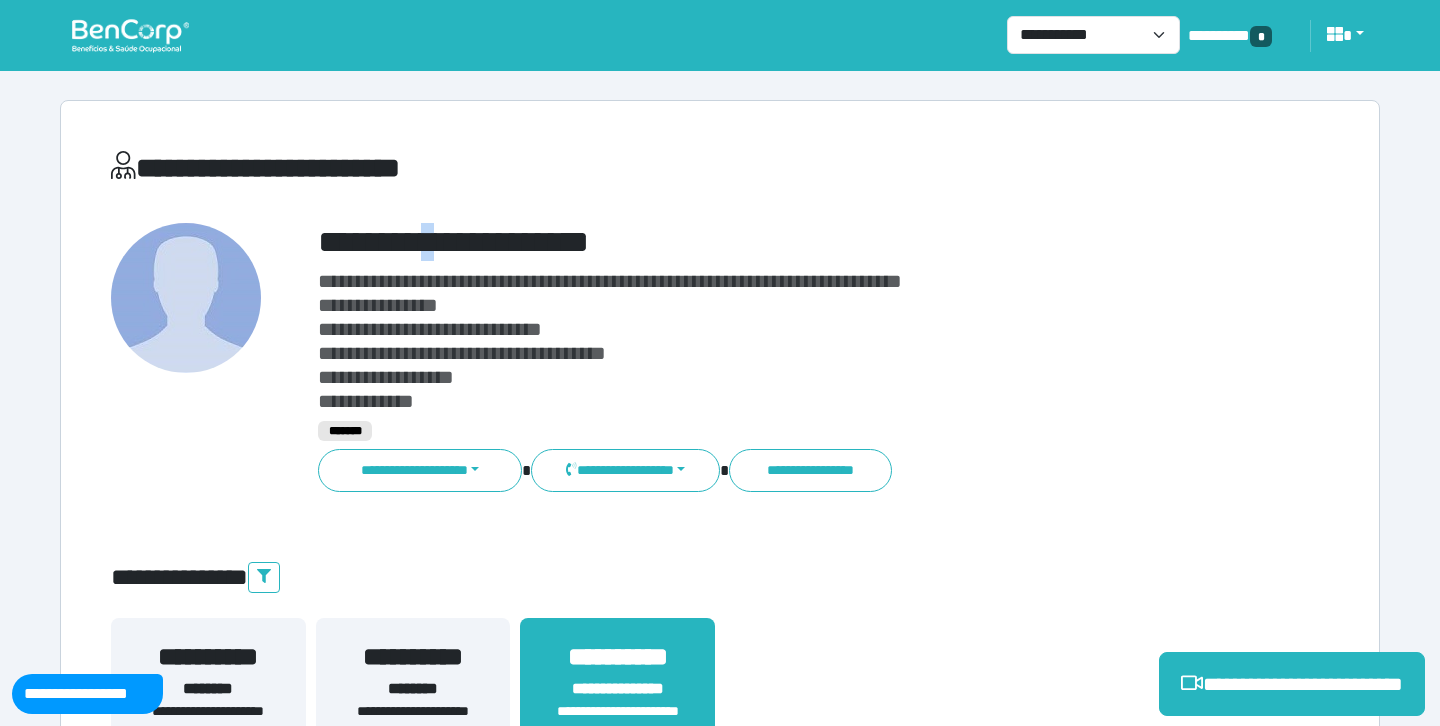 click on "**********" at bounding box center (772, 242) 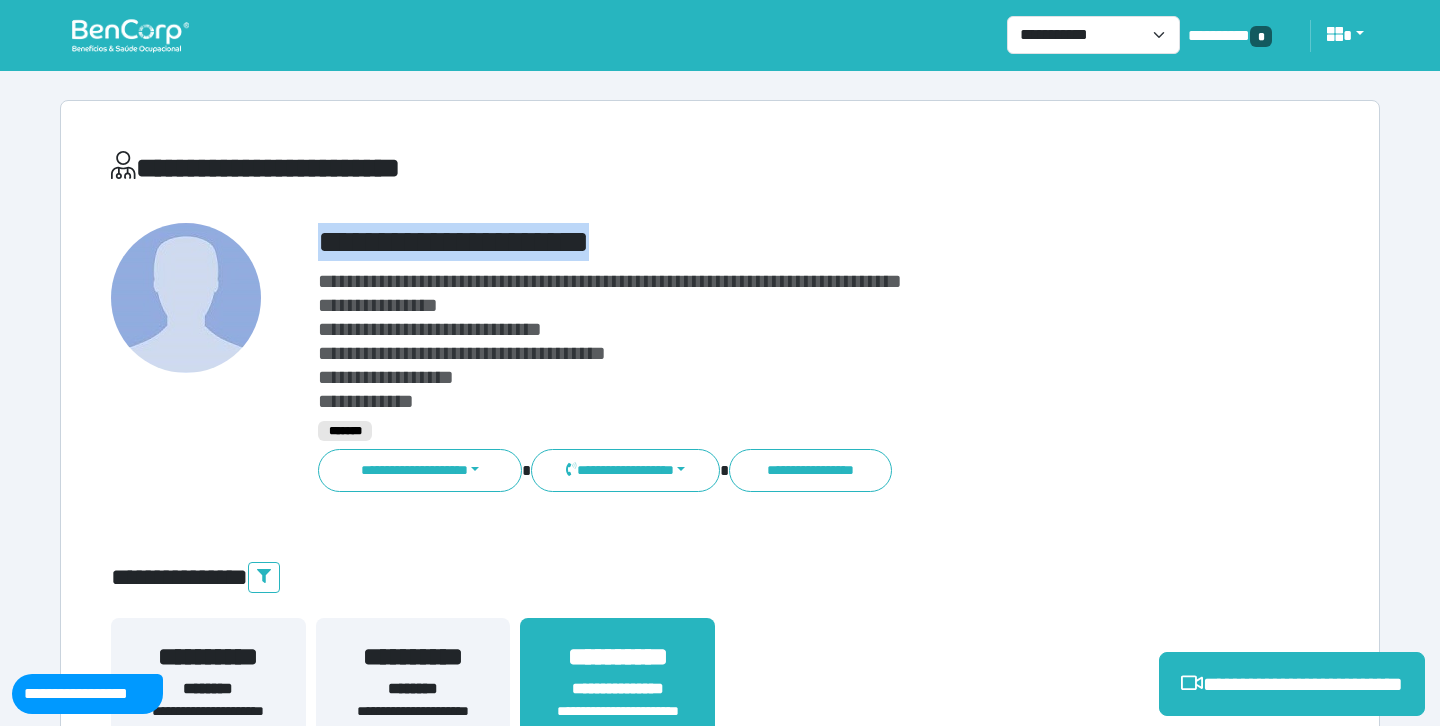 click on "**********" at bounding box center [772, 242] 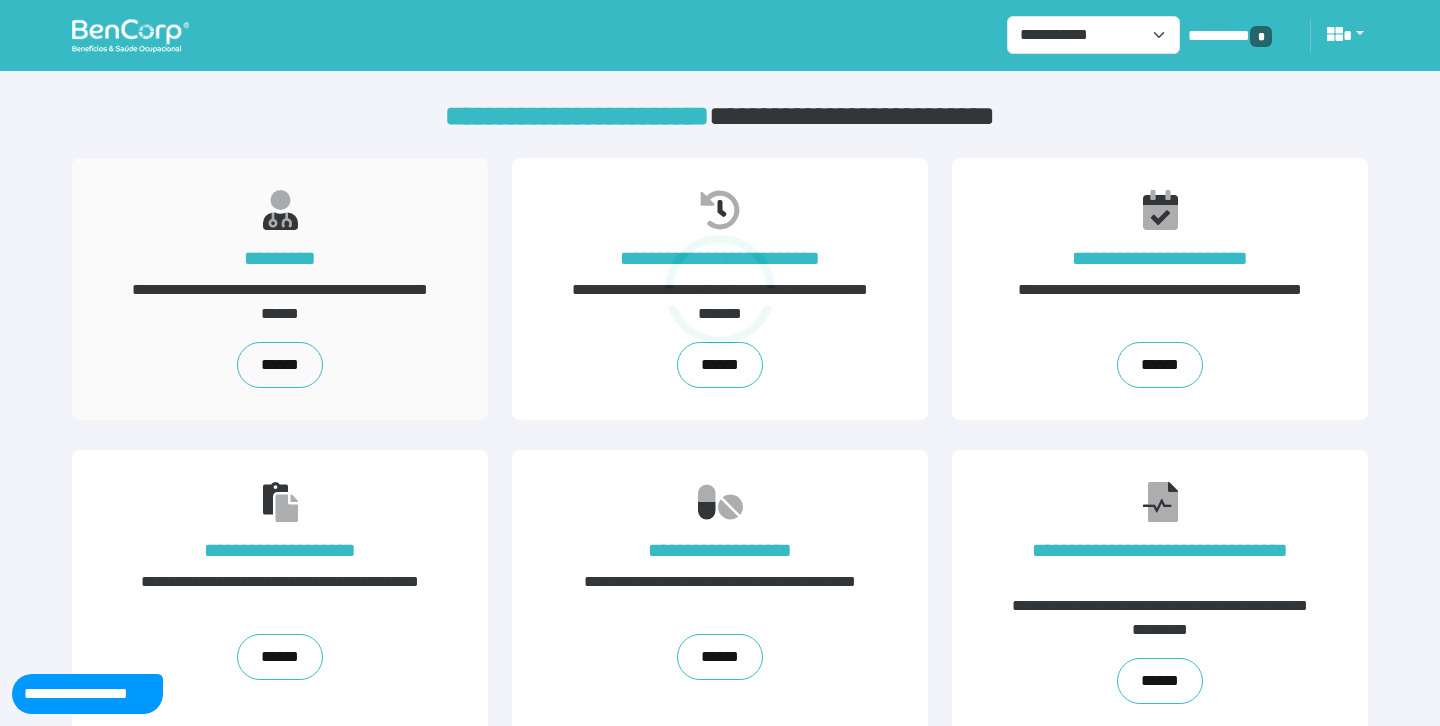 scroll, scrollTop: 0, scrollLeft: 0, axis: both 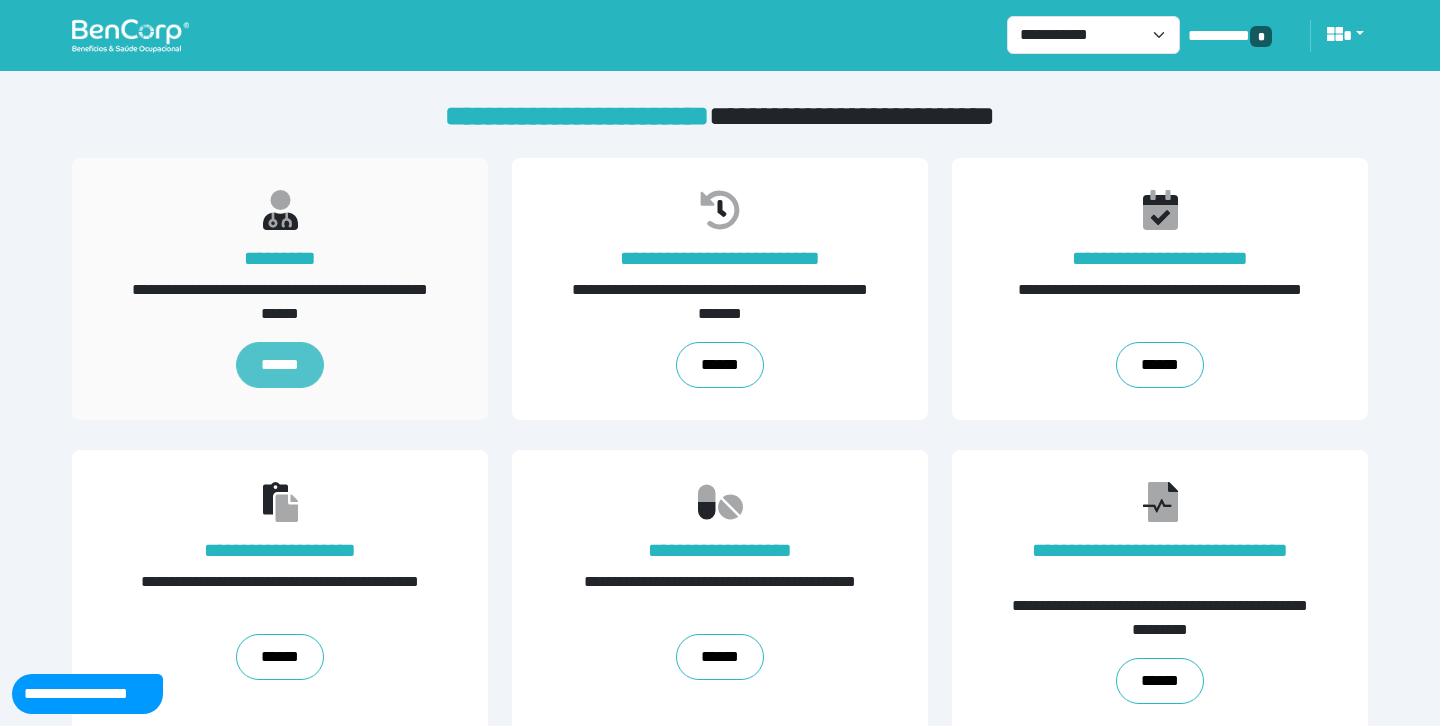 click on "******" at bounding box center (280, 365) 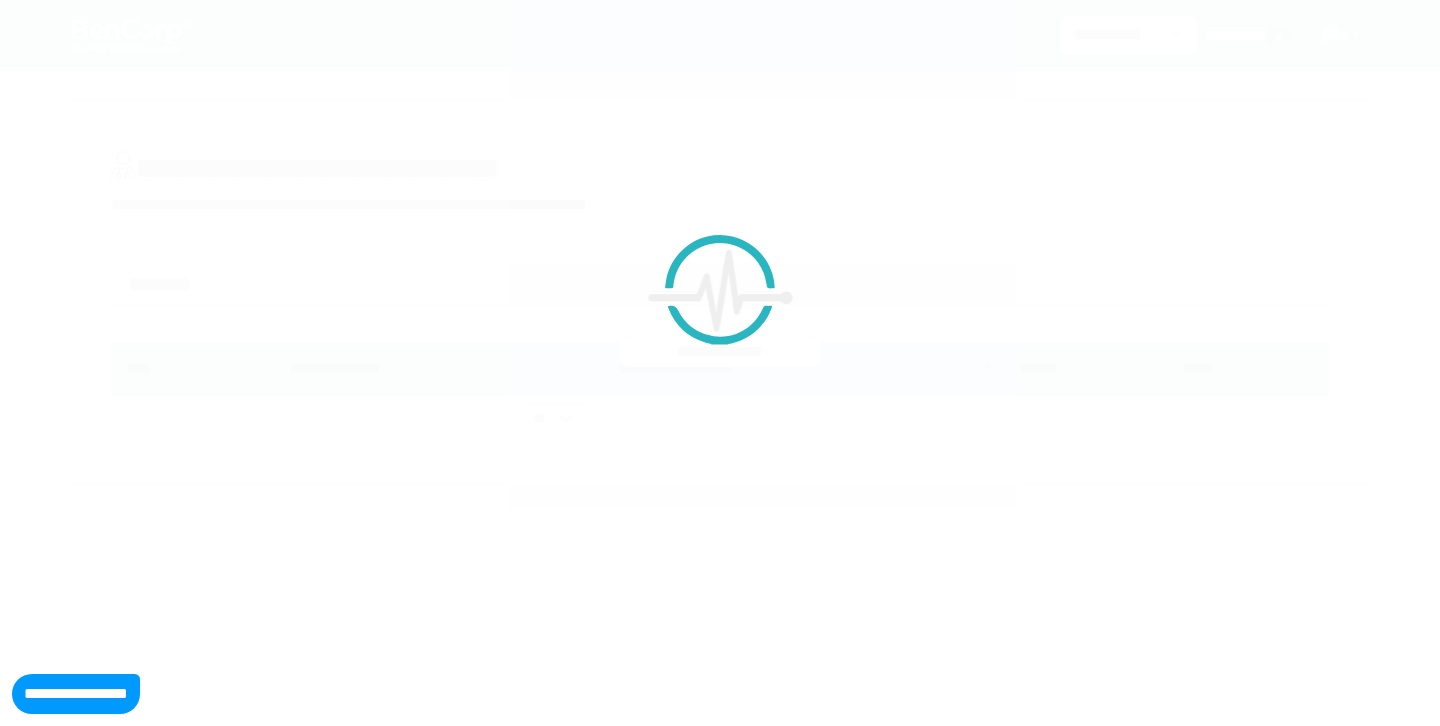 scroll, scrollTop: 0, scrollLeft: 0, axis: both 